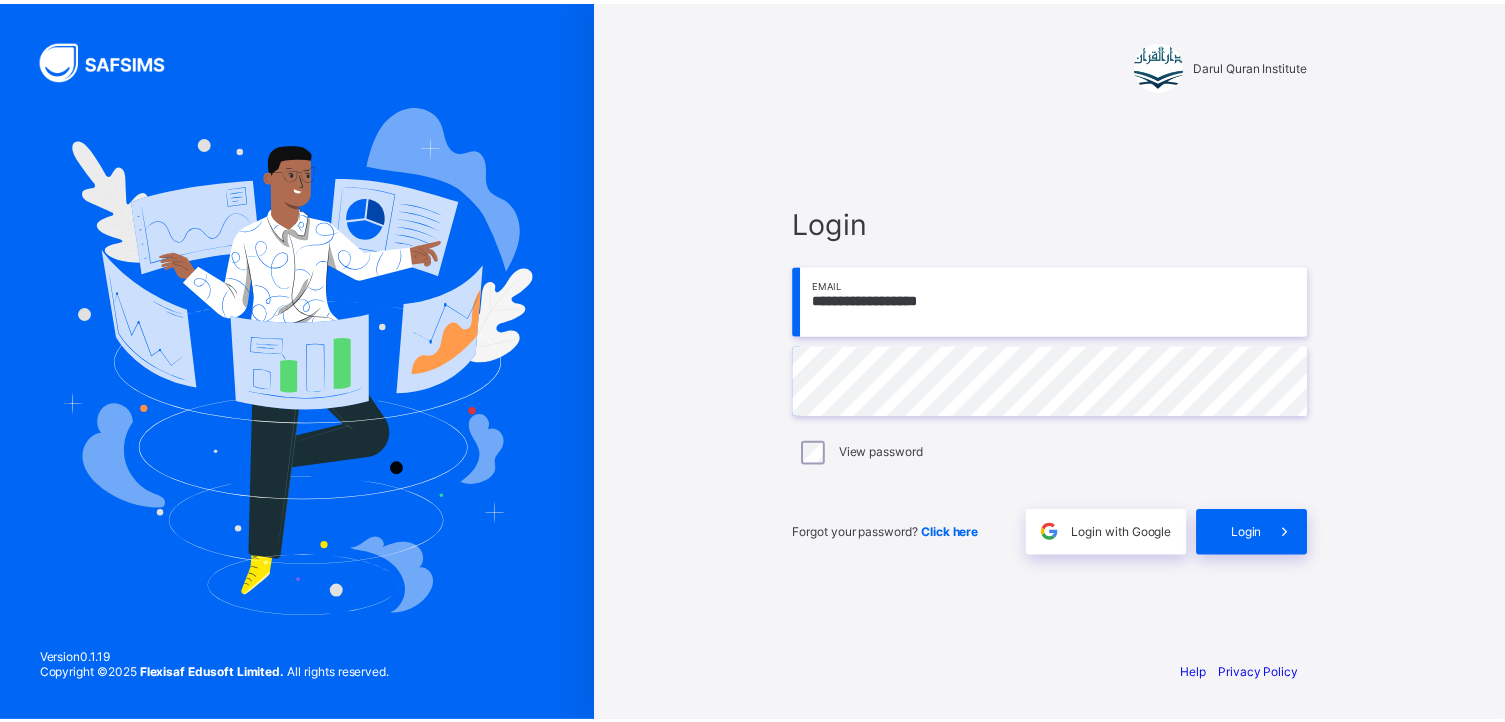 scroll, scrollTop: 0, scrollLeft: 0, axis: both 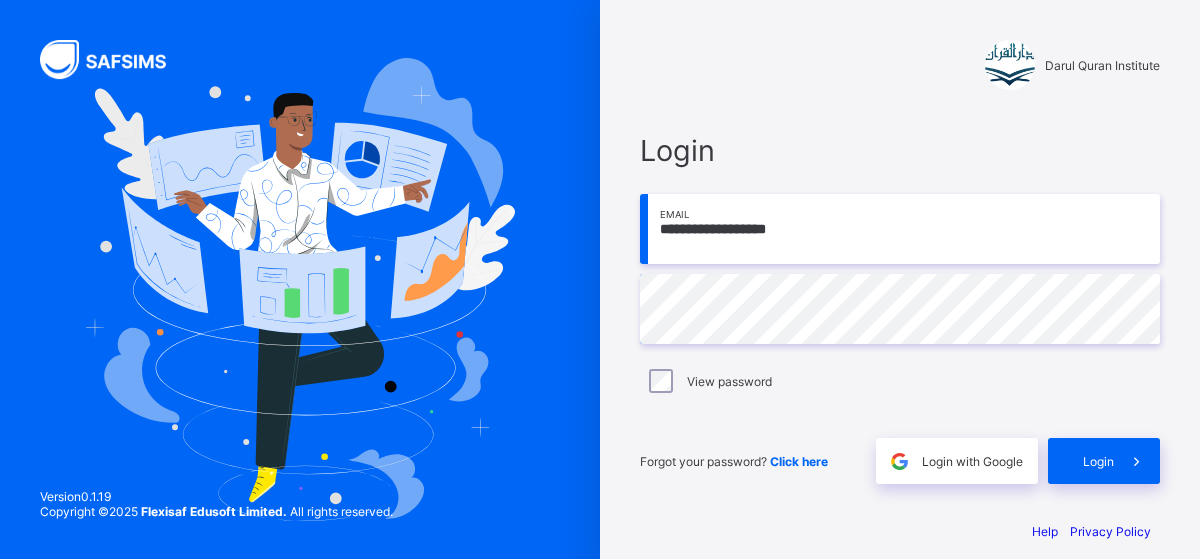 click on "**********" at bounding box center (900, 229) 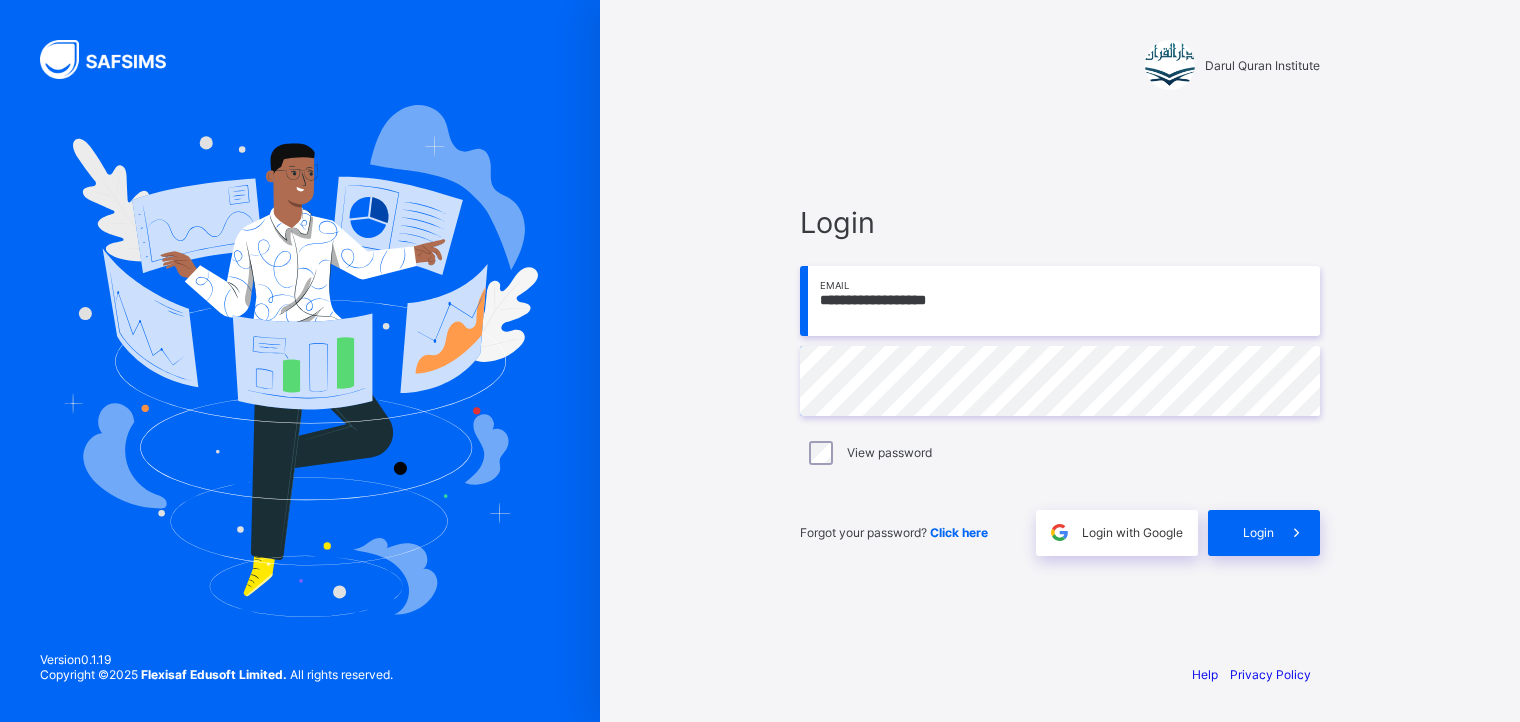 click on "**********" at bounding box center (1060, 301) 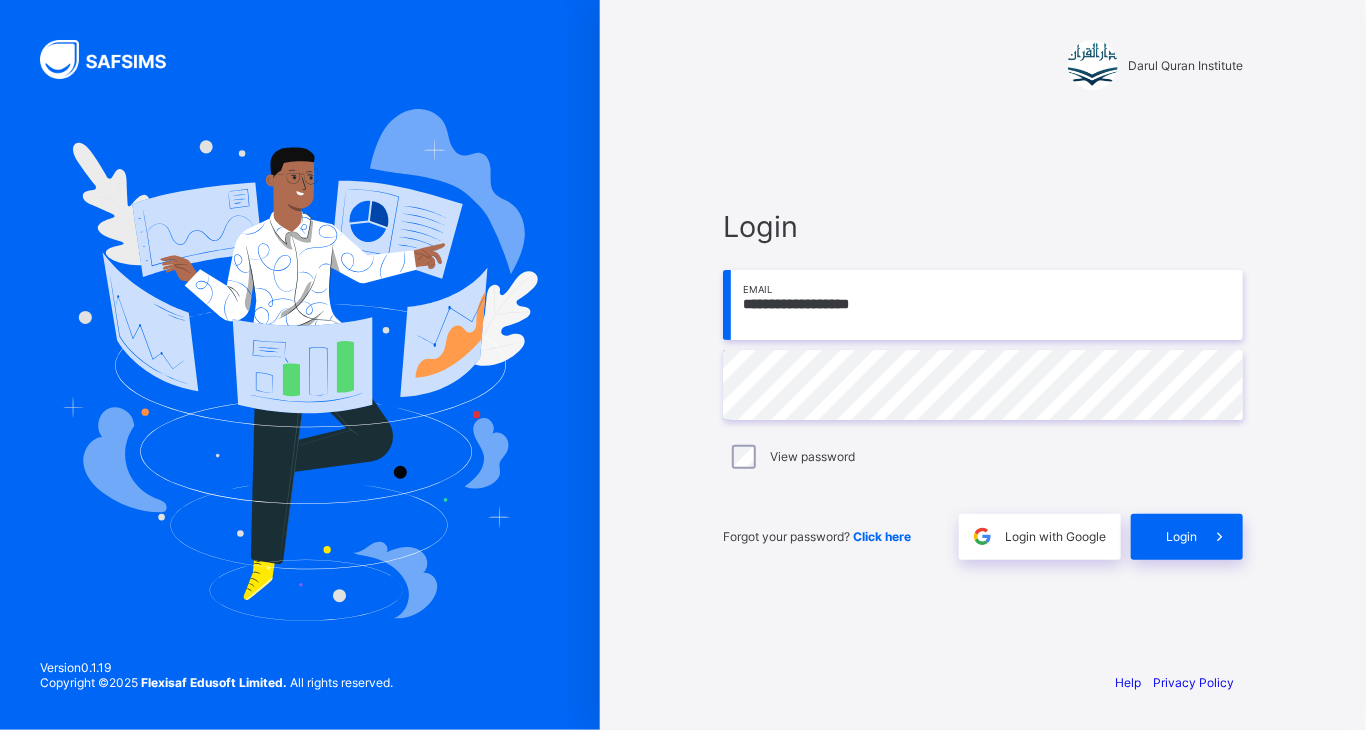 click on "**********" at bounding box center (983, 305) 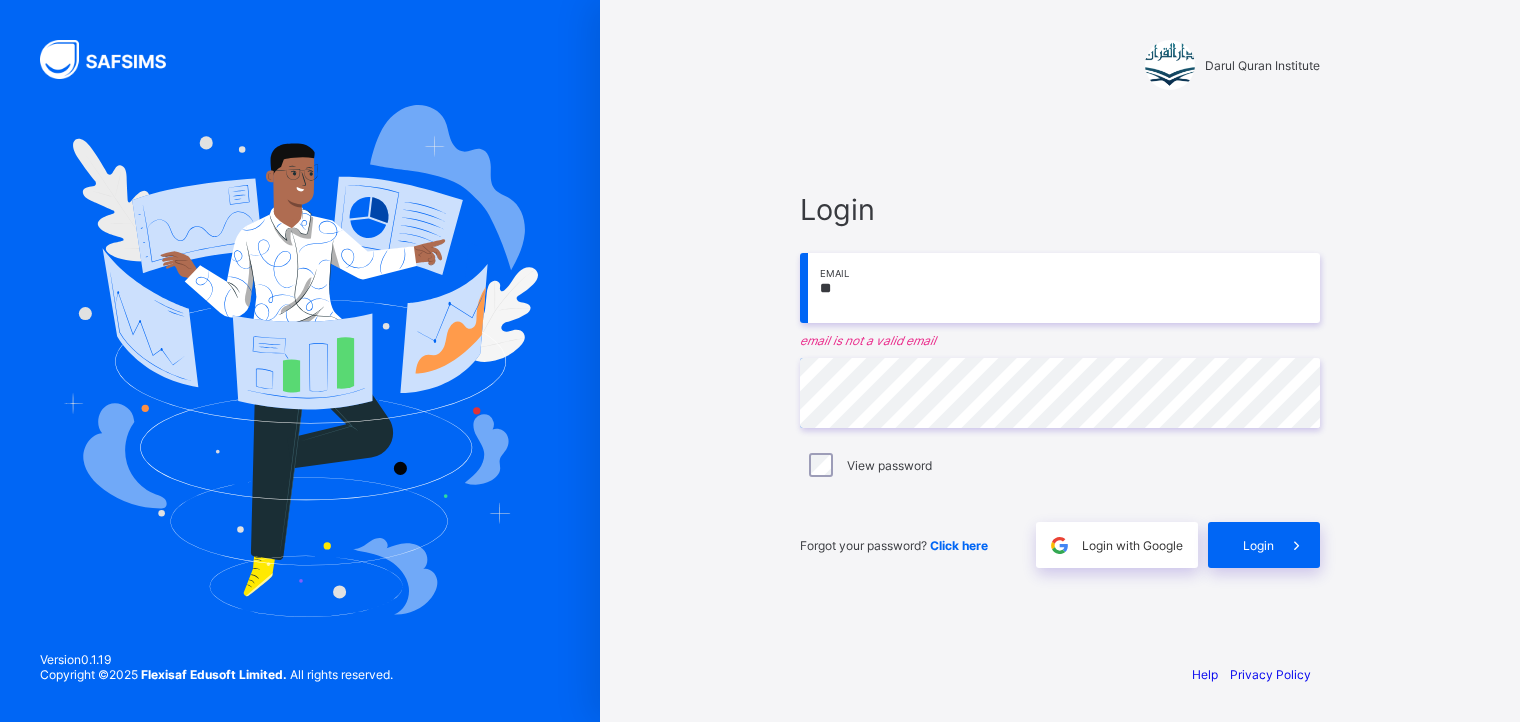 type on "*" 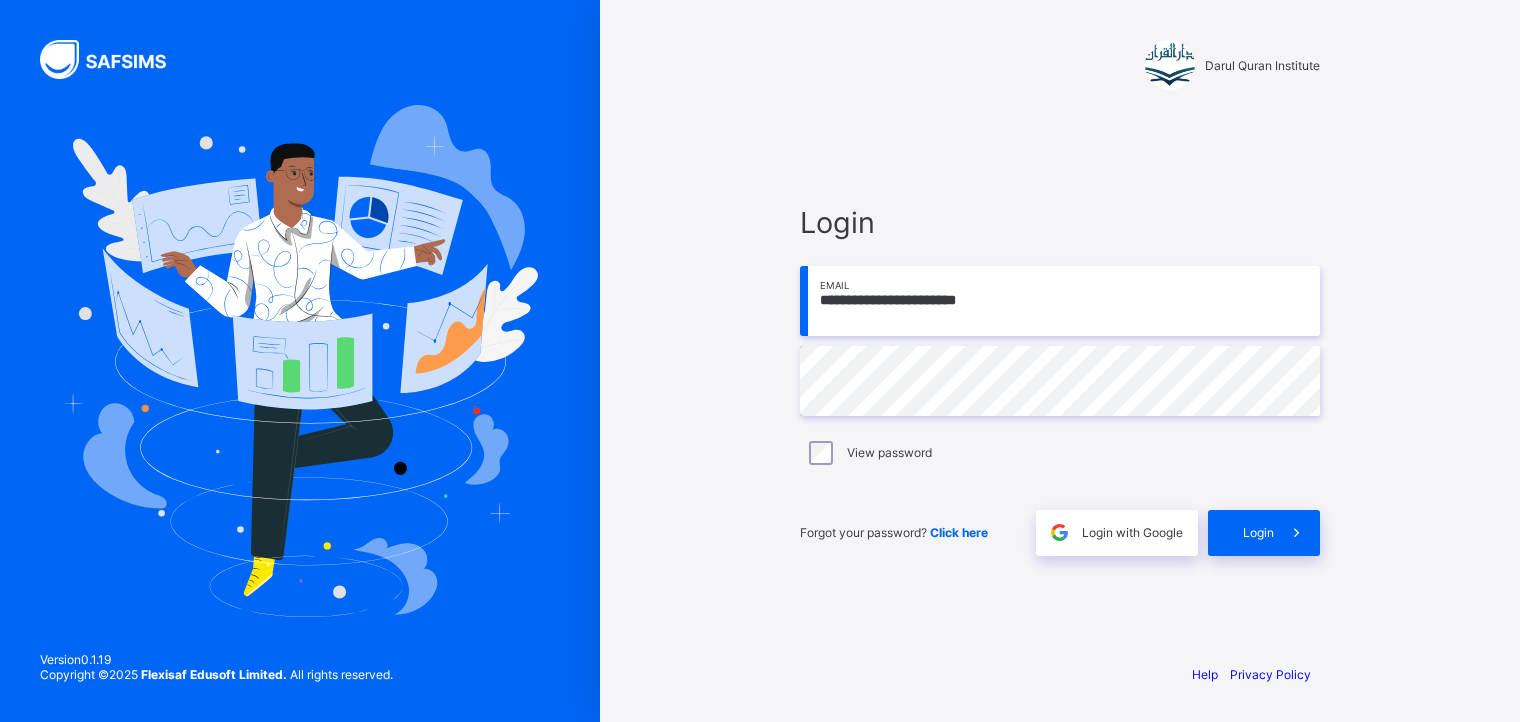 type on "**********" 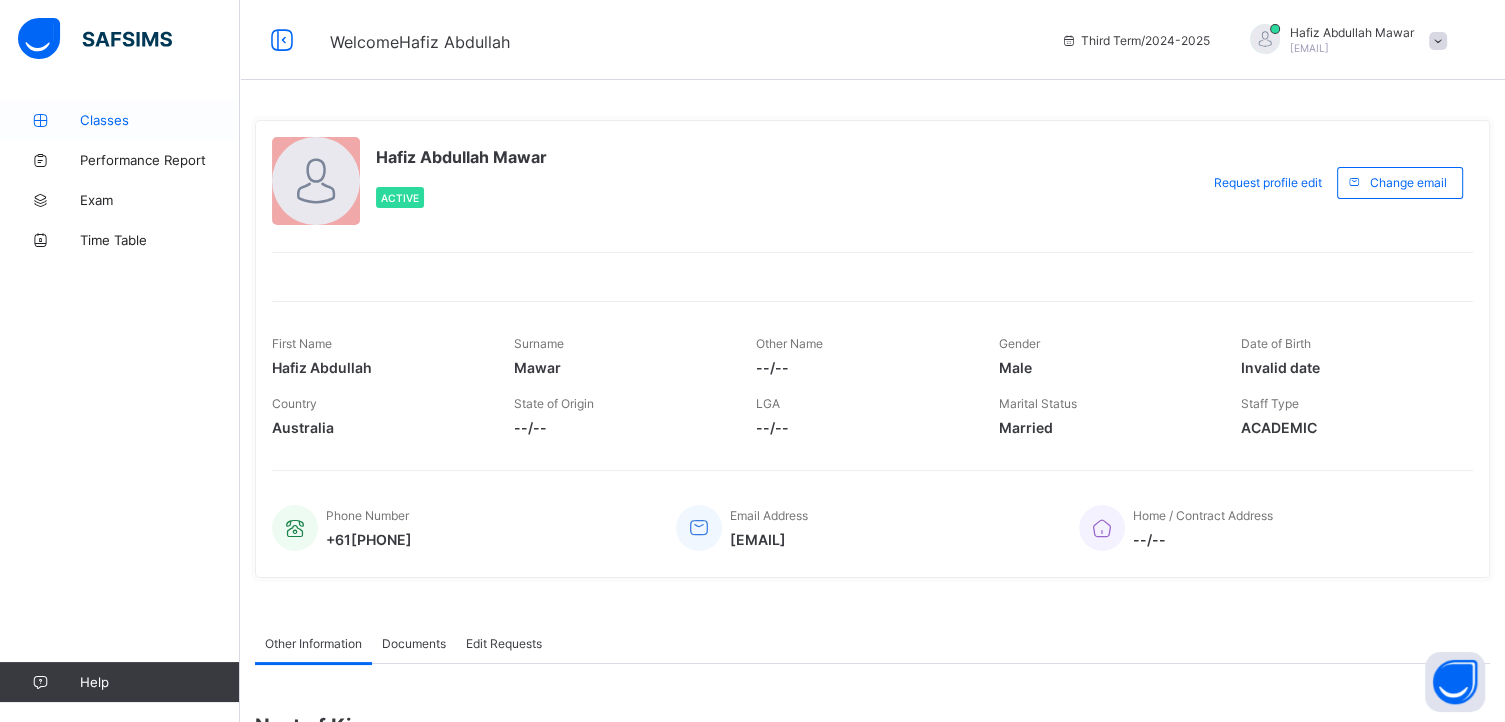 click on "Classes" at bounding box center [160, 120] 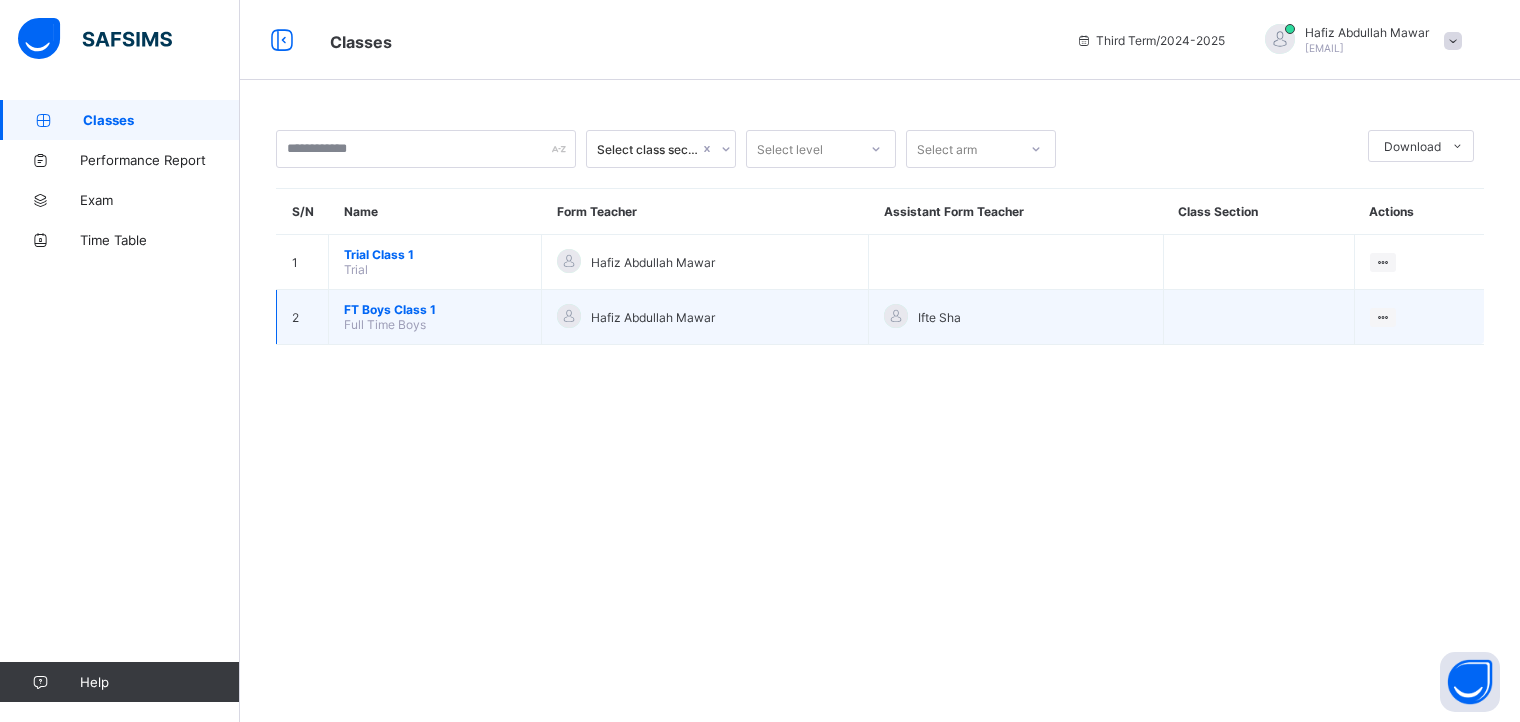 click on "FT Boys   Class 1" at bounding box center (435, 309) 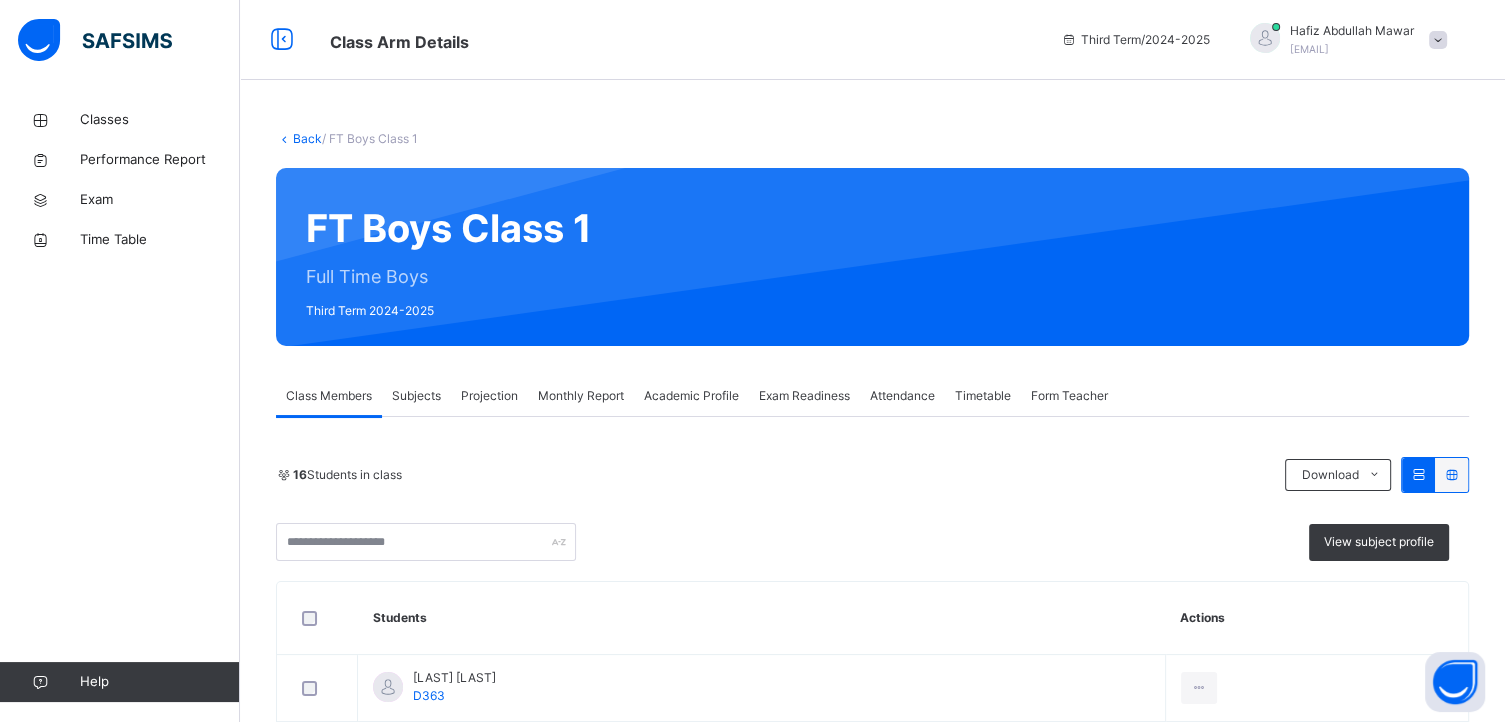 click on "Projection" at bounding box center (489, 396) 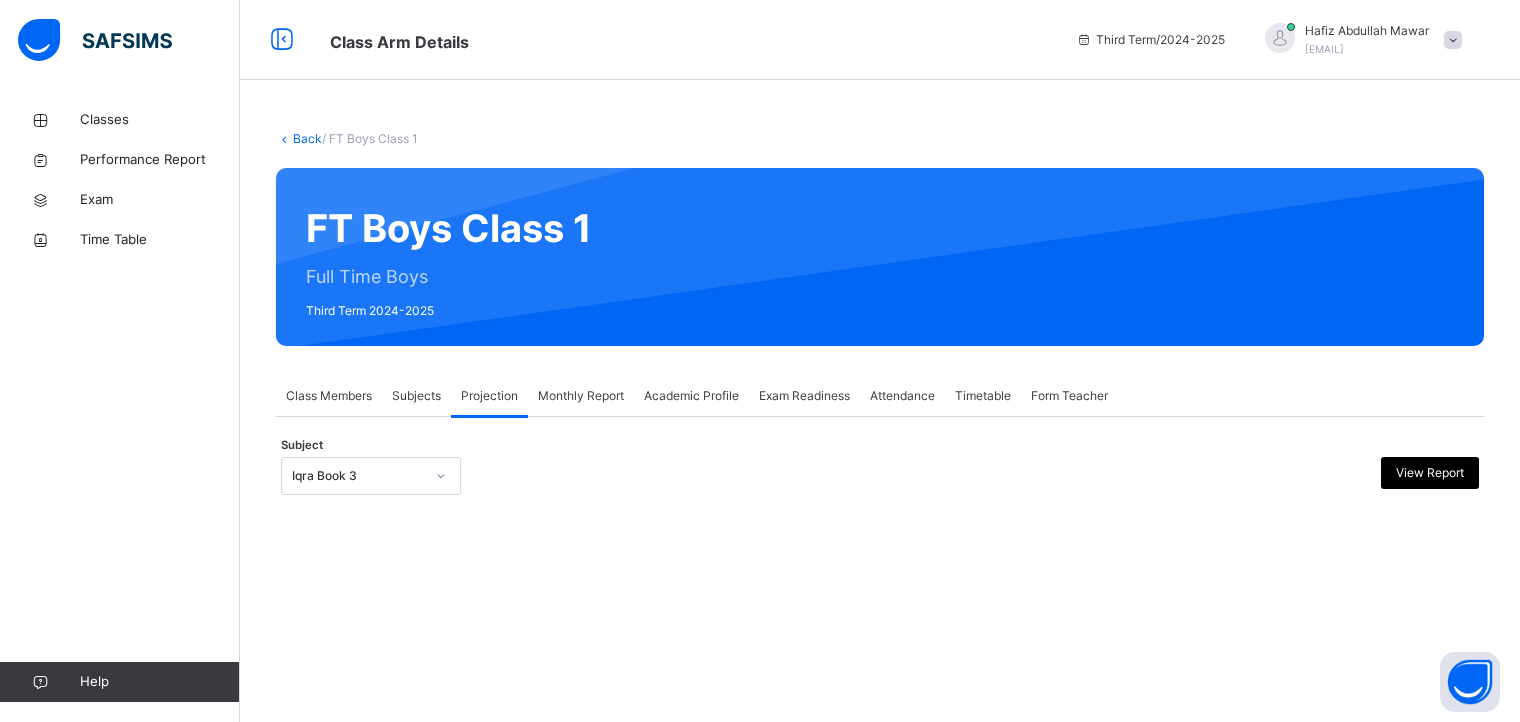 click at bounding box center [441, 476] 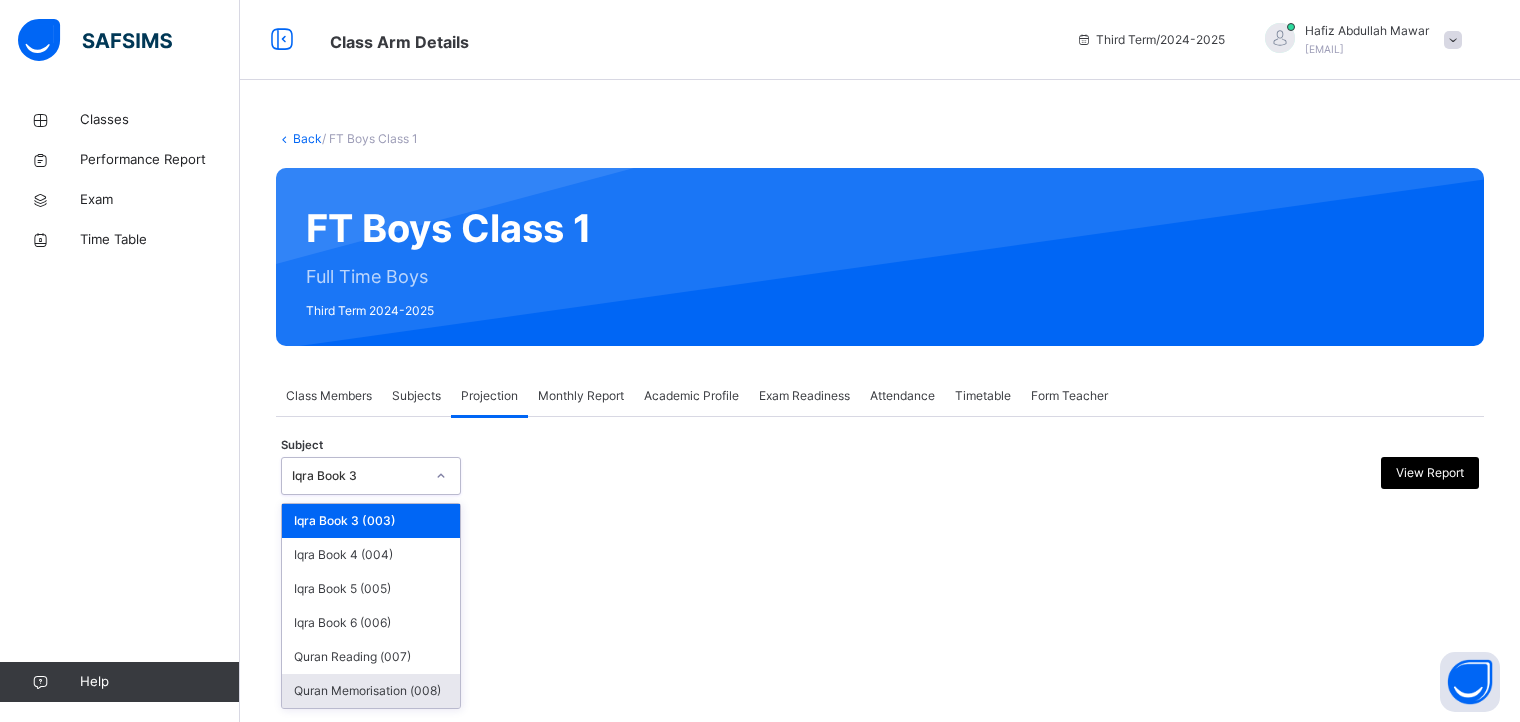 click on "Quran Memorisation (008)" at bounding box center [371, 691] 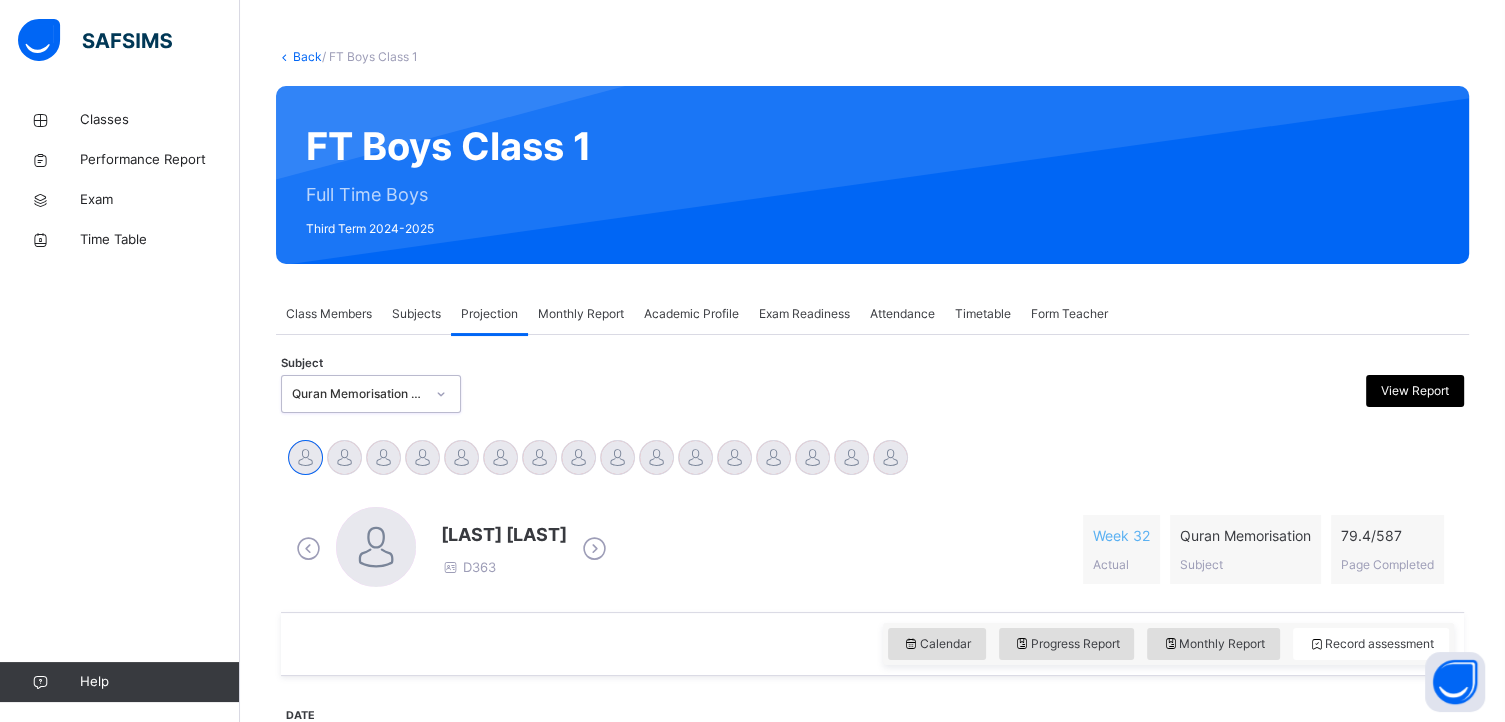 scroll, scrollTop: 96, scrollLeft: 0, axis: vertical 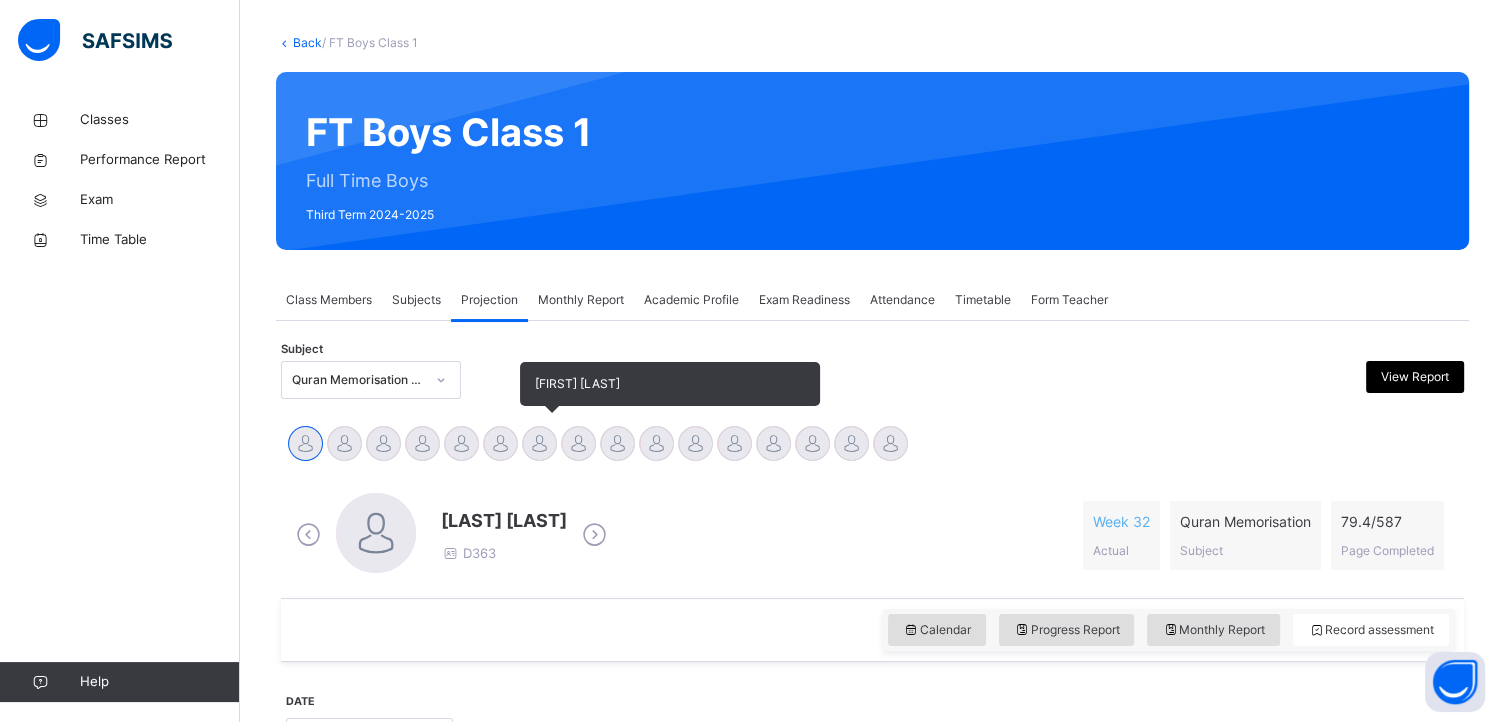 click at bounding box center (539, 443) 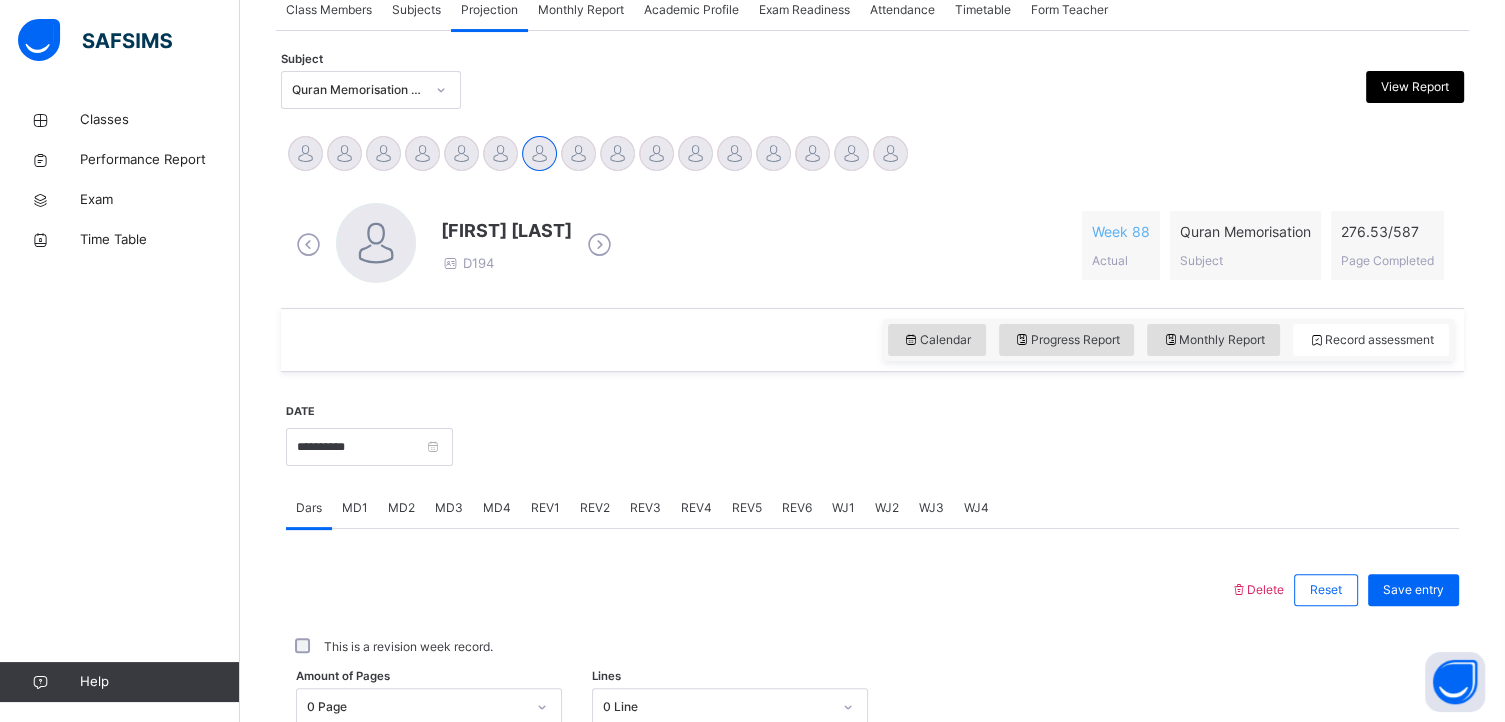 scroll, scrollTop: 346, scrollLeft: 0, axis: vertical 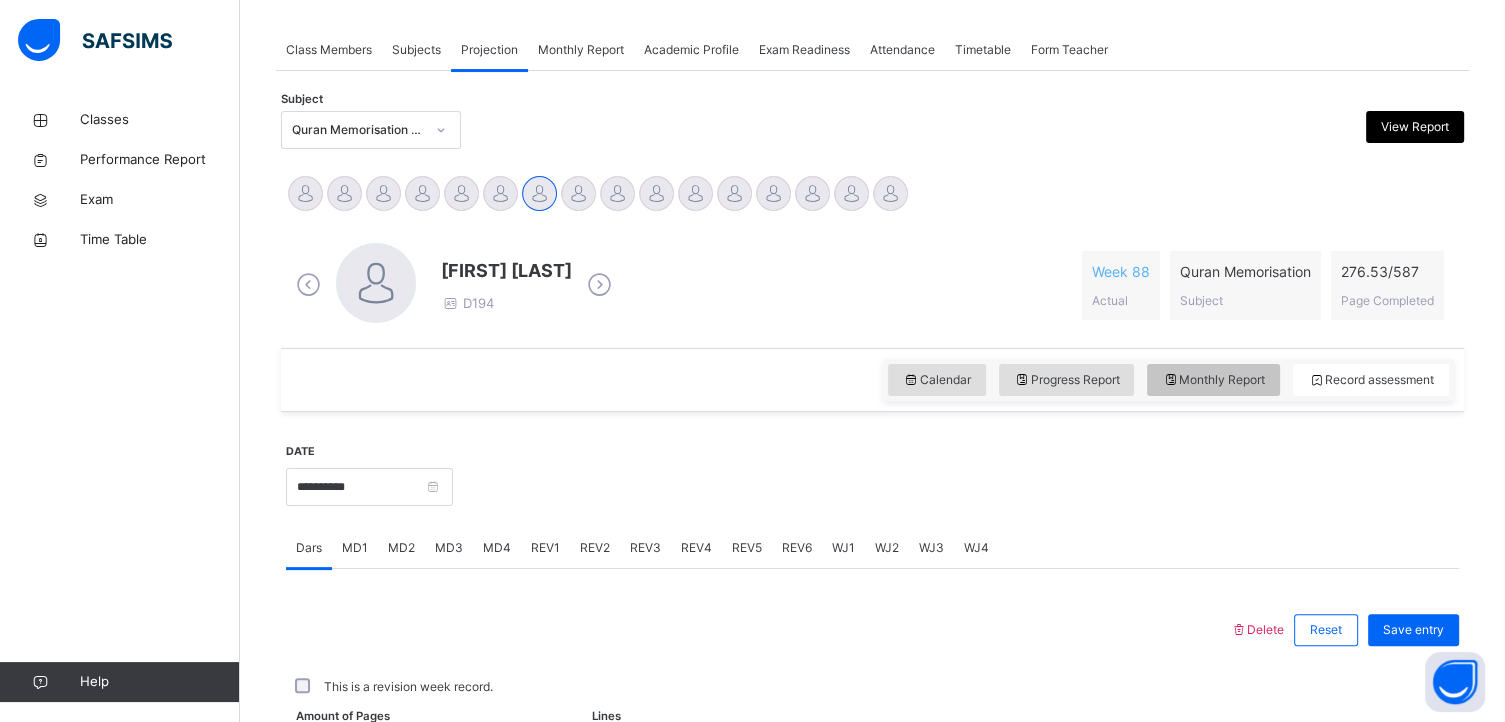 click on "Monthly Report" at bounding box center [1213, 380] 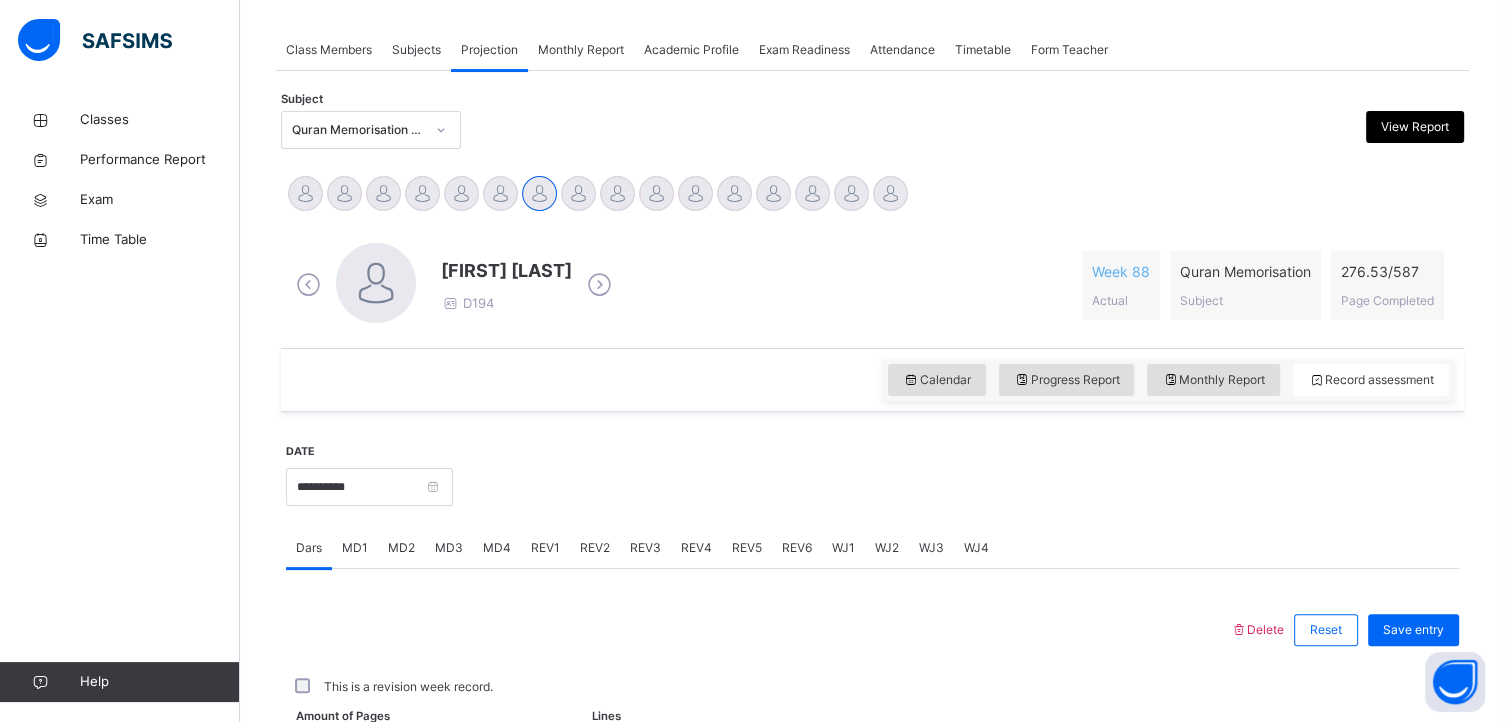 select on "****" 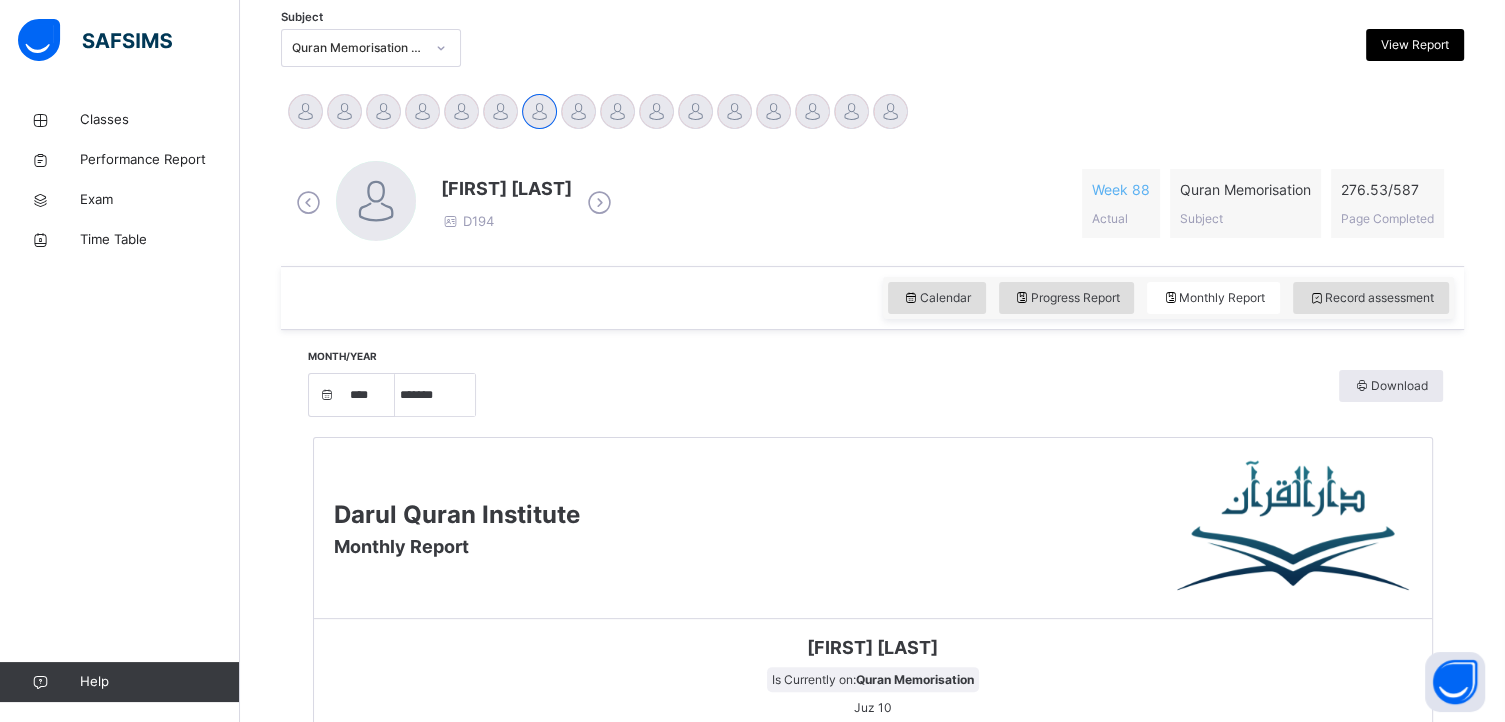 scroll, scrollTop: 405, scrollLeft: 0, axis: vertical 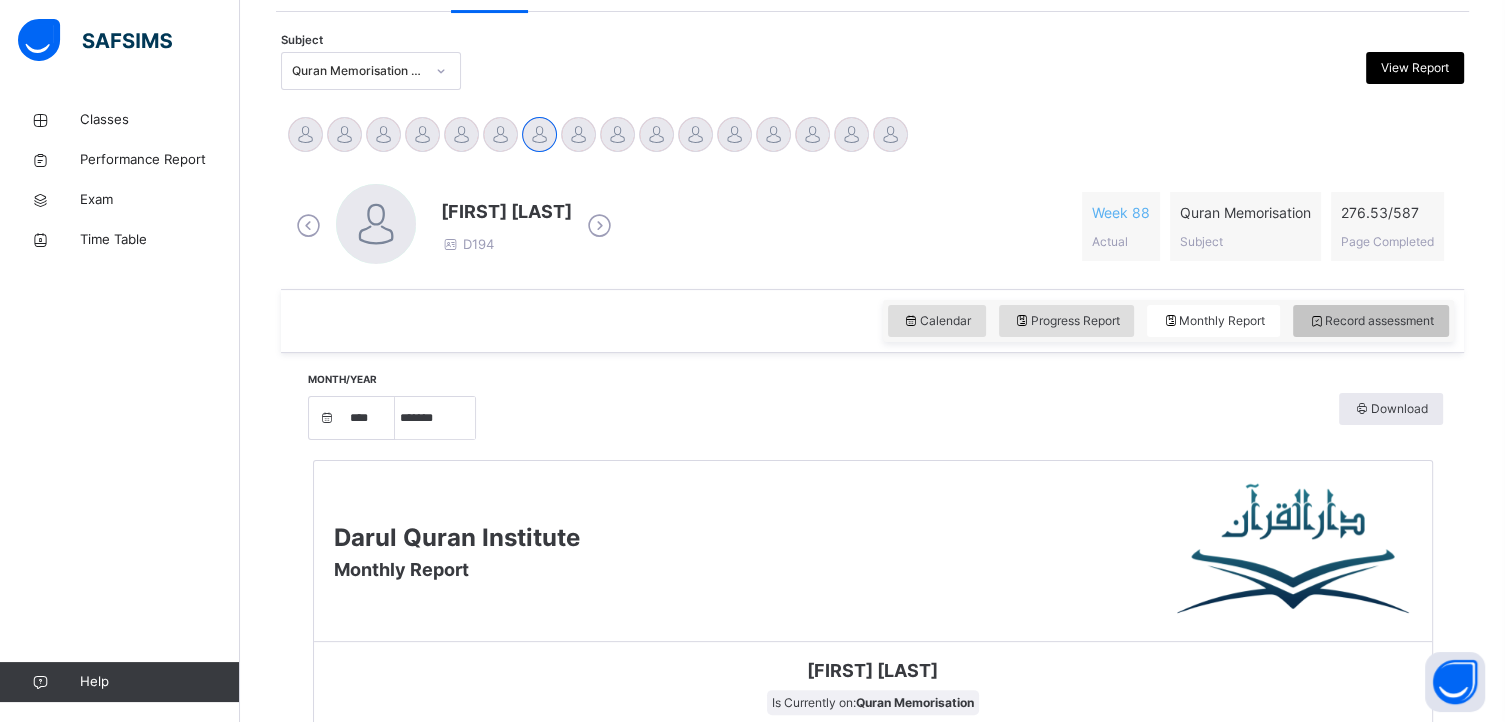 click on "Record assessment" at bounding box center [1371, 321] 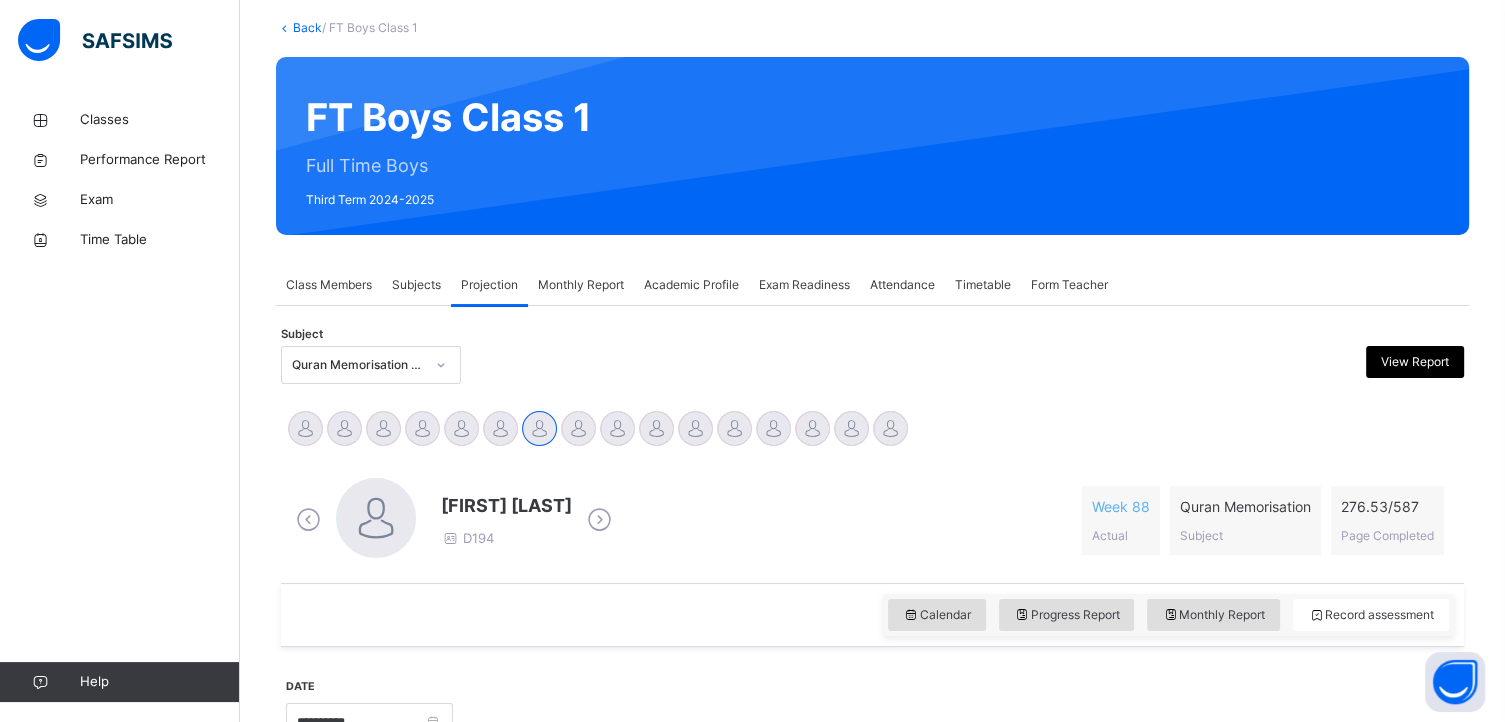 scroll, scrollTop: 0, scrollLeft: 0, axis: both 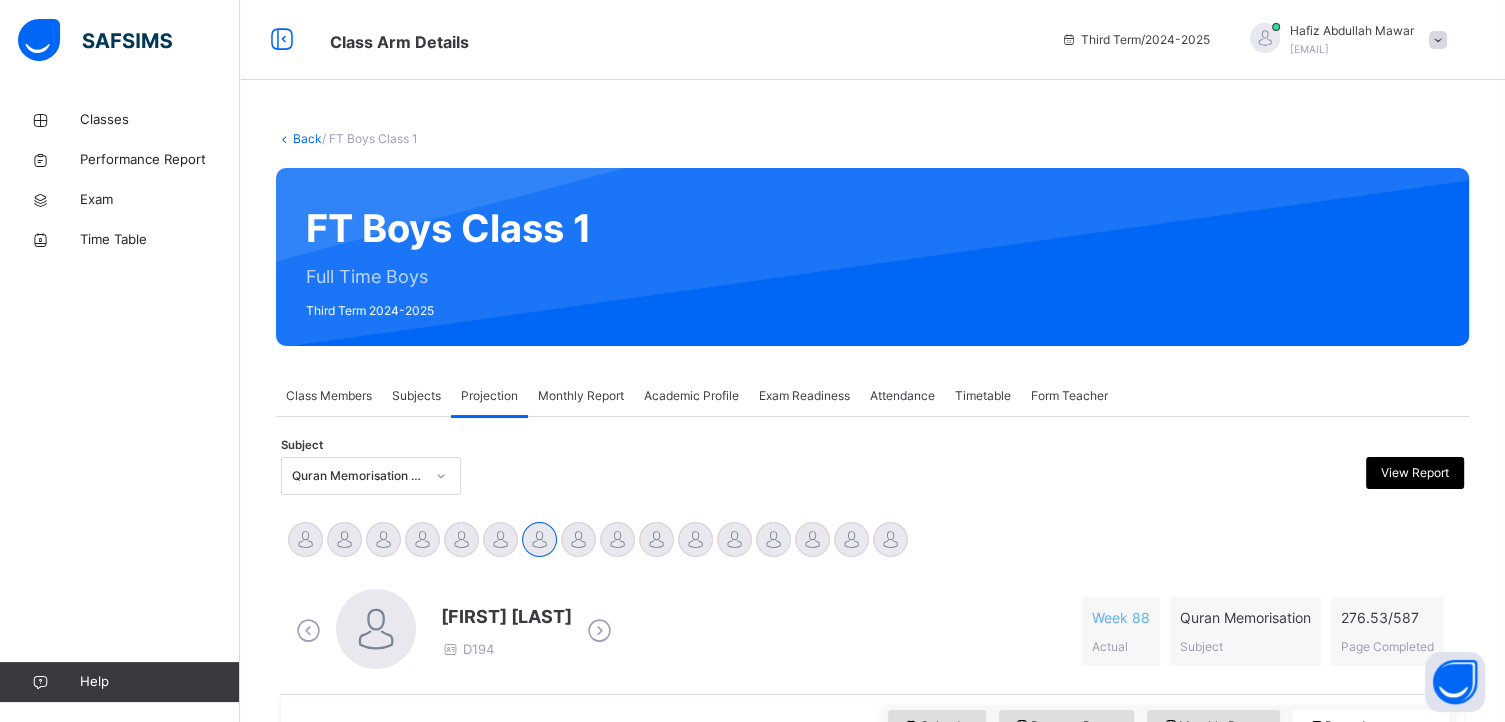 click on "Attendance" at bounding box center (902, 396) 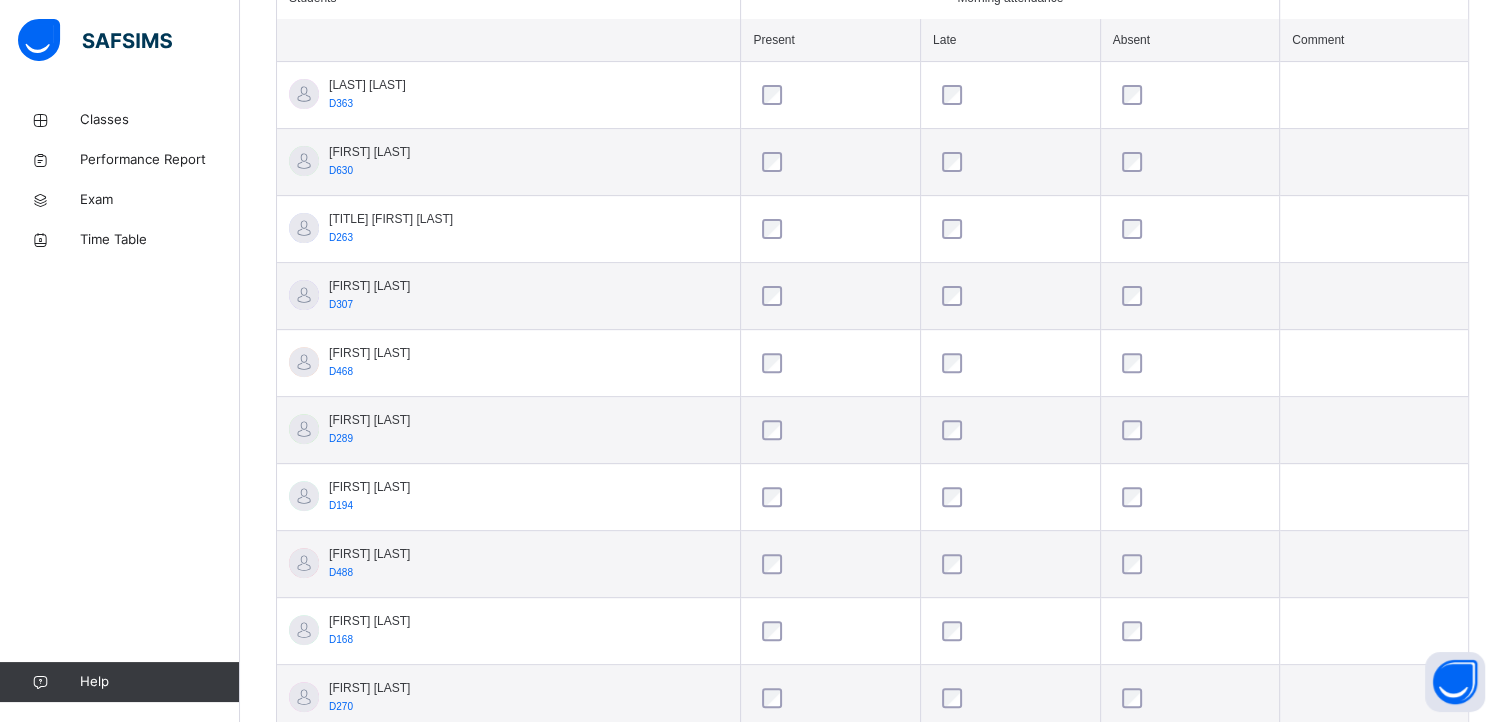 scroll, scrollTop: 600, scrollLeft: 0, axis: vertical 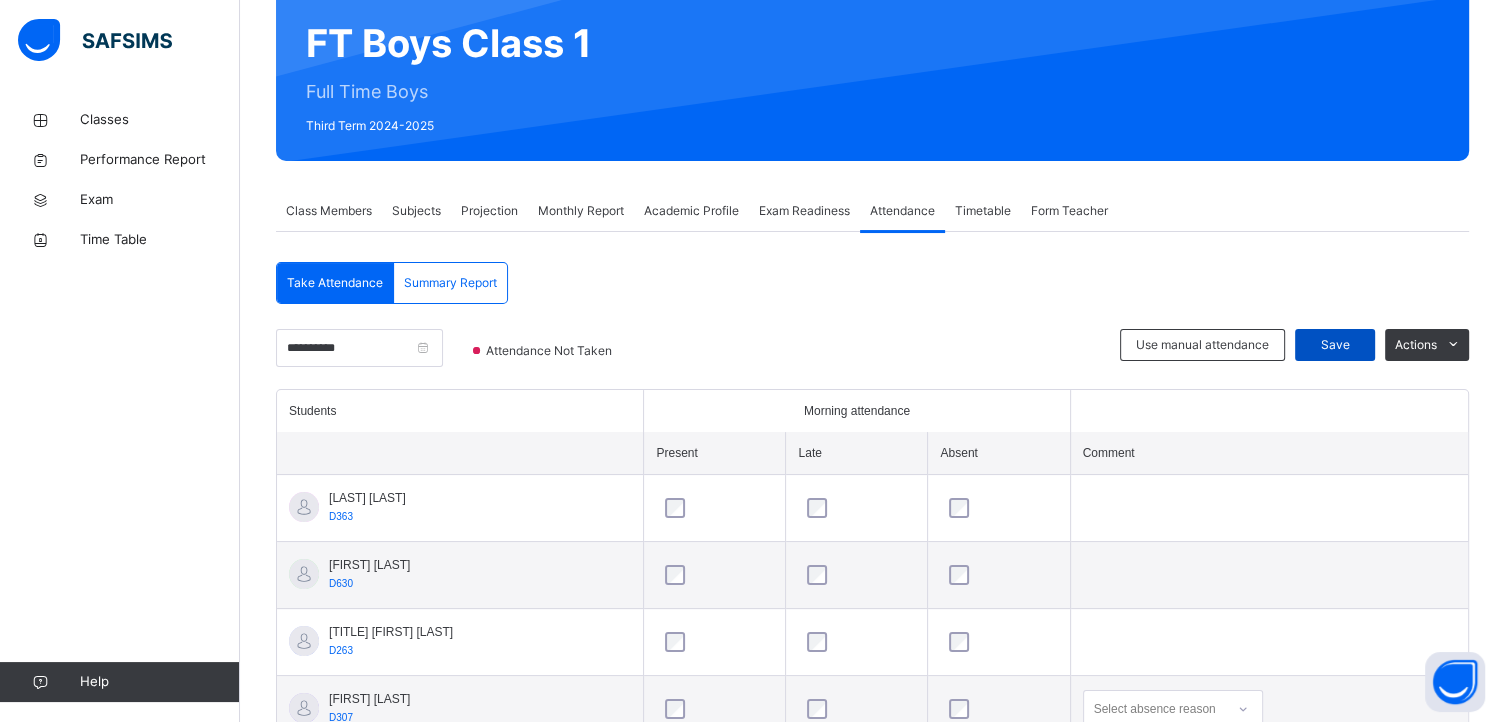 click on "Save" at bounding box center (1335, 345) 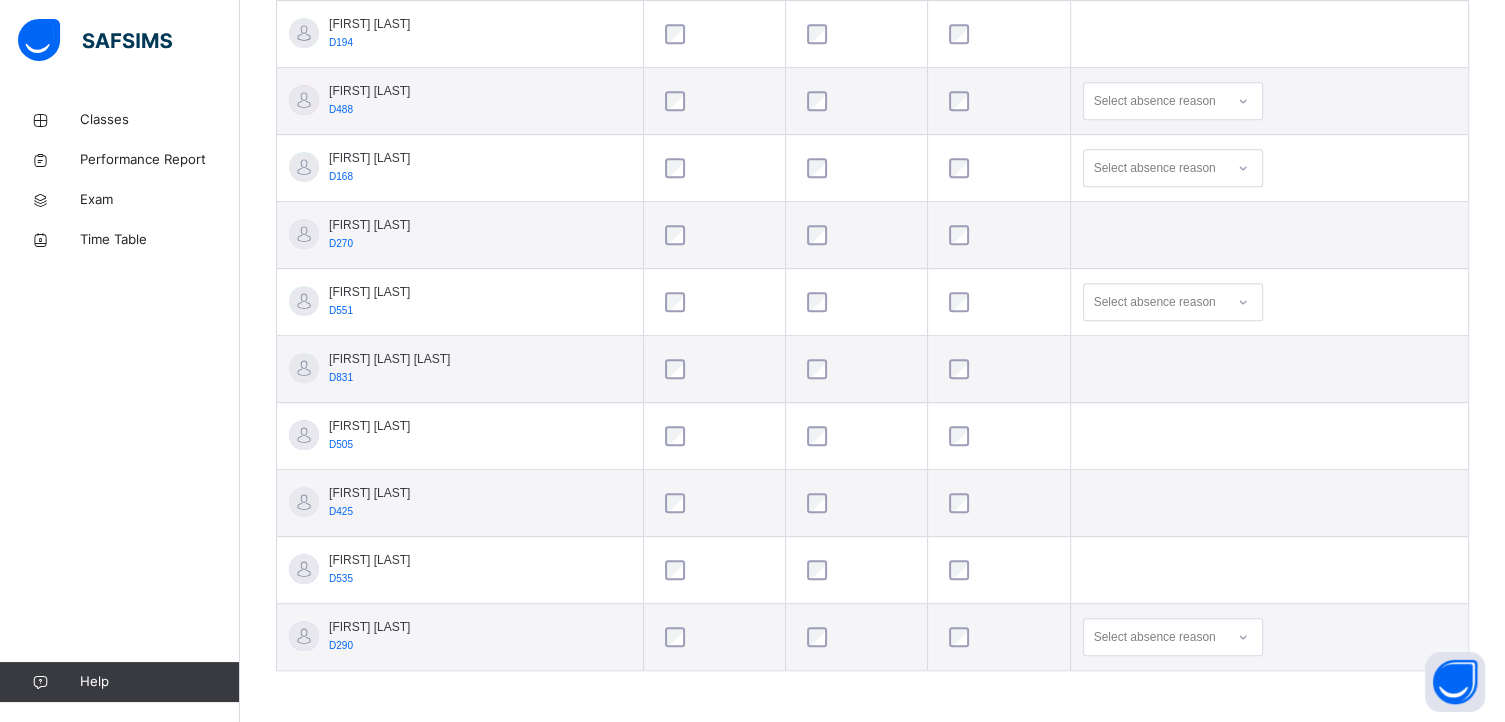 scroll, scrollTop: 1061, scrollLeft: 0, axis: vertical 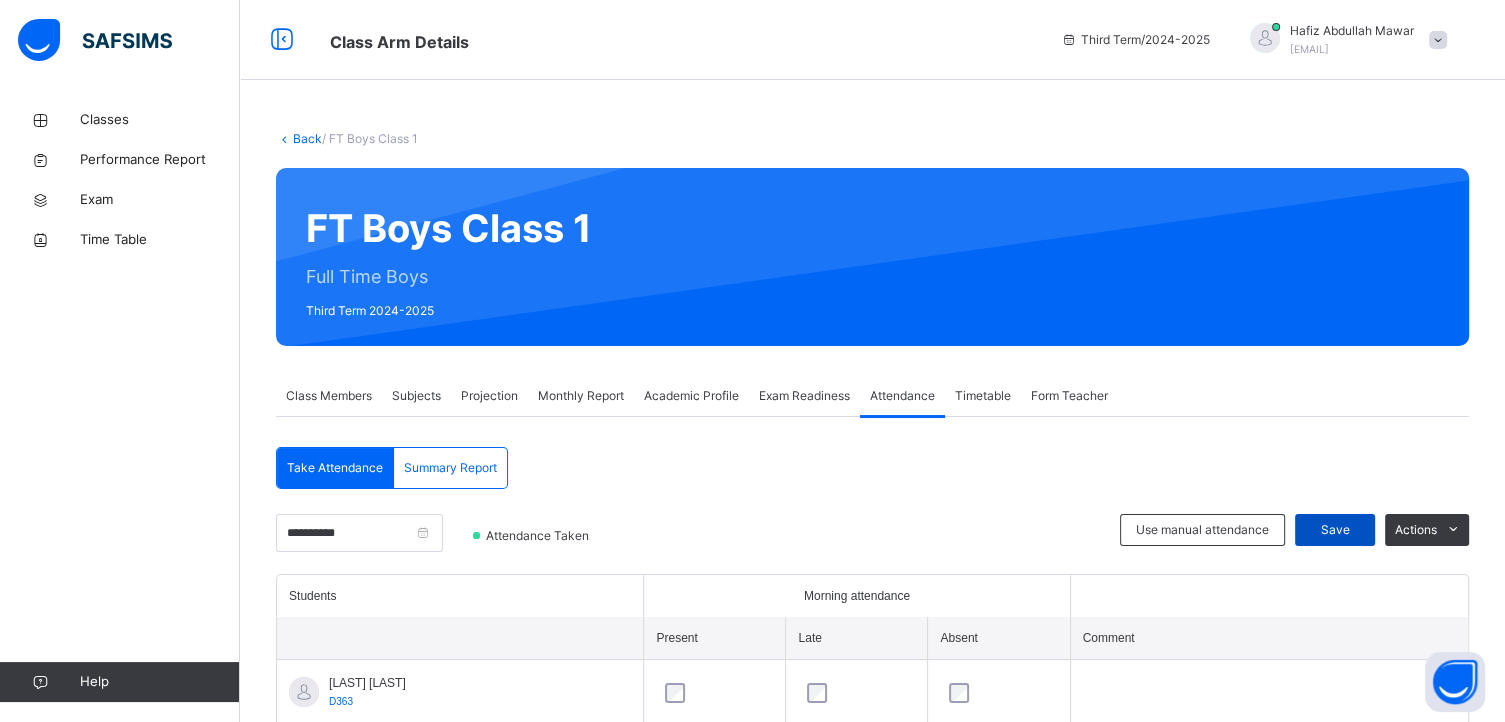 click on "Save" at bounding box center (1335, 530) 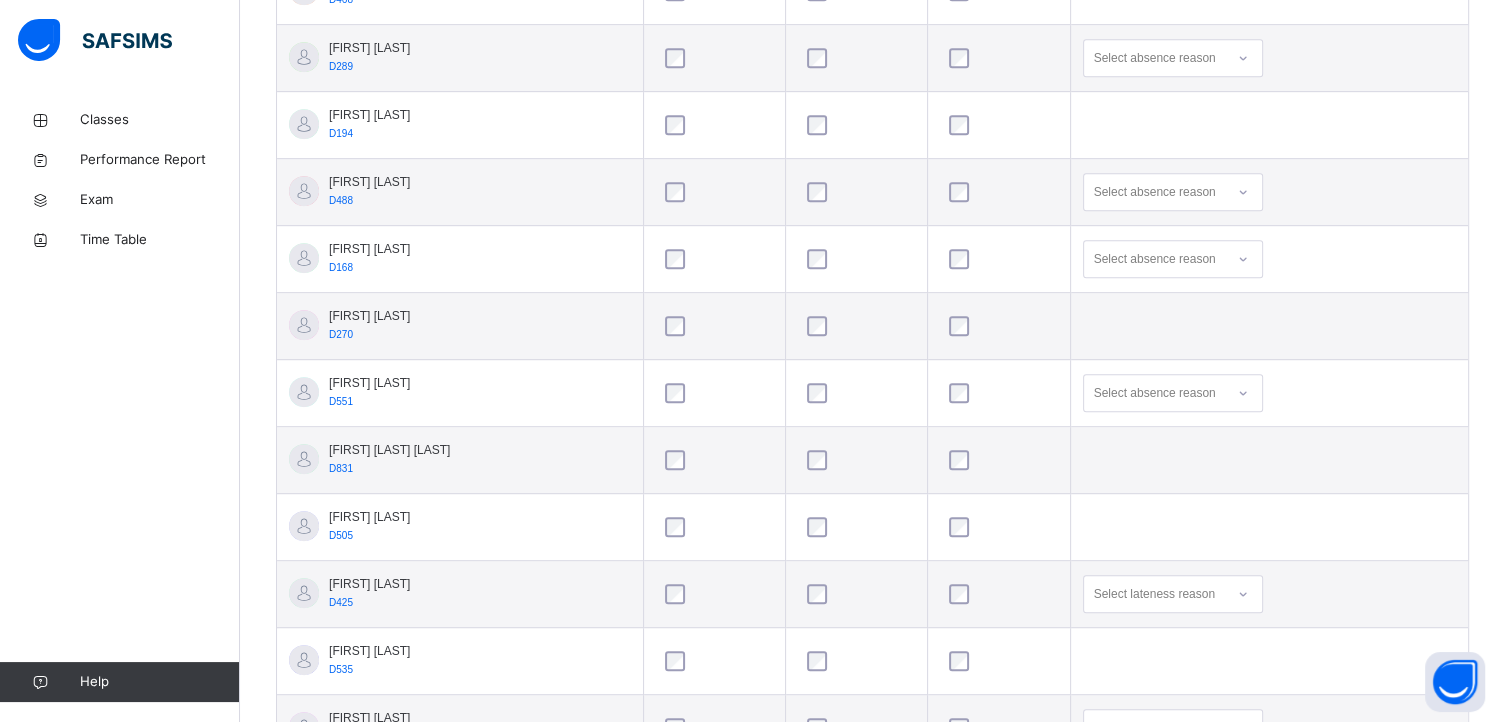 scroll, scrollTop: 1061, scrollLeft: 0, axis: vertical 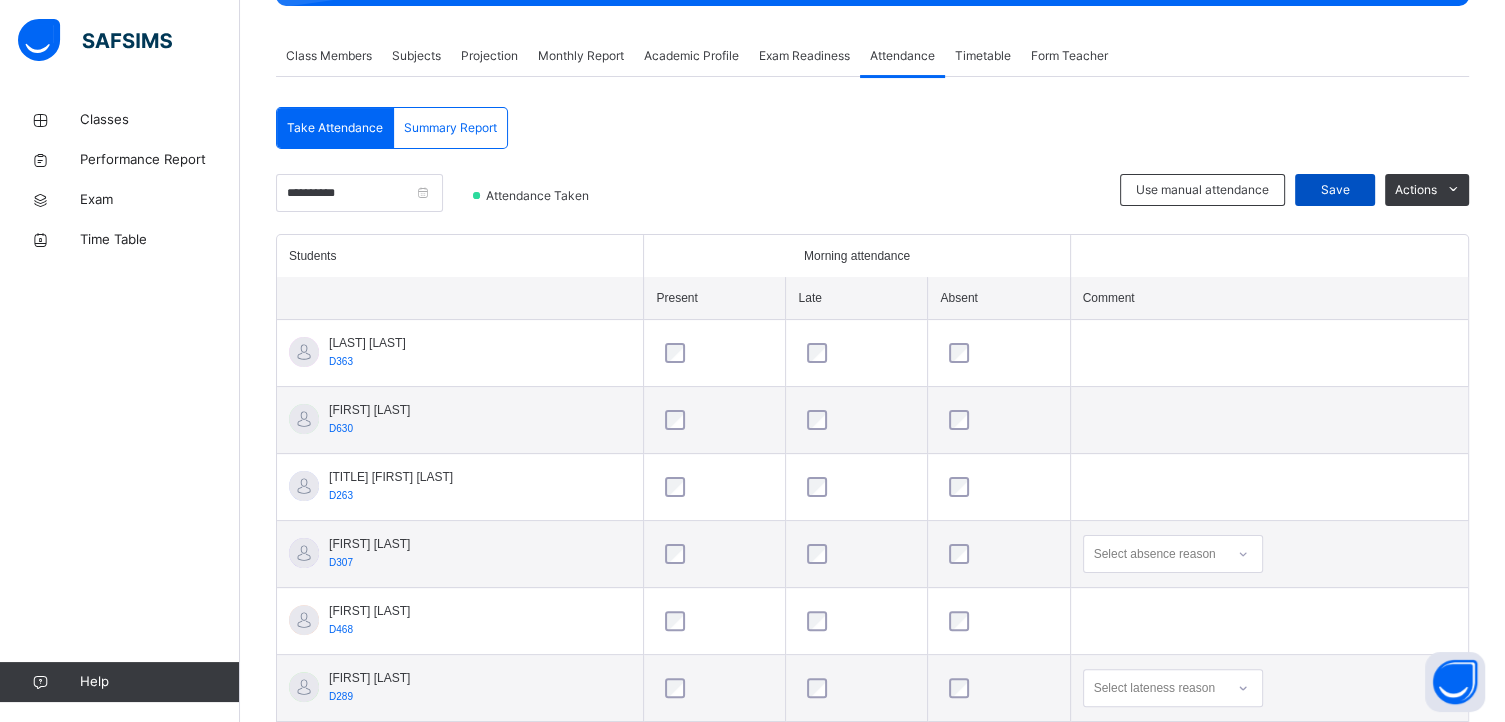 click on "Save" at bounding box center (1335, 190) 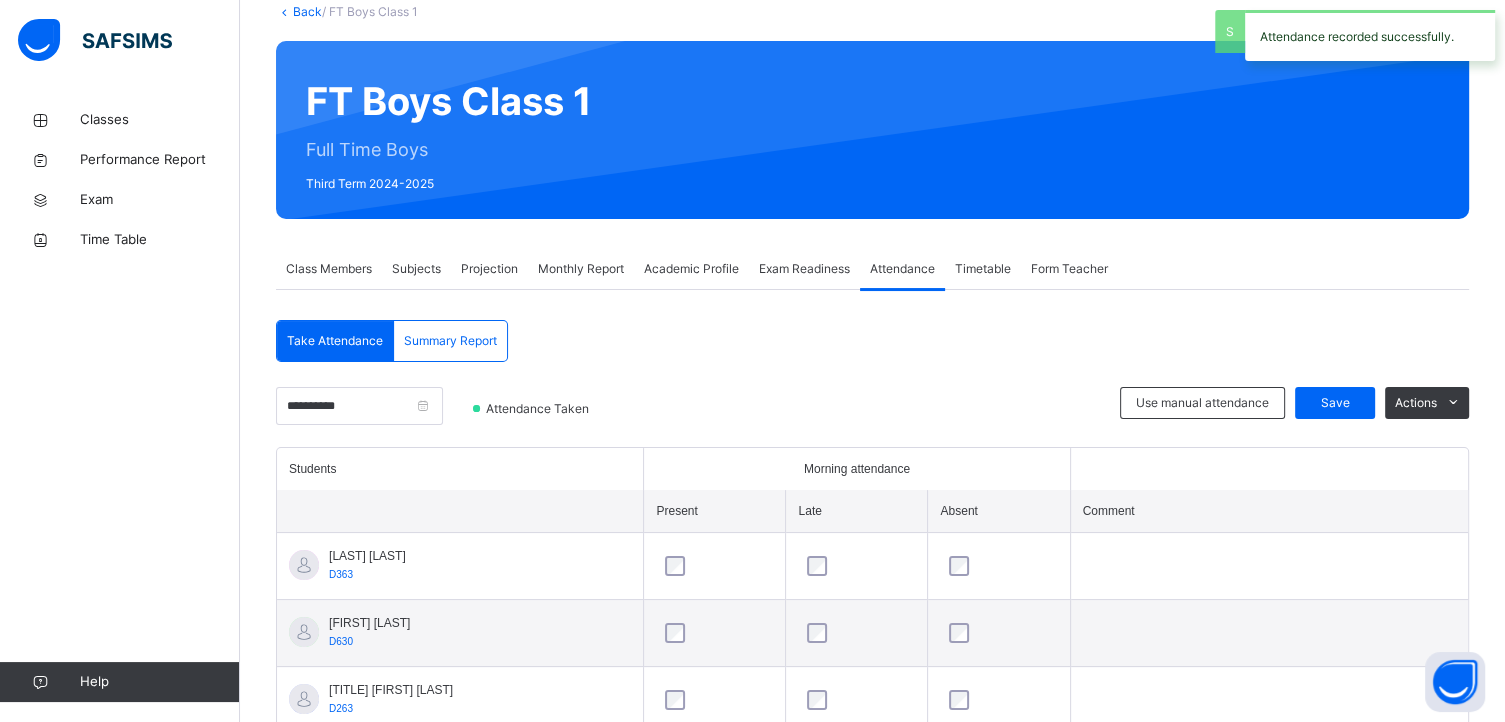 scroll, scrollTop: 340, scrollLeft: 0, axis: vertical 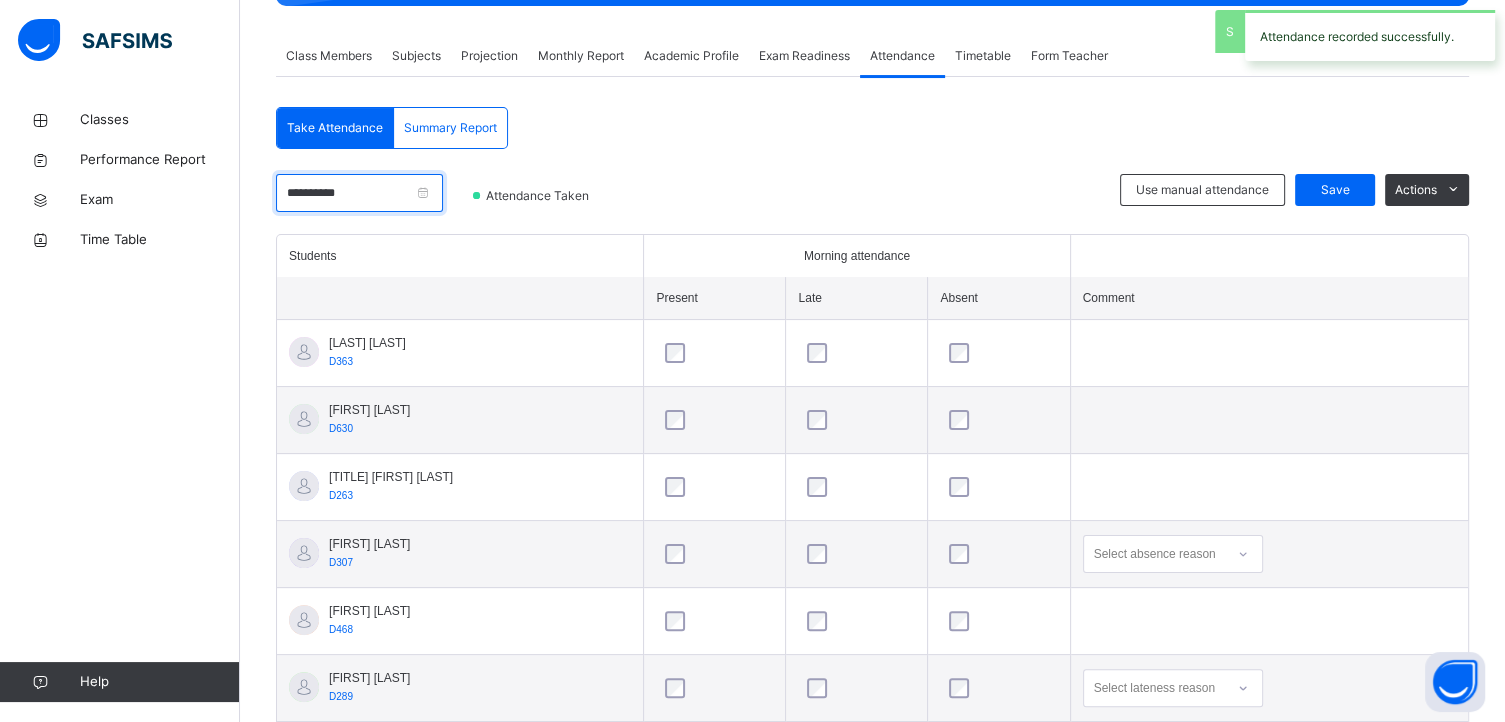 click on "**********" at bounding box center (359, 193) 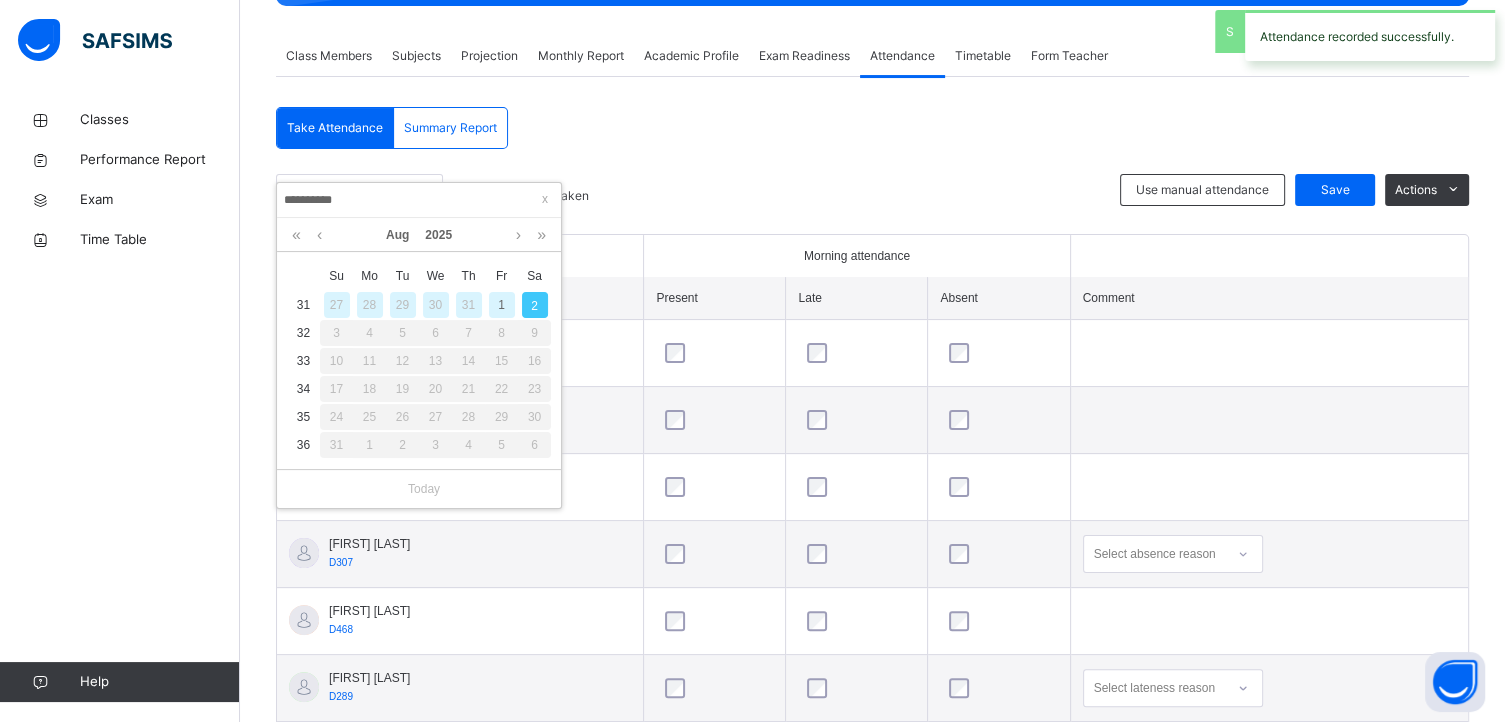 click on "1" at bounding box center (502, 305) 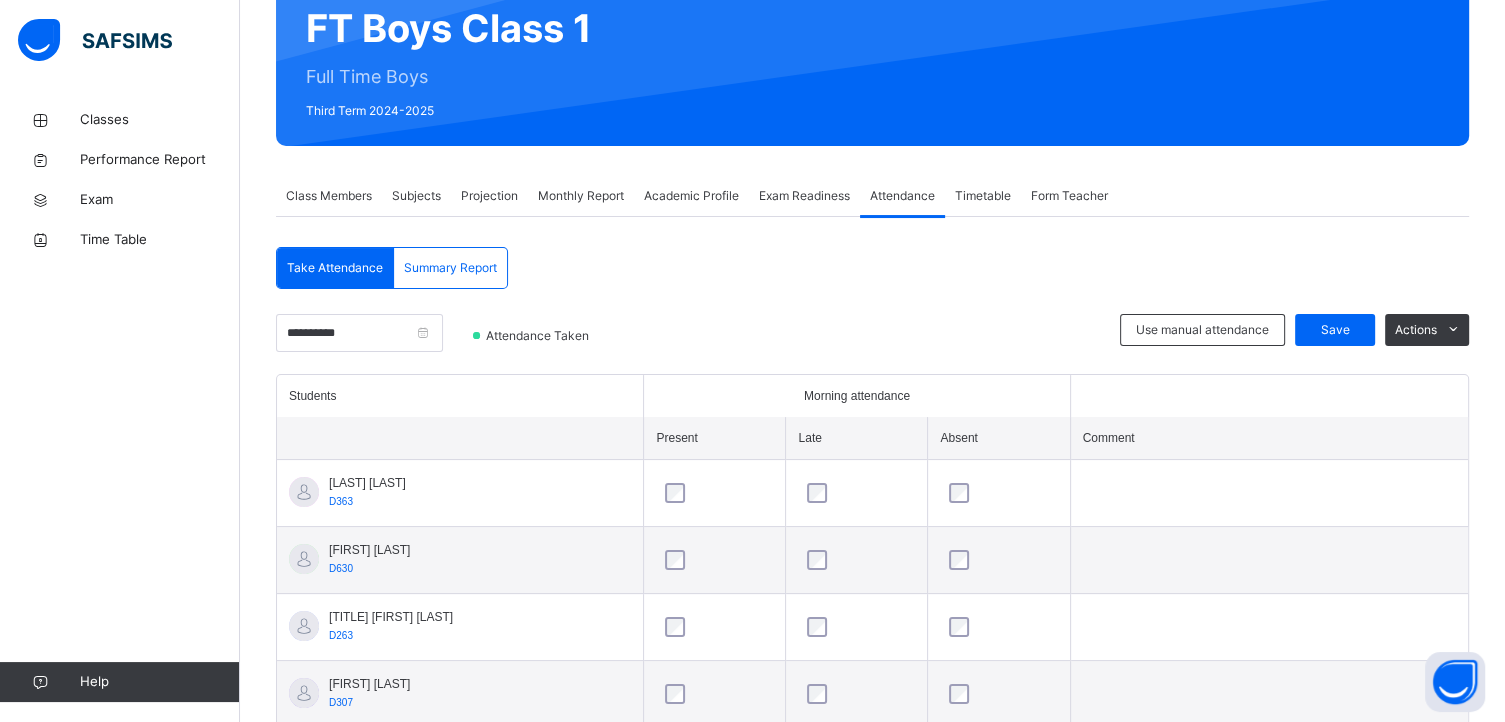 scroll, scrollTop: 212, scrollLeft: 0, axis: vertical 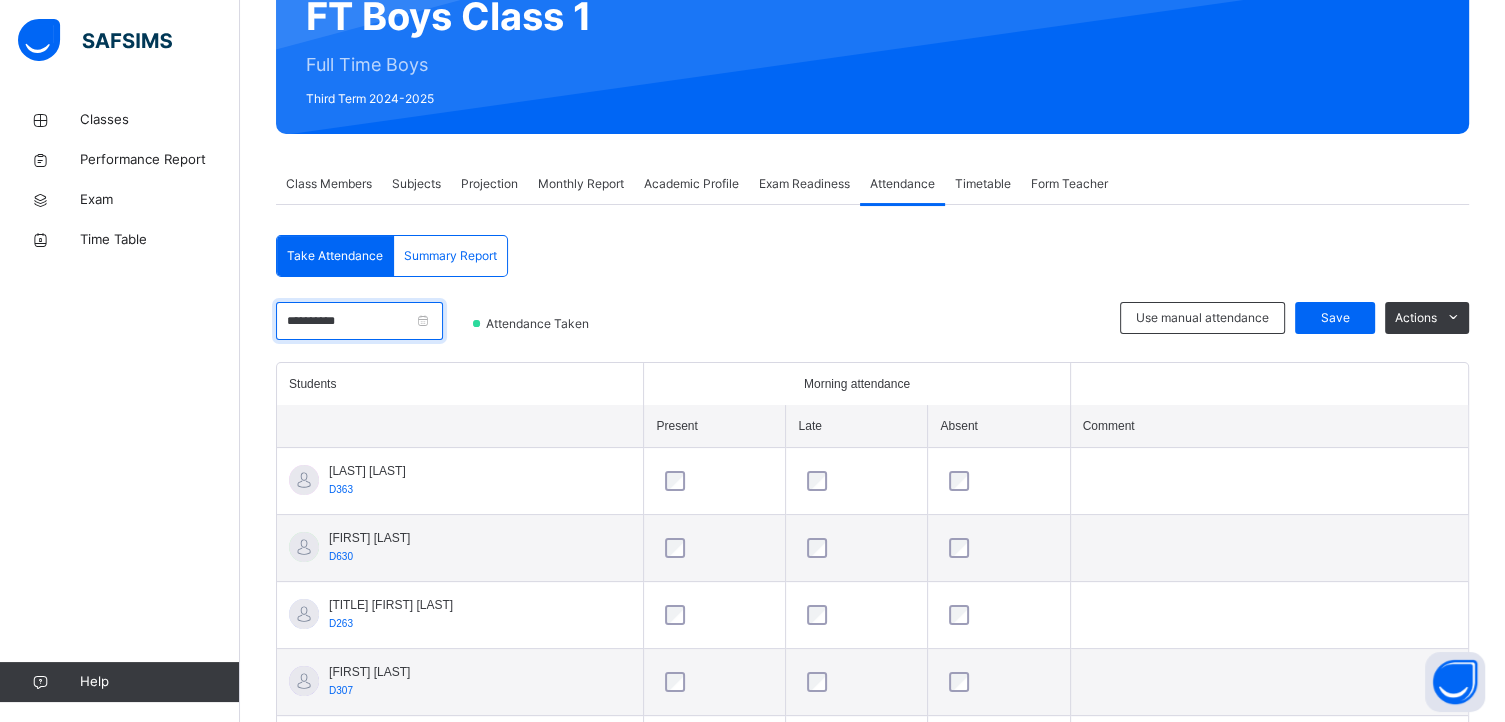 click on "**********" at bounding box center (359, 321) 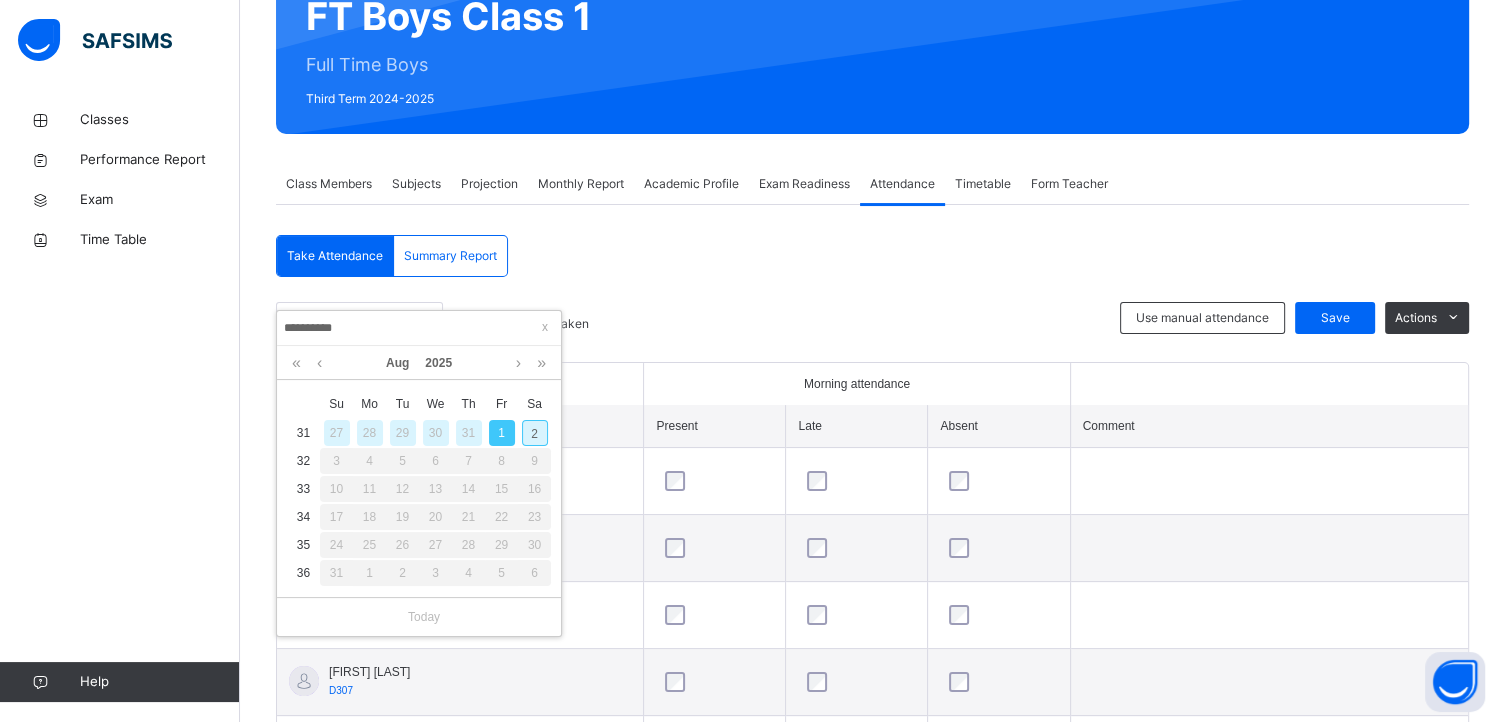 click on "2" at bounding box center [535, 433] 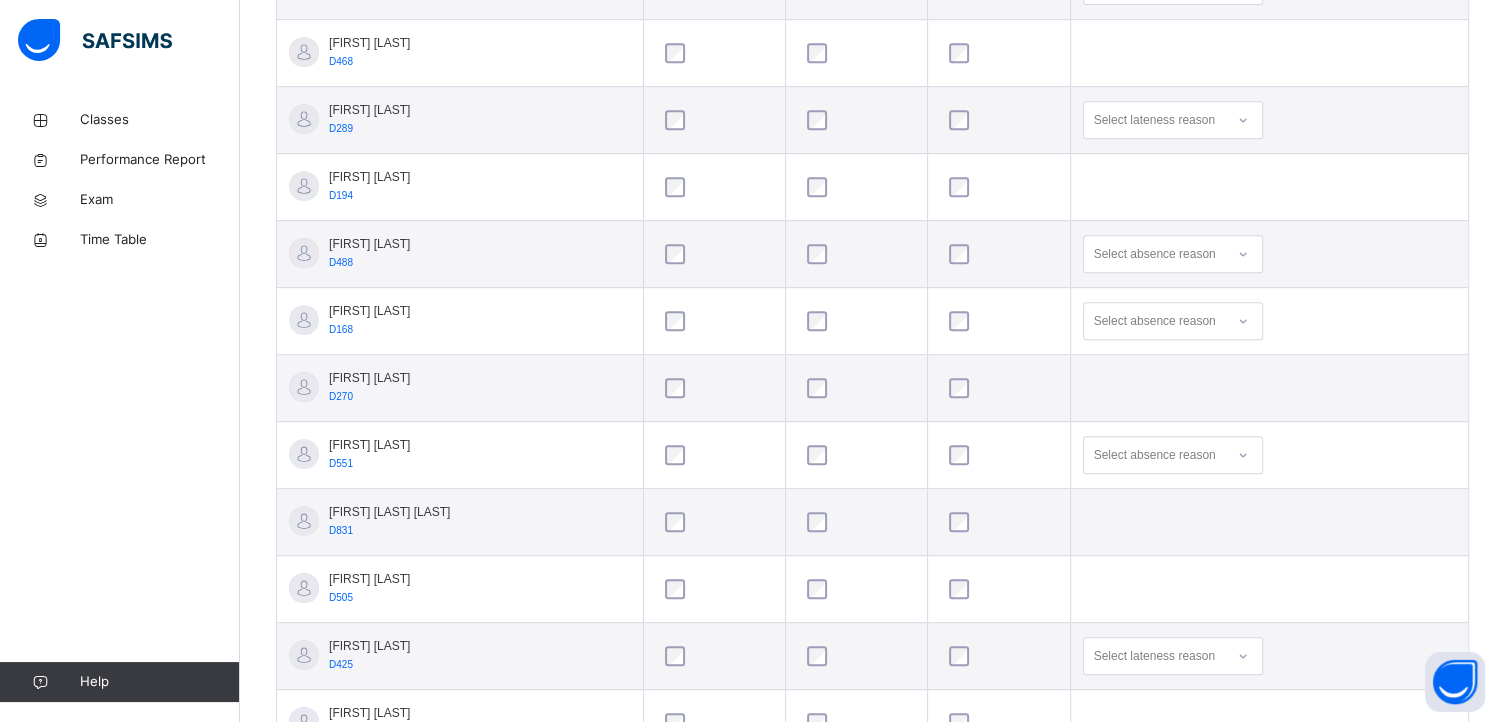 scroll, scrollTop: 909, scrollLeft: 0, axis: vertical 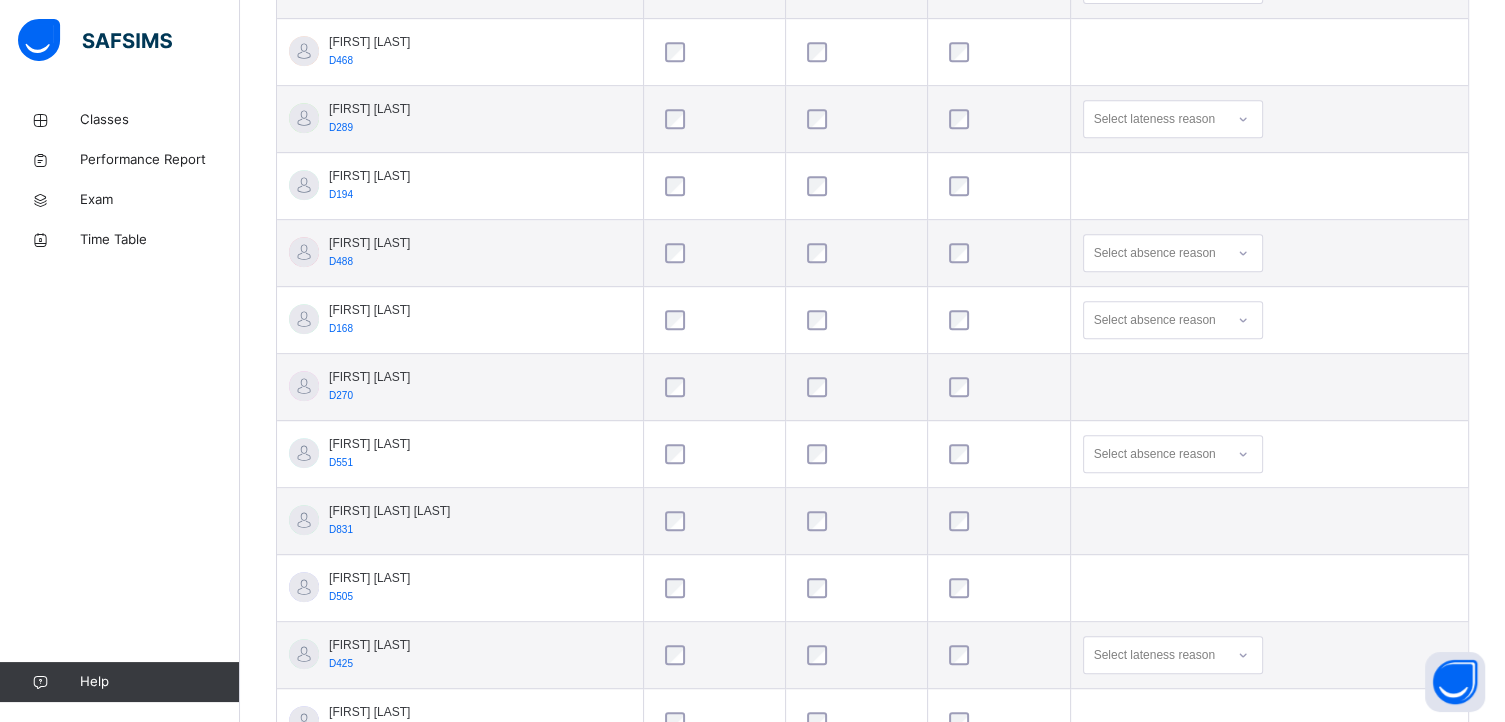 click on "[FIRST] [LAST] D551" at bounding box center (460, 454) 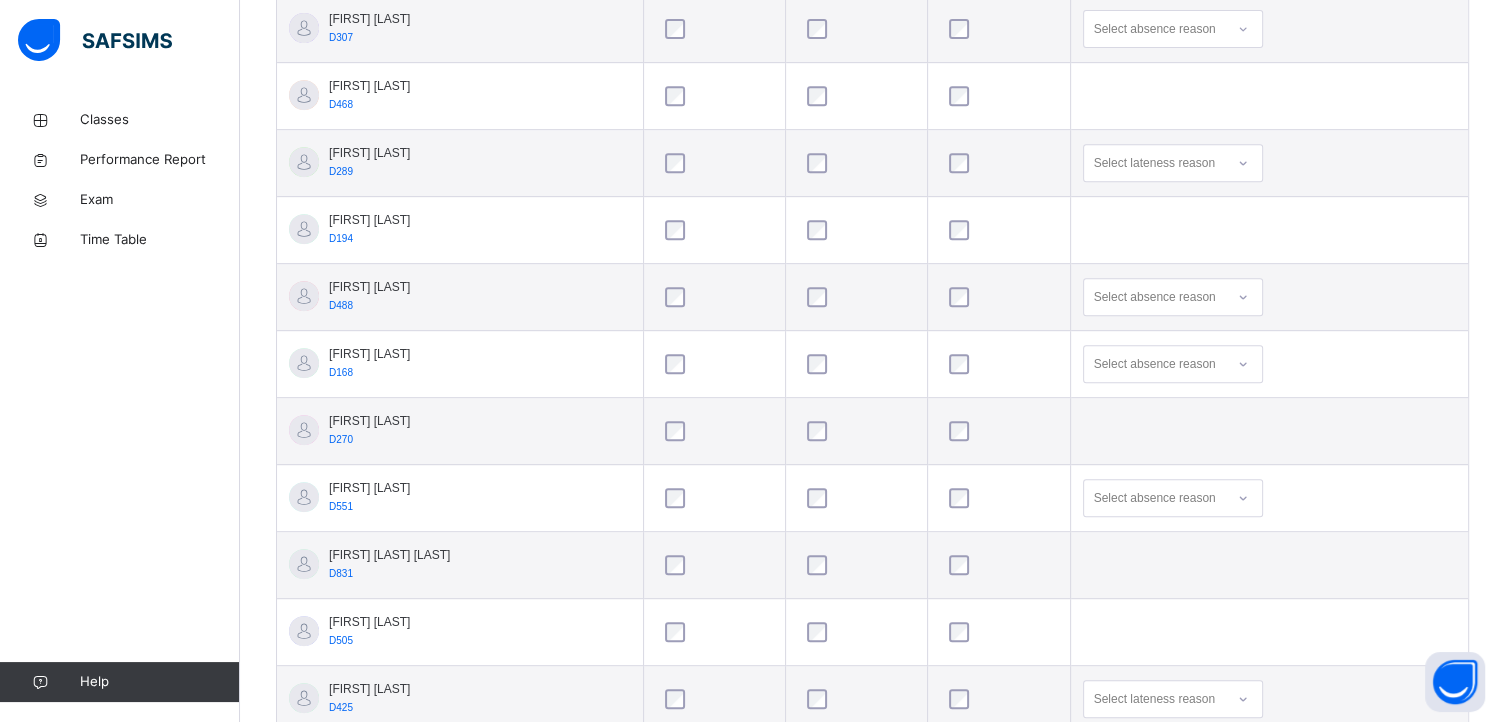 scroll, scrollTop: 866, scrollLeft: 0, axis: vertical 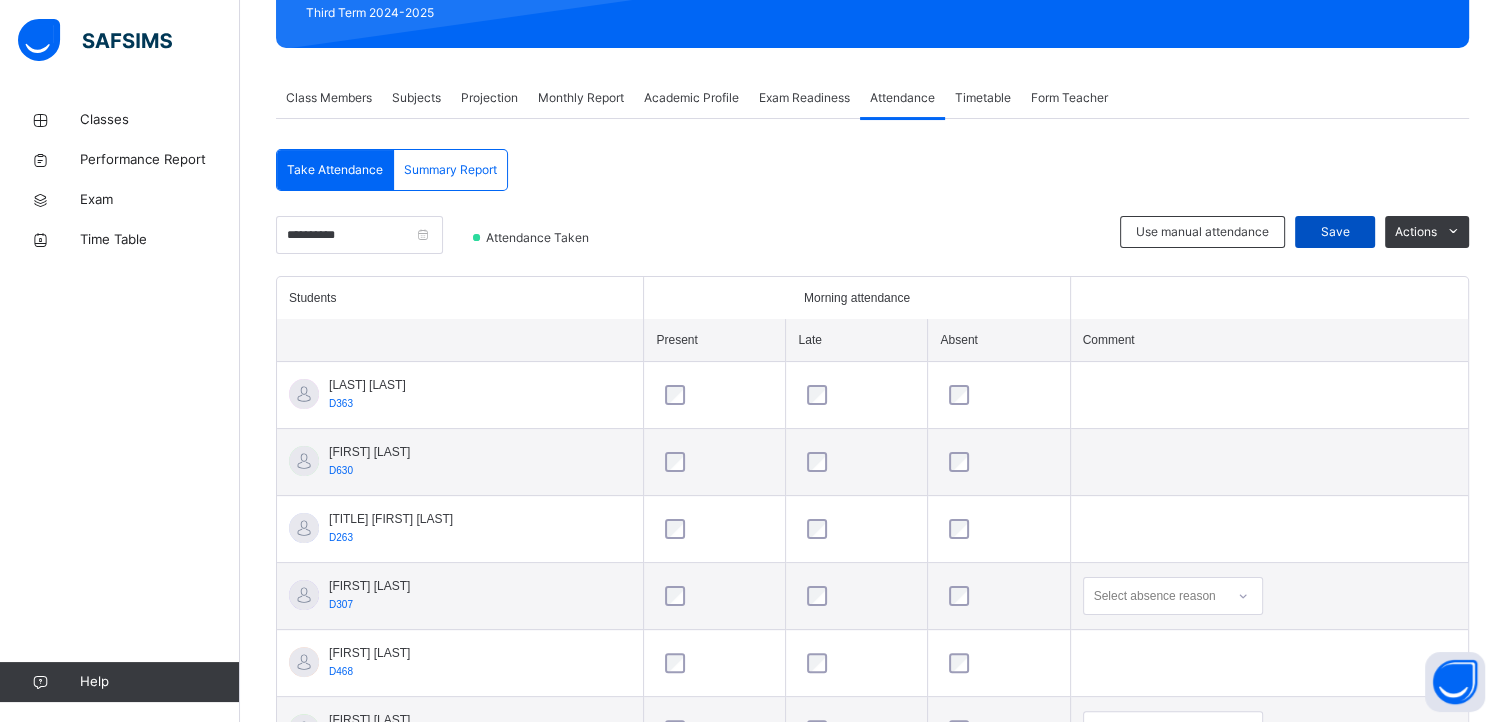 click on "Save" at bounding box center [1335, 232] 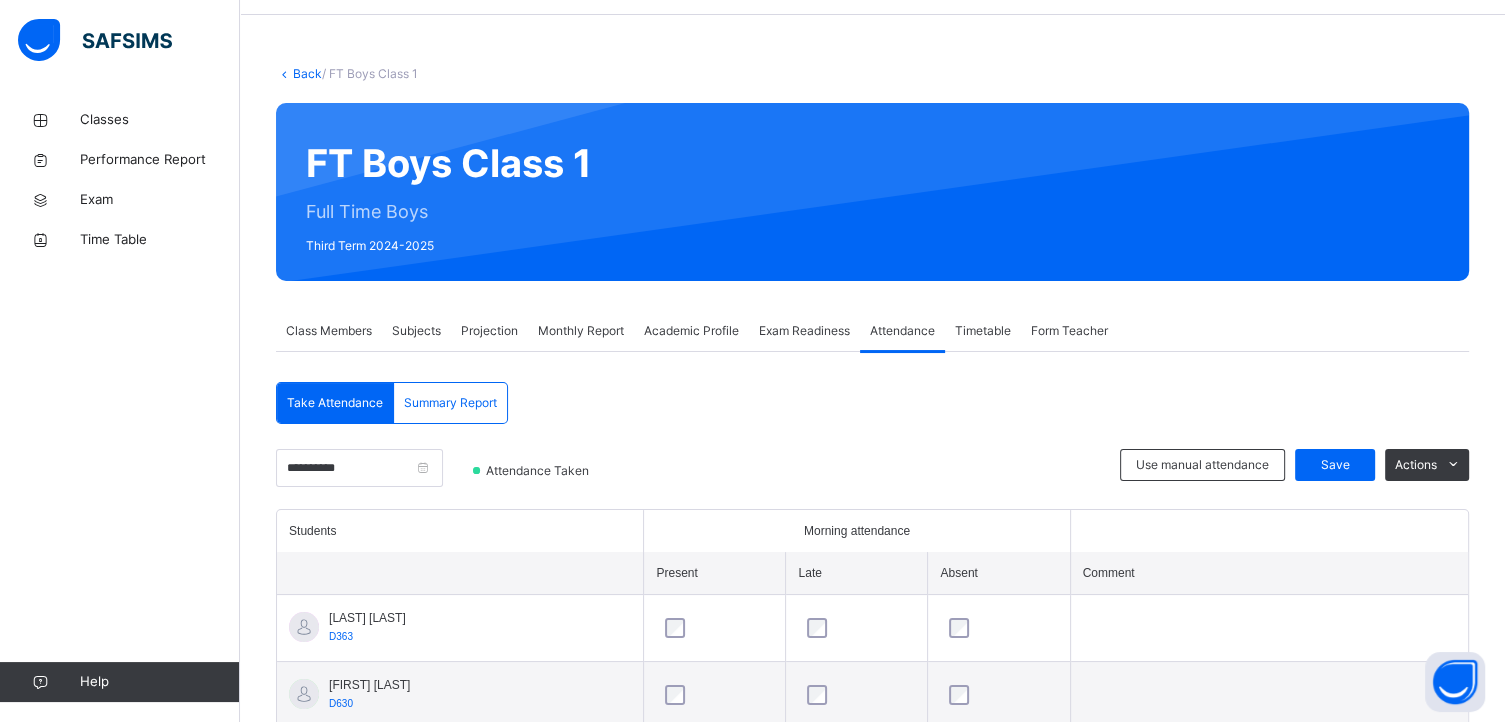 scroll, scrollTop: 40, scrollLeft: 0, axis: vertical 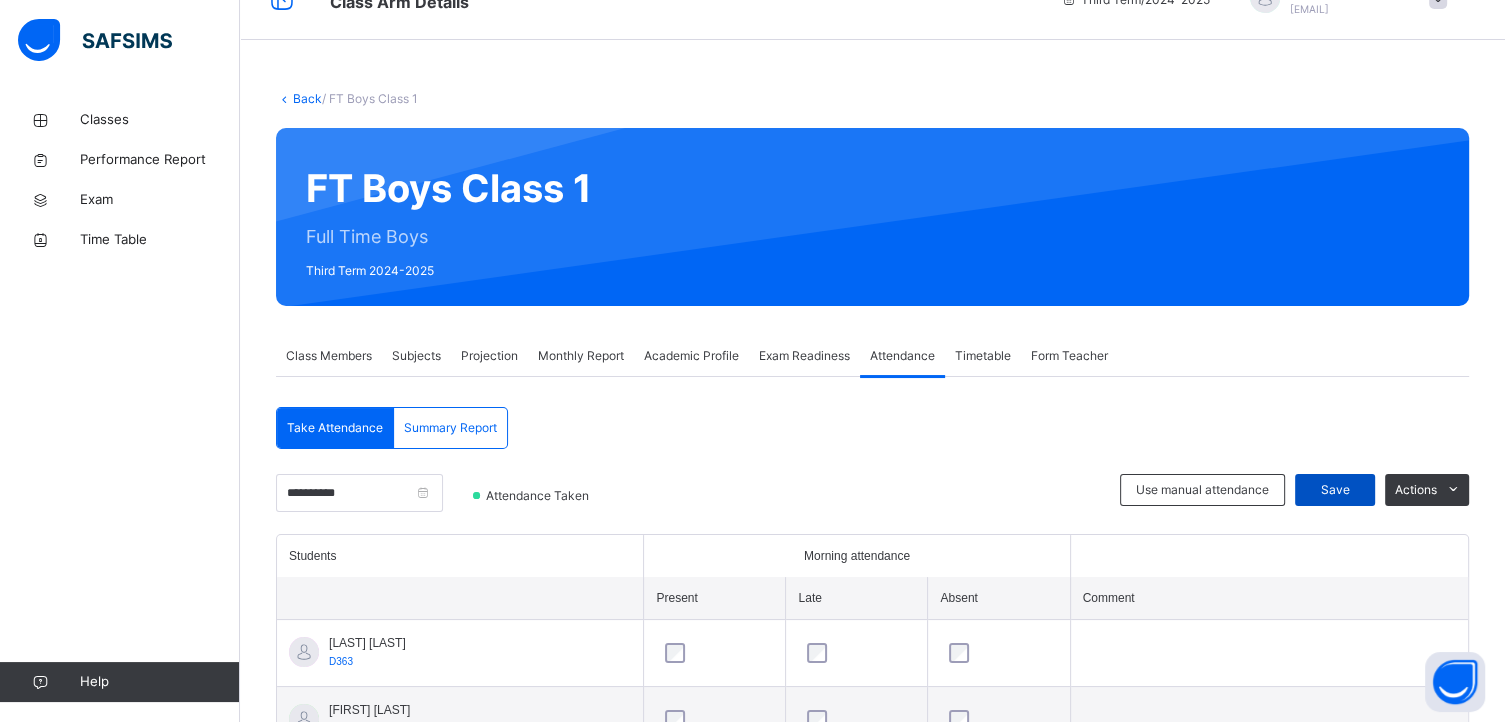 click on "Save" at bounding box center (1335, 490) 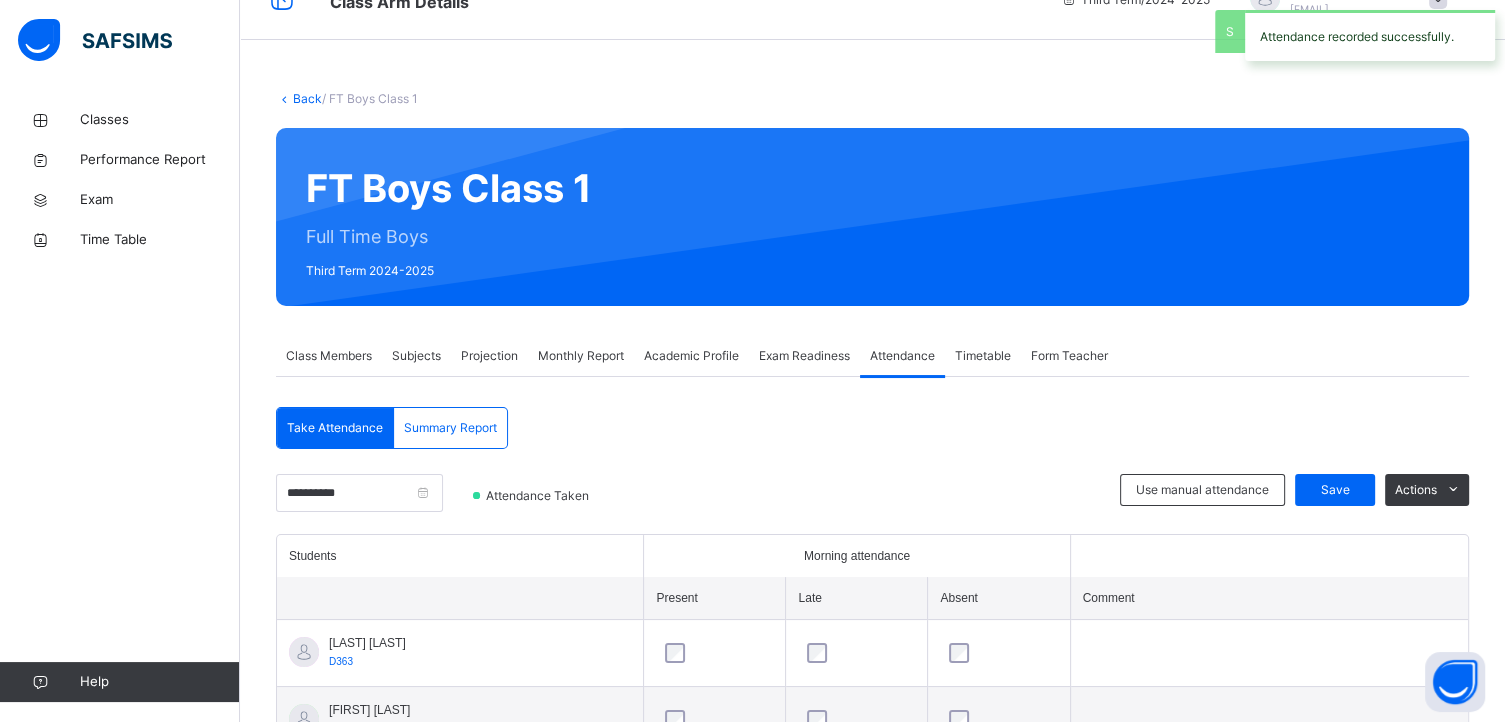 click on "Class Members" at bounding box center [329, 356] 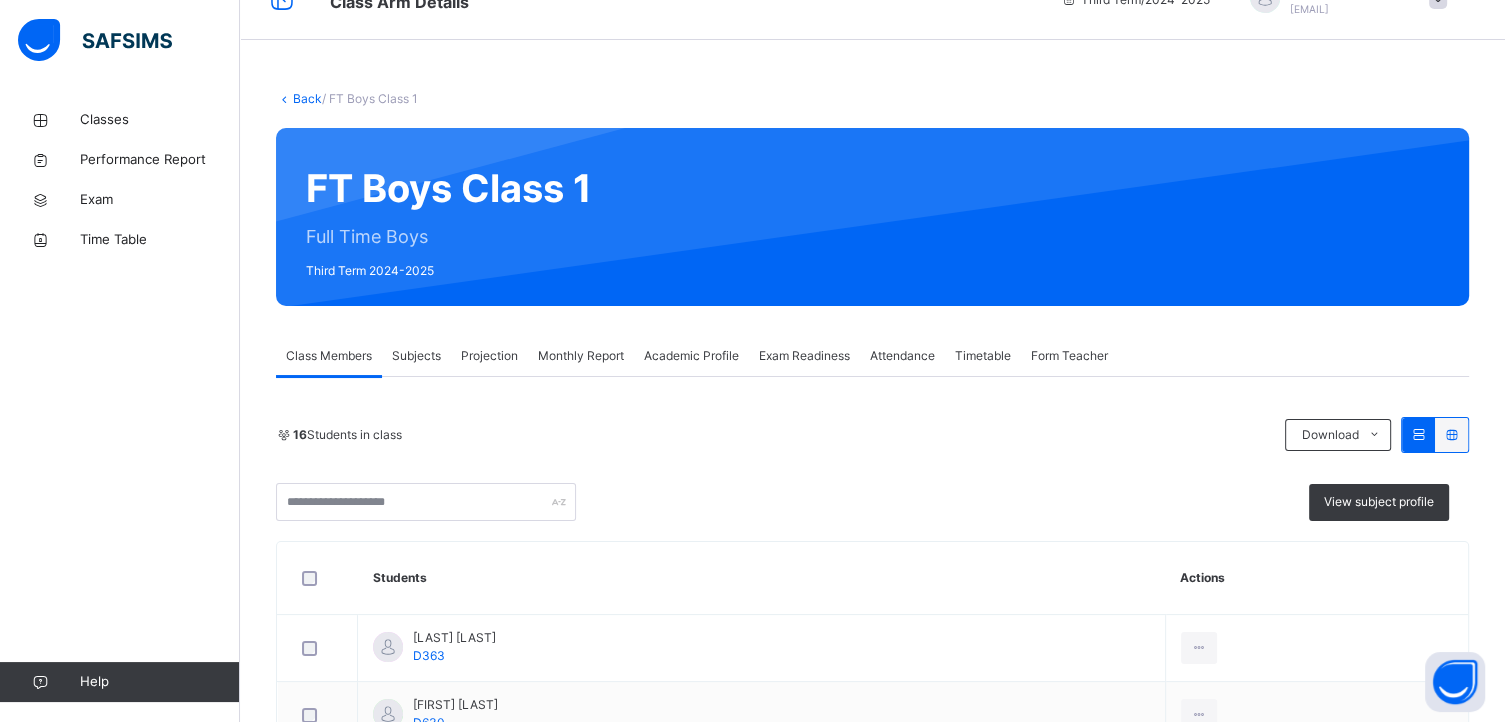 click on "Monthly Report" at bounding box center [581, 356] 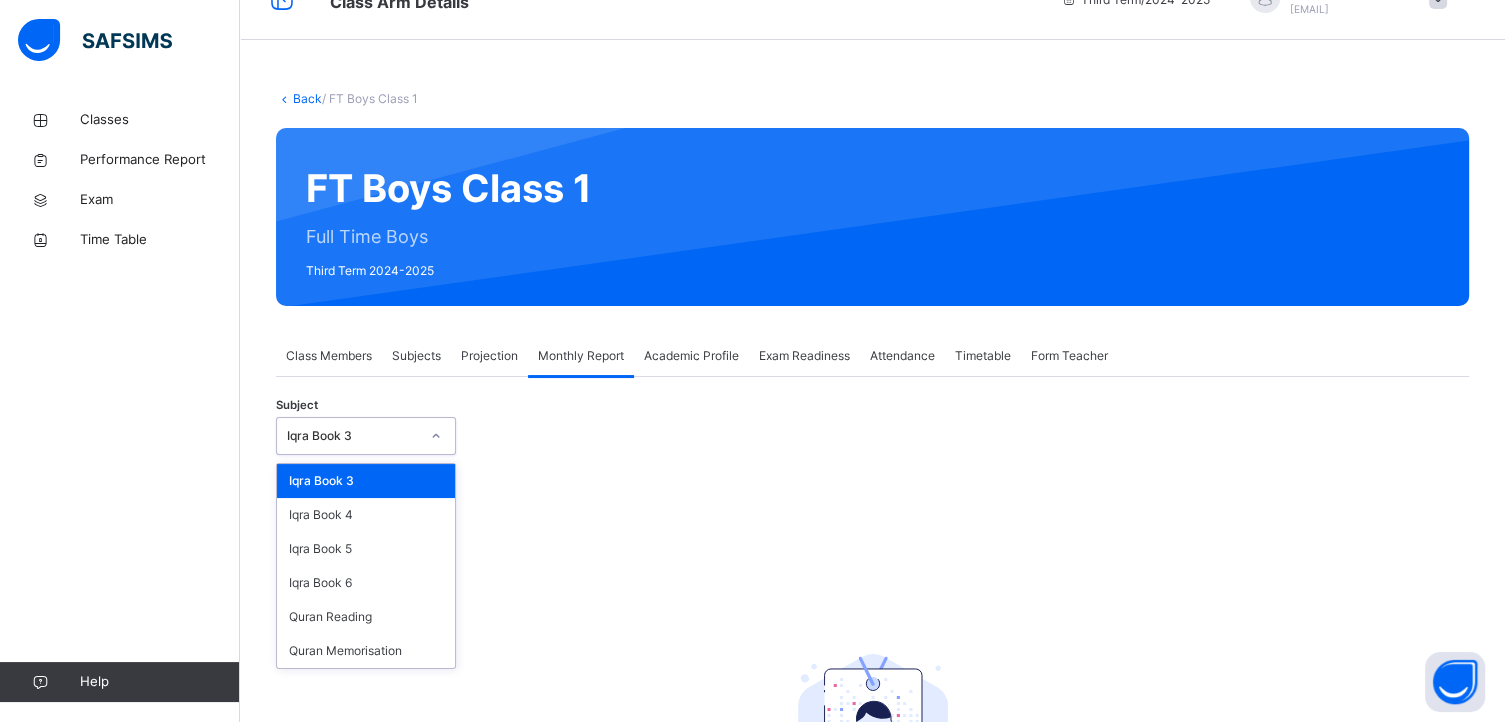click at bounding box center (436, 436) 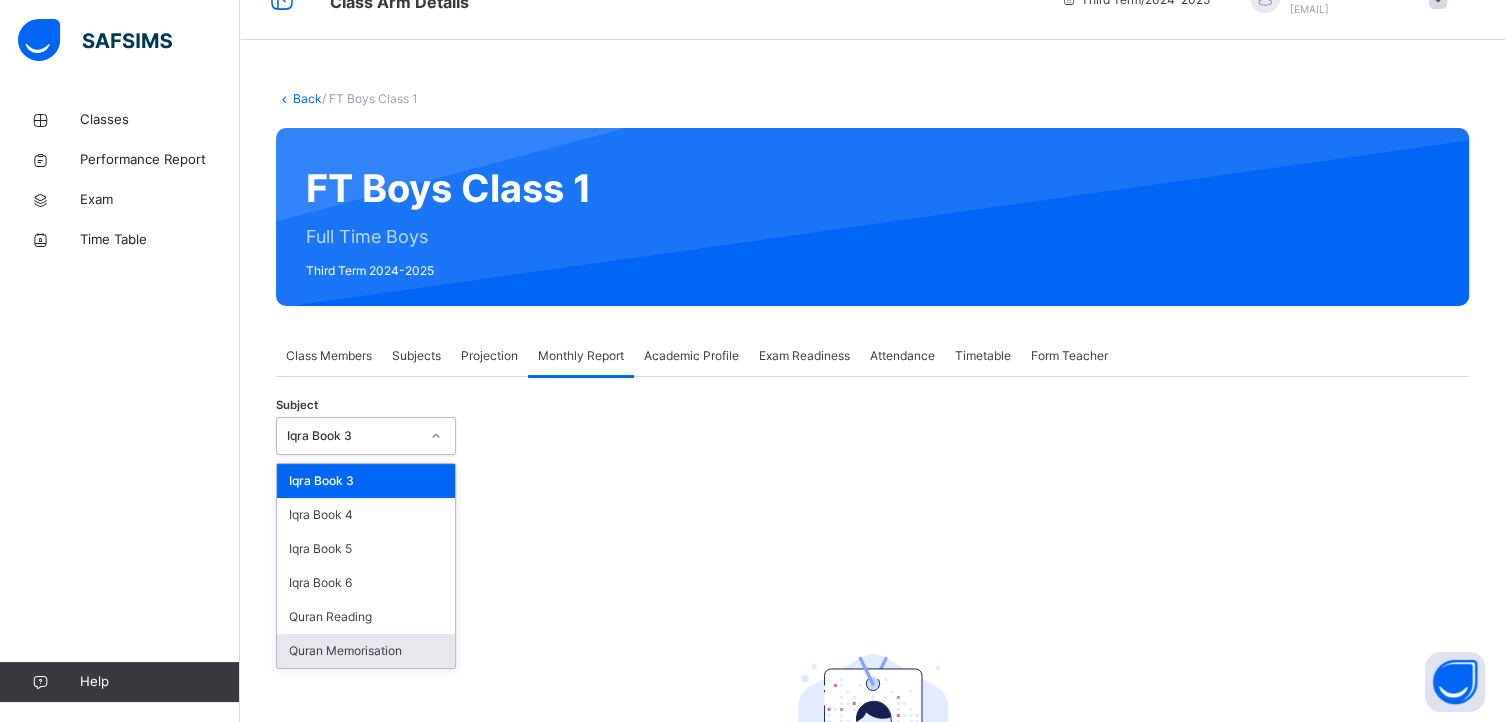 click on "Quran Memorisation" at bounding box center (366, 651) 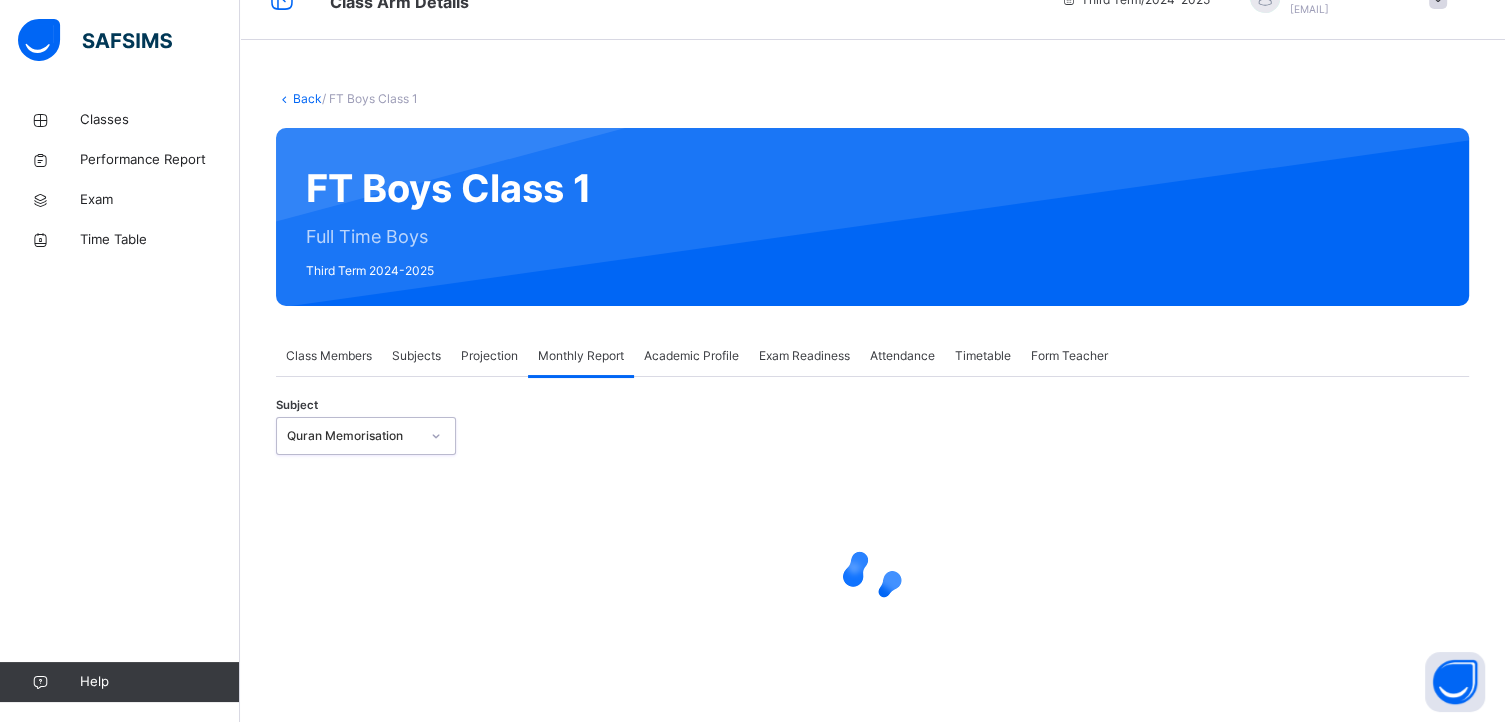 select on "****" 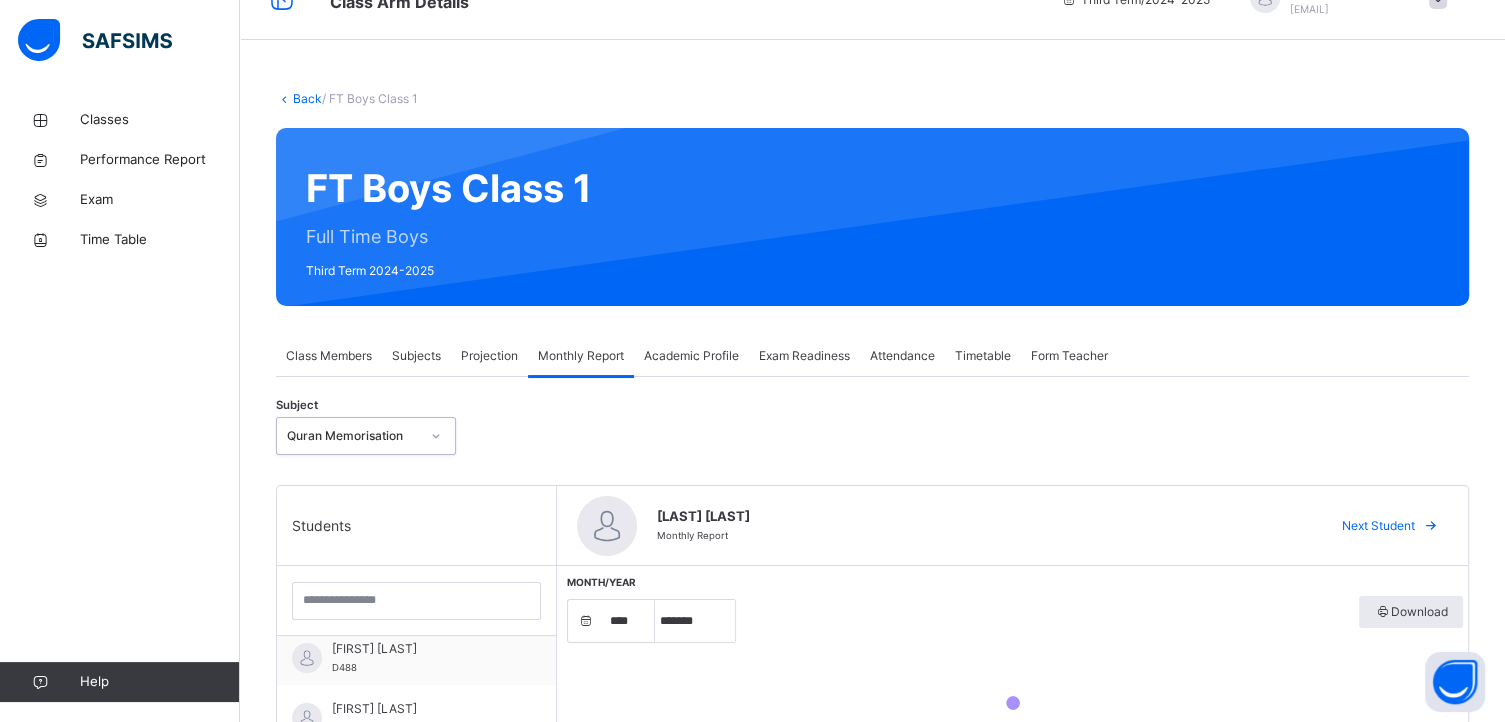 scroll, scrollTop: 0, scrollLeft: 0, axis: both 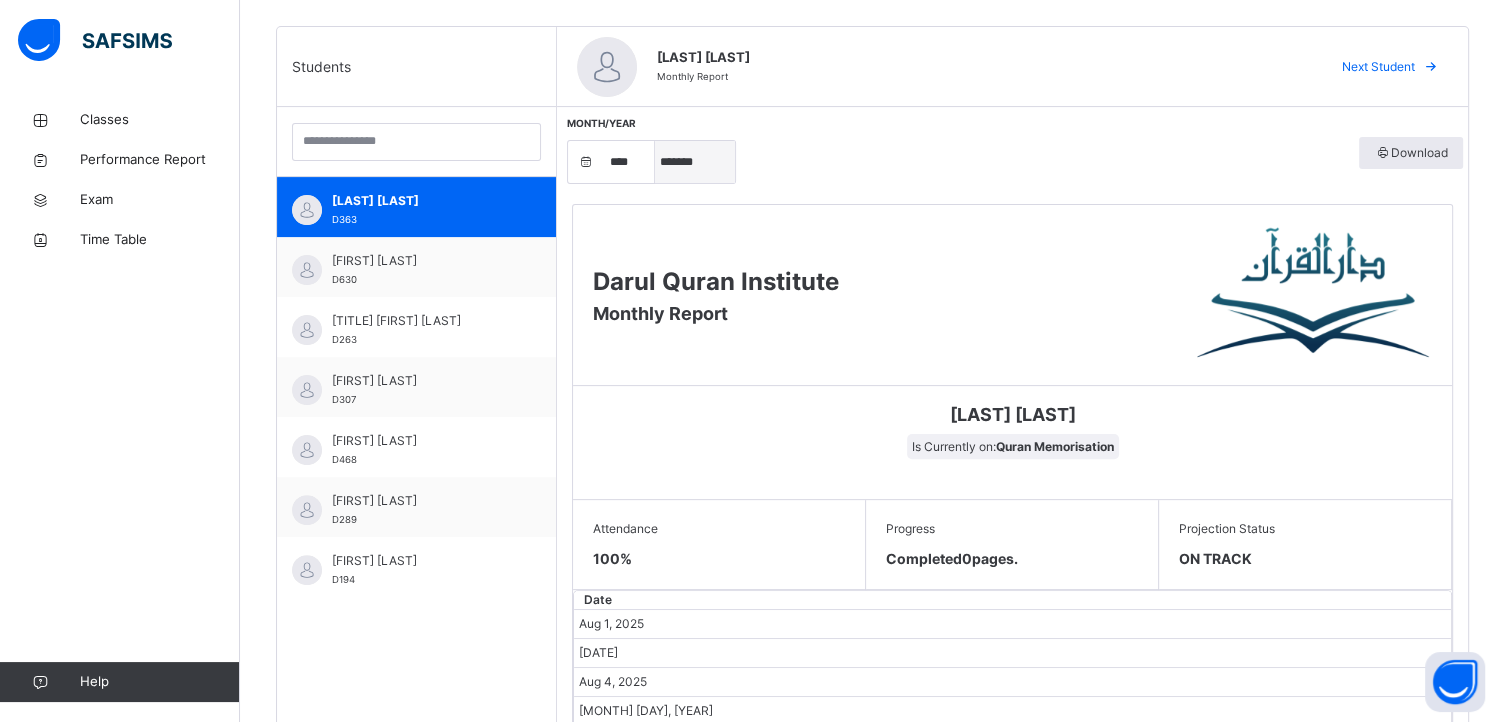 click on "***** ******* ******** ***** ***** *** **** **** ****** ********* ******* ******** ********" at bounding box center [695, 162] 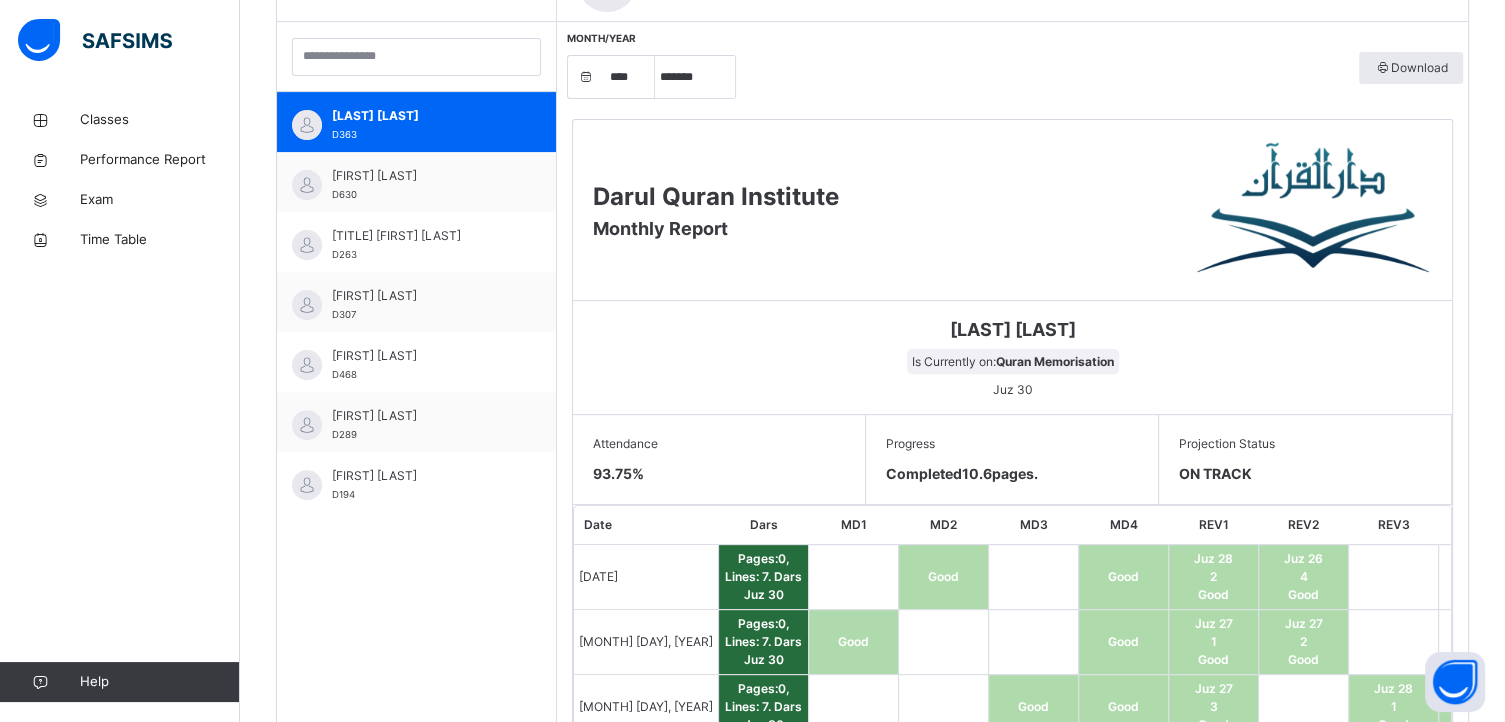 scroll, scrollTop: 610, scrollLeft: 0, axis: vertical 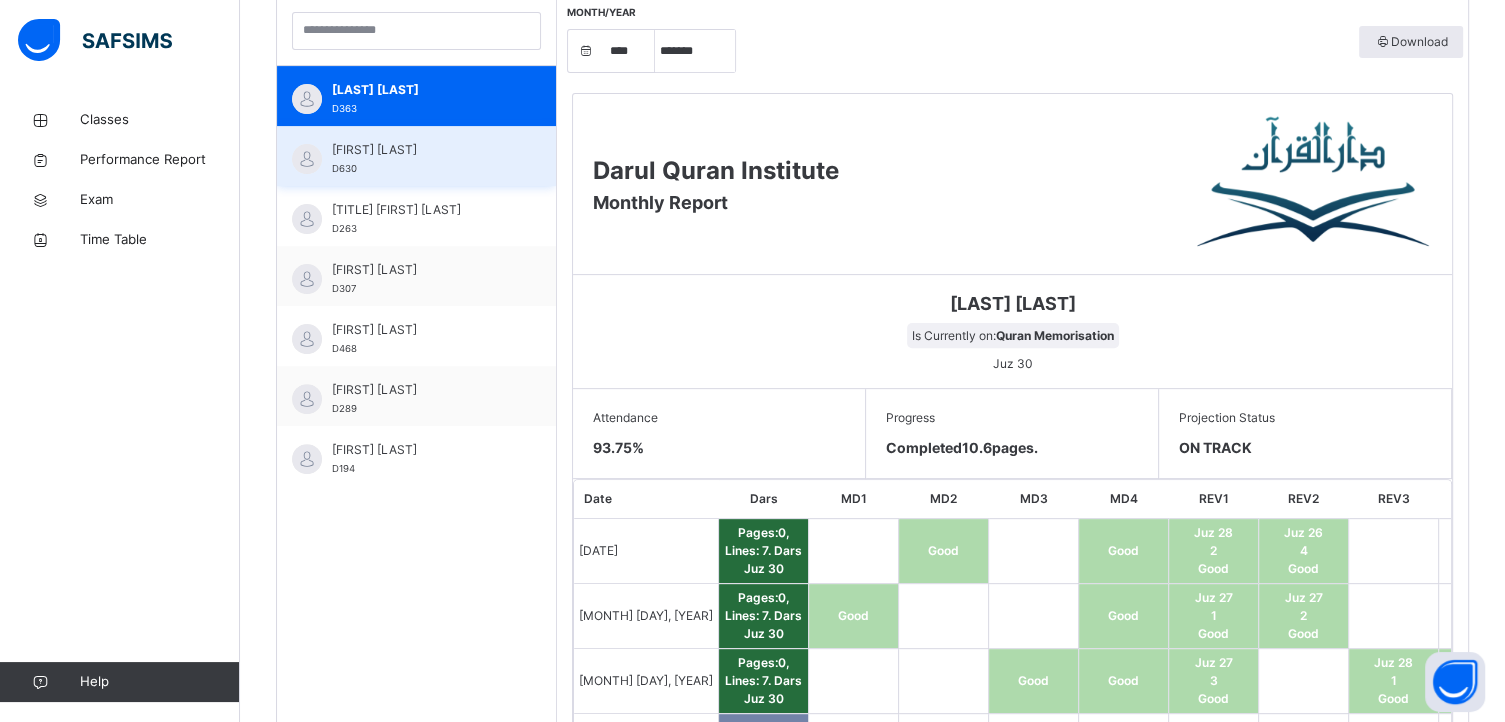 click on "[FIRST] [LAST] [LAST] D630" at bounding box center (416, 156) 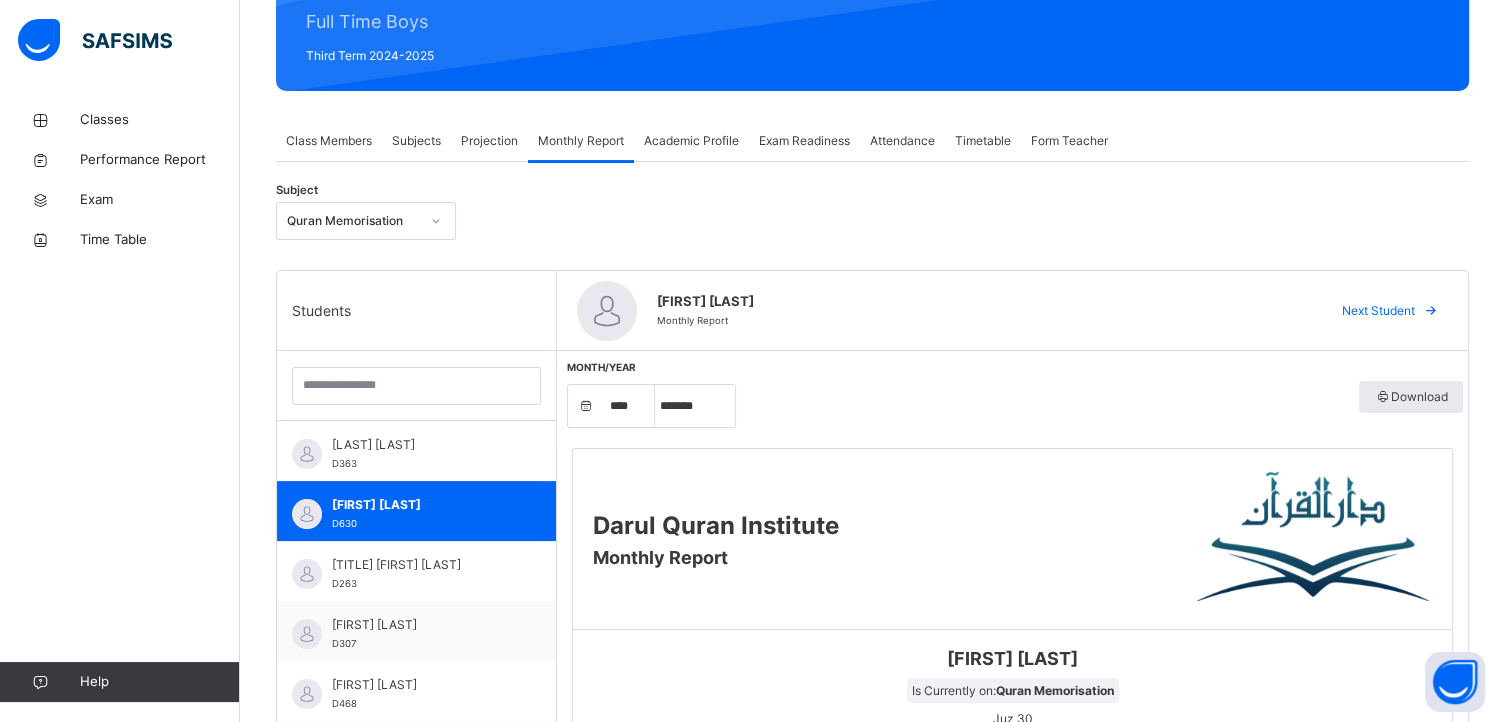 scroll, scrollTop: 240, scrollLeft: 0, axis: vertical 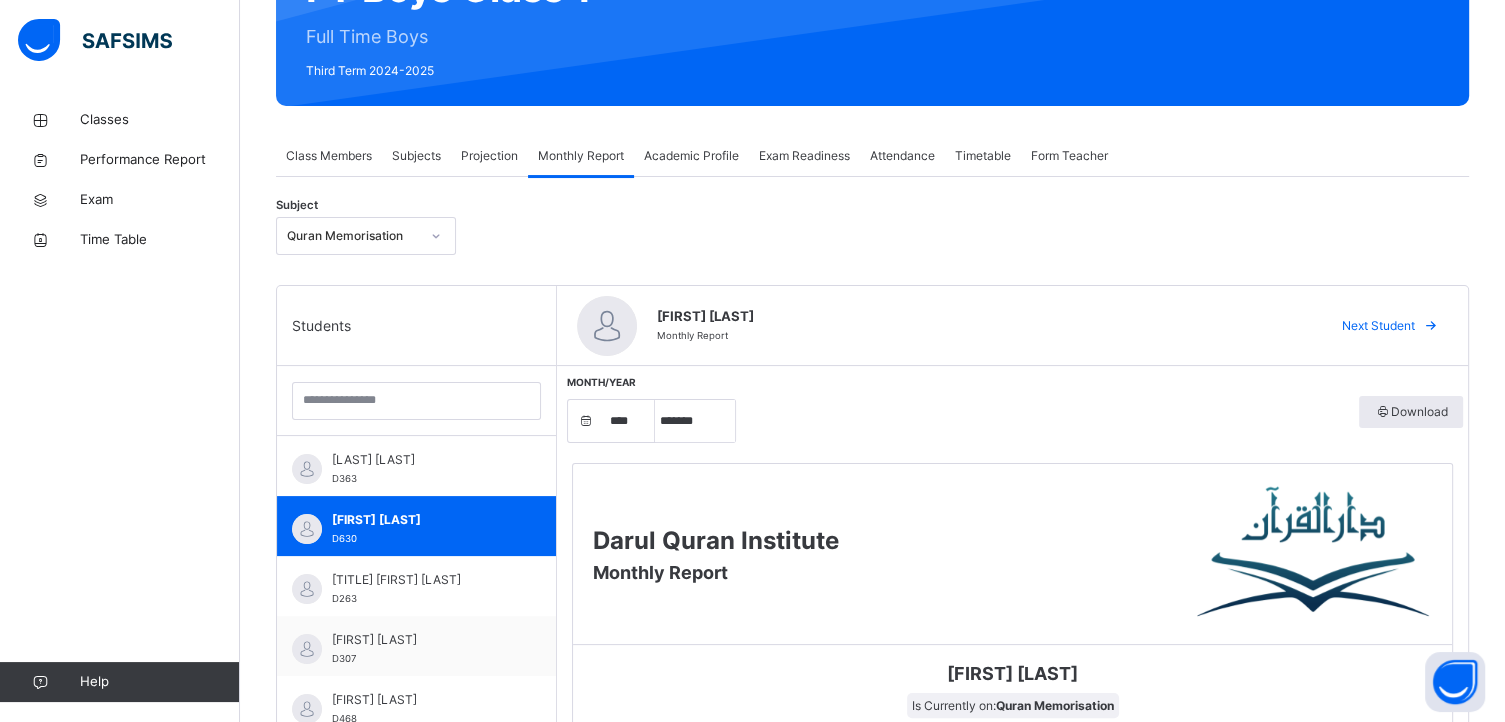 click on "Attendance" at bounding box center [902, 156] 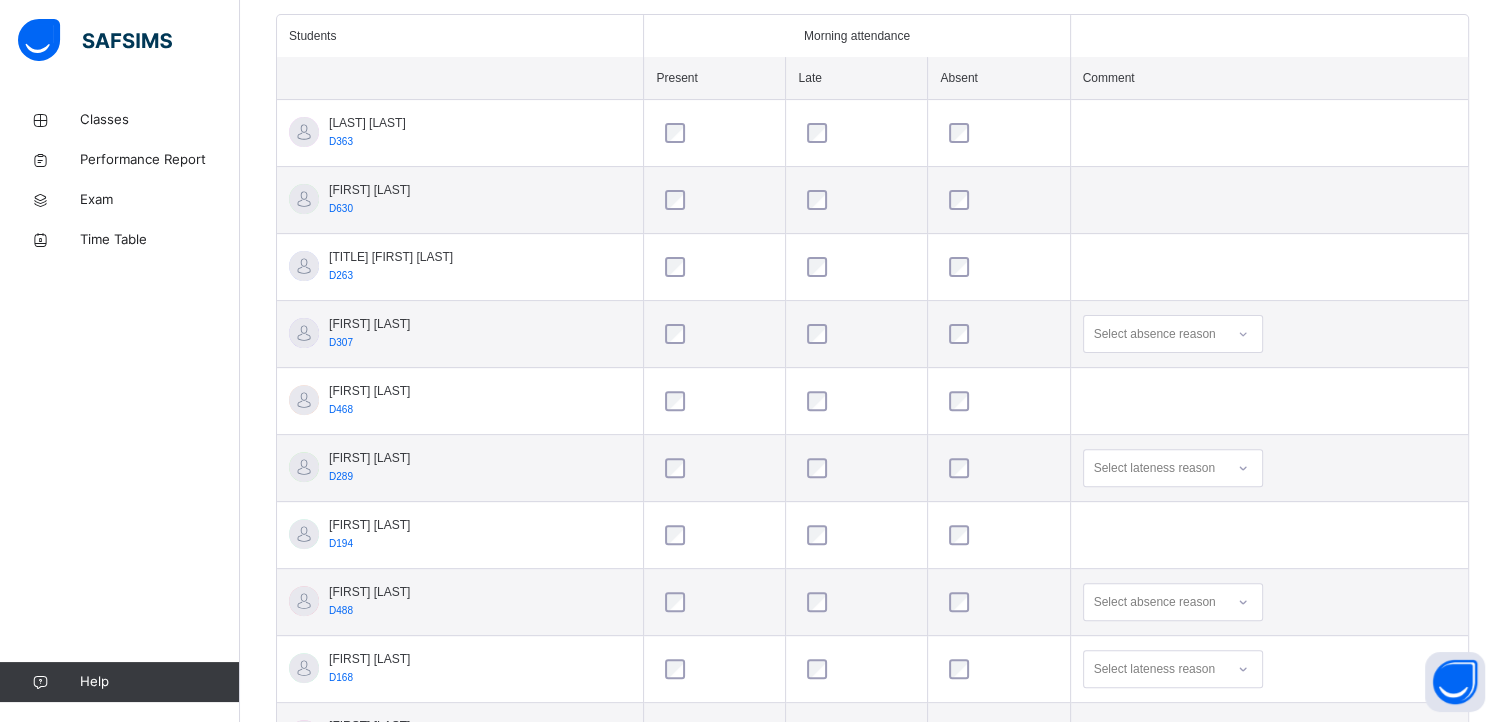 scroll, scrollTop: 560, scrollLeft: 0, axis: vertical 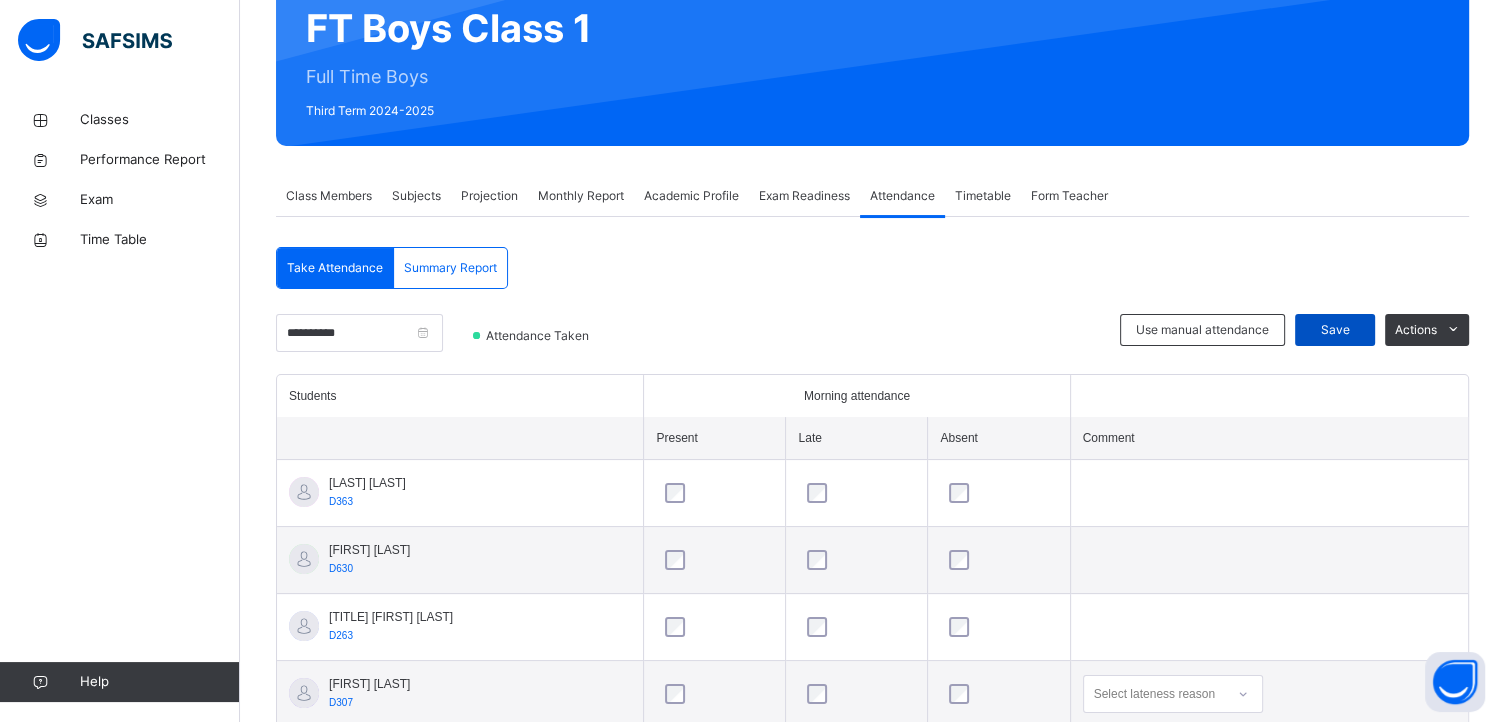 click on "Save" at bounding box center (1335, 330) 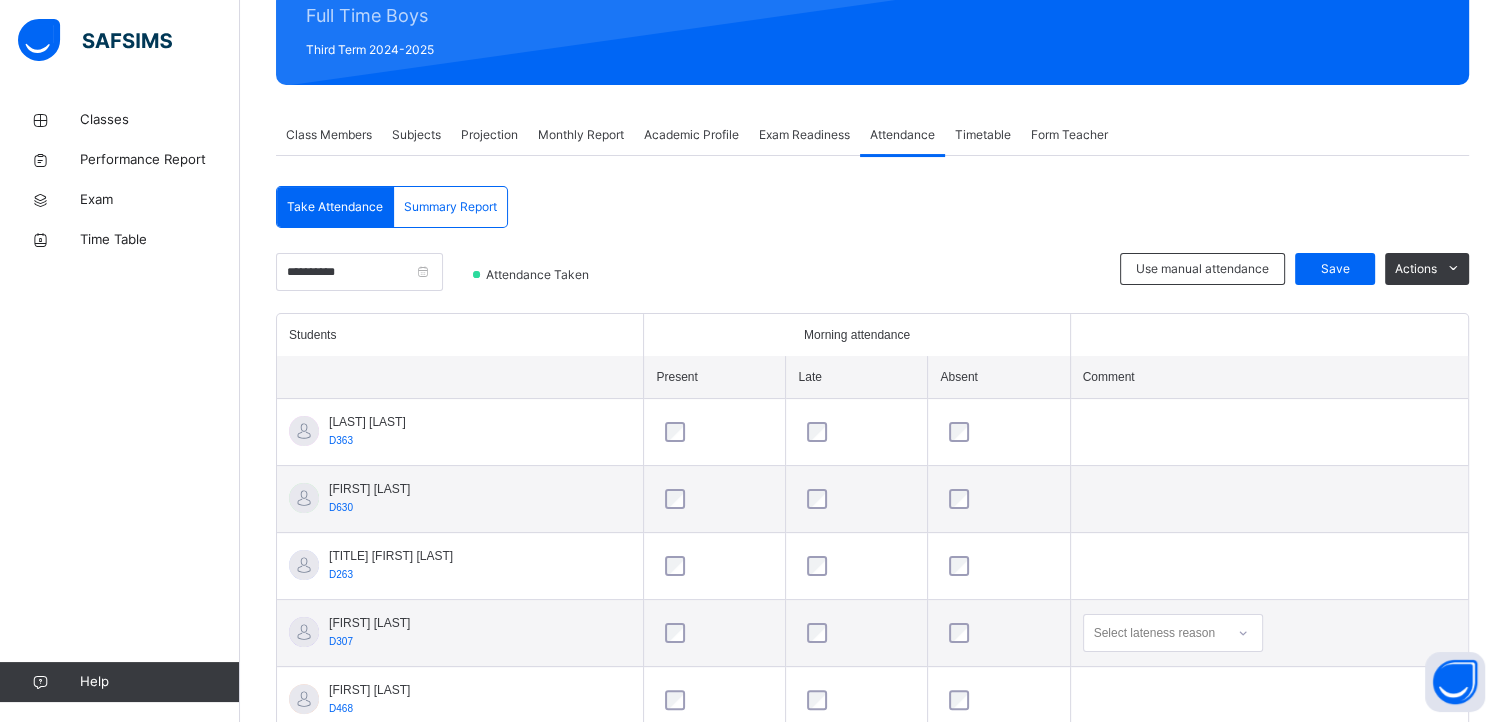 scroll, scrollTop: 253, scrollLeft: 0, axis: vertical 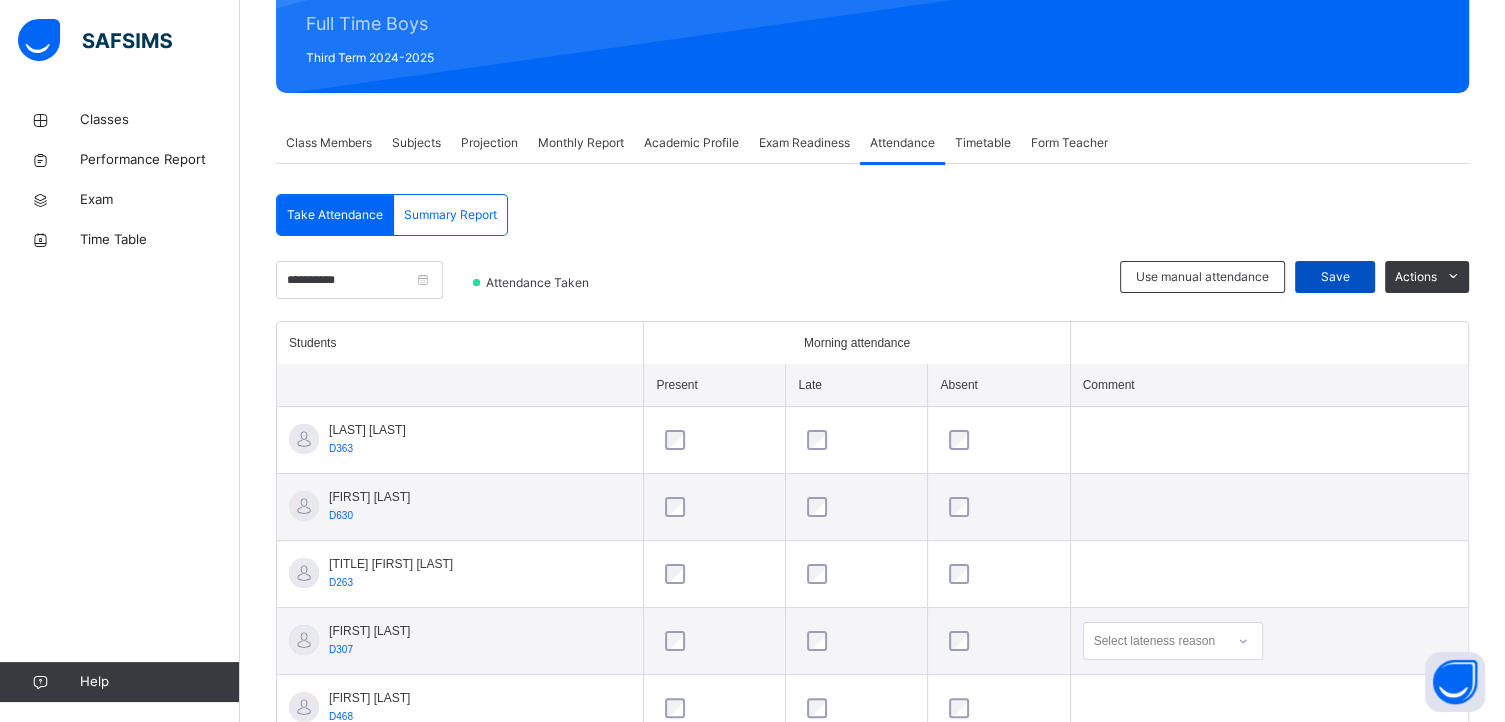 click on "Save" at bounding box center (1335, 277) 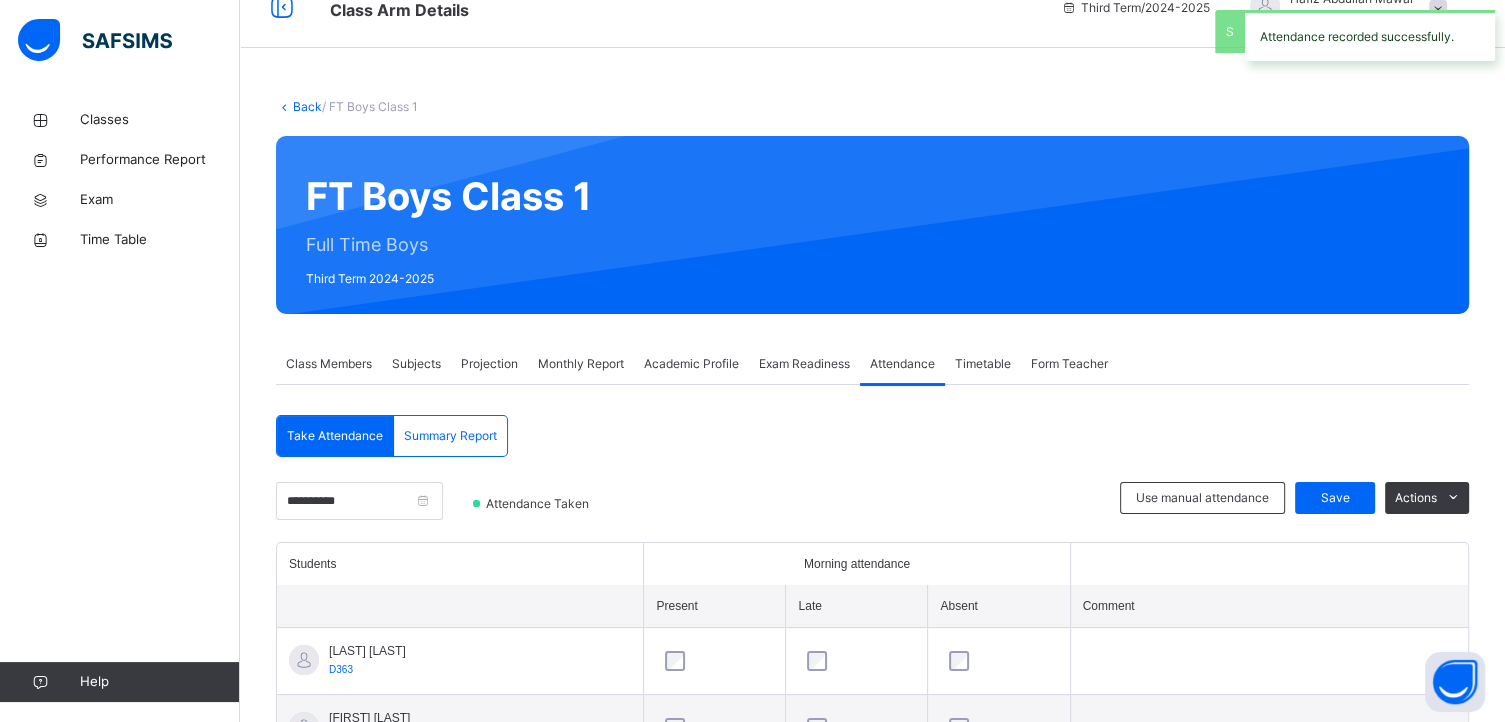scroll, scrollTop: 29, scrollLeft: 0, axis: vertical 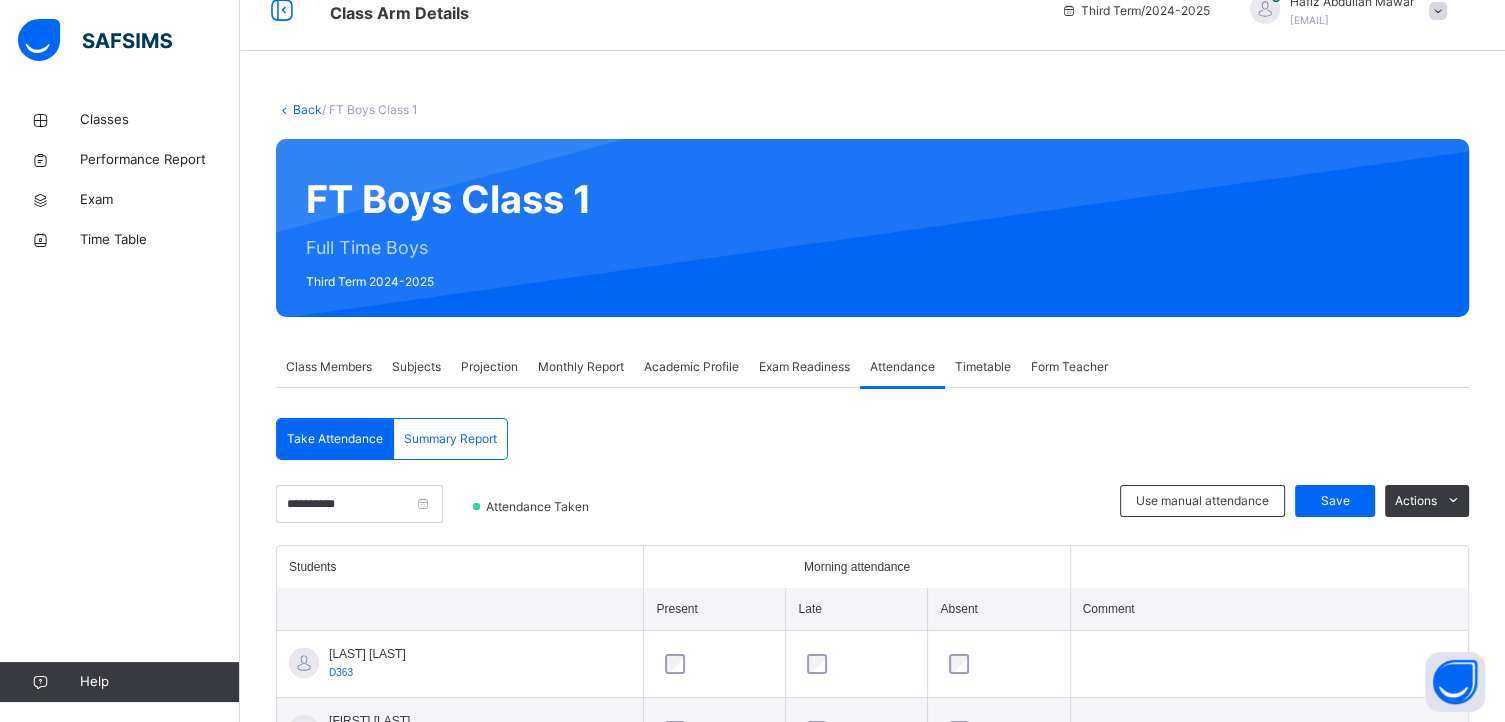 click on "Class Members" at bounding box center (329, 367) 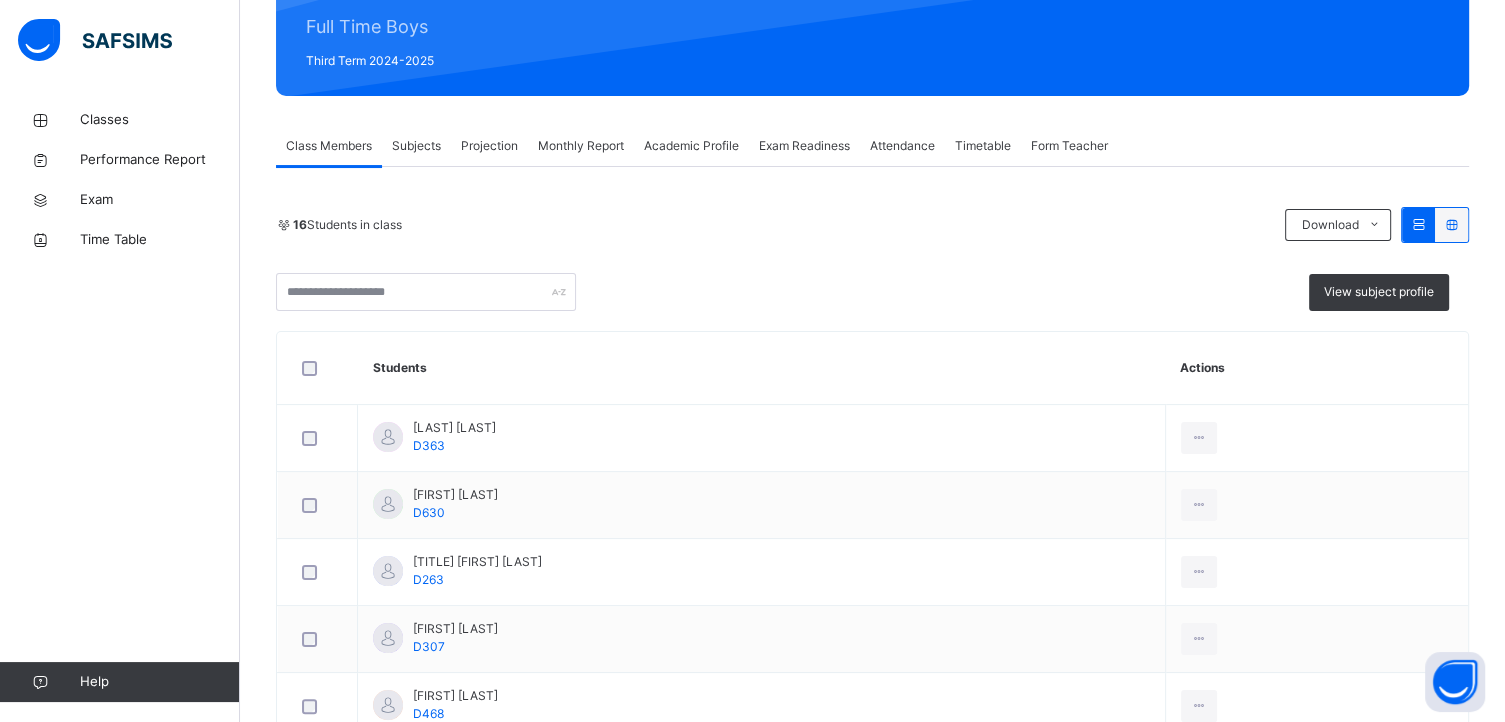 scroll, scrollTop: 249, scrollLeft: 0, axis: vertical 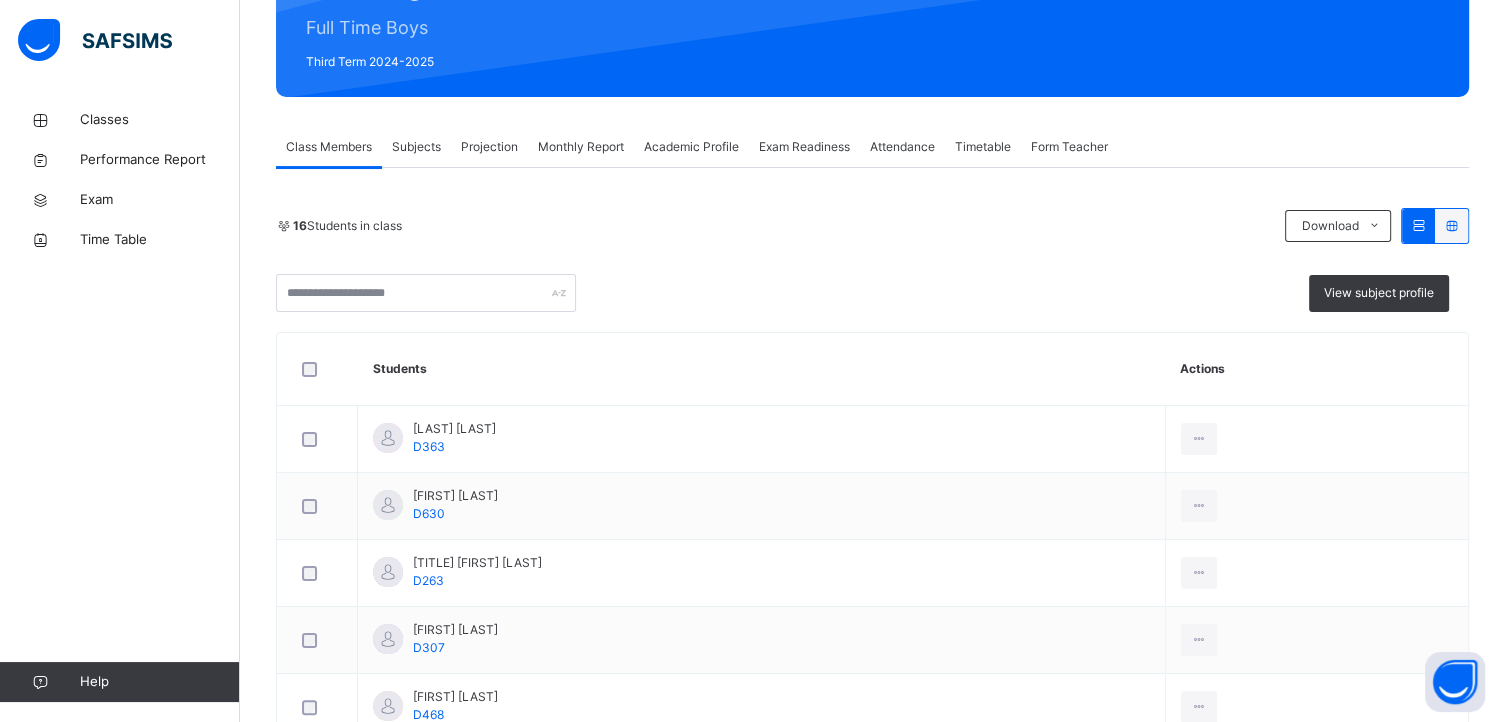 click on "Monthly Report" at bounding box center (581, 147) 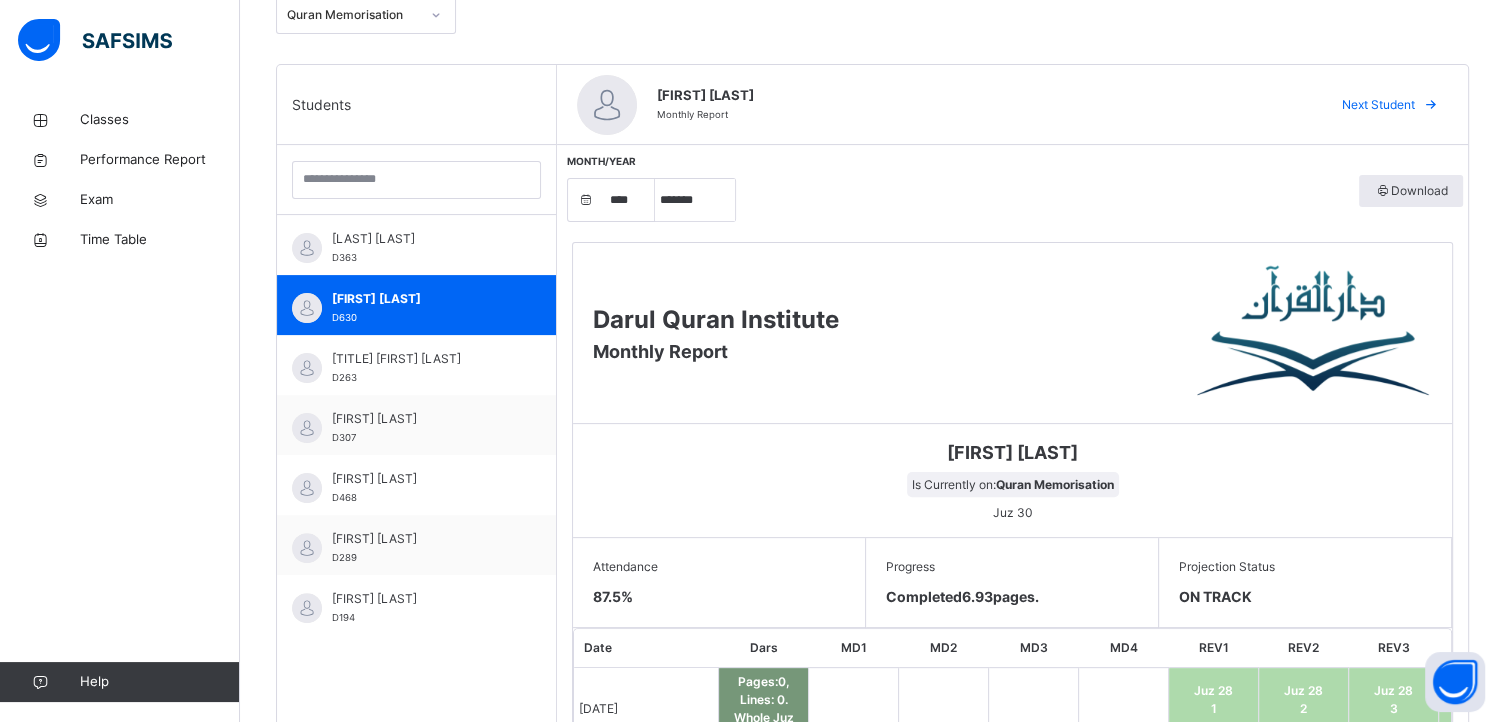 scroll, scrollTop: 464, scrollLeft: 0, axis: vertical 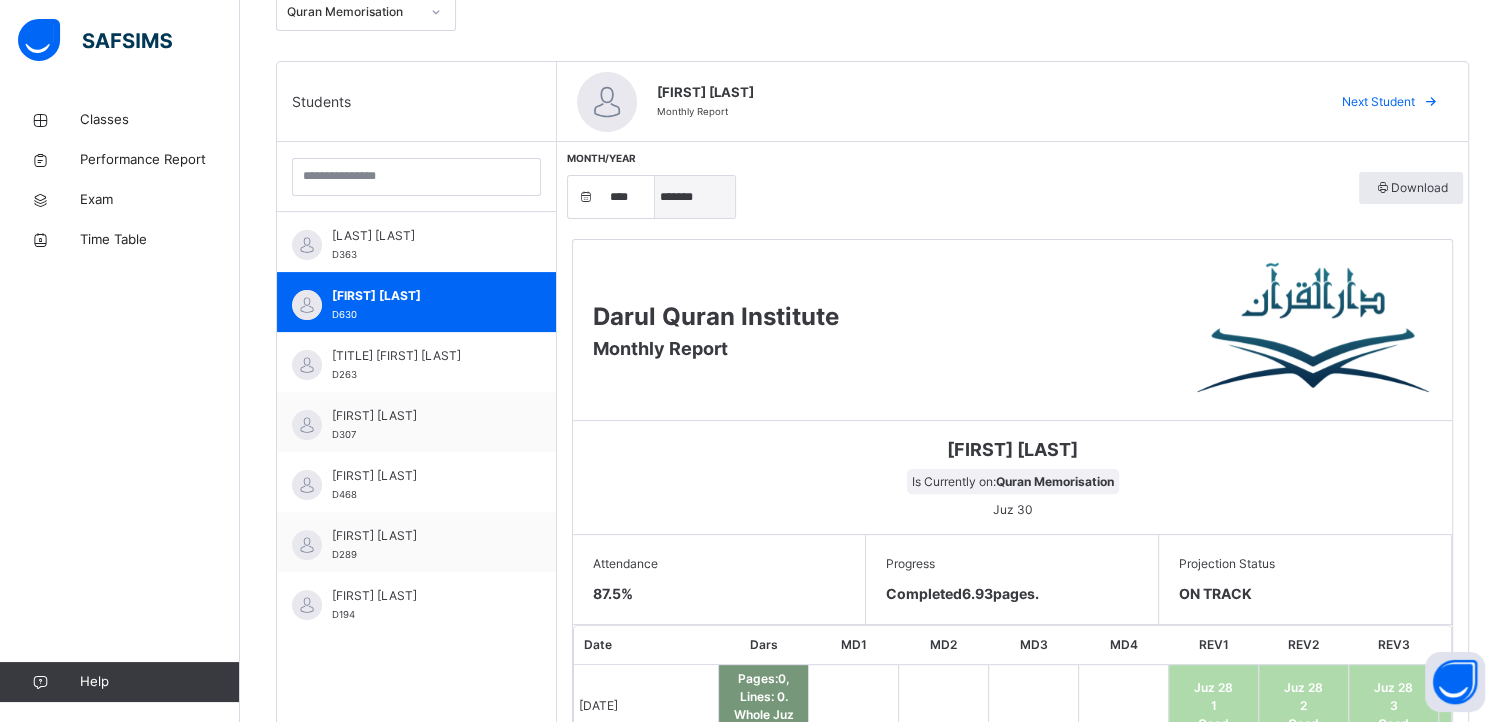 click on "***** ******* ******** ***** ***** *** **** **** ****** ********* ******* ******** ********" at bounding box center (695, 197) 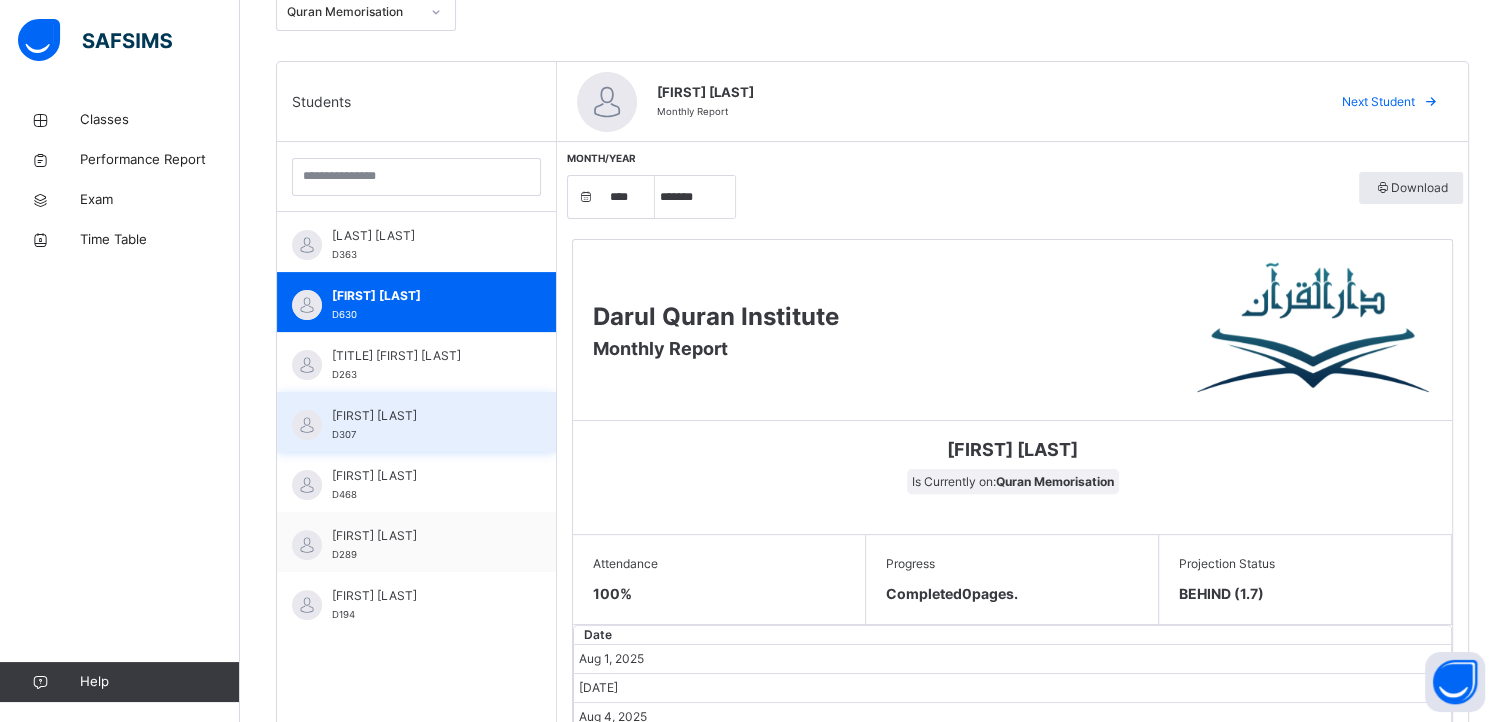 scroll, scrollTop: 547, scrollLeft: 0, axis: vertical 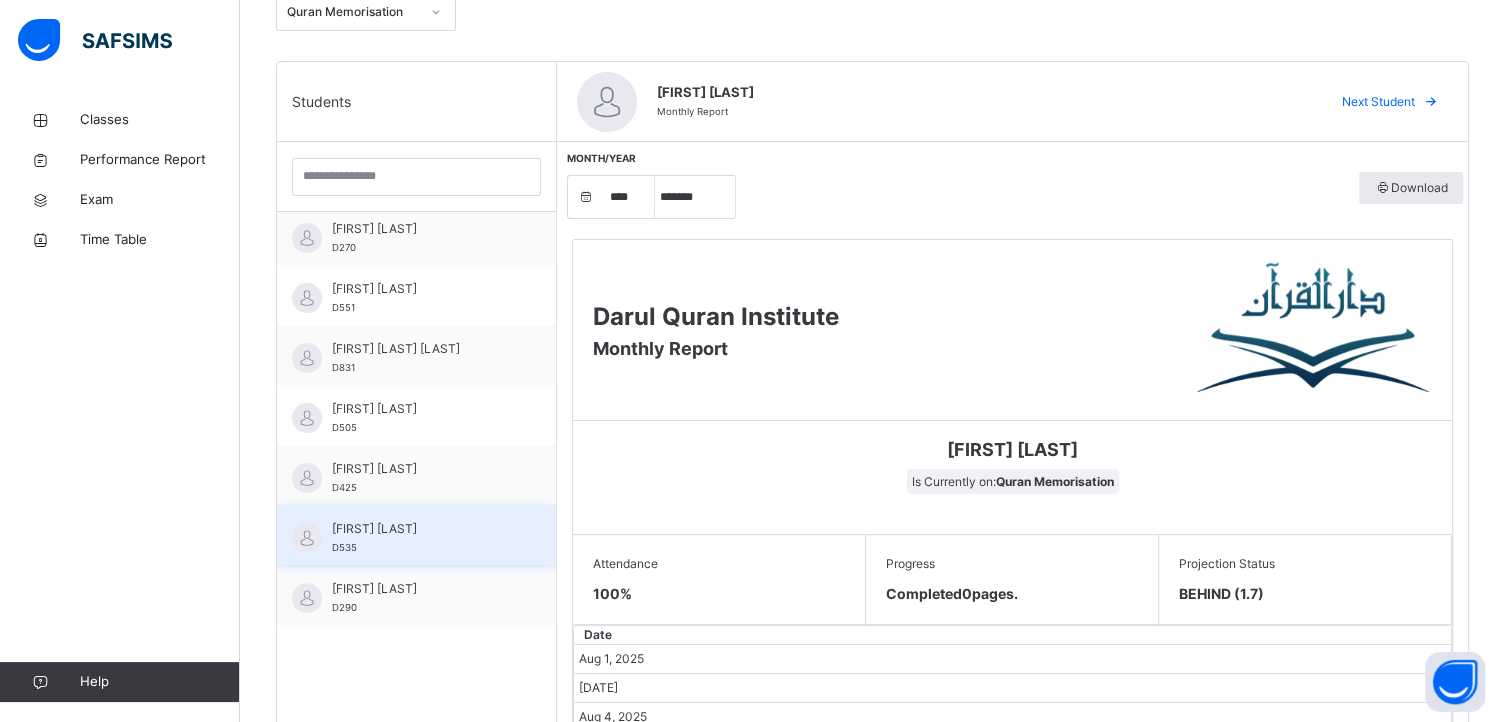 click on "[FIRST] [LAST]" at bounding box center [421, 529] 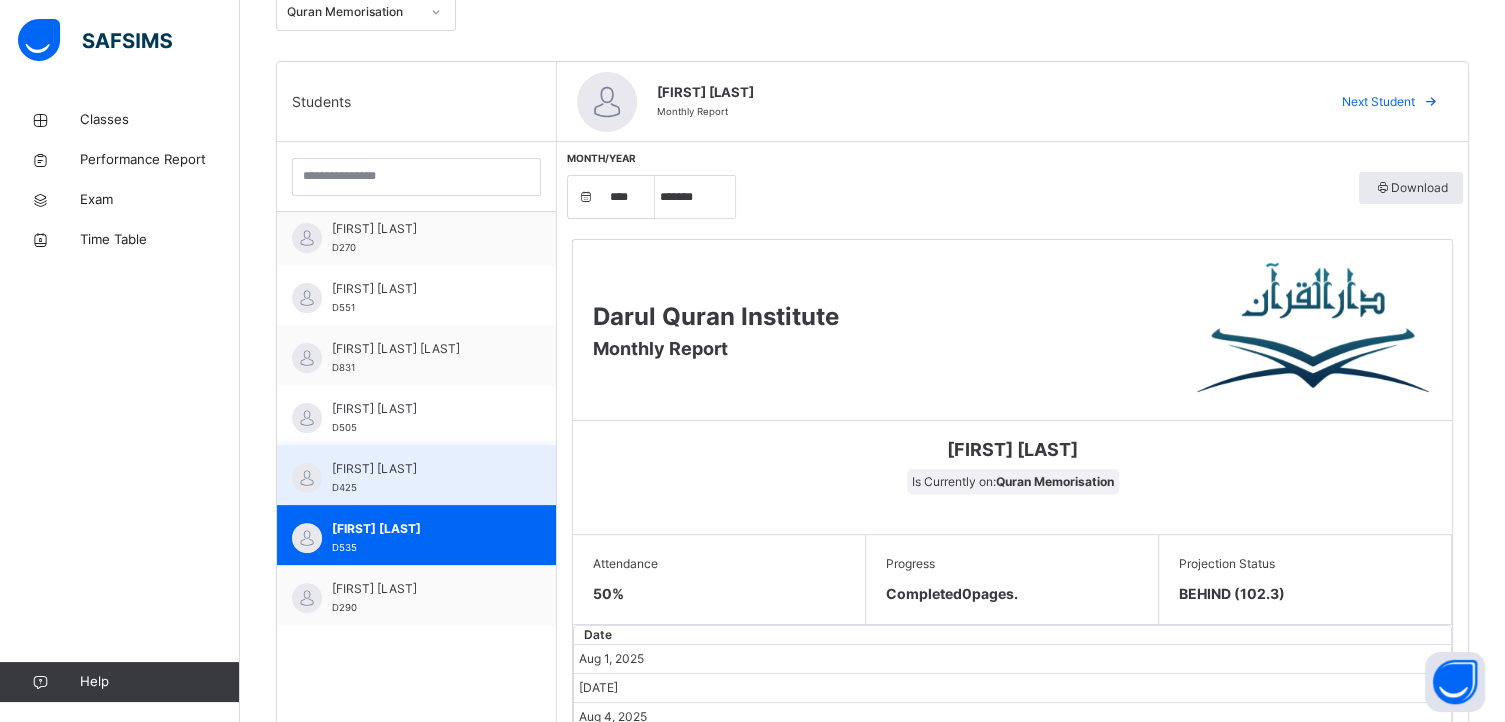 click on "[FIRST] [LAST] D425" at bounding box center [421, 478] 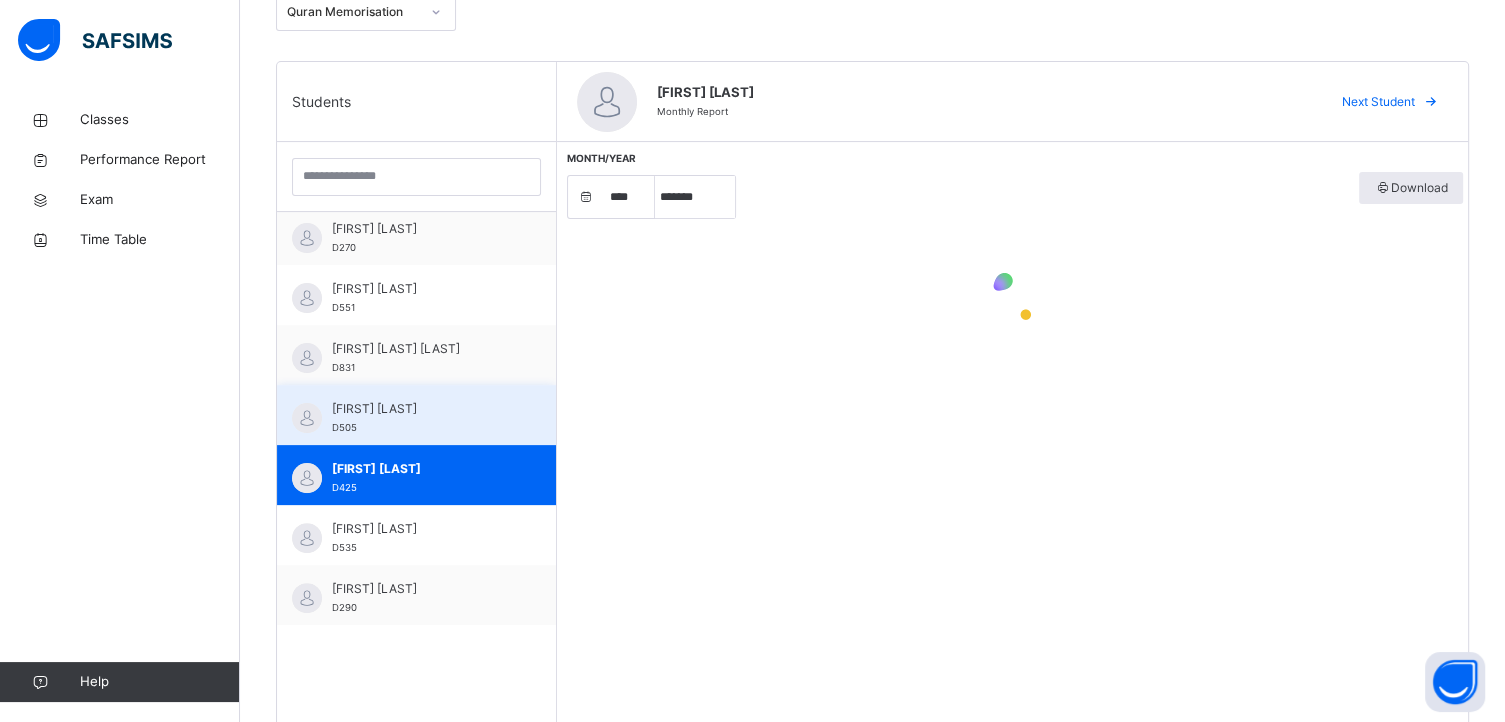click on "[FIRST] [LAST] [LAST] D505" at bounding box center [416, 415] 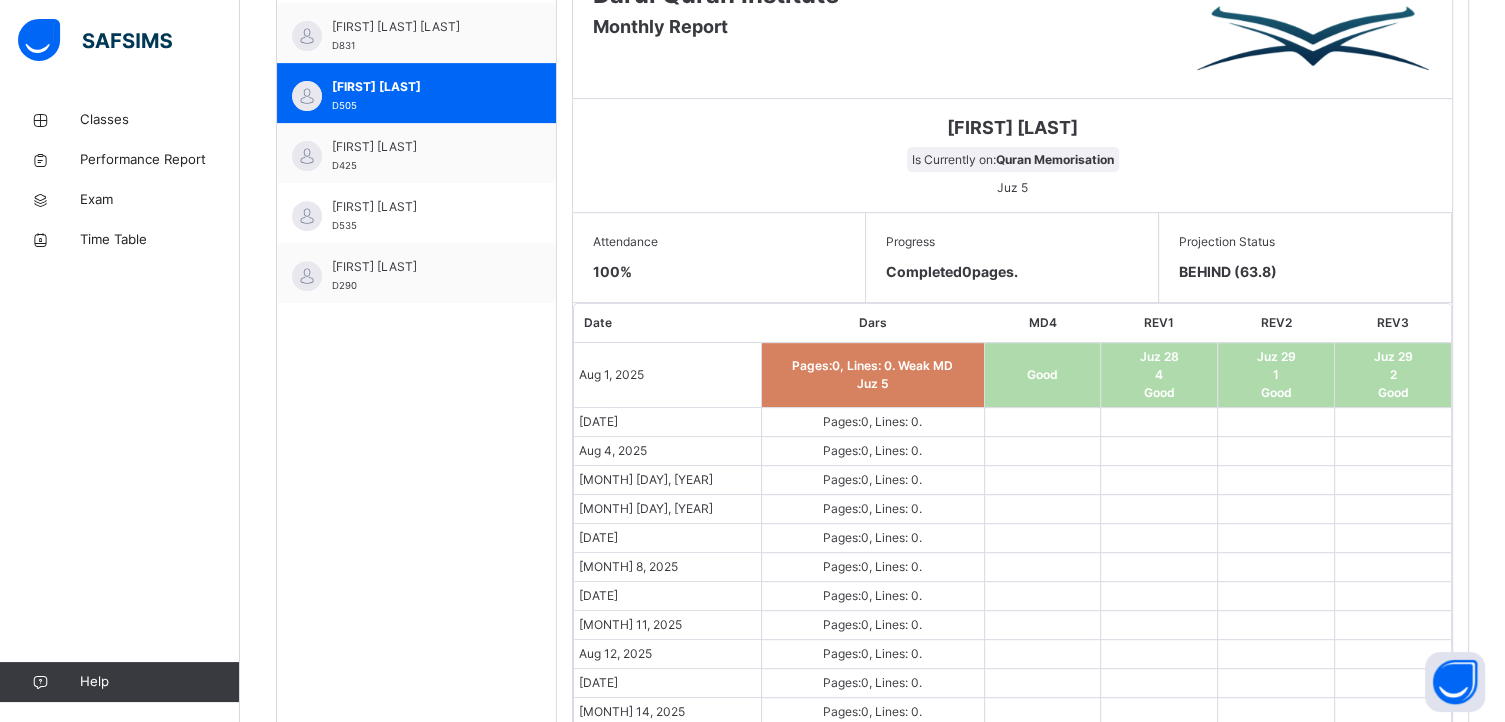 scroll, scrollTop: 765, scrollLeft: 0, axis: vertical 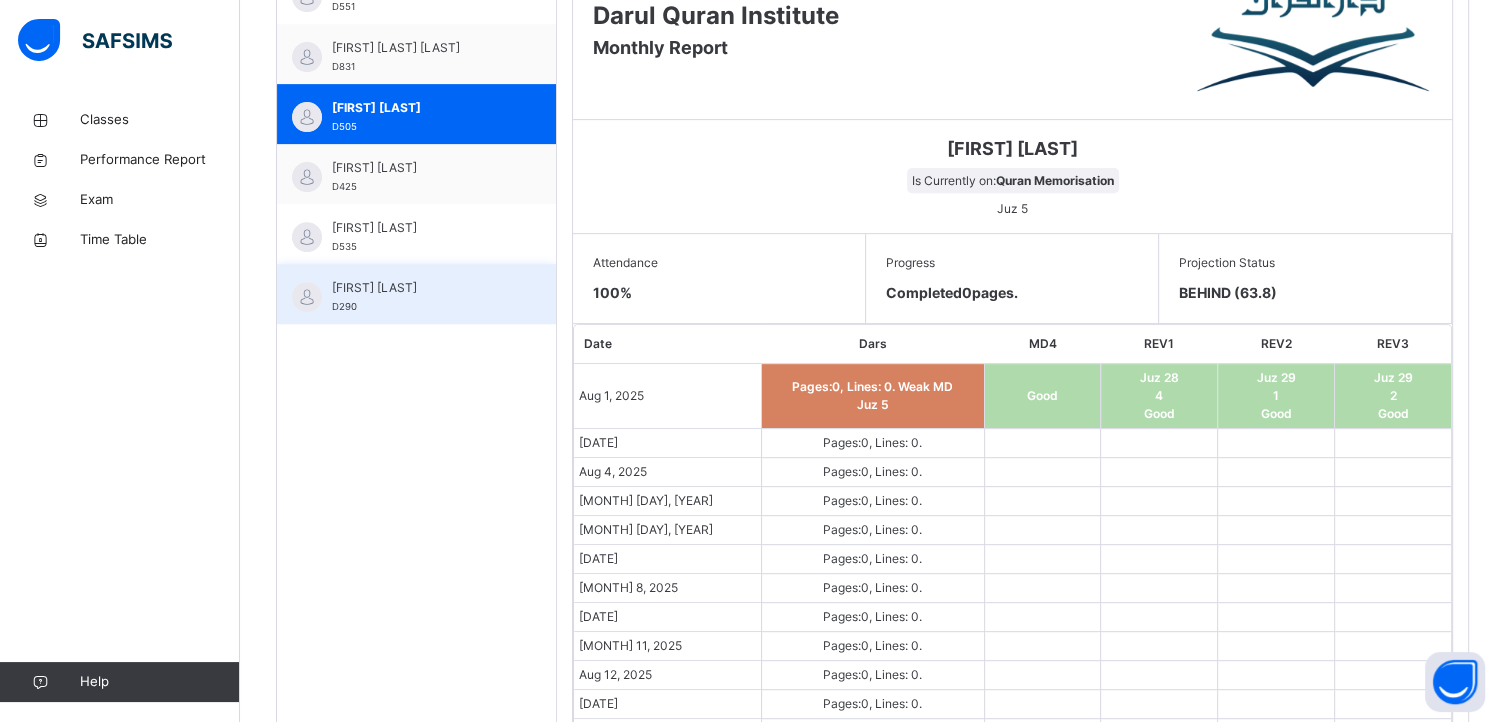 click on "[FIRST] [LAST] D290" at bounding box center (421, 297) 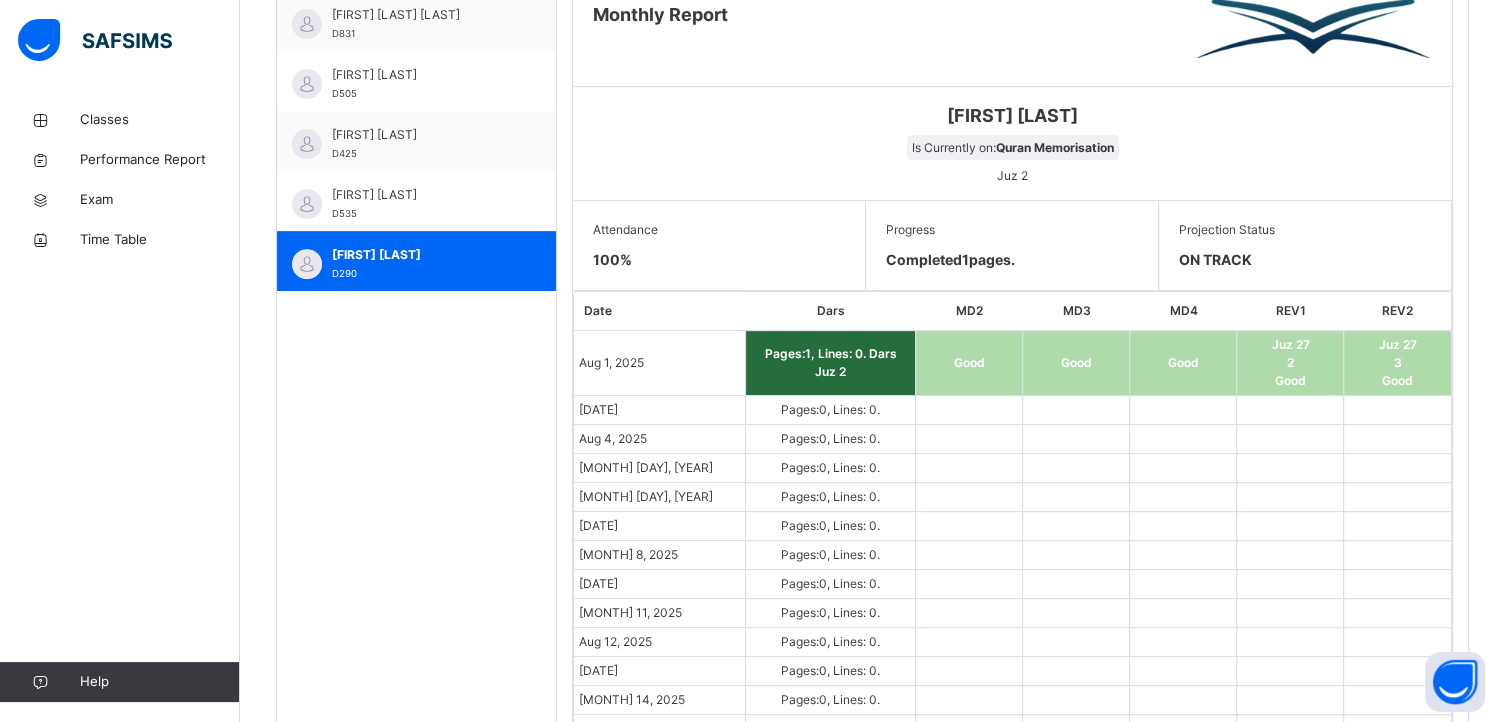 scroll, scrollTop: 801, scrollLeft: 0, axis: vertical 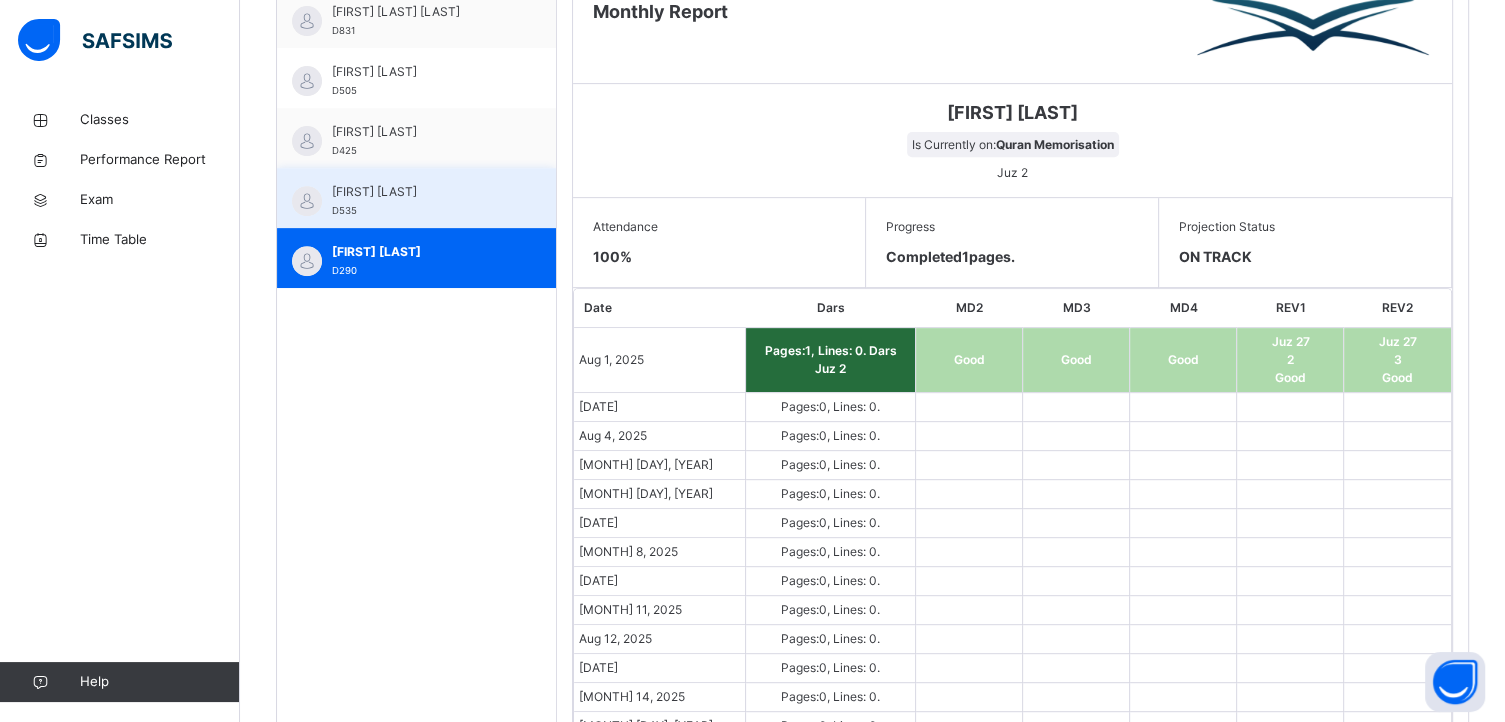 click on "[FIRST] [LAST]" at bounding box center [421, 192] 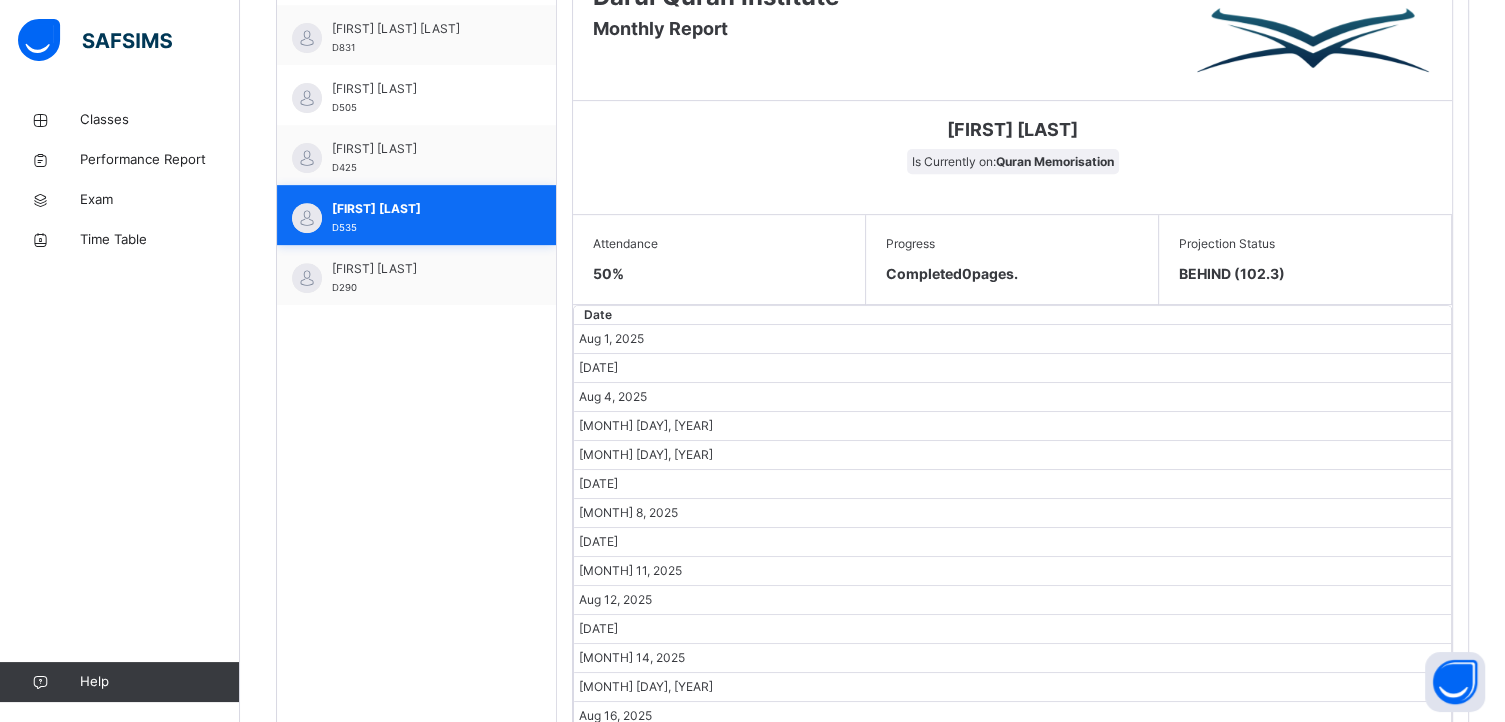 scroll, scrollTop: 801, scrollLeft: 0, axis: vertical 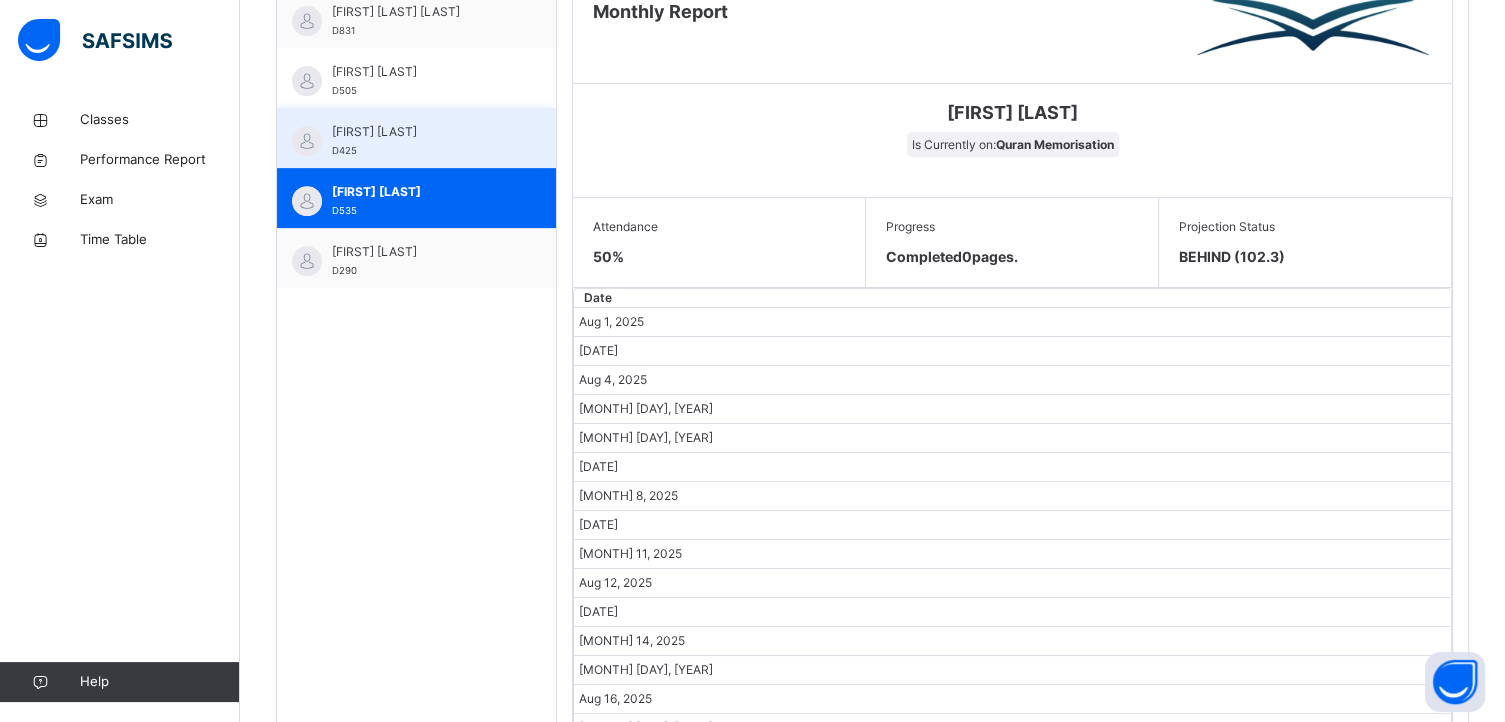 click on "[FIRST] [LAST] D425" at bounding box center [421, 141] 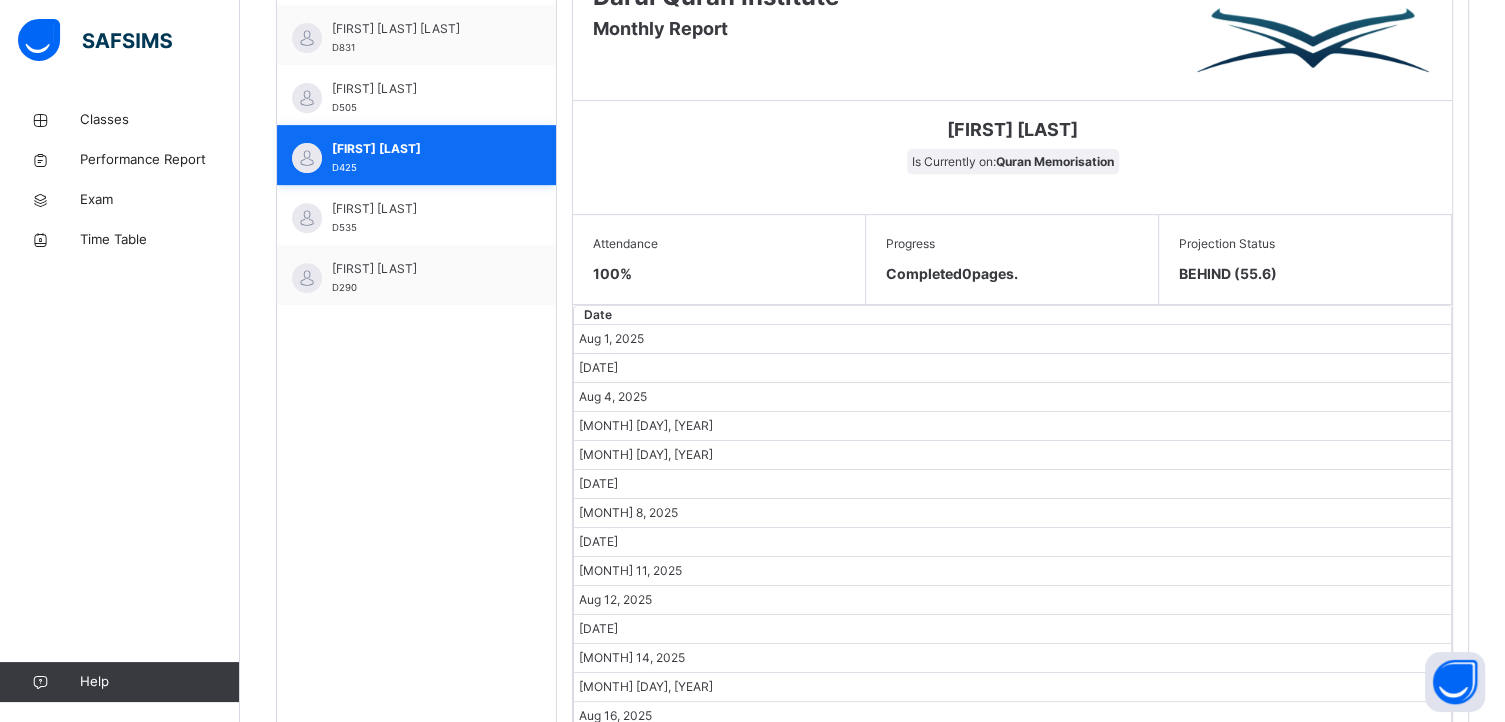 scroll, scrollTop: 801, scrollLeft: 0, axis: vertical 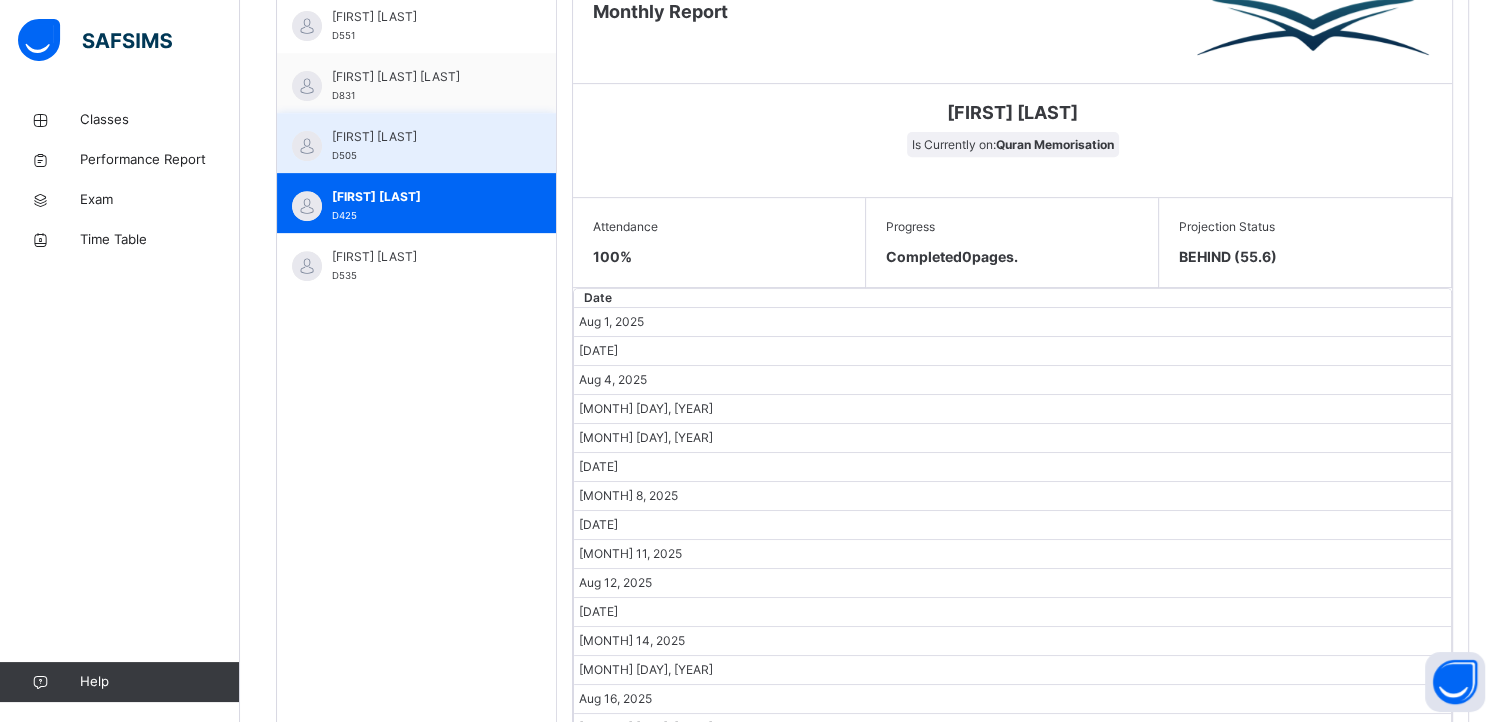 click on "[FIRST] [LAST]" at bounding box center [421, 137] 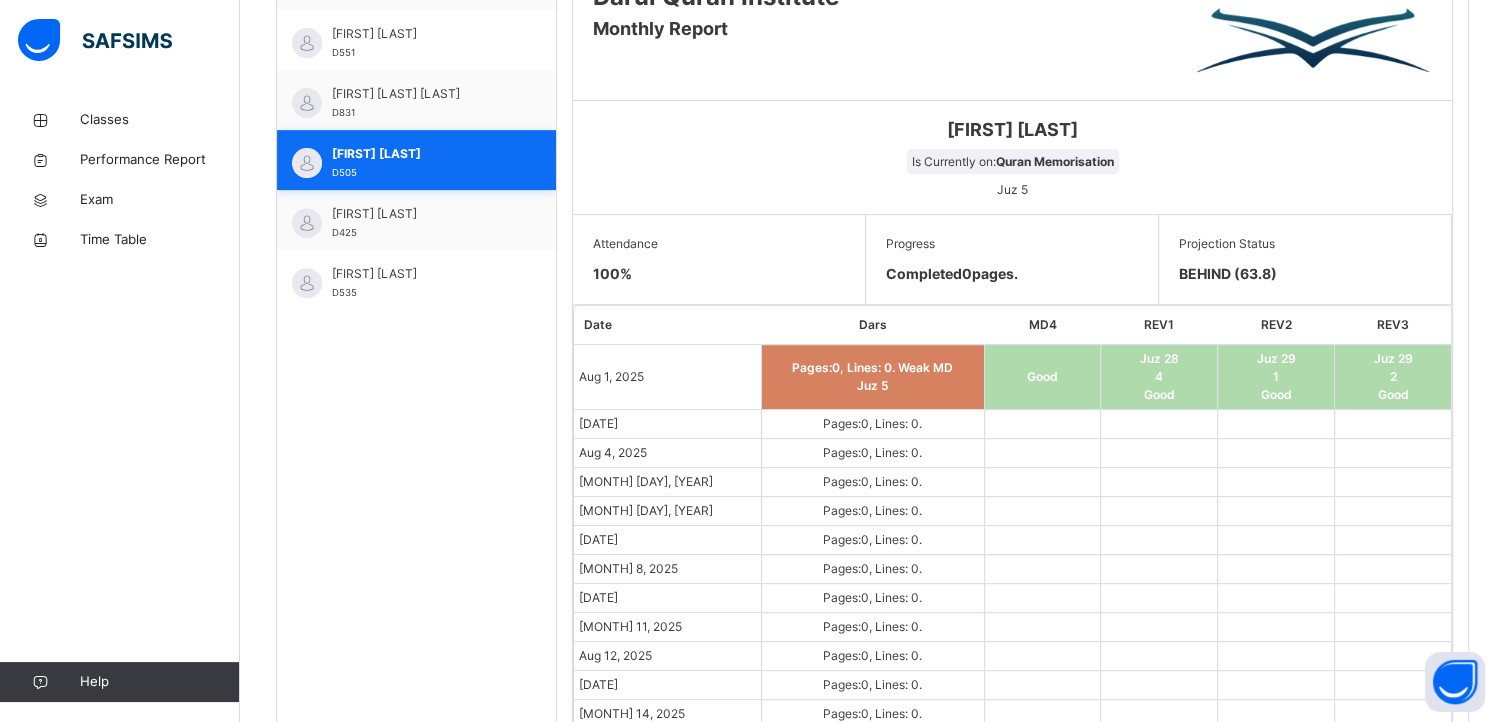 scroll, scrollTop: 801, scrollLeft: 0, axis: vertical 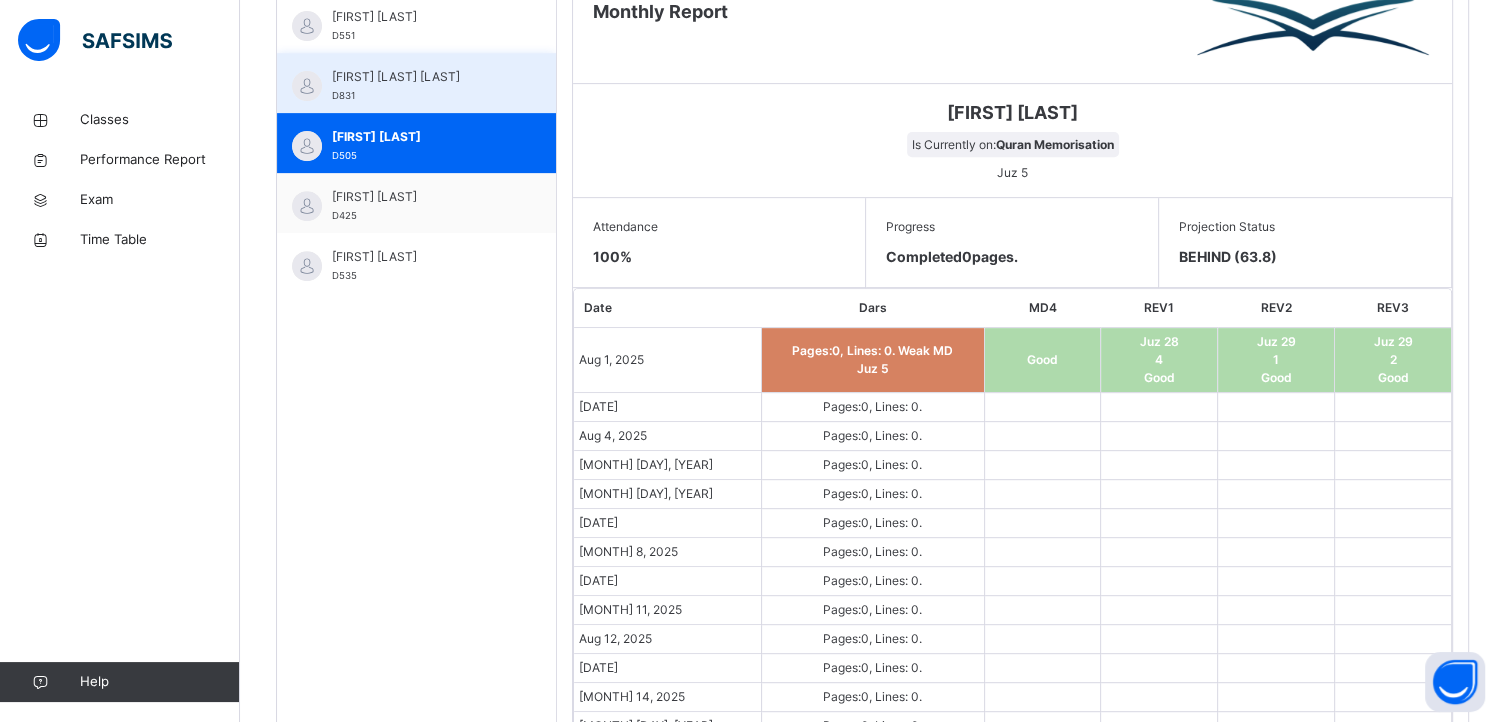 click on "[FIRST]   [LAST] [LAST] D831" at bounding box center (421, 86) 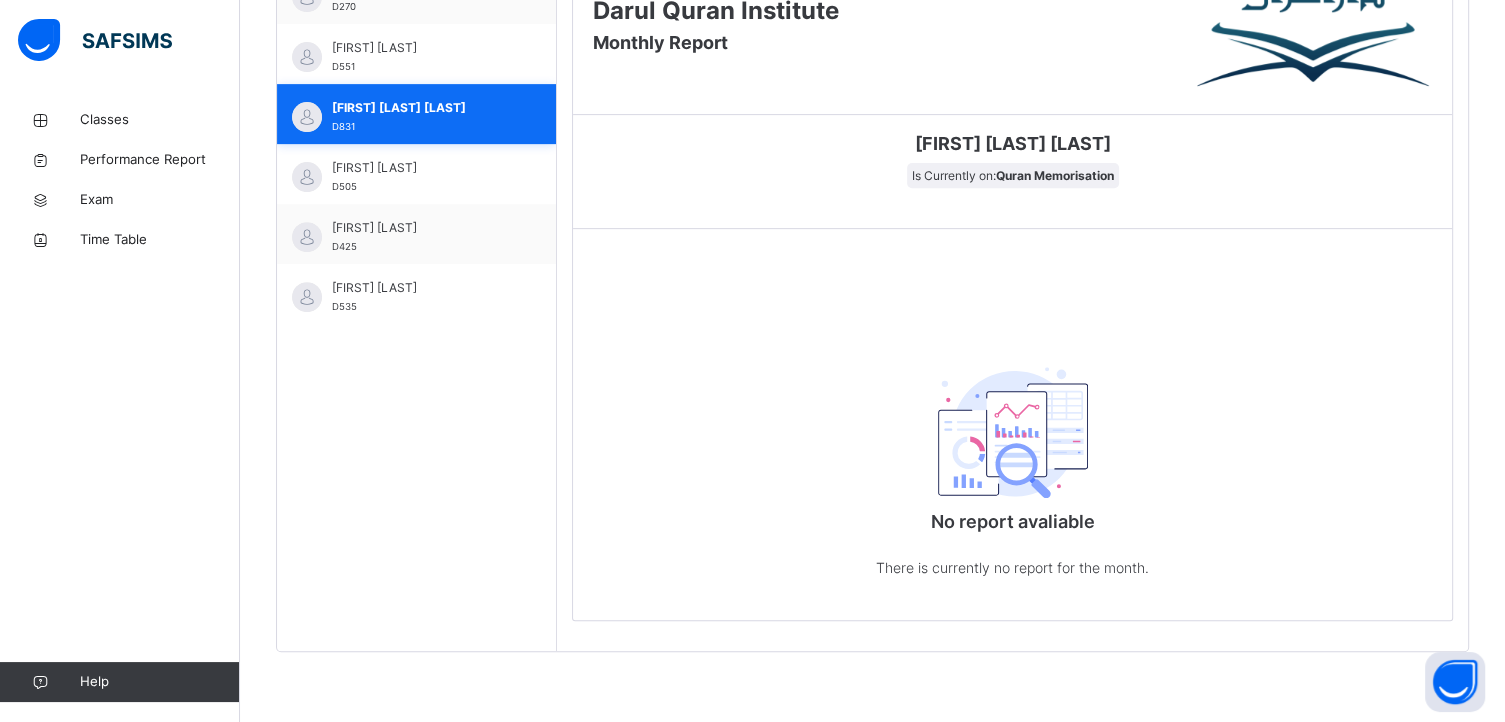 scroll, scrollTop: 801, scrollLeft: 0, axis: vertical 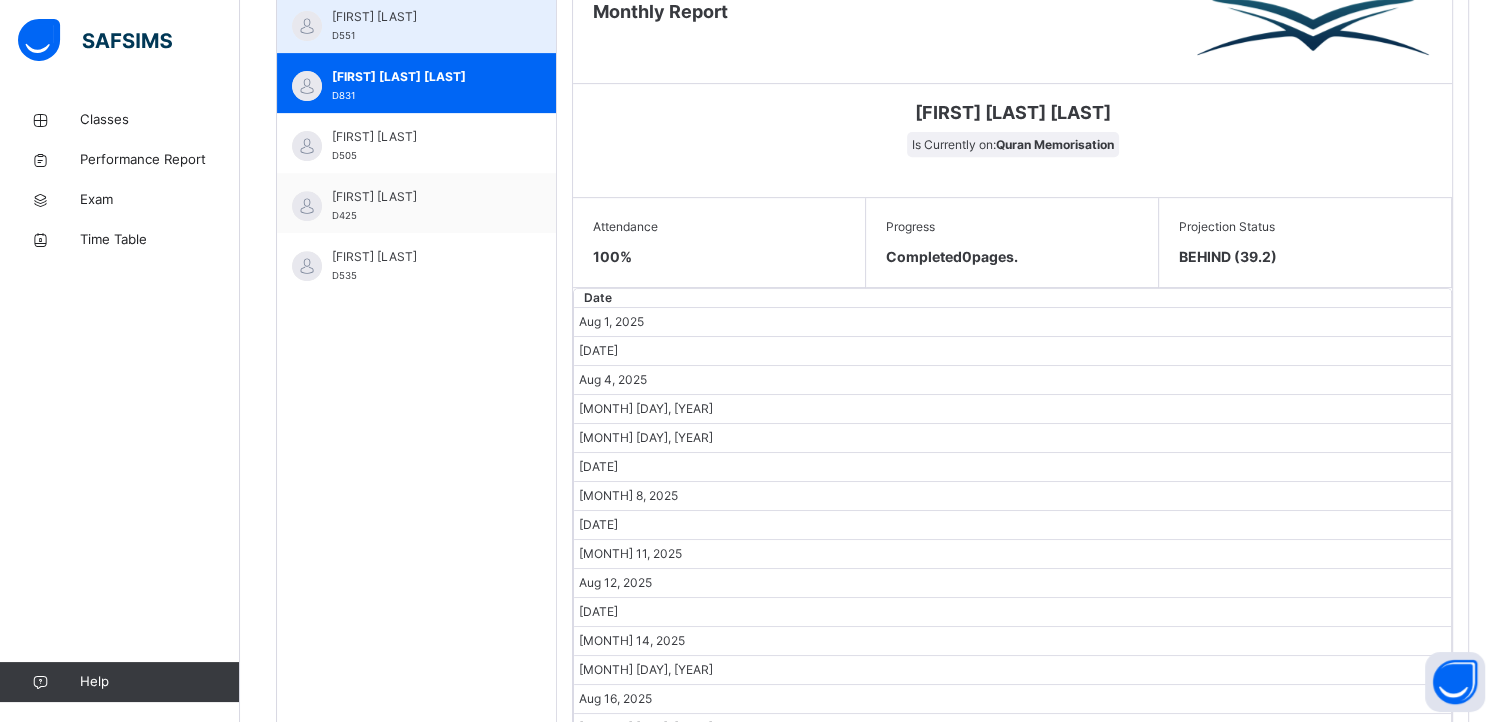 click on "[FIRST] [LAST] D551" at bounding box center (421, 26) 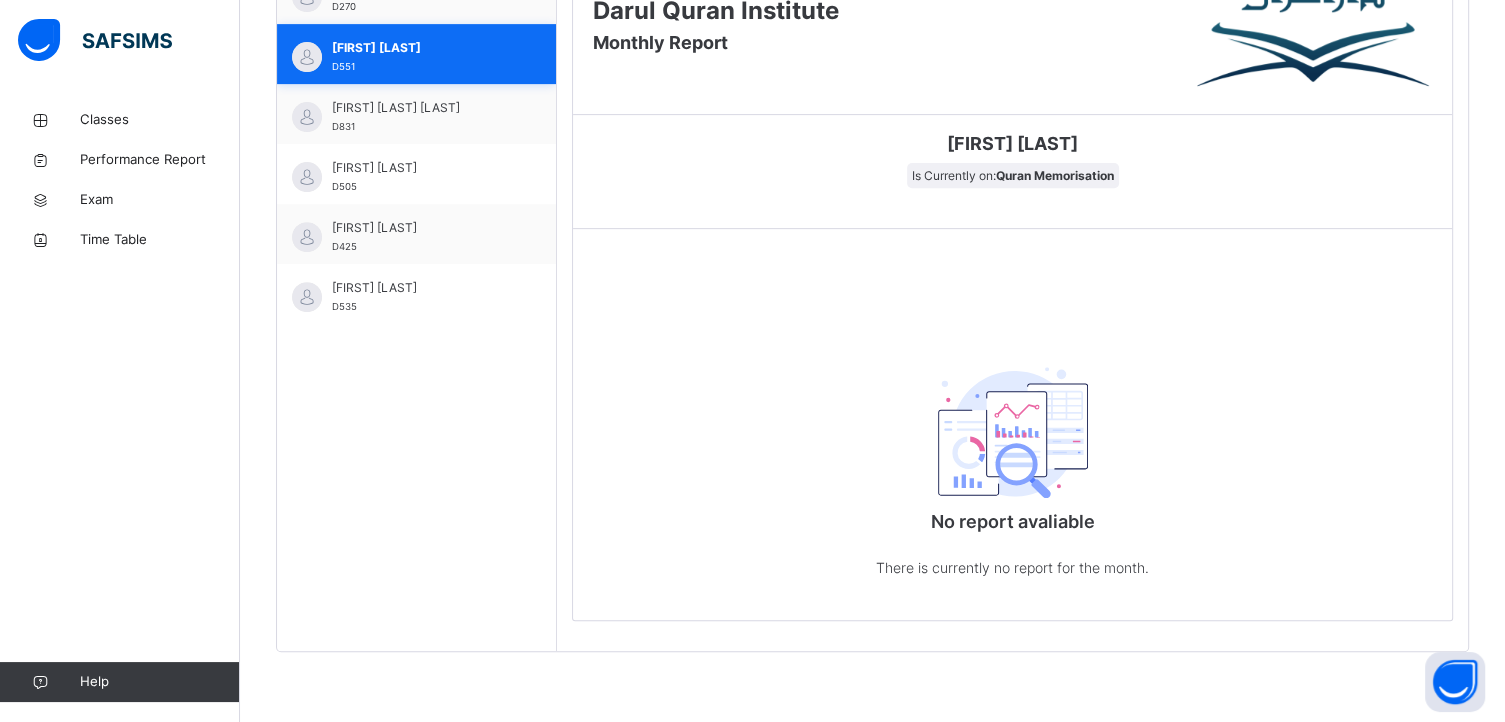 scroll, scrollTop: 801, scrollLeft: 0, axis: vertical 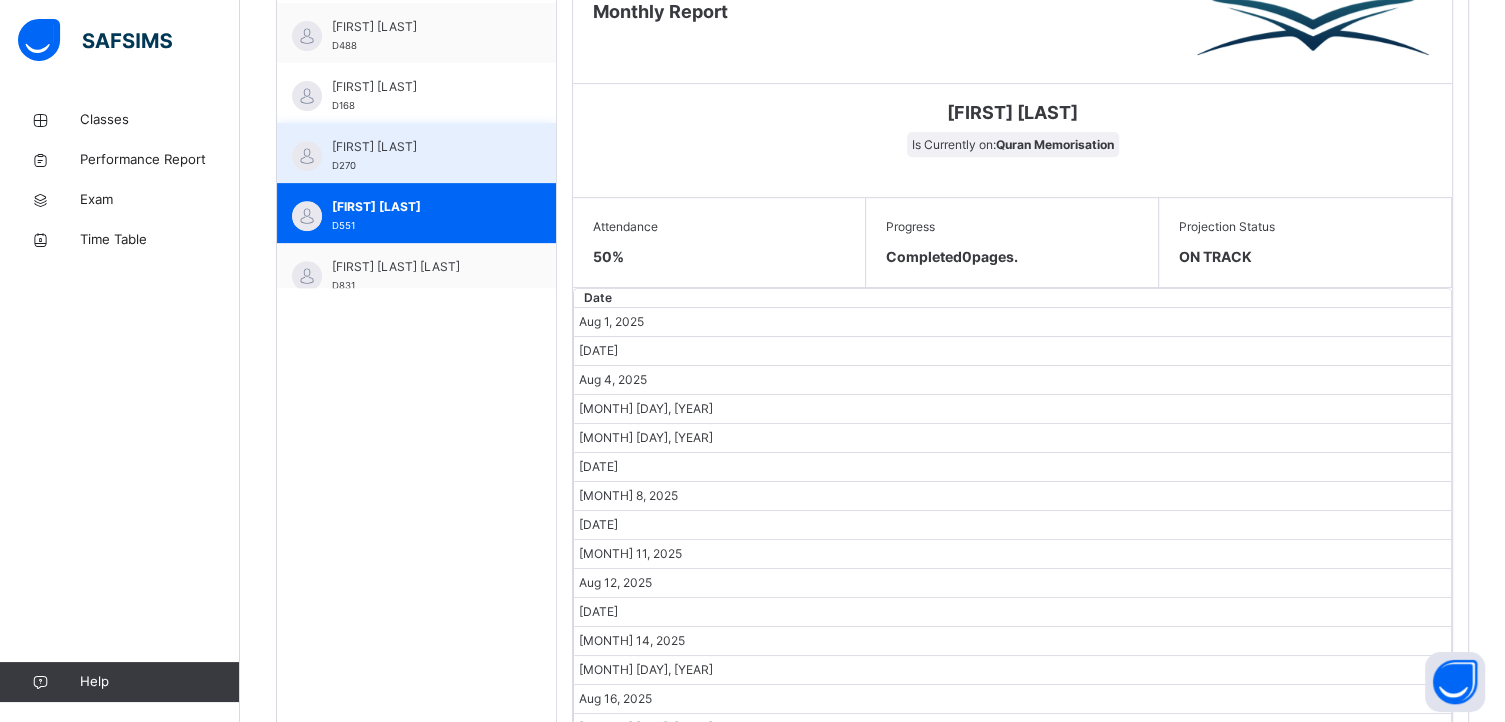 click on "[FIRST] [LAST] [LAST] D270" at bounding box center (421, 156) 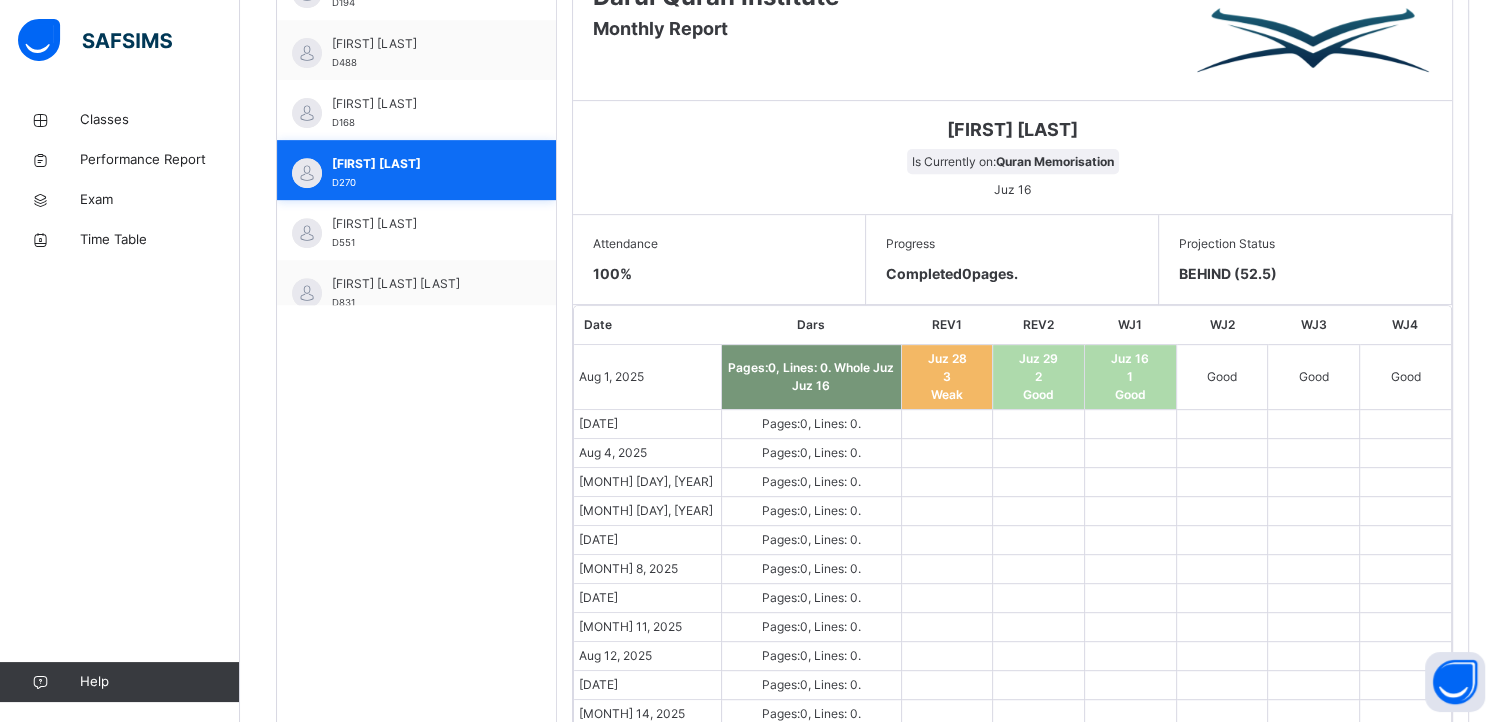 scroll, scrollTop: 801, scrollLeft: 0, axis: vertical 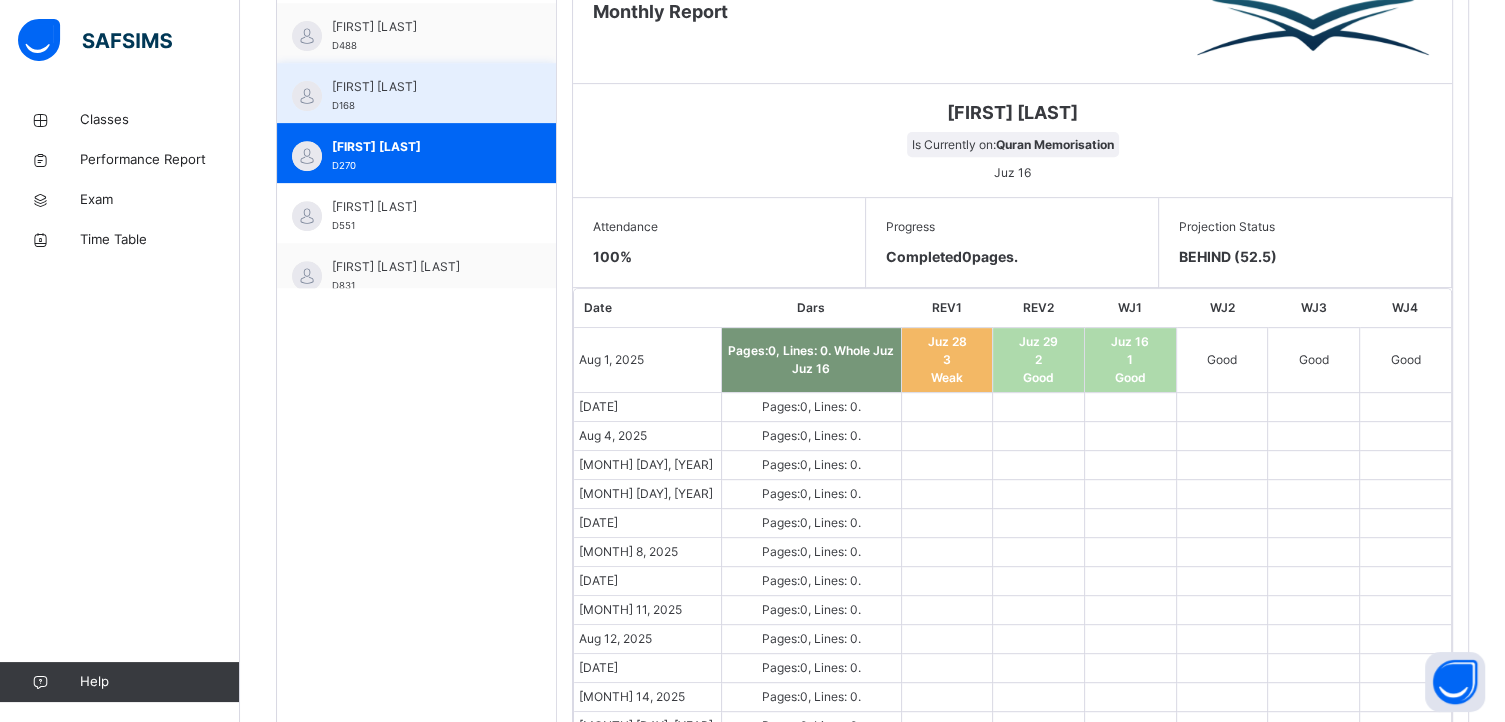 click on "[FIRST] [LAST] D168" at bounding box center (421, 96) 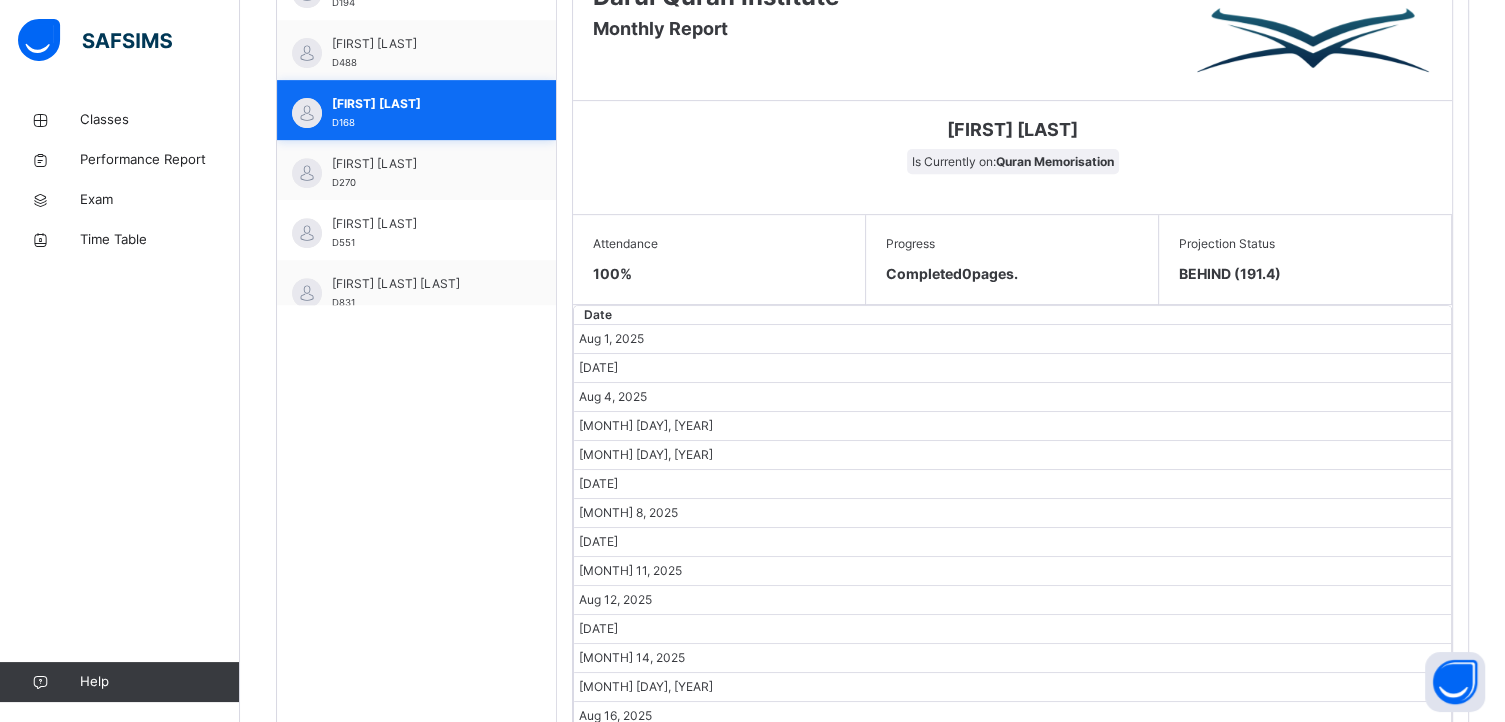 scroll, scrollTop: 801, scrollLeft: 0, axis: vertical 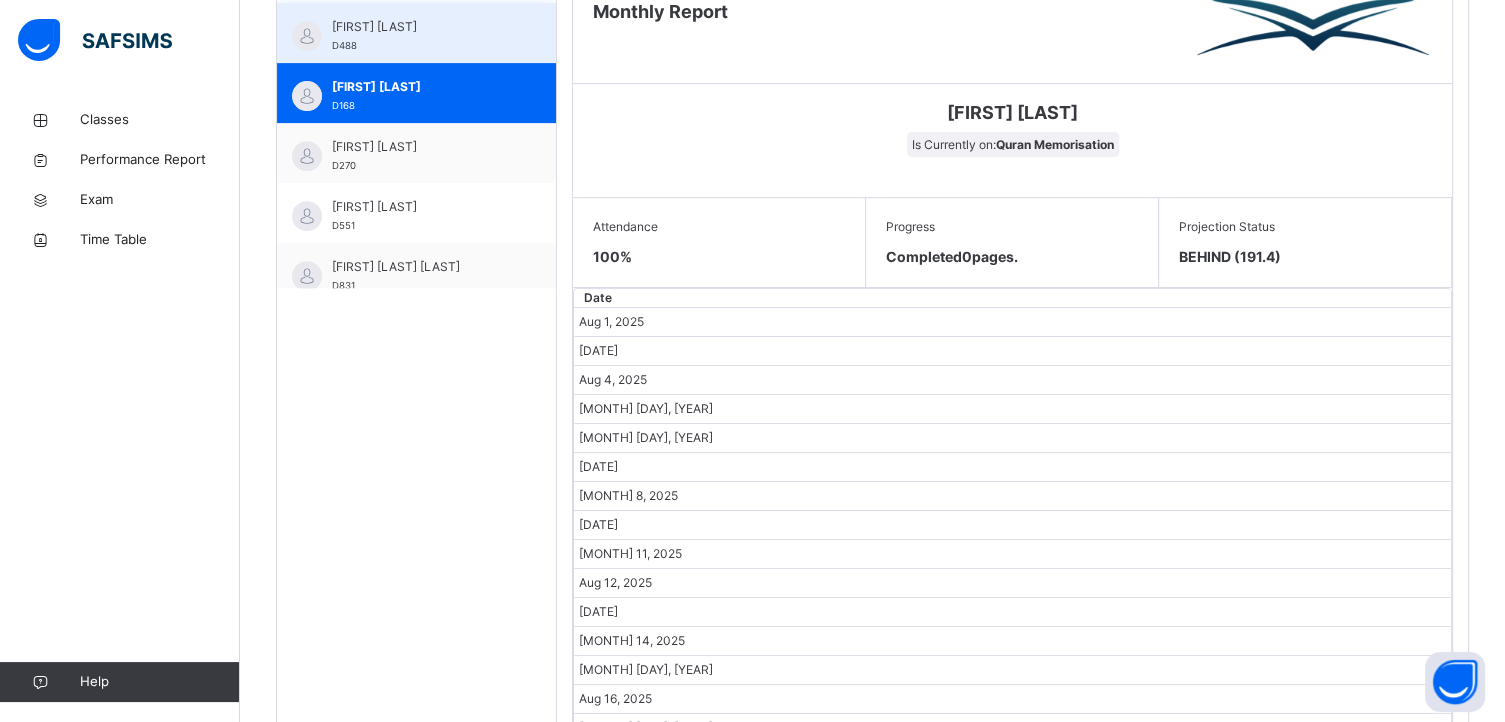 click on "[FIRST] [LAST] D488" at bounding box center [421, 36] 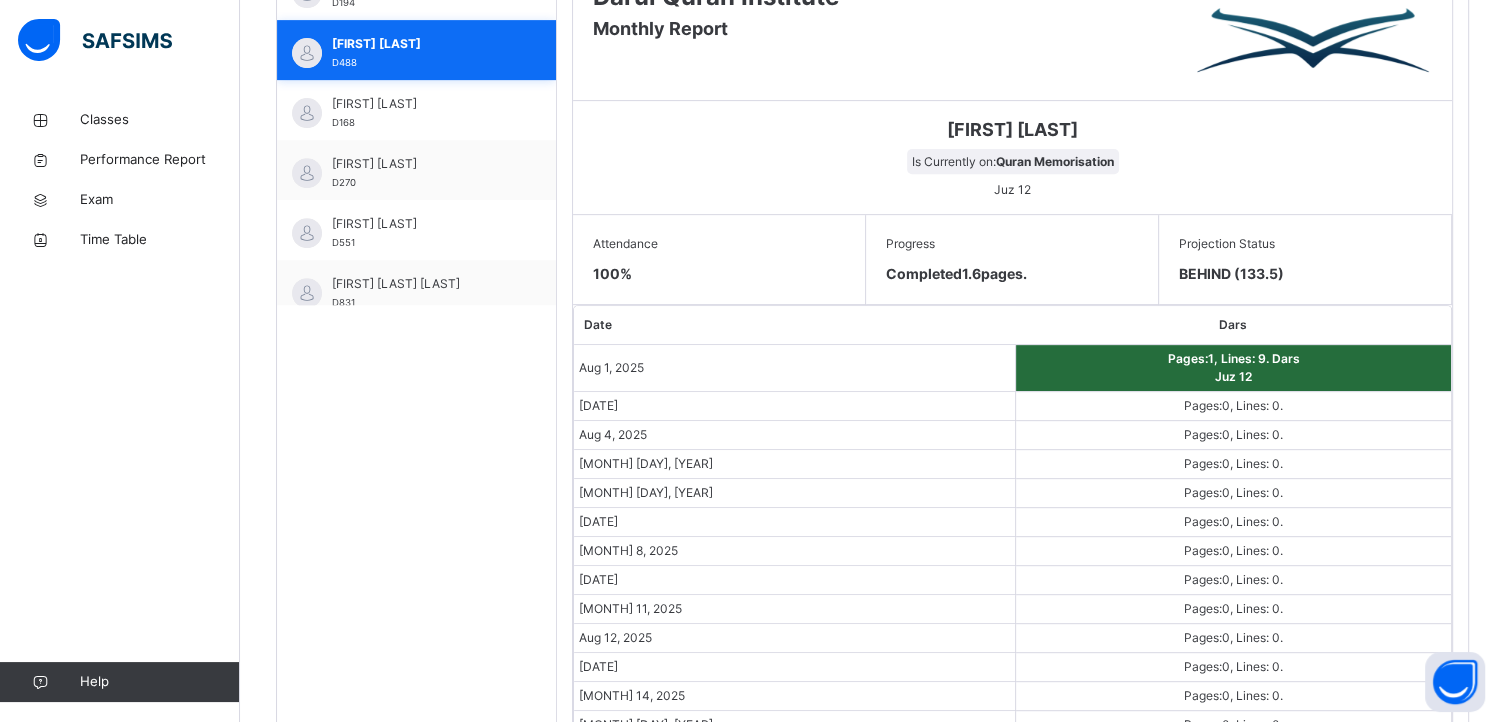 scroll, scrollTop: 801, scrollLeft: 0, axis: vertical 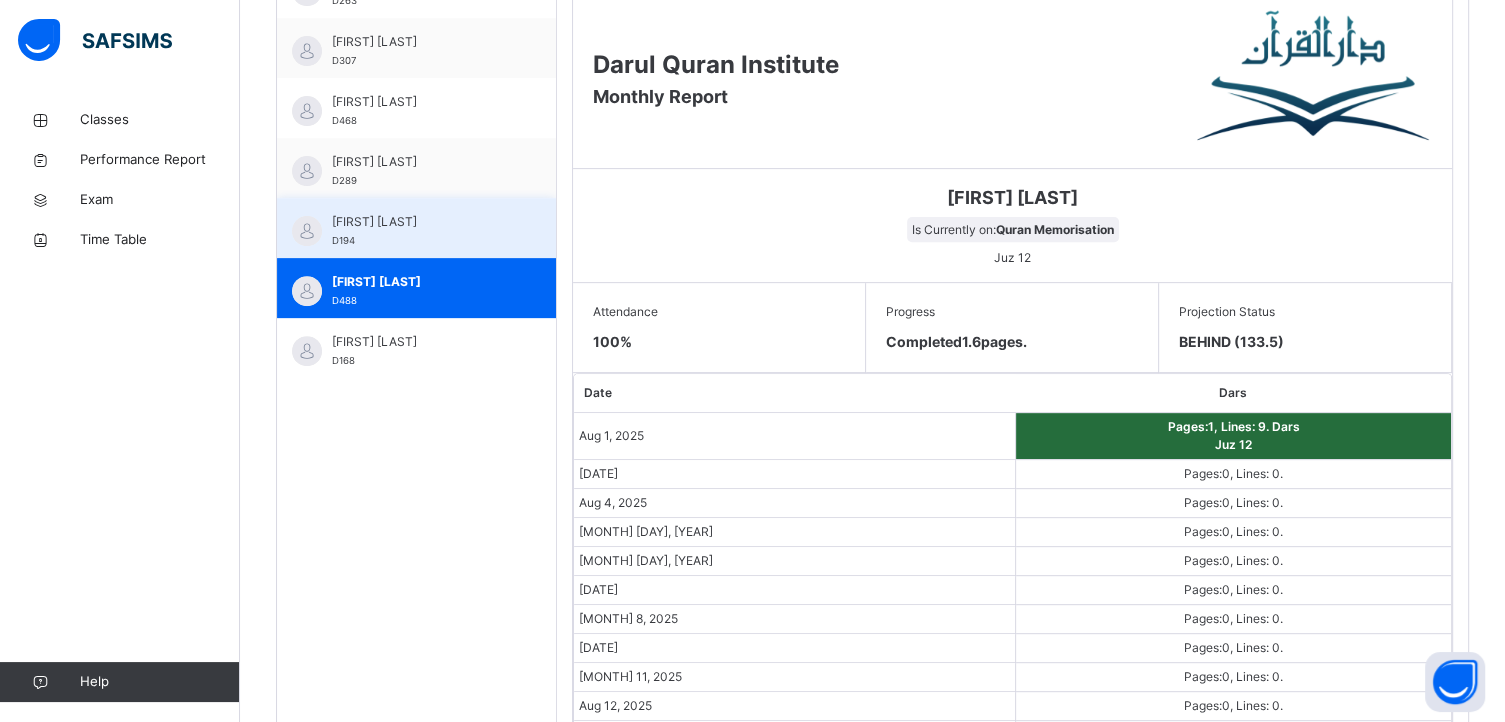 click on "[FIRST] [LAST] D194" at bounding box center (416, 228) 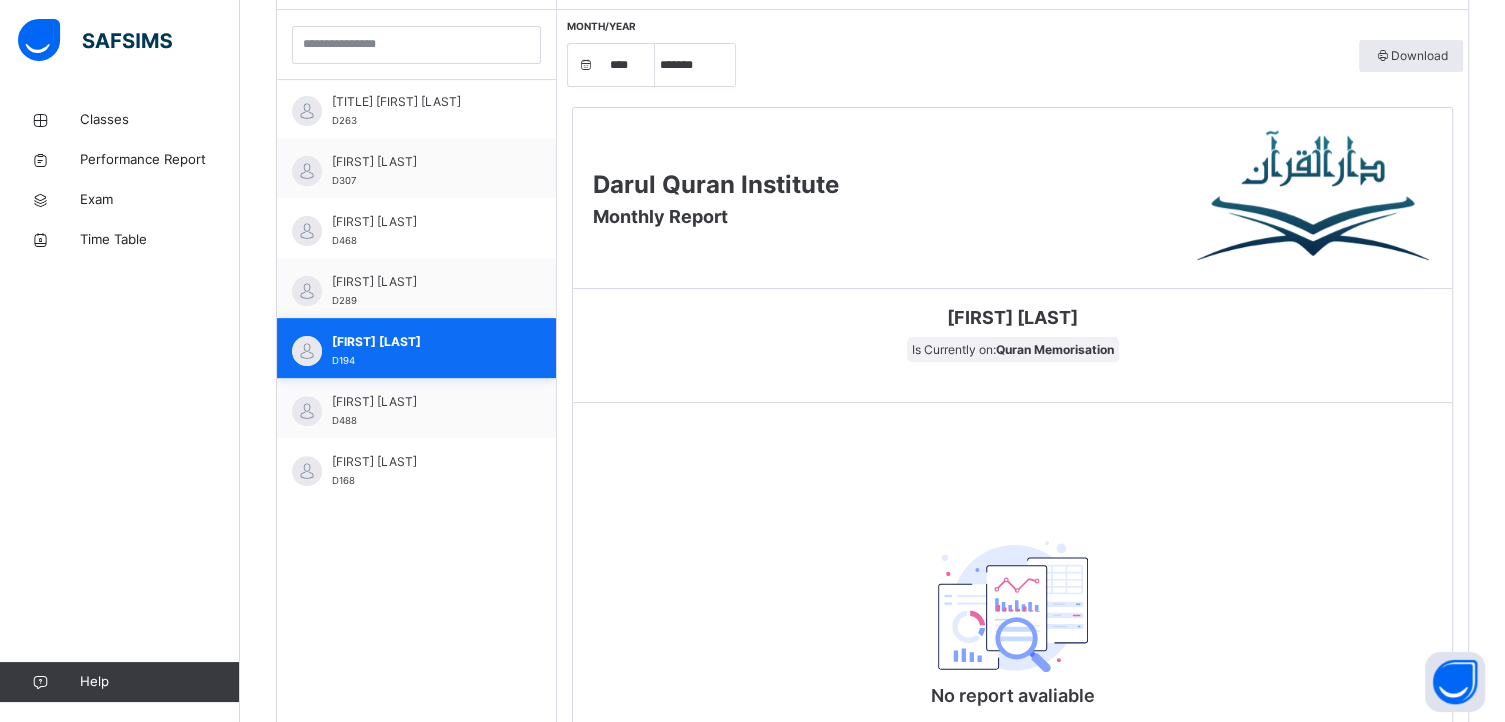 scroll, scrollTop: 716, scrollLeft: 0, axis: vertical 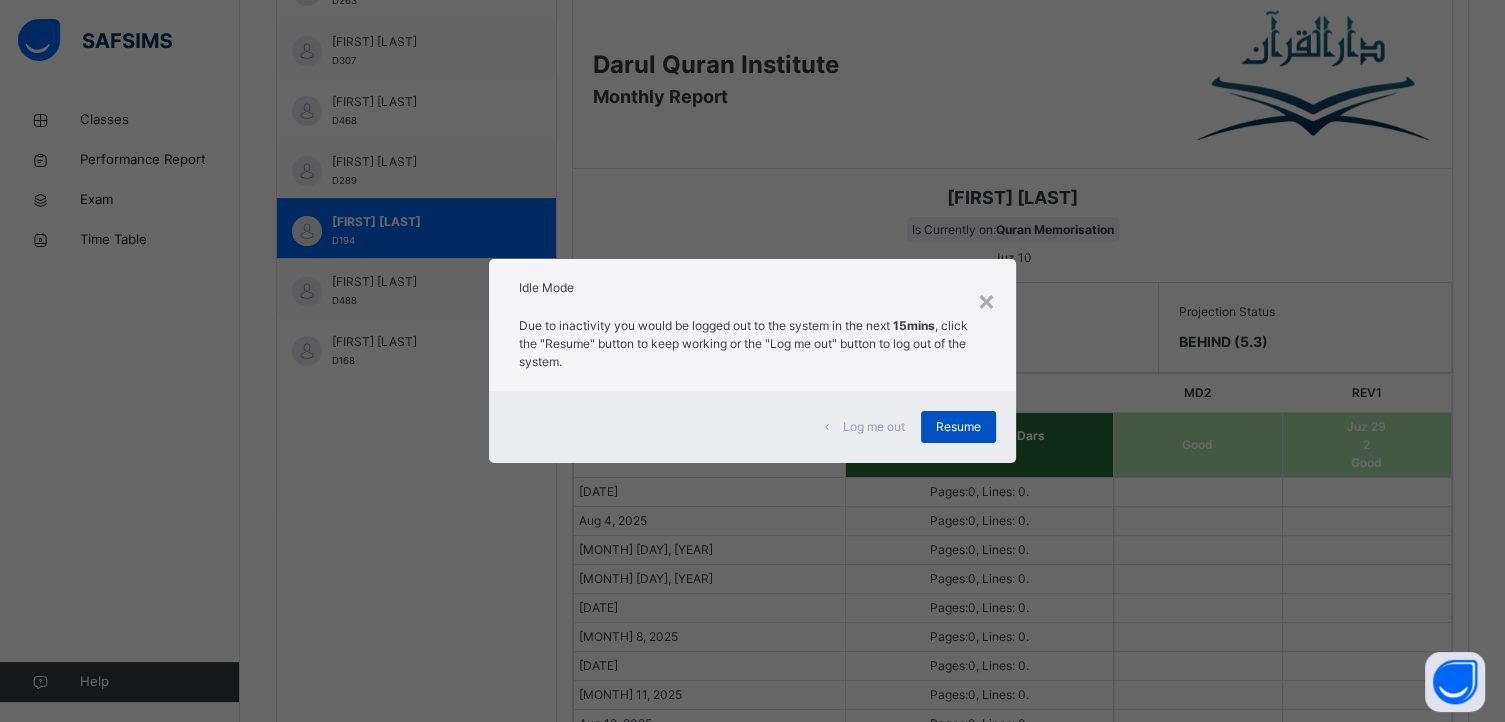 click on "Resume" at bounding box center (958, 427) 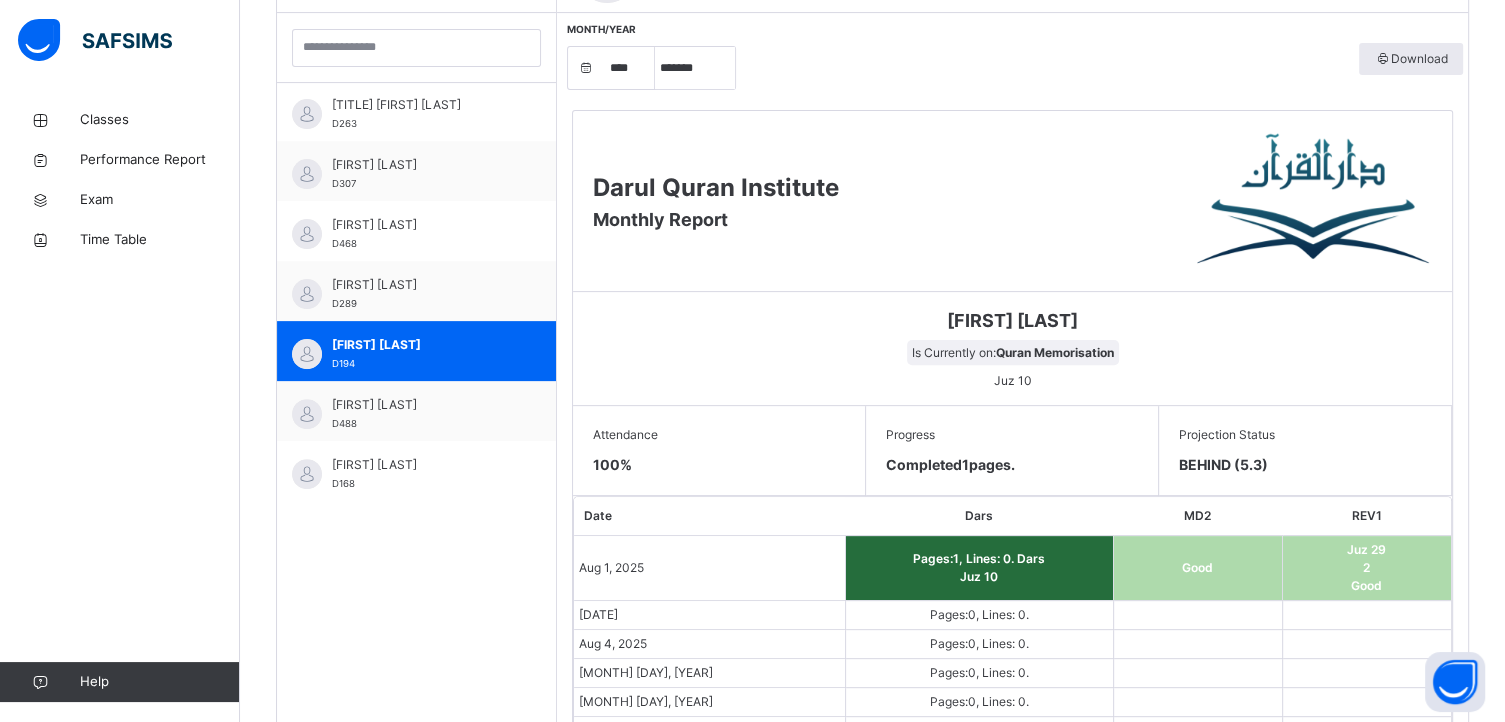 scroll, scrollTop: 592, scrollLeft: 0, axis: vertical 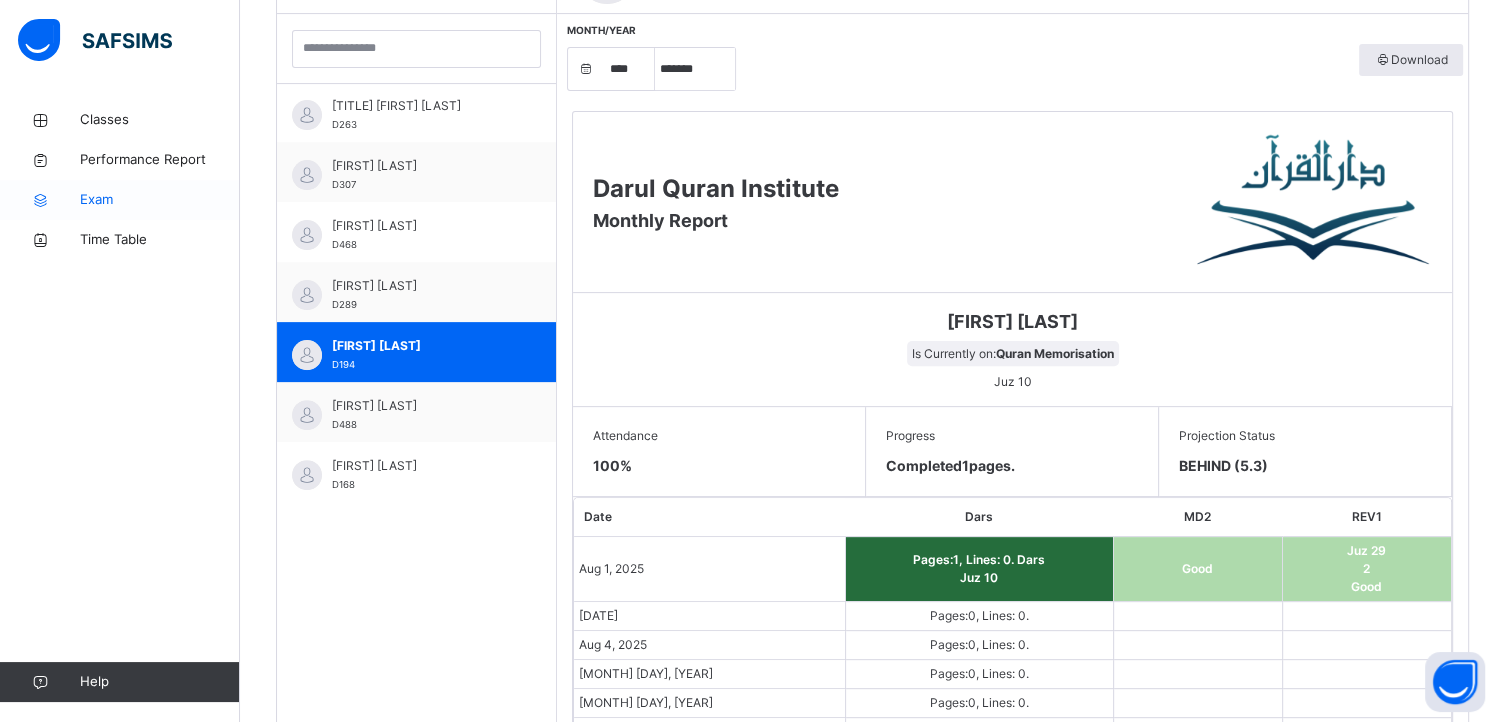 click at bounding box center [40, 200] 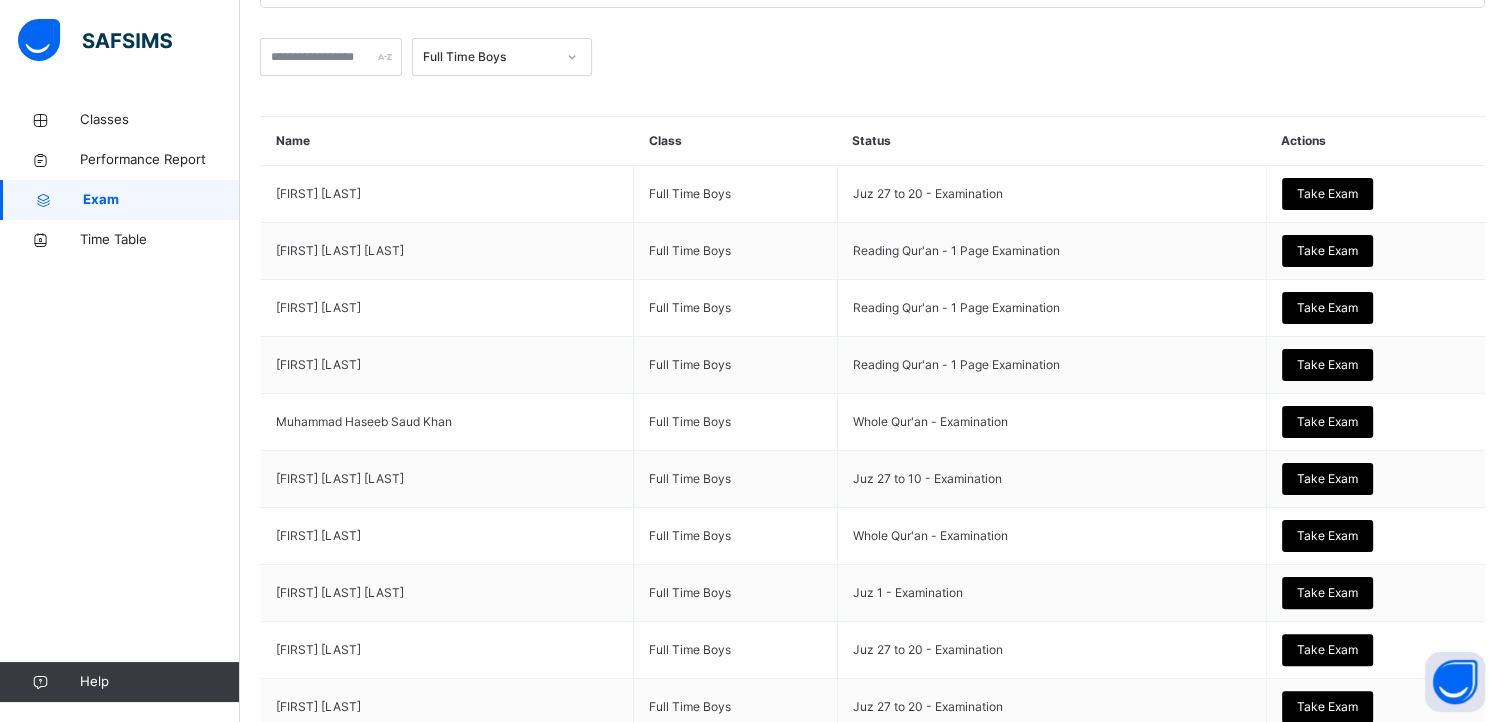 scroll, scrollTop: 344, scrollLeft: 0, axis: vertical 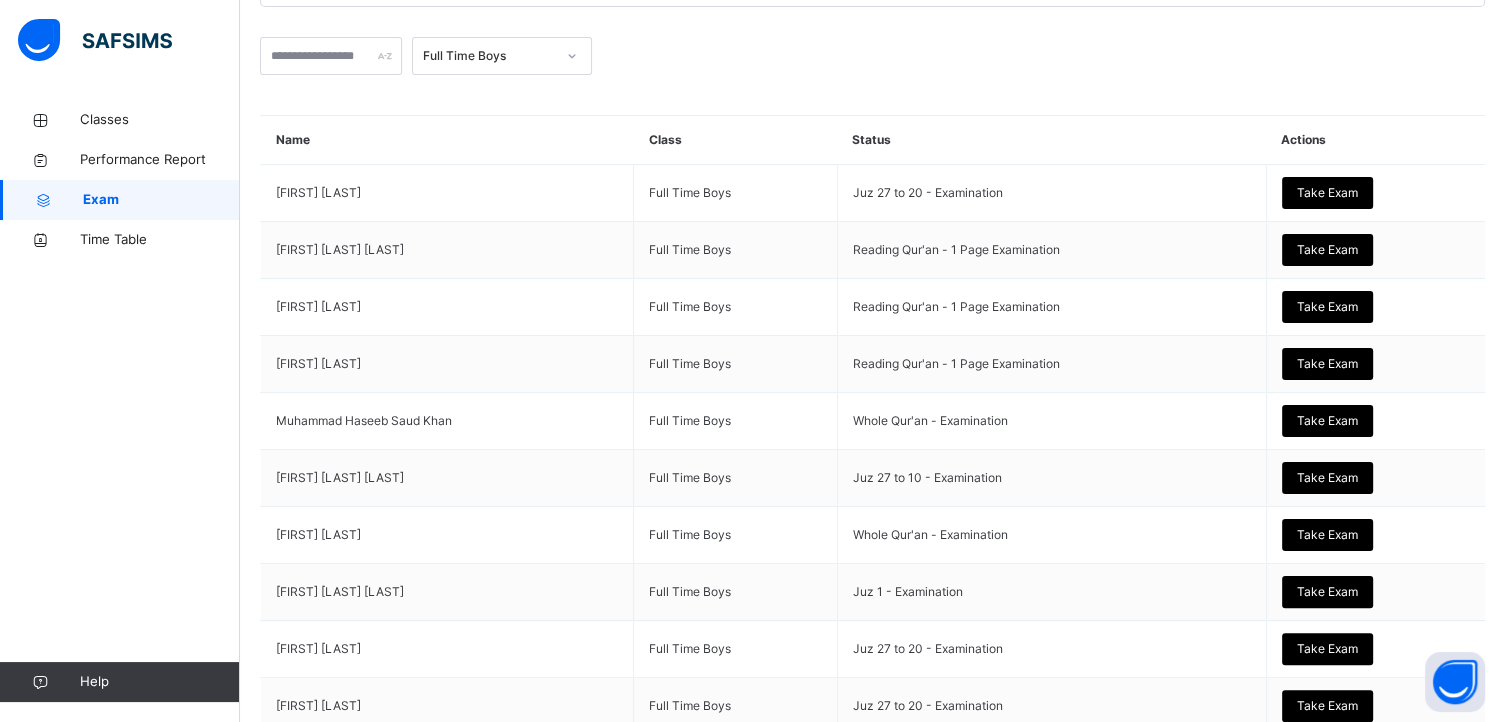 click on "Full Time Boys" at bounding box center (872, 56) 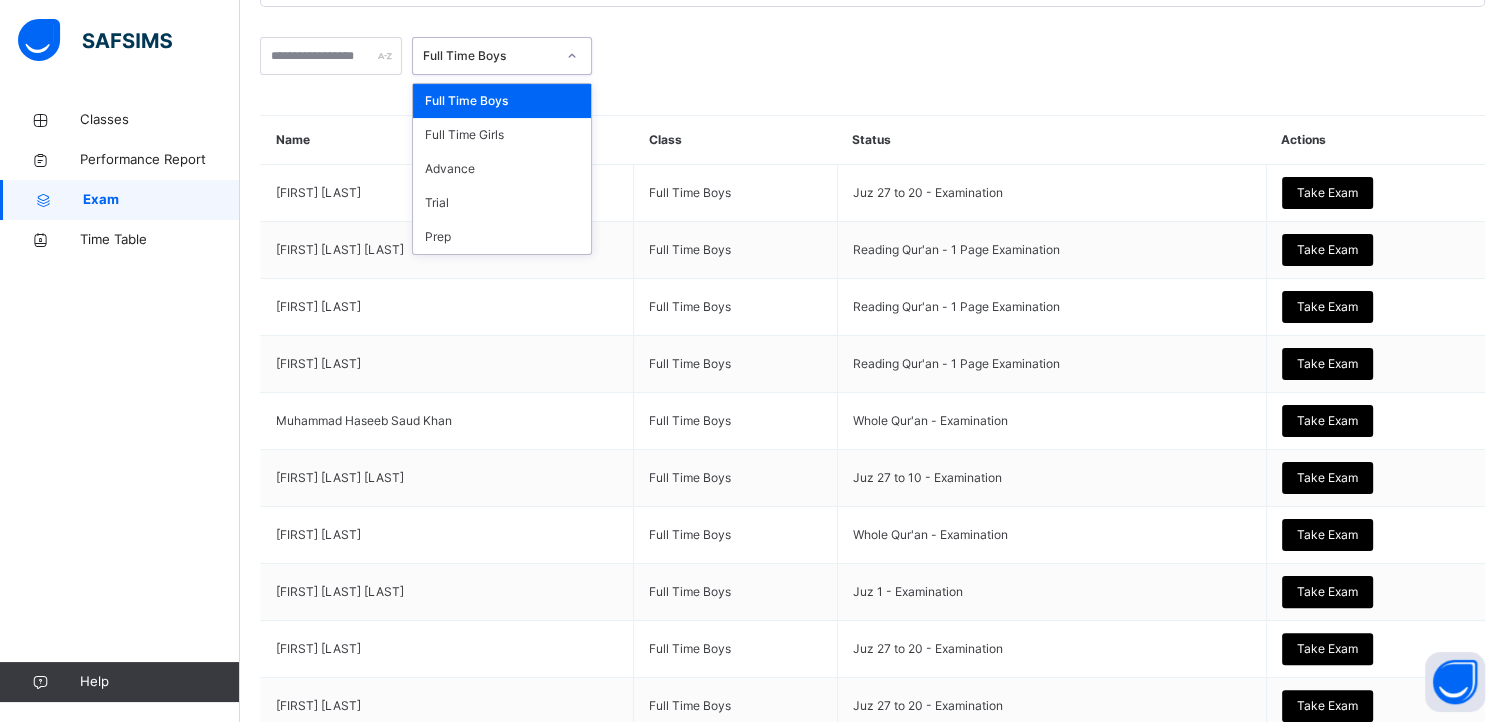click on "Full Time Boys" at bounding box center (483, 56) 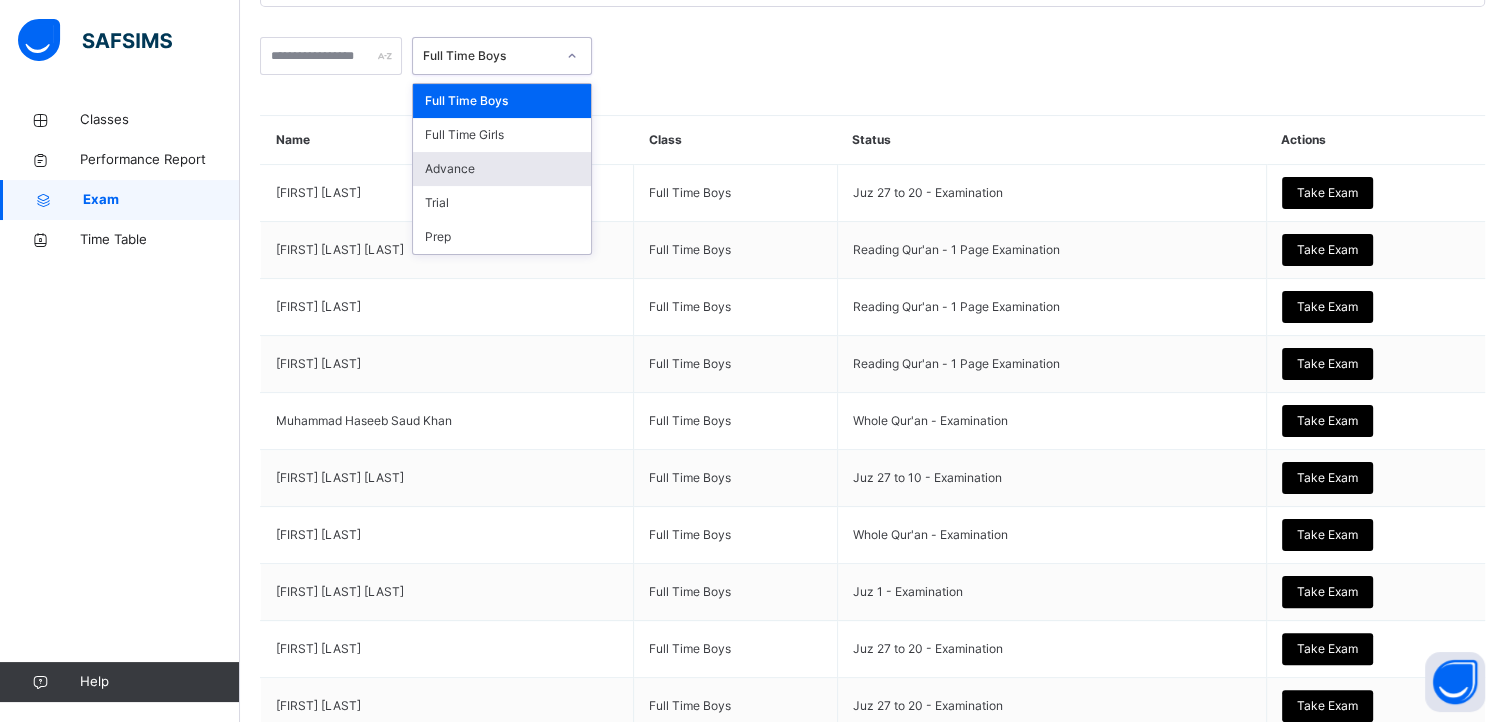click on "Advance" at bounding box center [502, 169] 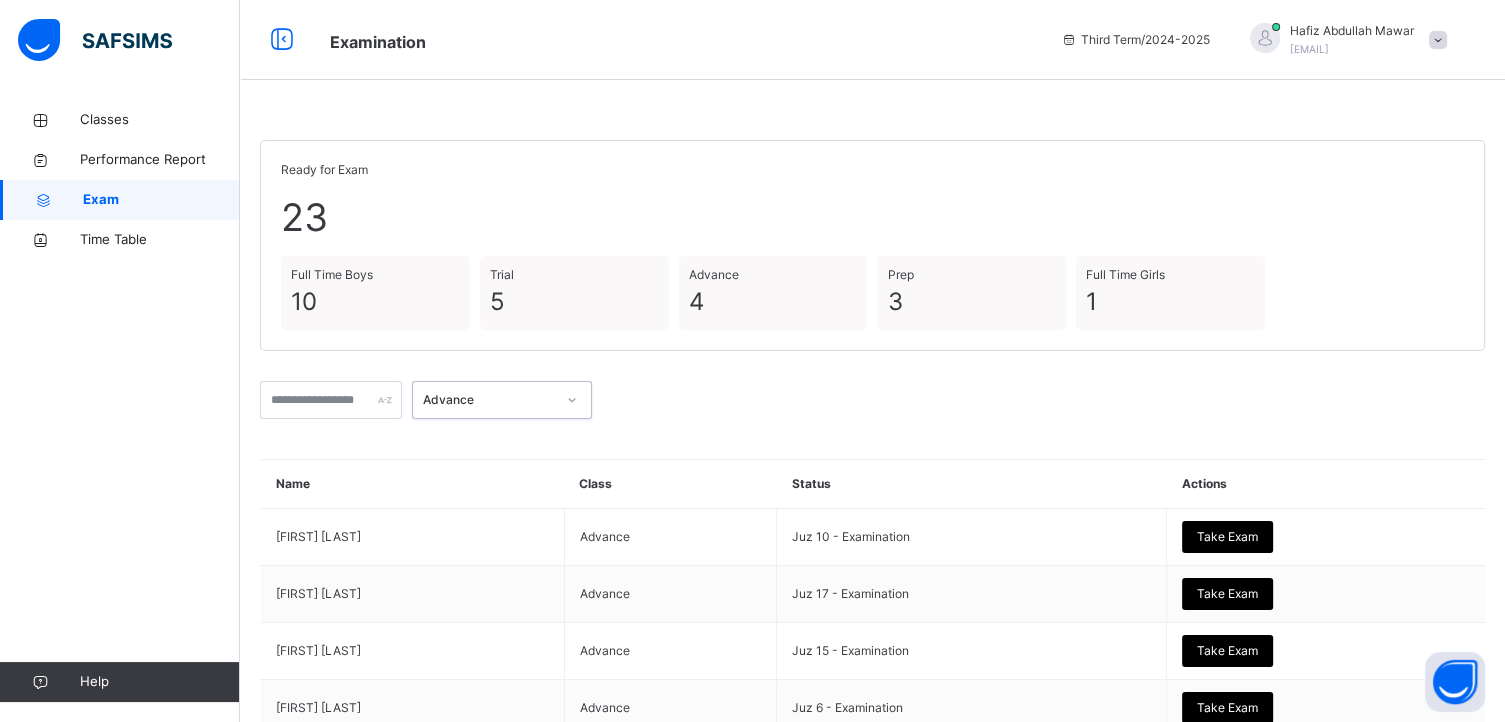 scroll, scrollTop: 144, scrollLeft: 0, axis: vertical 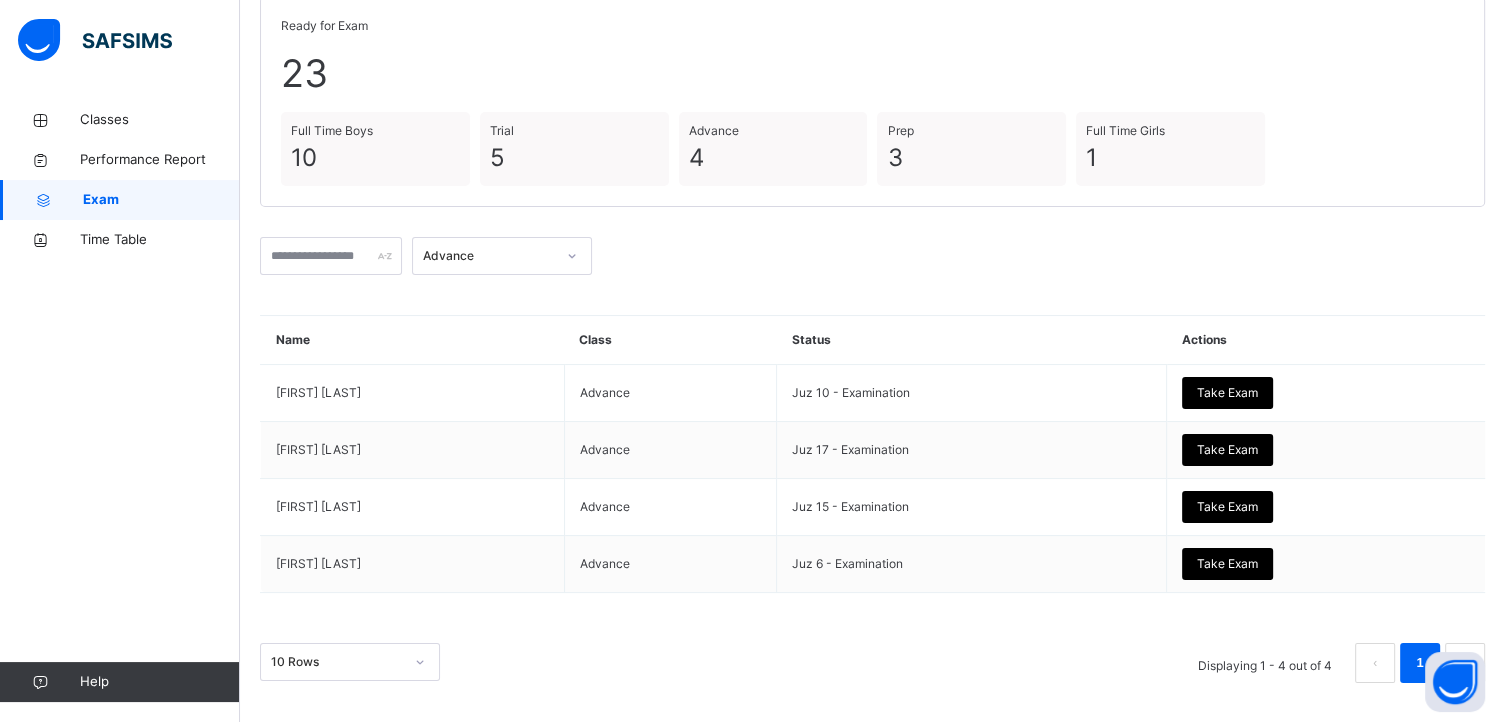 click at bounding box center (872, 217) 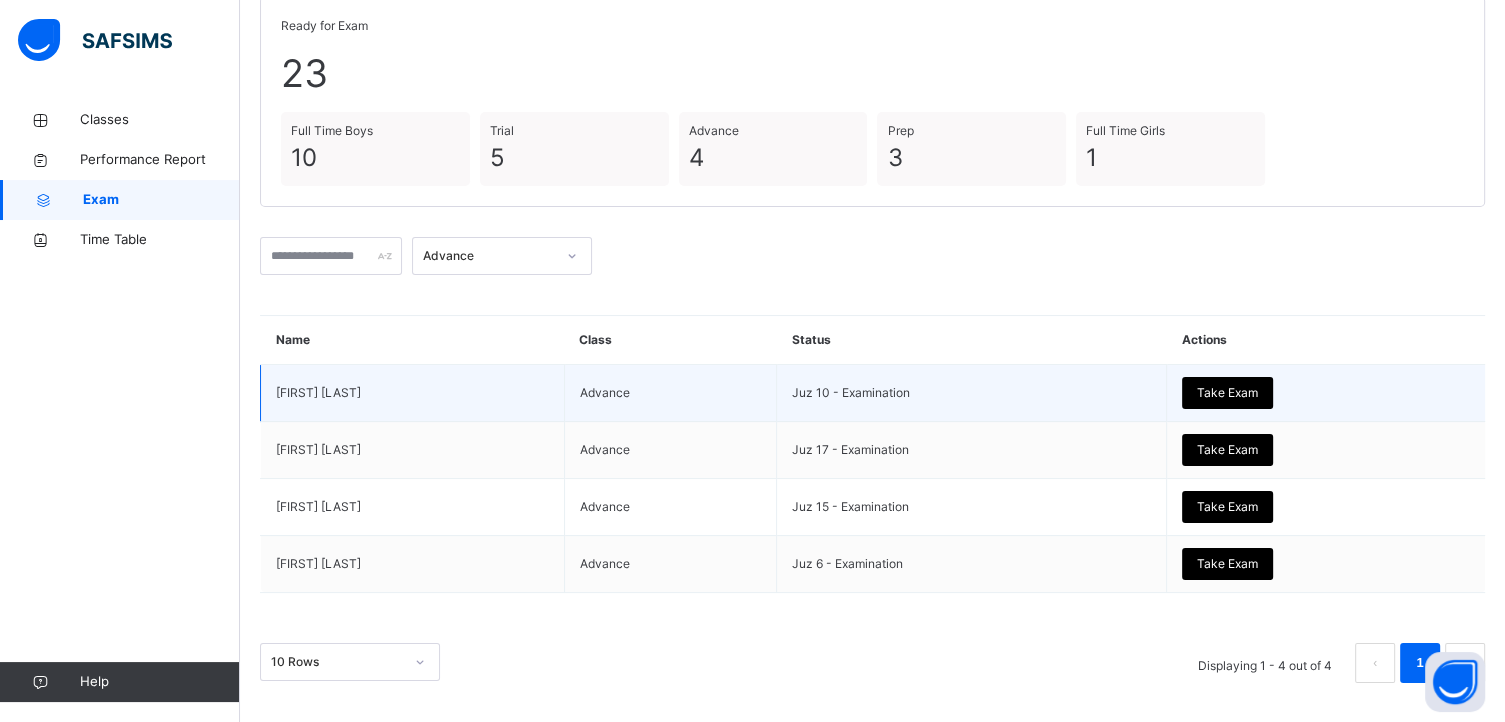 click on "Take Exam" at bounding box center [1227, 393] 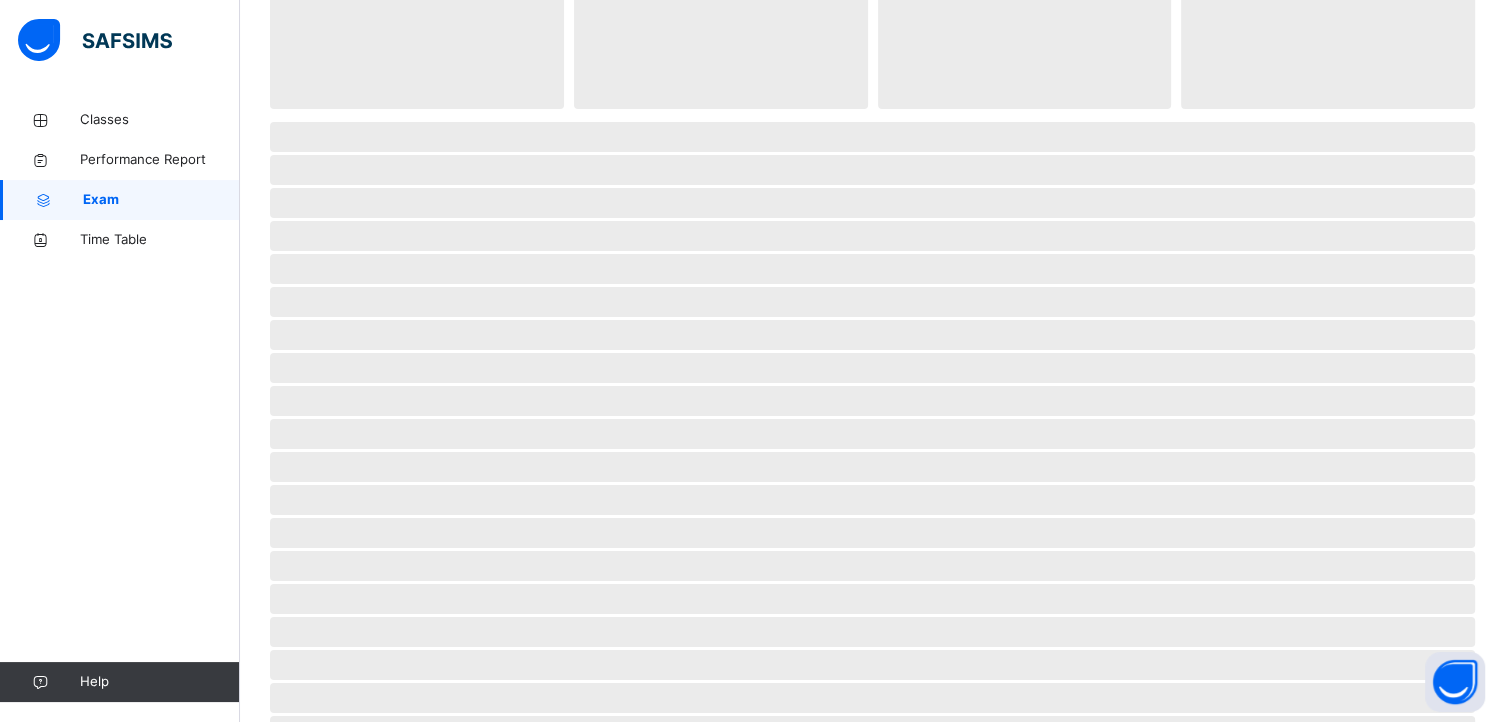 scroll, scrollTop: 0, scrollLeft: 0, axis: both 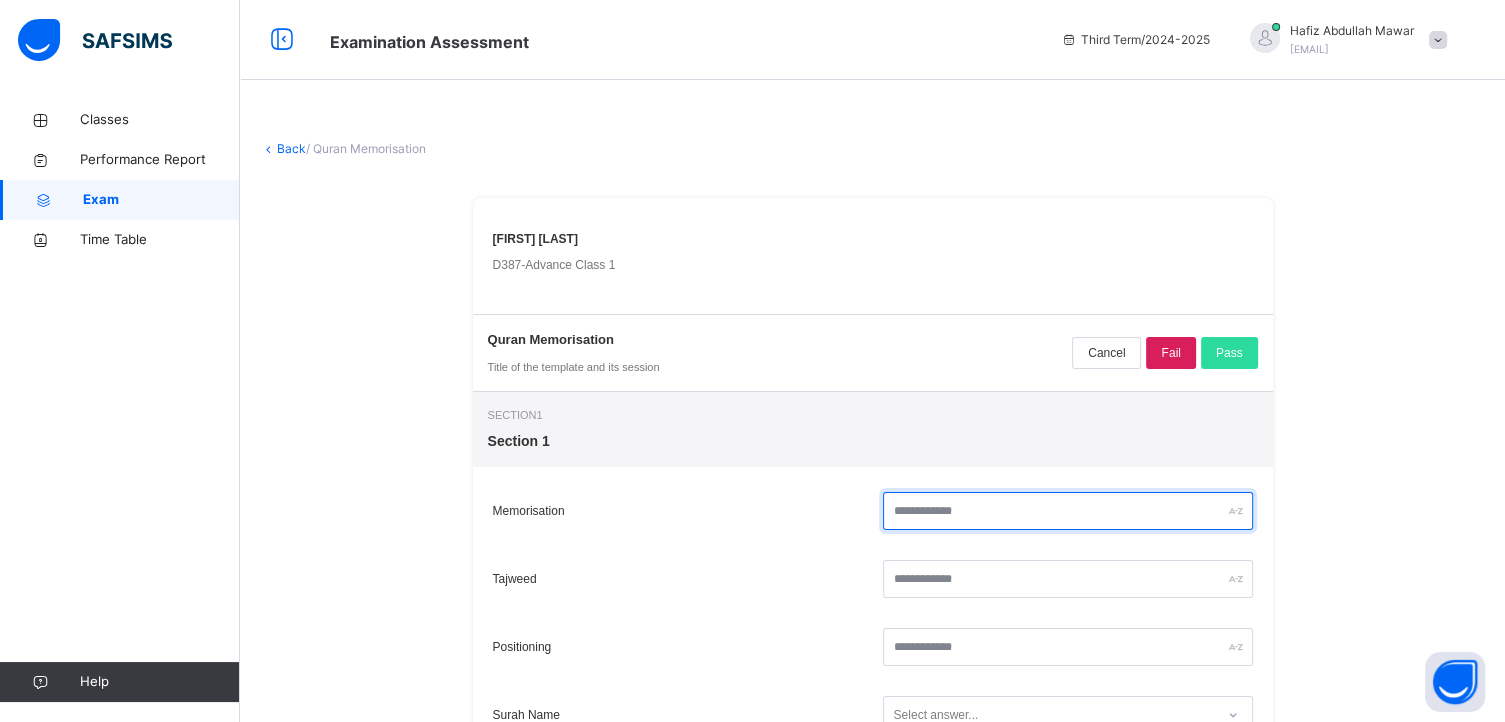 click at bounding box center [1068, 511] 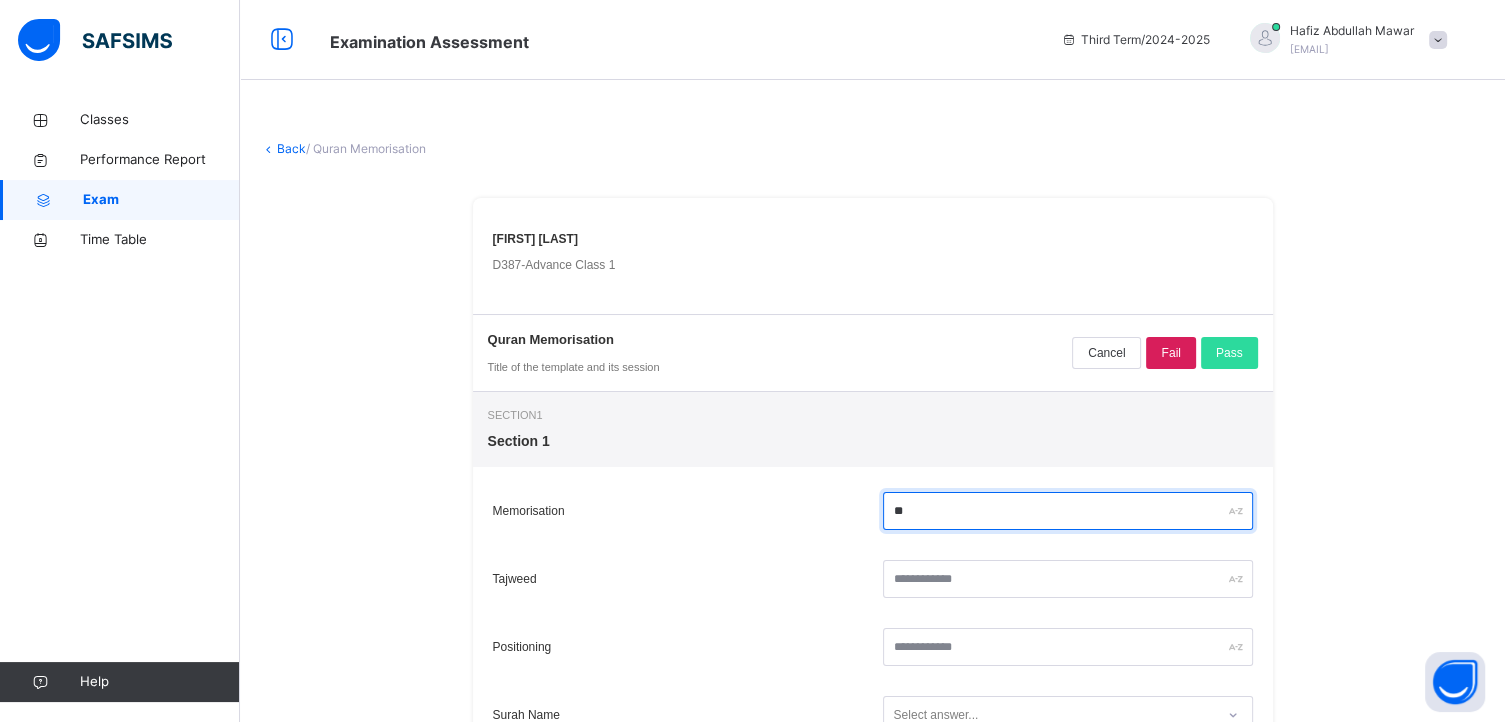 type on "**" 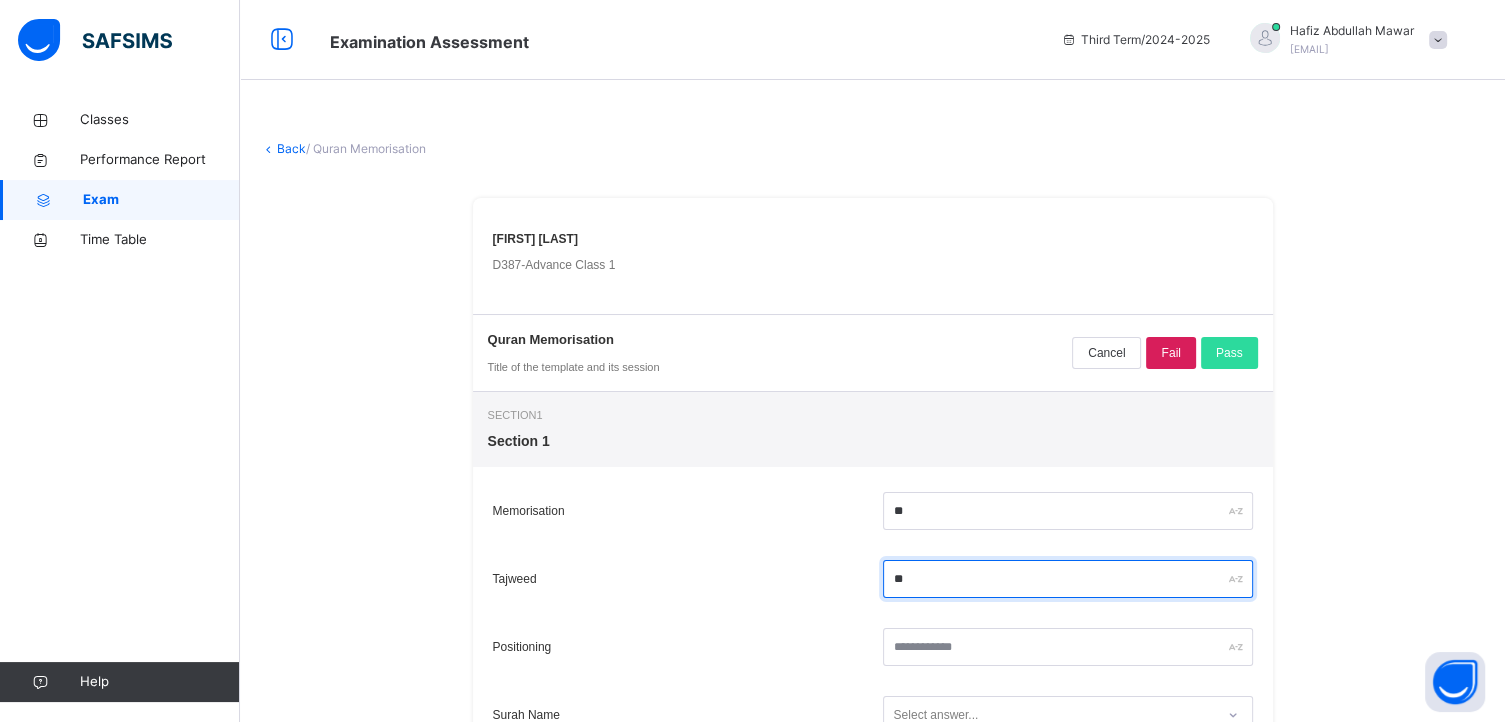type on "**" 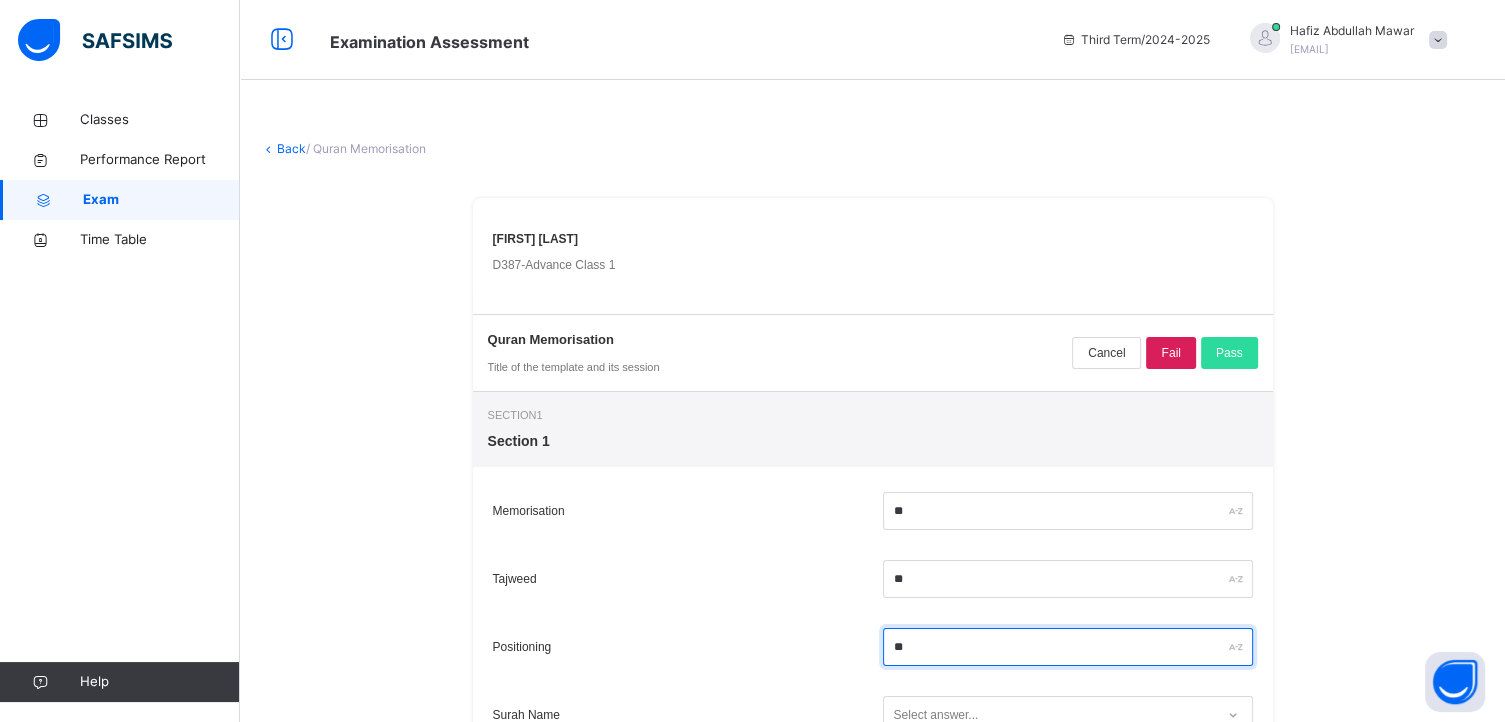 type on "**" 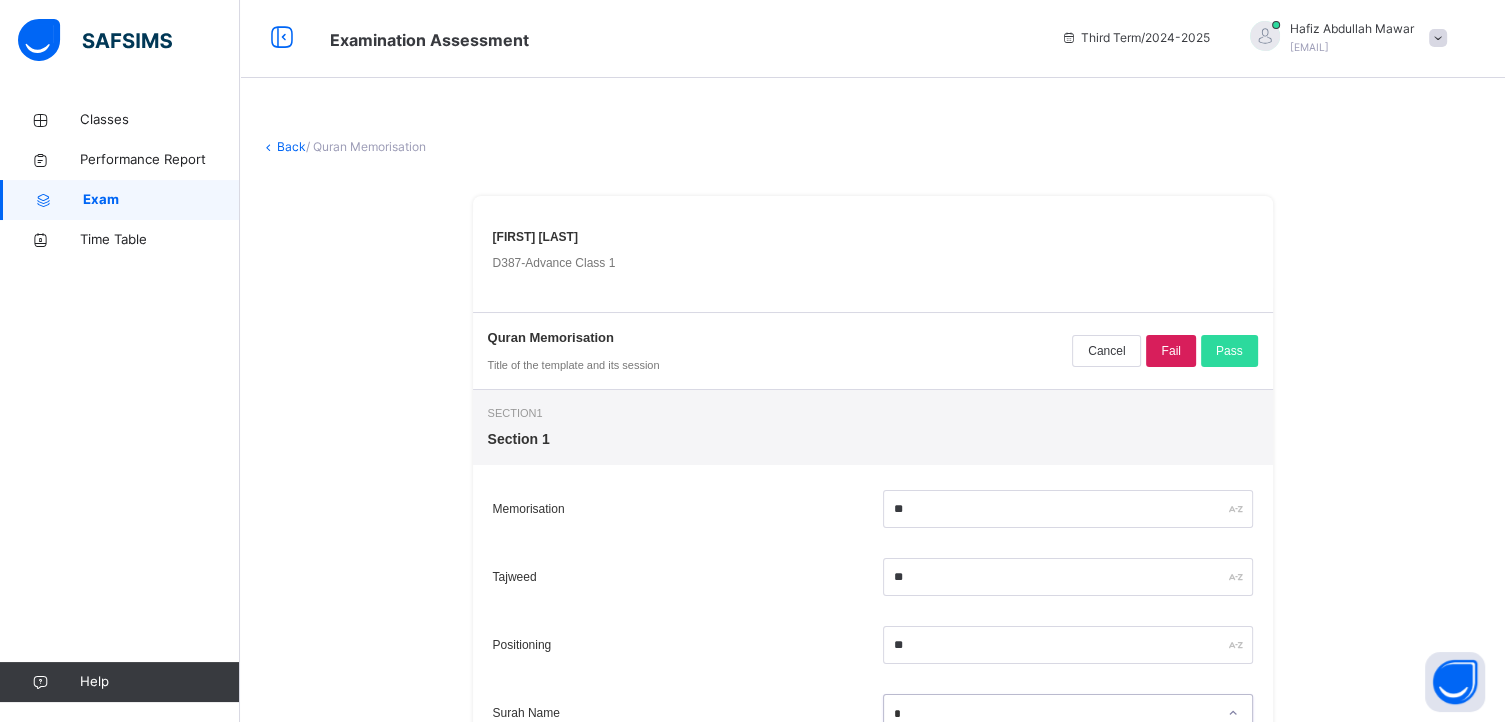 scroll, scrollTop: 97, scrollLeft: 0, axis: vertical 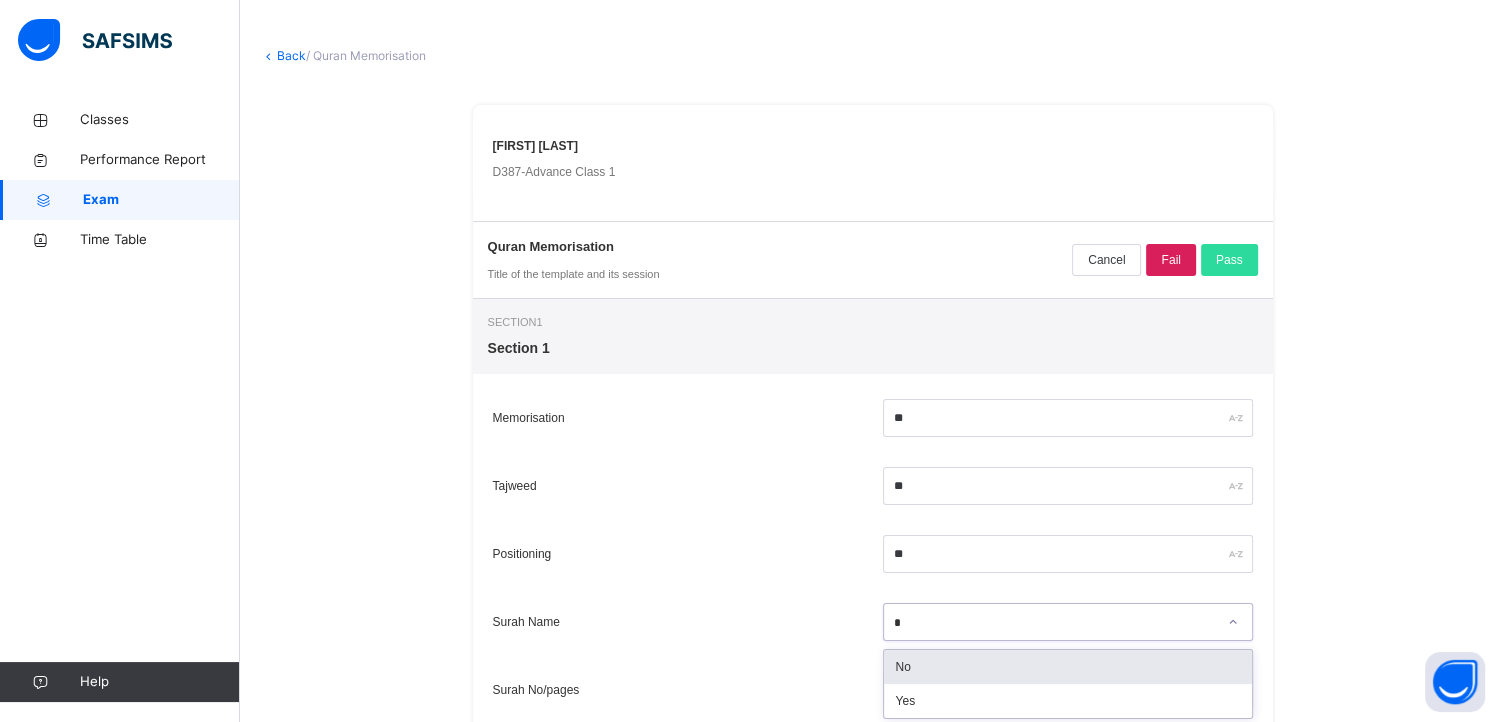 type on "**" 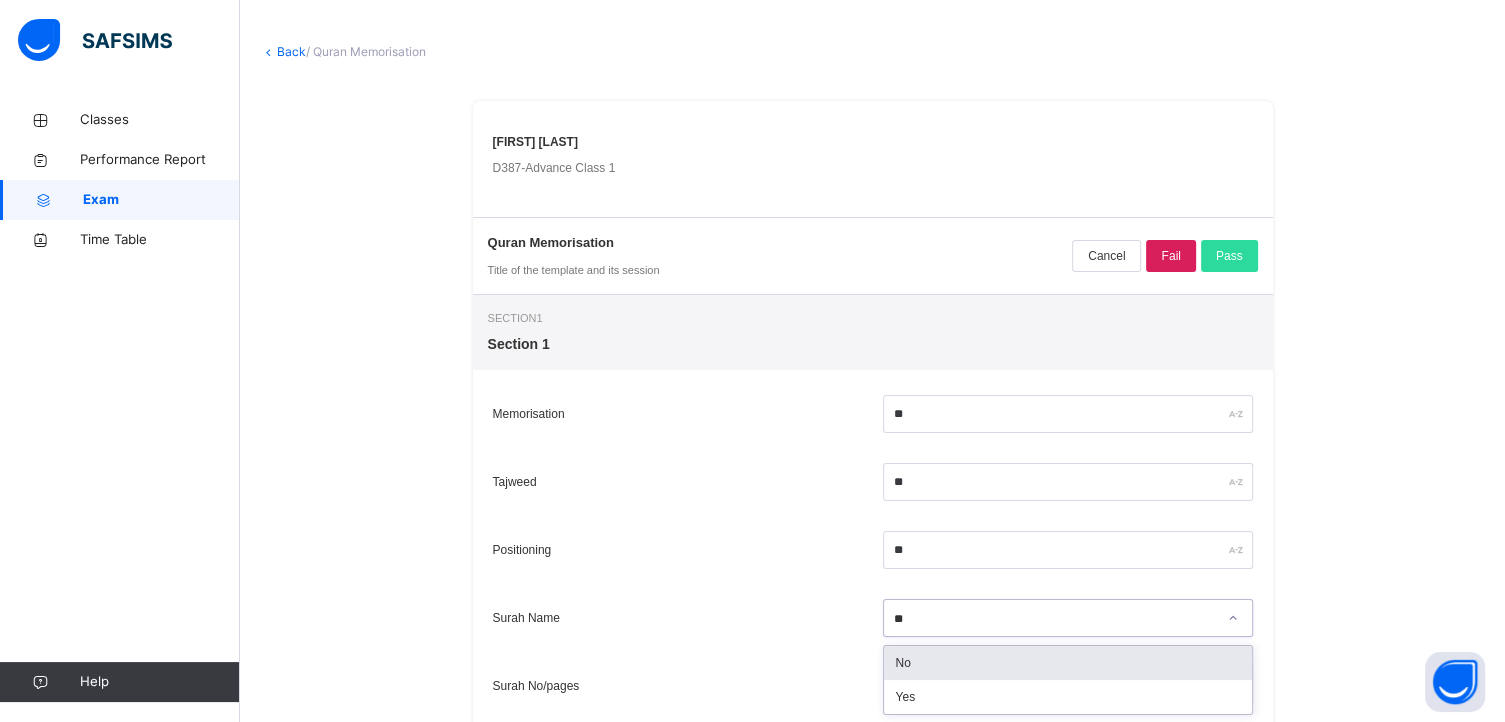 type 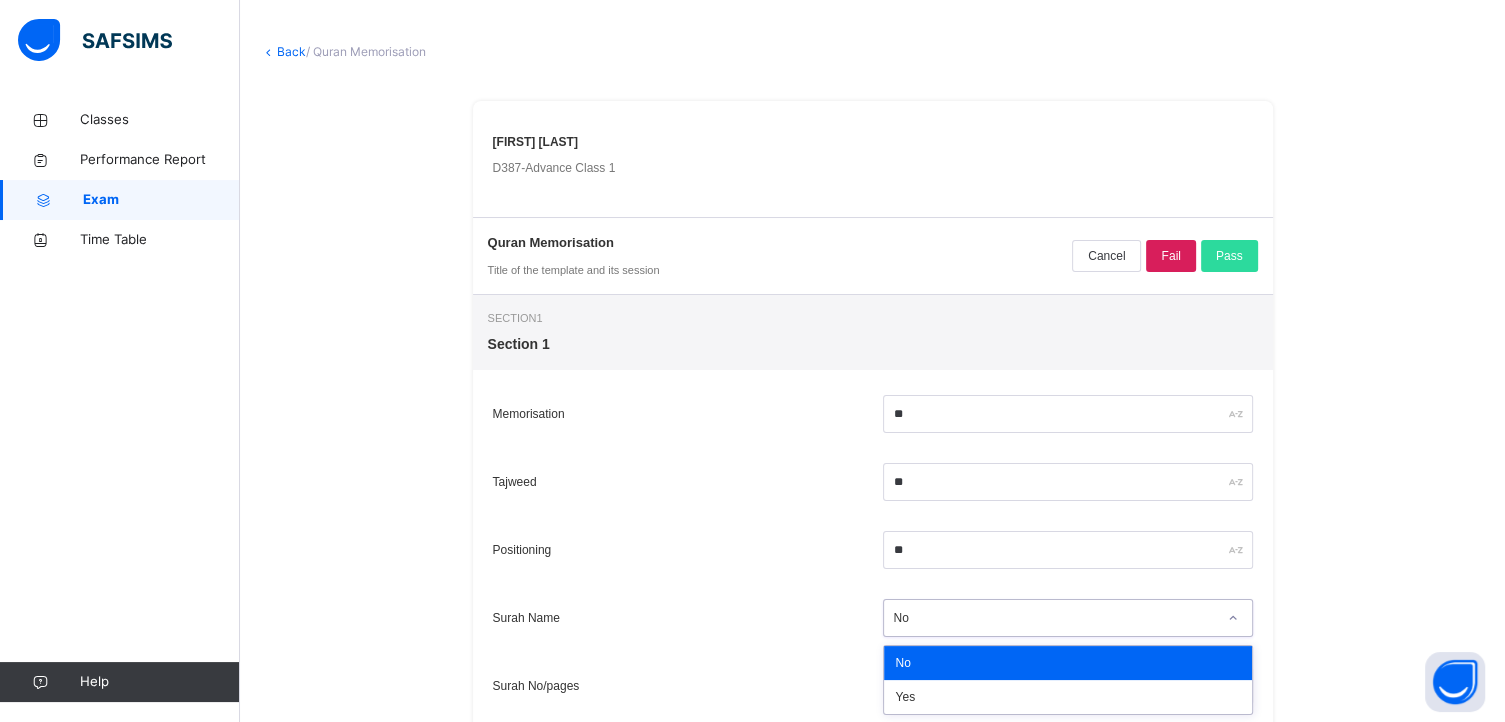 click on "No" at bounding box center [1055, 618] 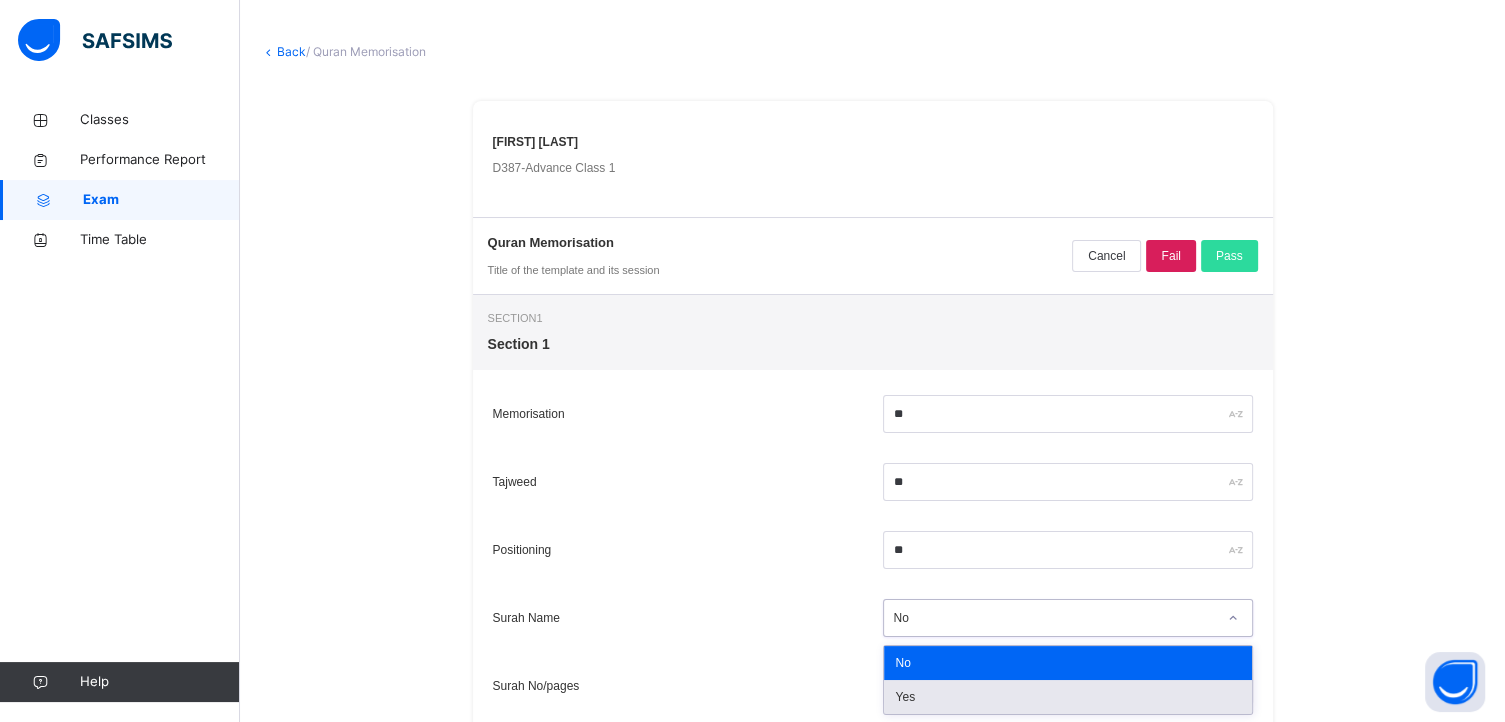 click on "Yes" at bounding box center [1068, 697] 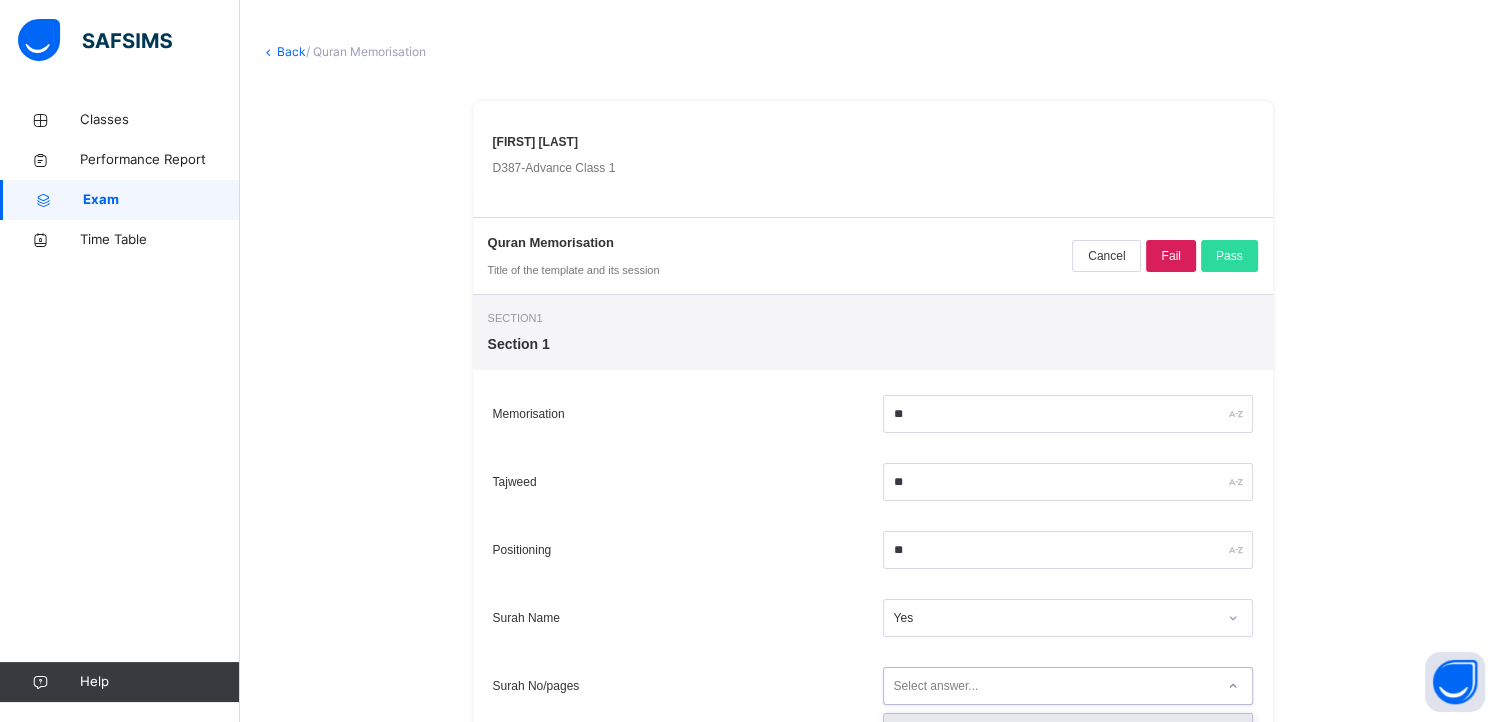 scroll, scrollTop: 165, scrollLeft: 0, axis: vertical 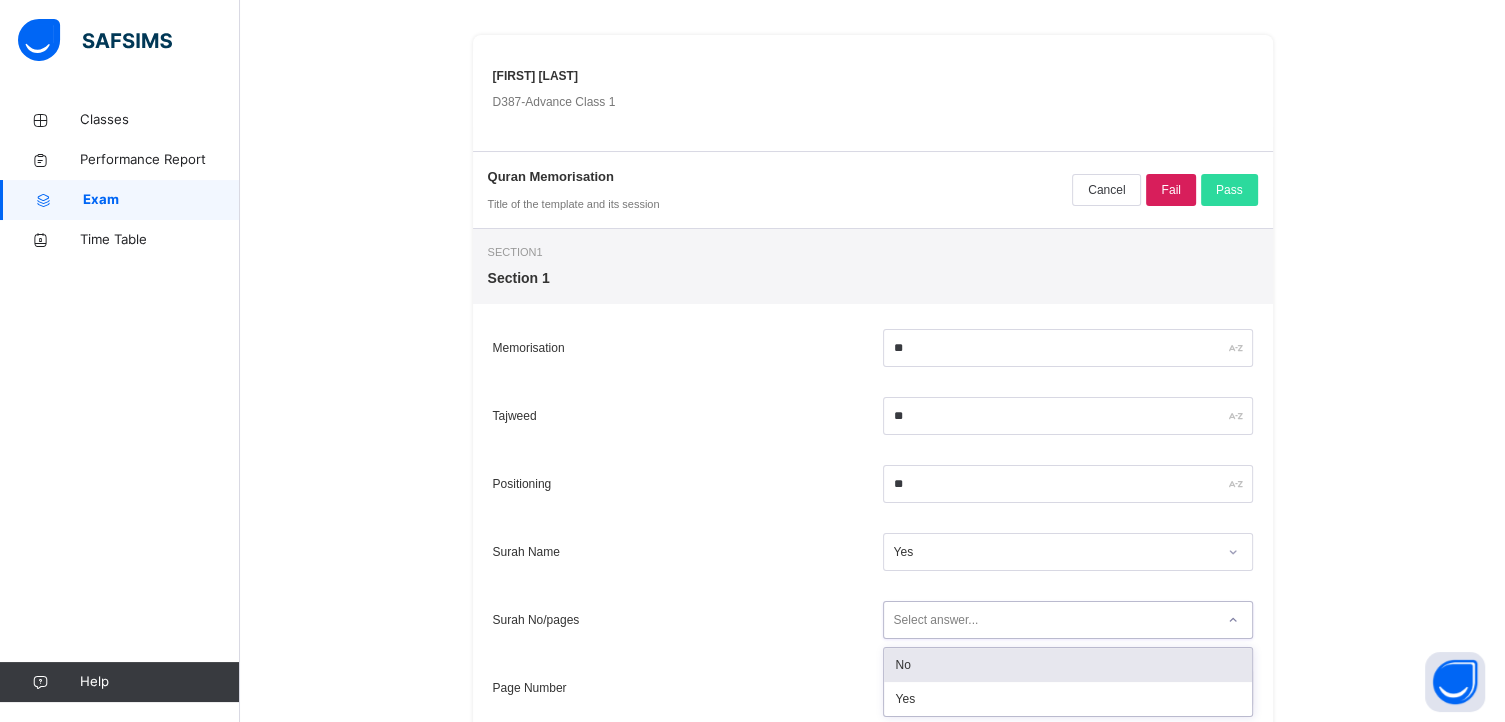 click on "option No focused, 1 of 2. 2 results available. Use Up and Down to choose options, press Enter to select the currently focused option, press Escape to exit the menu, press Tab to select the option and exit the menu. Select answer... No Yes" at bounding box center (1068, 620) 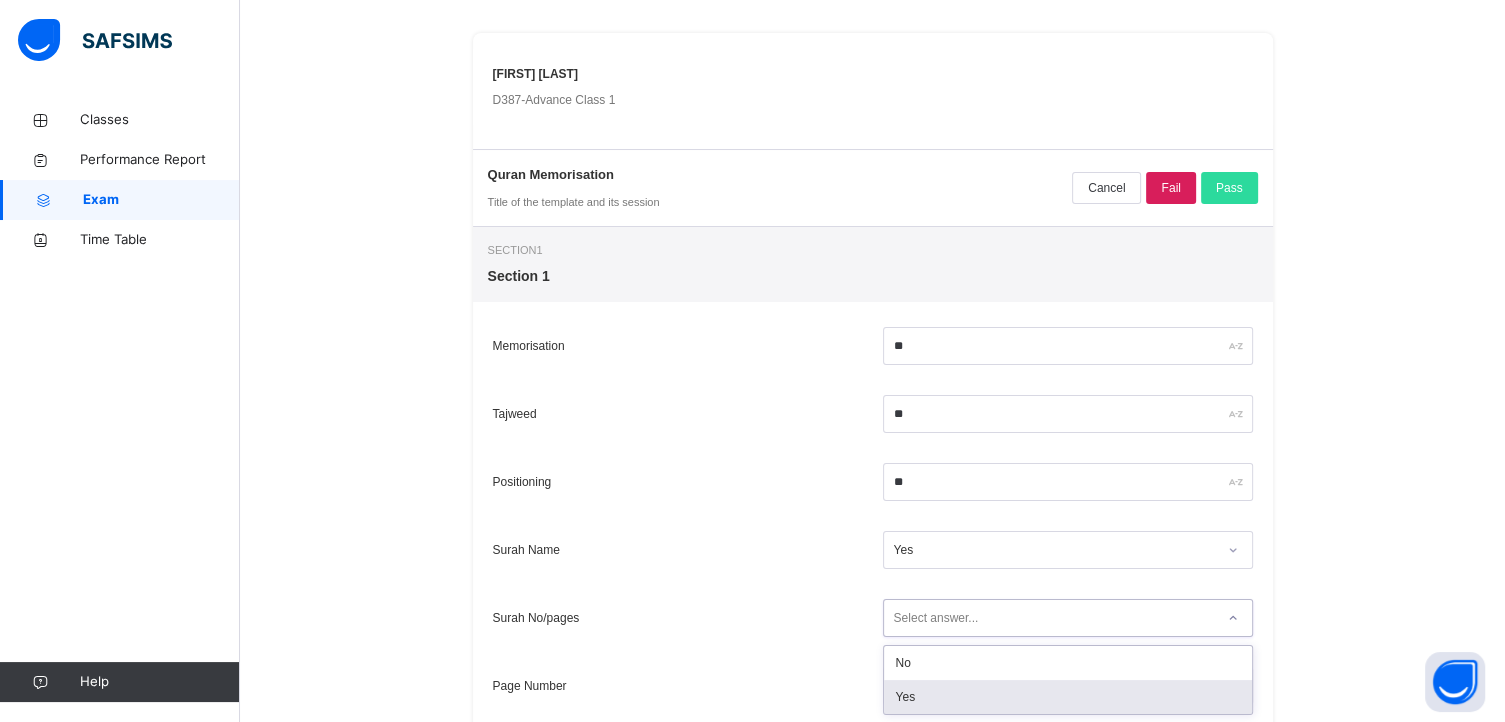 click on "Yes" at bounding box center (1068, 697) 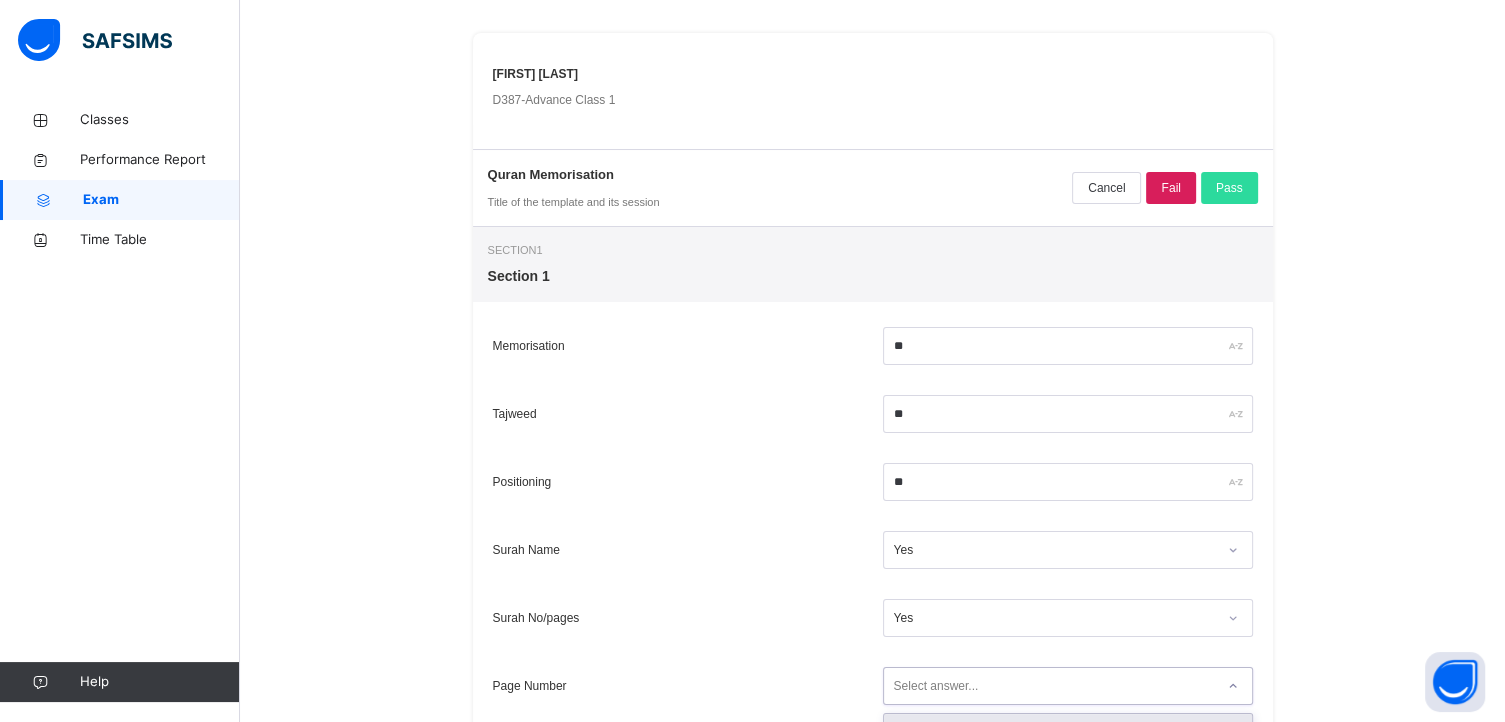 scroll, scrollTop: 233, scrollLeft: 0, axis: vertical 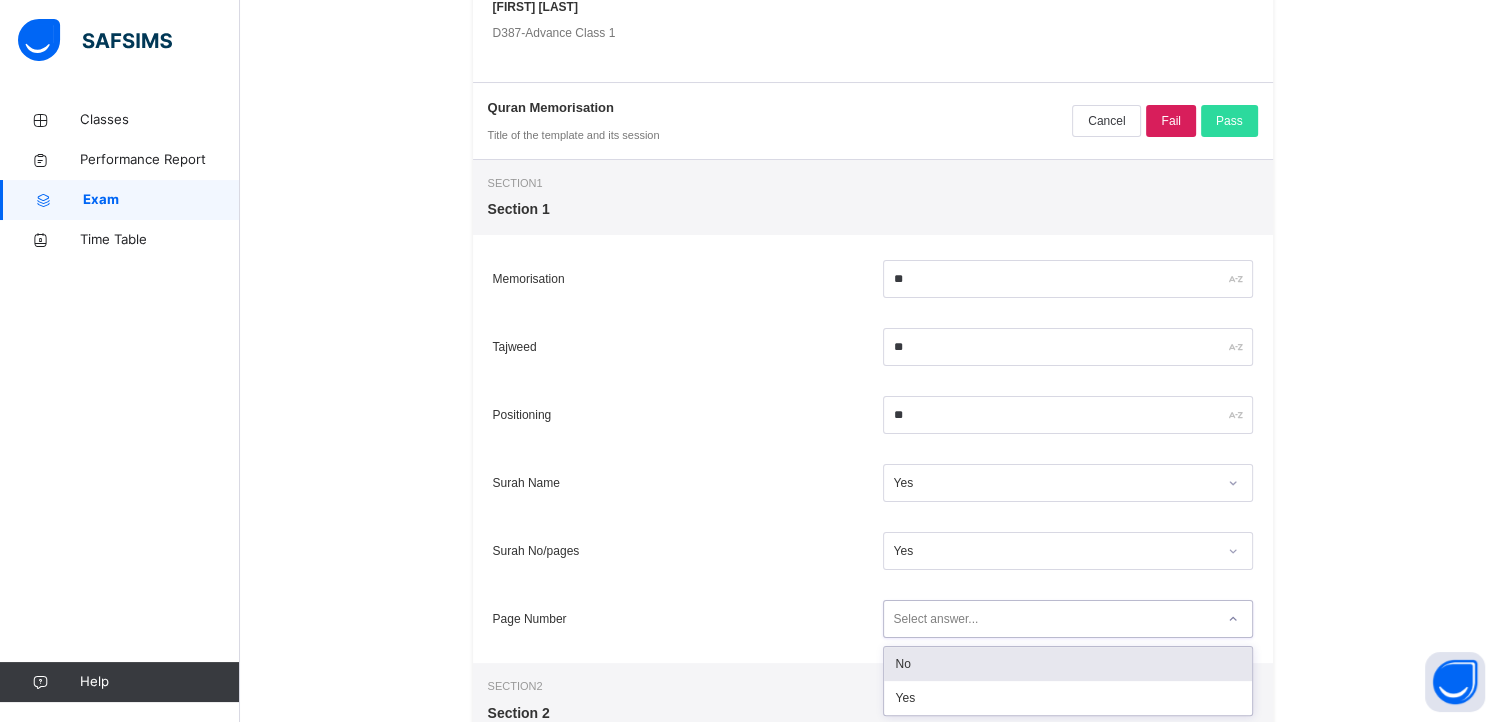 click on "option No focused, 1 of 2. 2 results available. Use Up and Down to choose options, press Enter to select the currently focused option, press Escape to exit the menu, press Tab to select the option and exit the menu. Select answer... No Yes" at bounding box center (1068, 619) 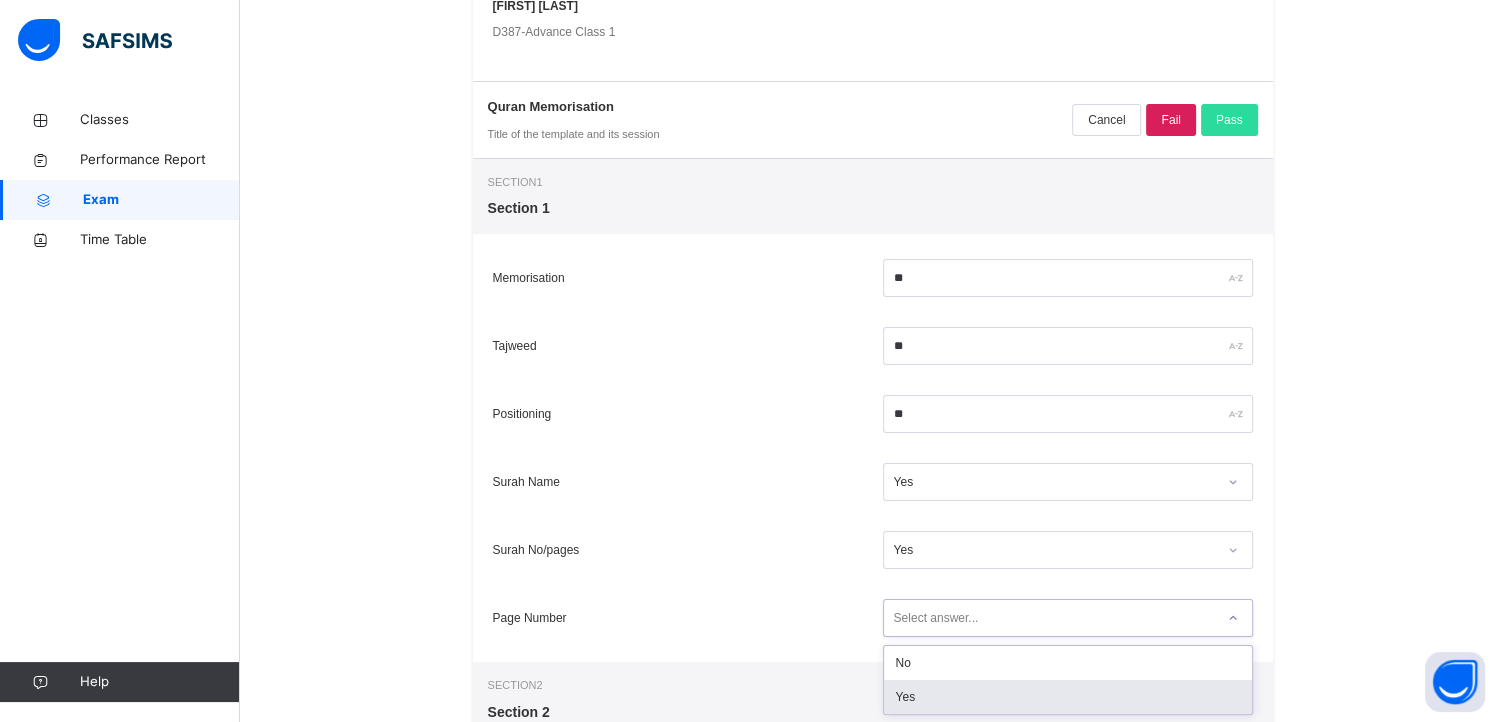 click on "Yes" at bounding box center [1068, 697] 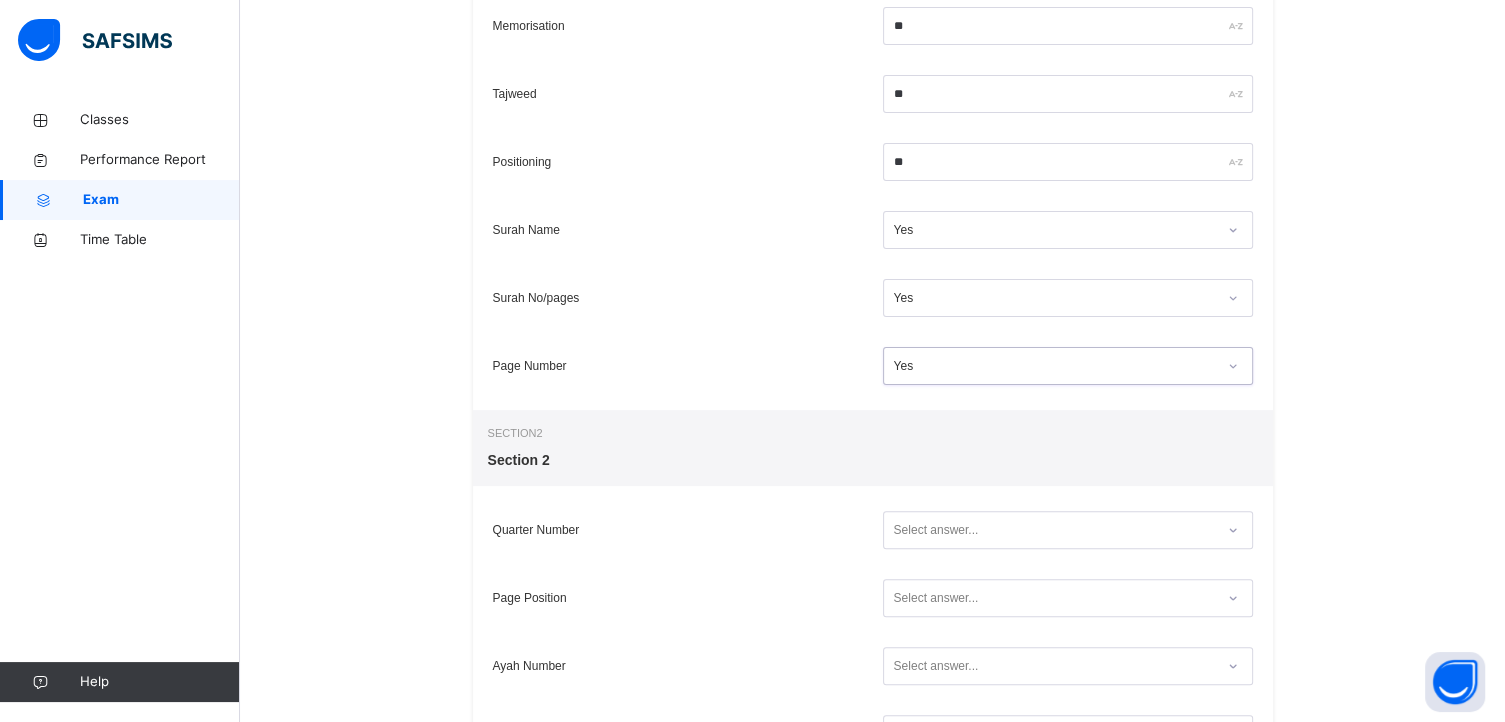 scroll, scrollTop: 486, scrollLeft: 0, axis: vertical 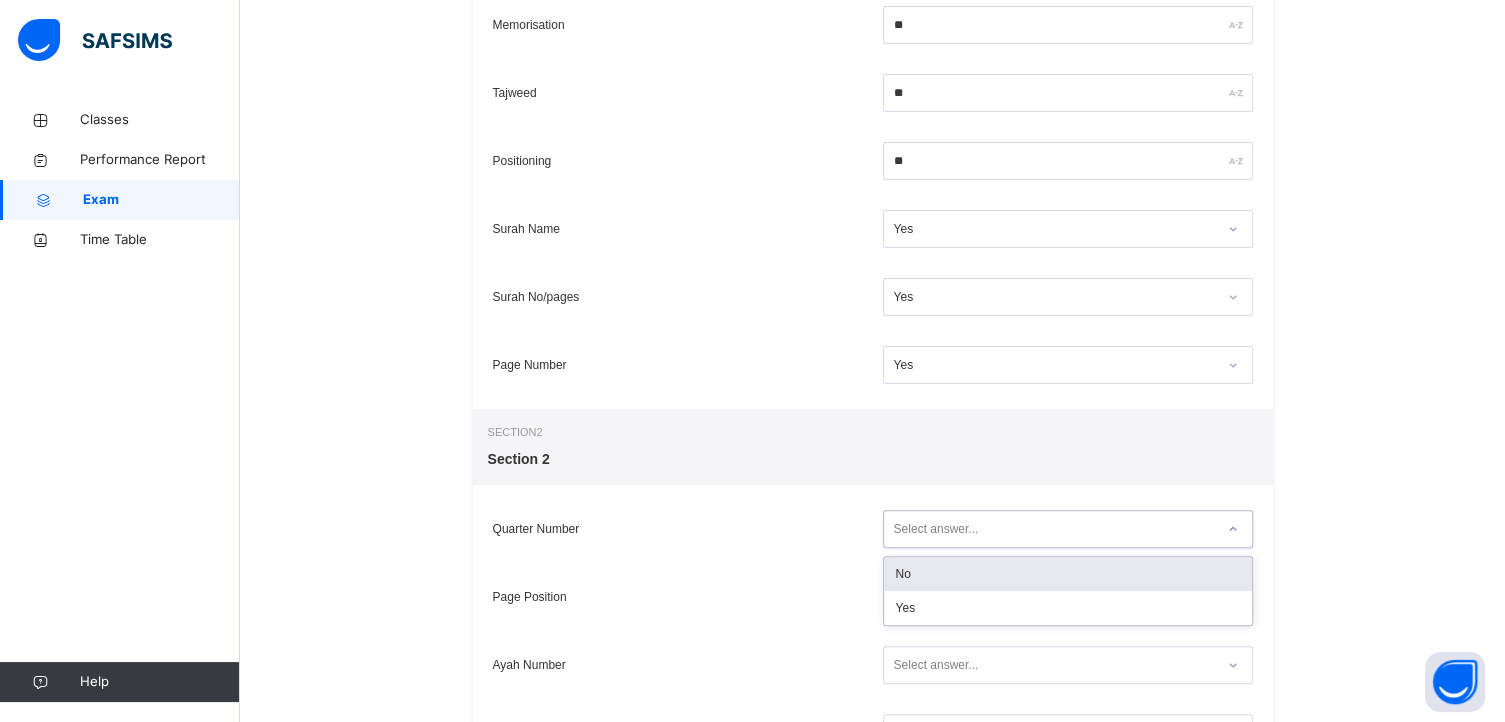 click on "Select answer..." at bounding box center (936, 529) 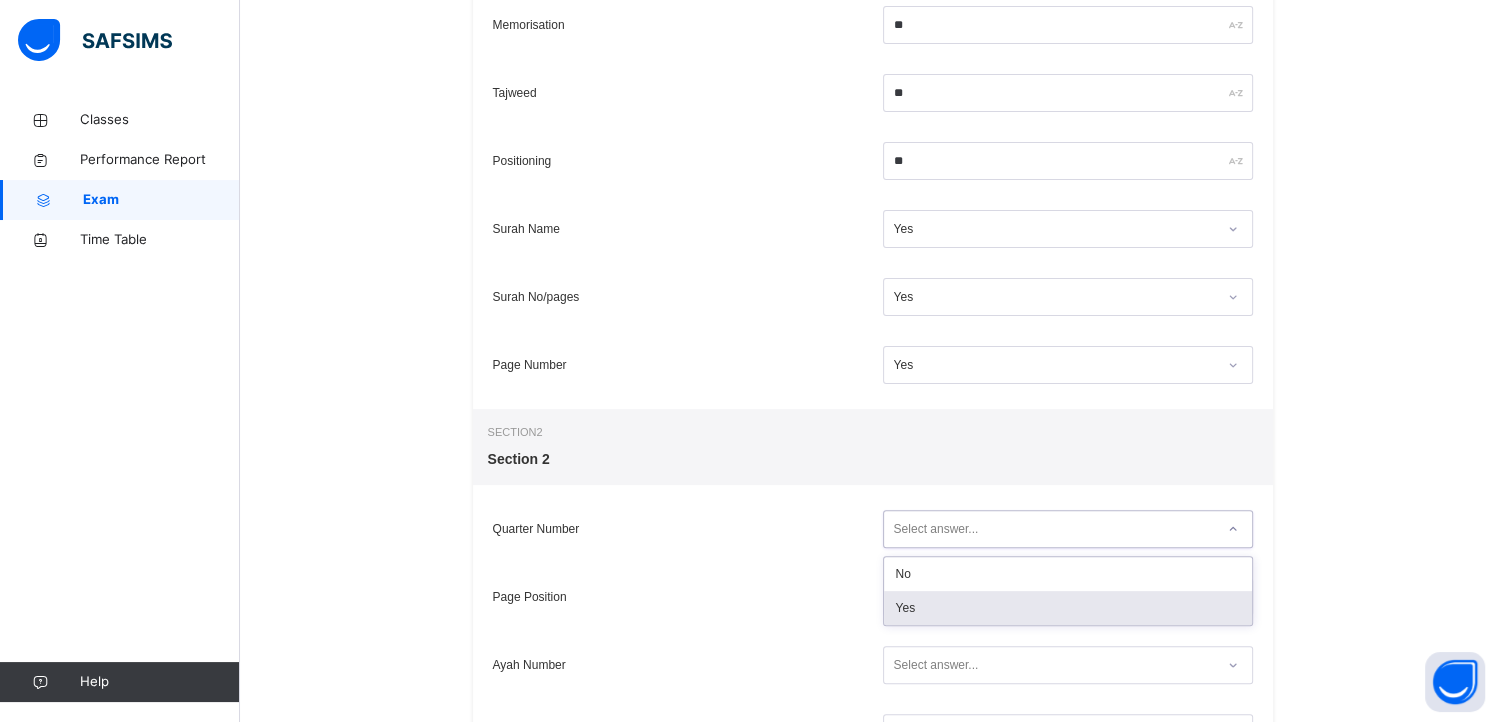 click on "Yes" at bounding box center (1068, 608) 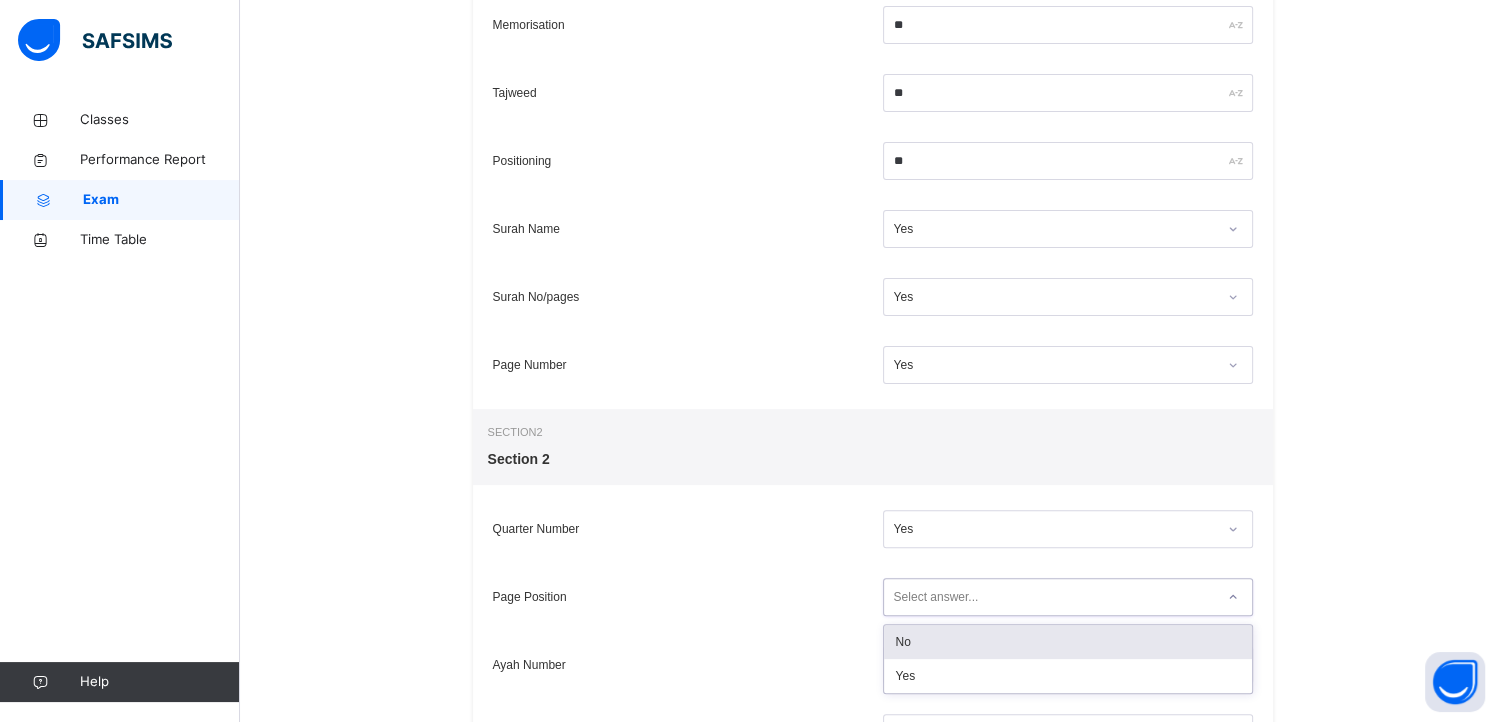 click on "Select answer..." at bounding box center [936, 597] 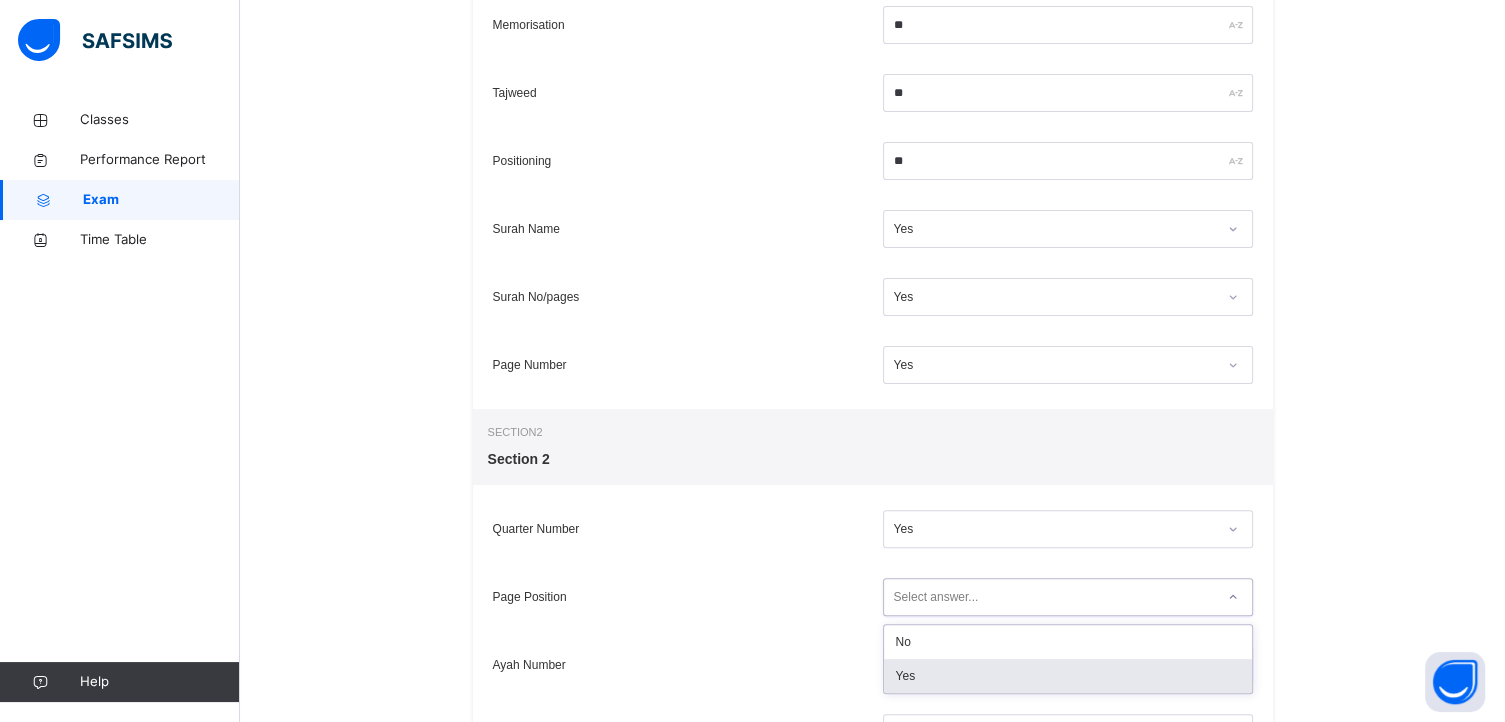 click on "Yes" at bounding box center (1068, 676) 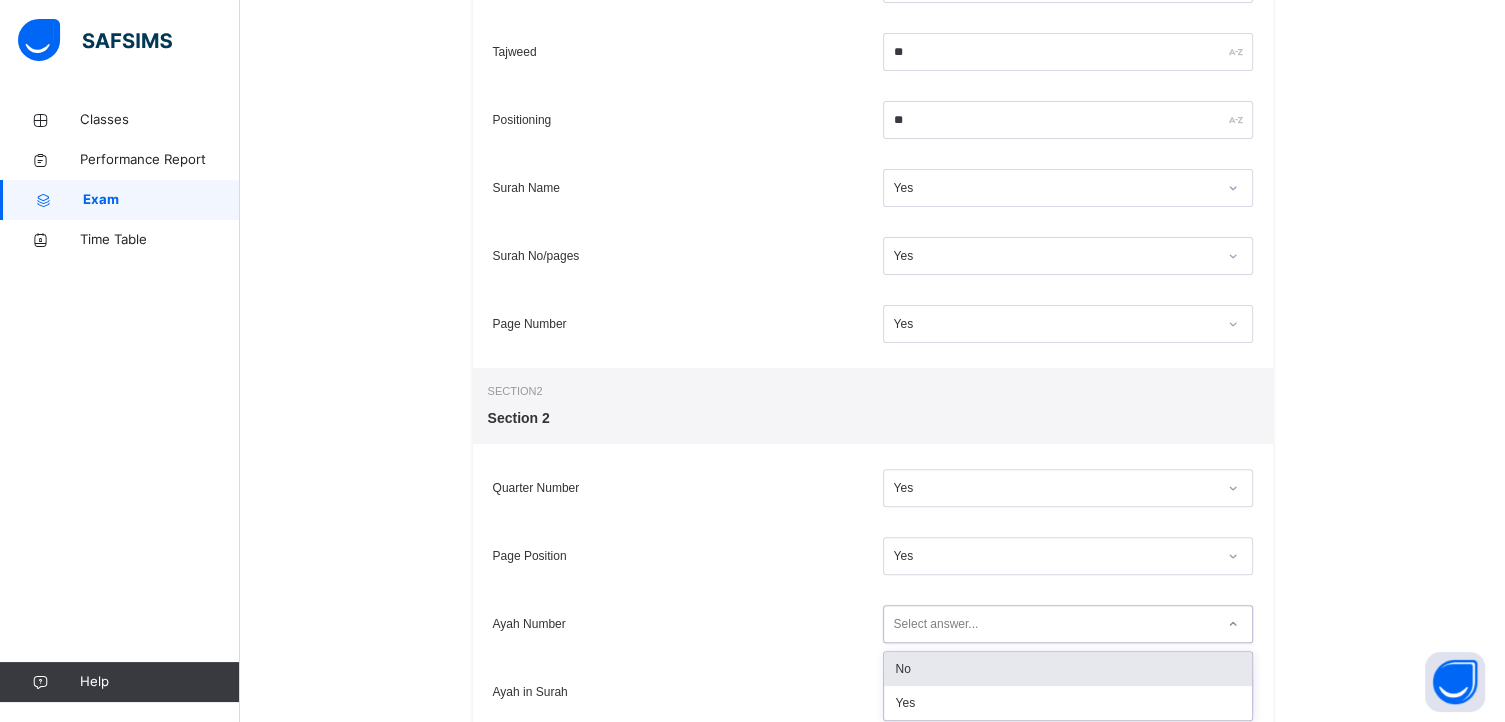 click on "option No focused, 1 of 2. 2 results available. Use Up and Down to choose options, press Enter to select the currently focused option, press Escape to exit the menu, press Tab to select the option and exit the menu. Select answer... No Yes" at bounding box center [1068, 624] 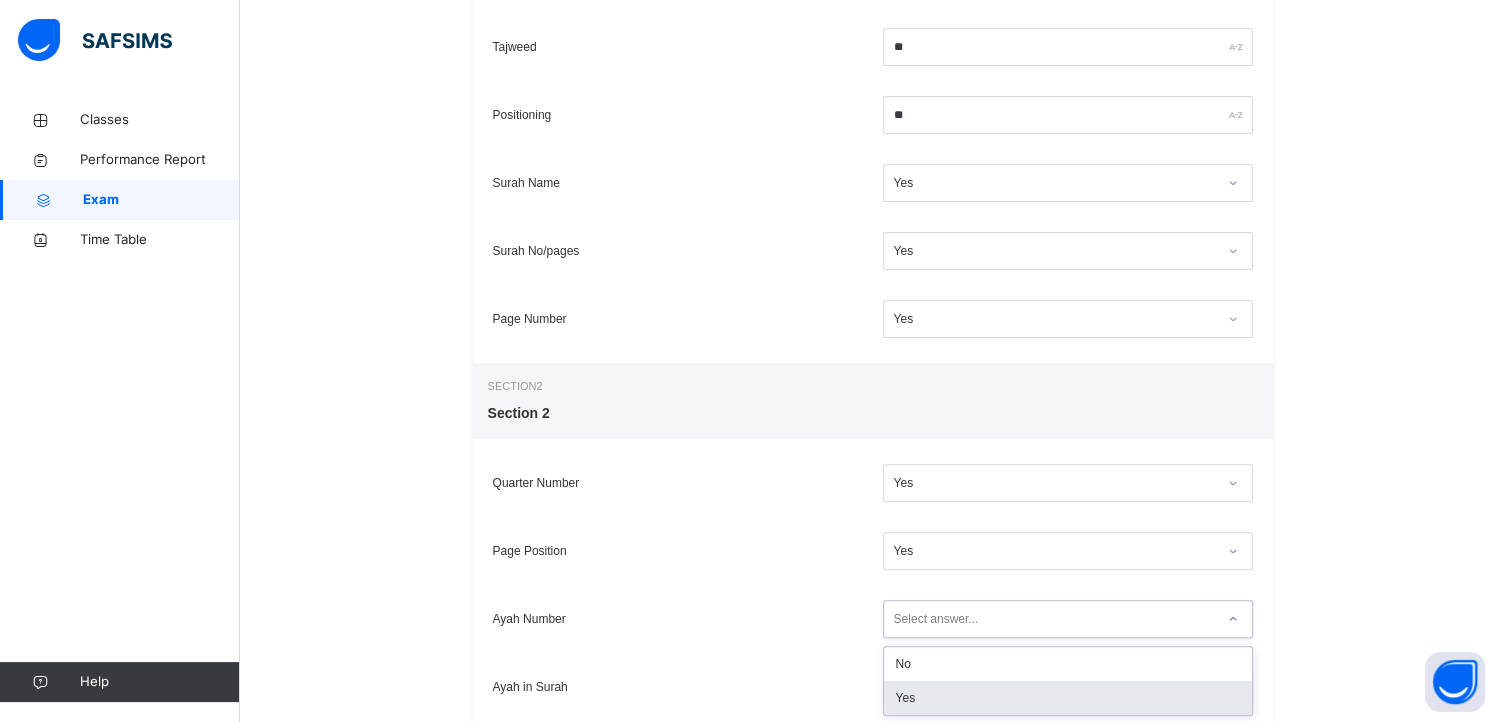 click on "Yes" at bounding box center [1068, 698] 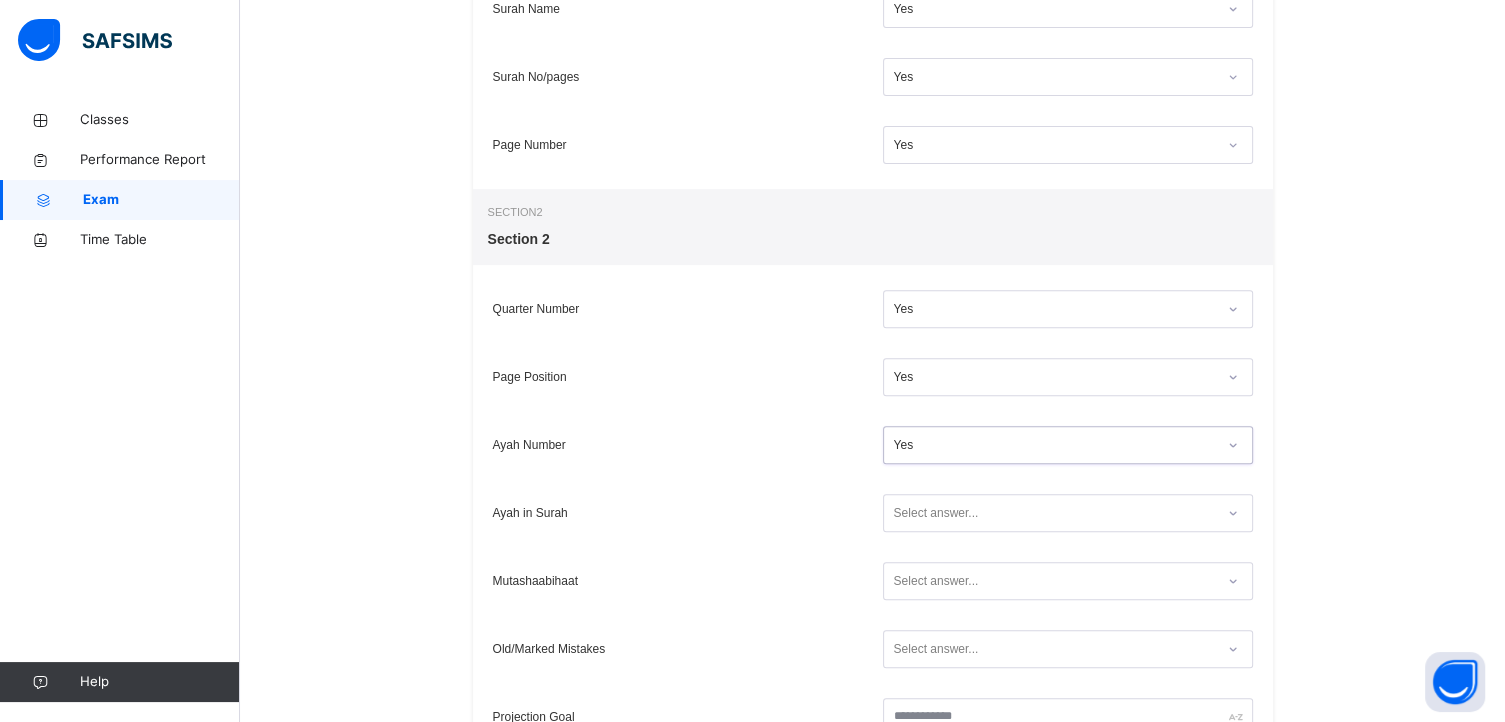 scroll, scrollTop: 720, scrollLeft: 0, axis: vertical 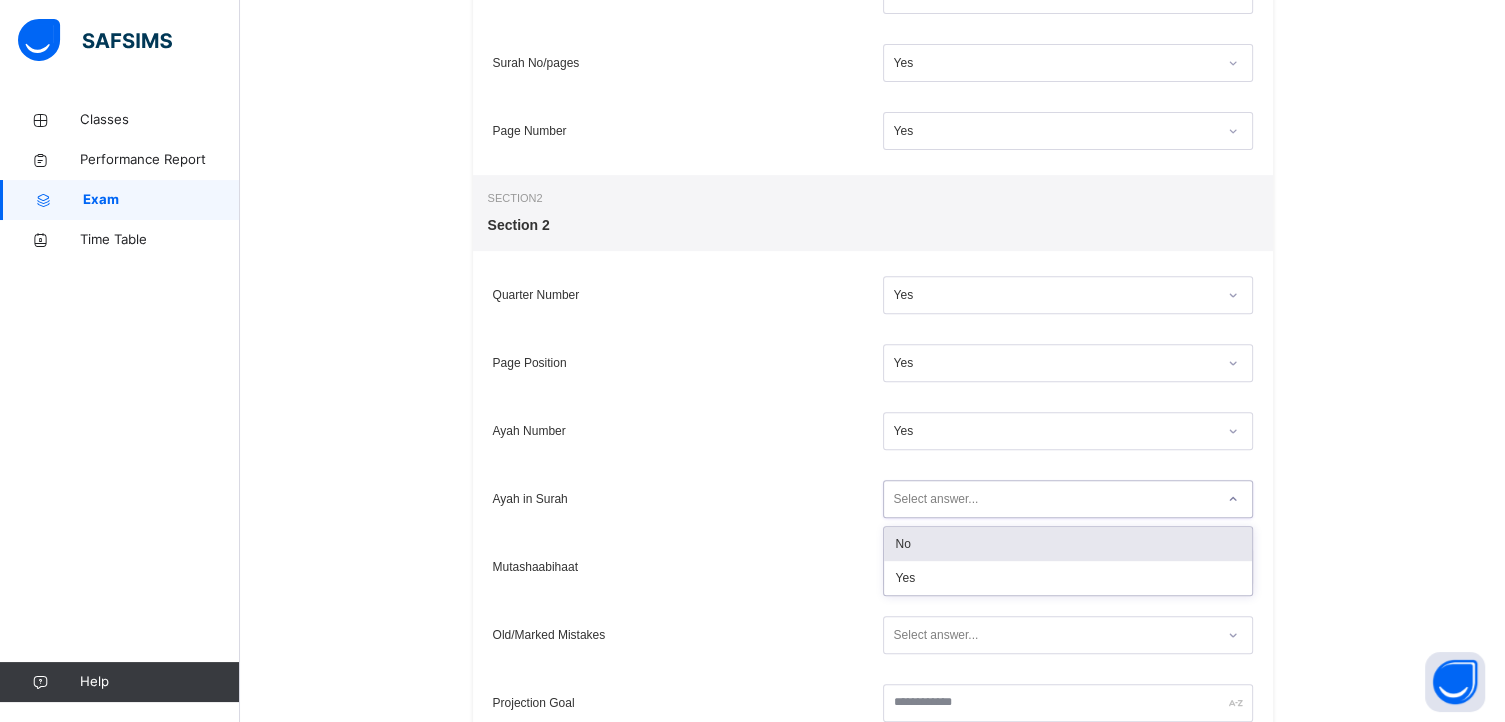 click on "Select answer..." at bounding box center [936, 499] 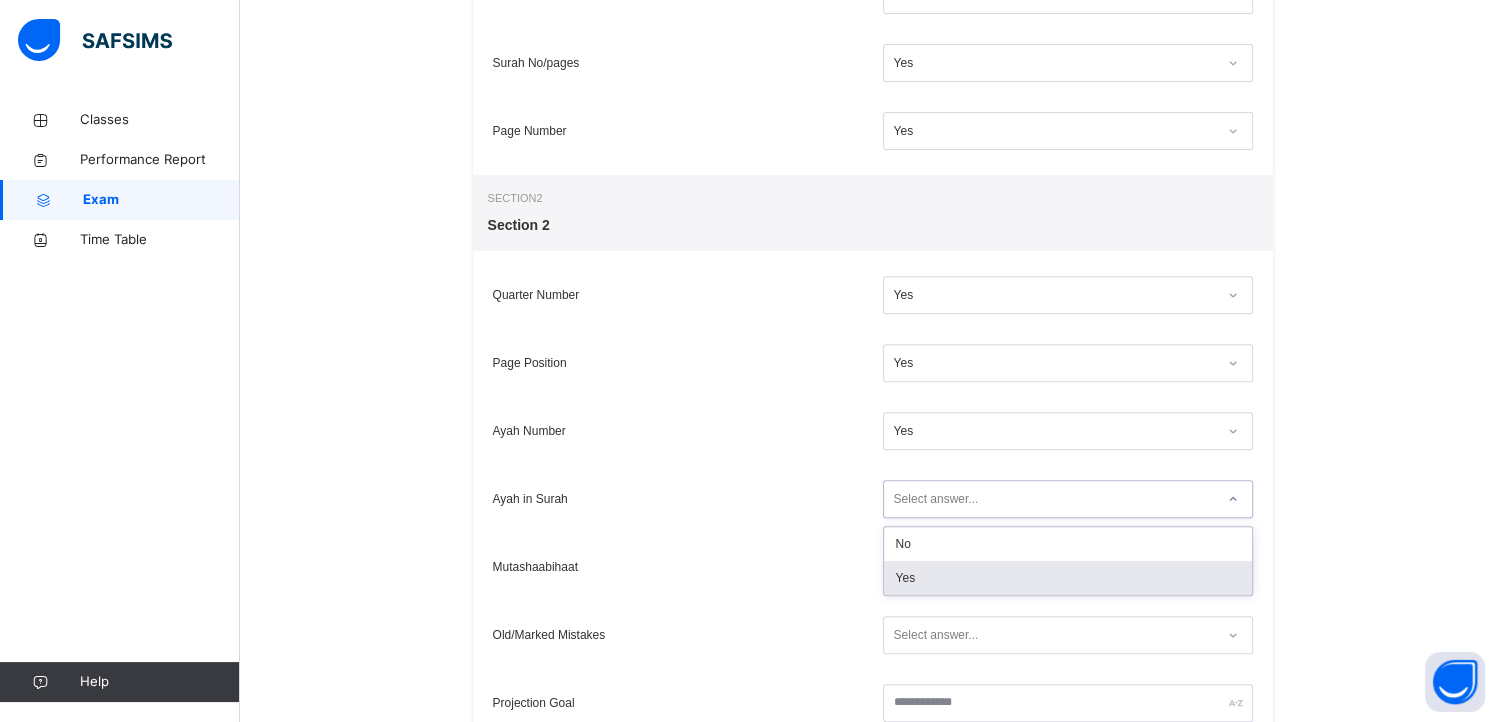 click on "Yes" at bounding box center [1068, 578] 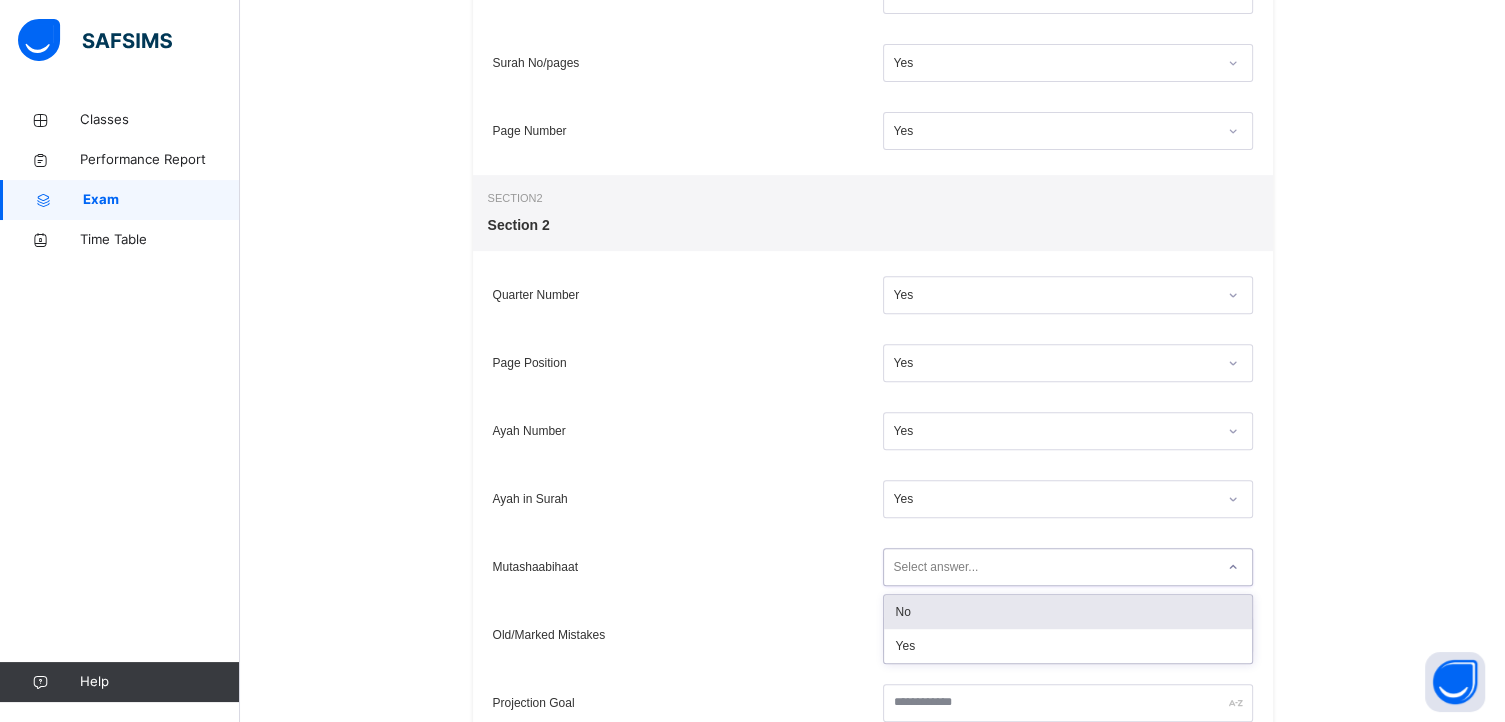 click on "Select answer..." at bounding box center [936, 567] 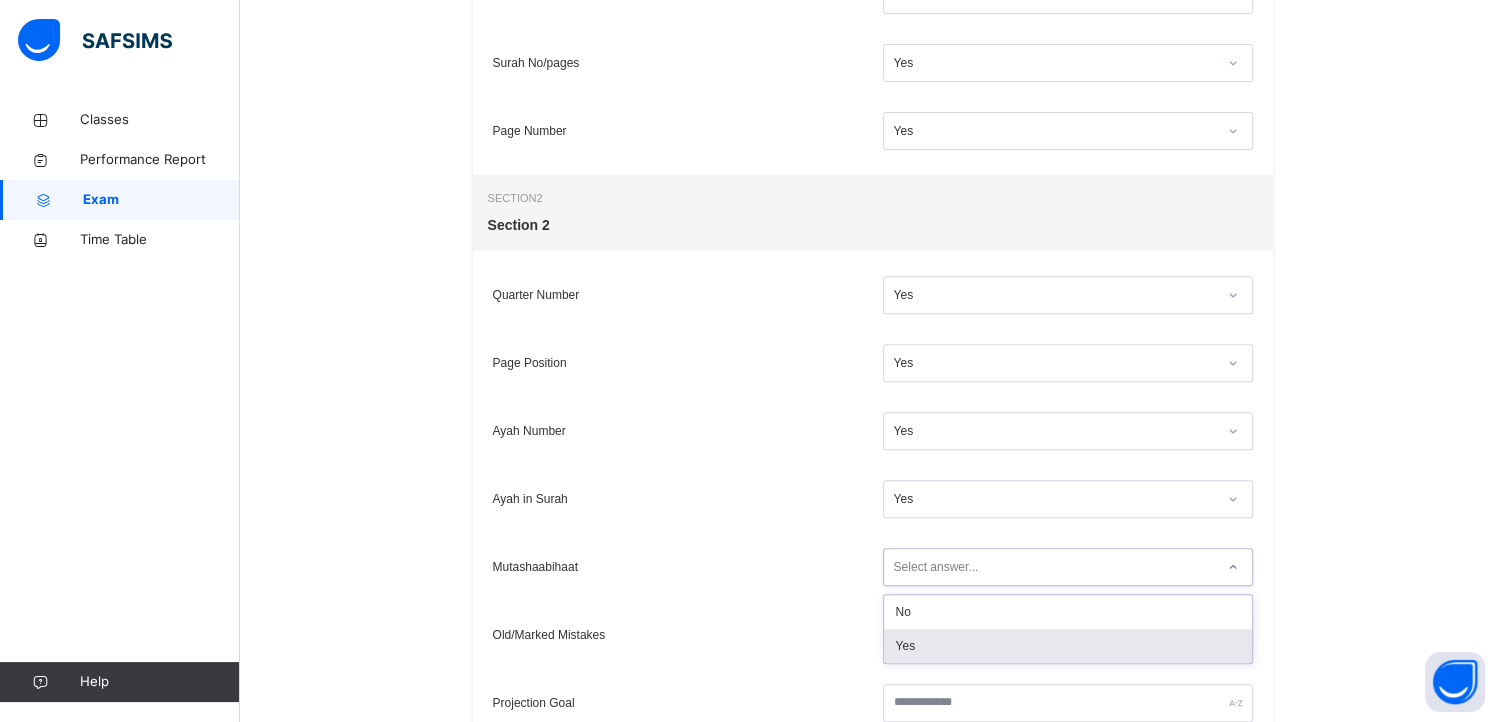 click on "Yes" at bounding box center [1068, 646] 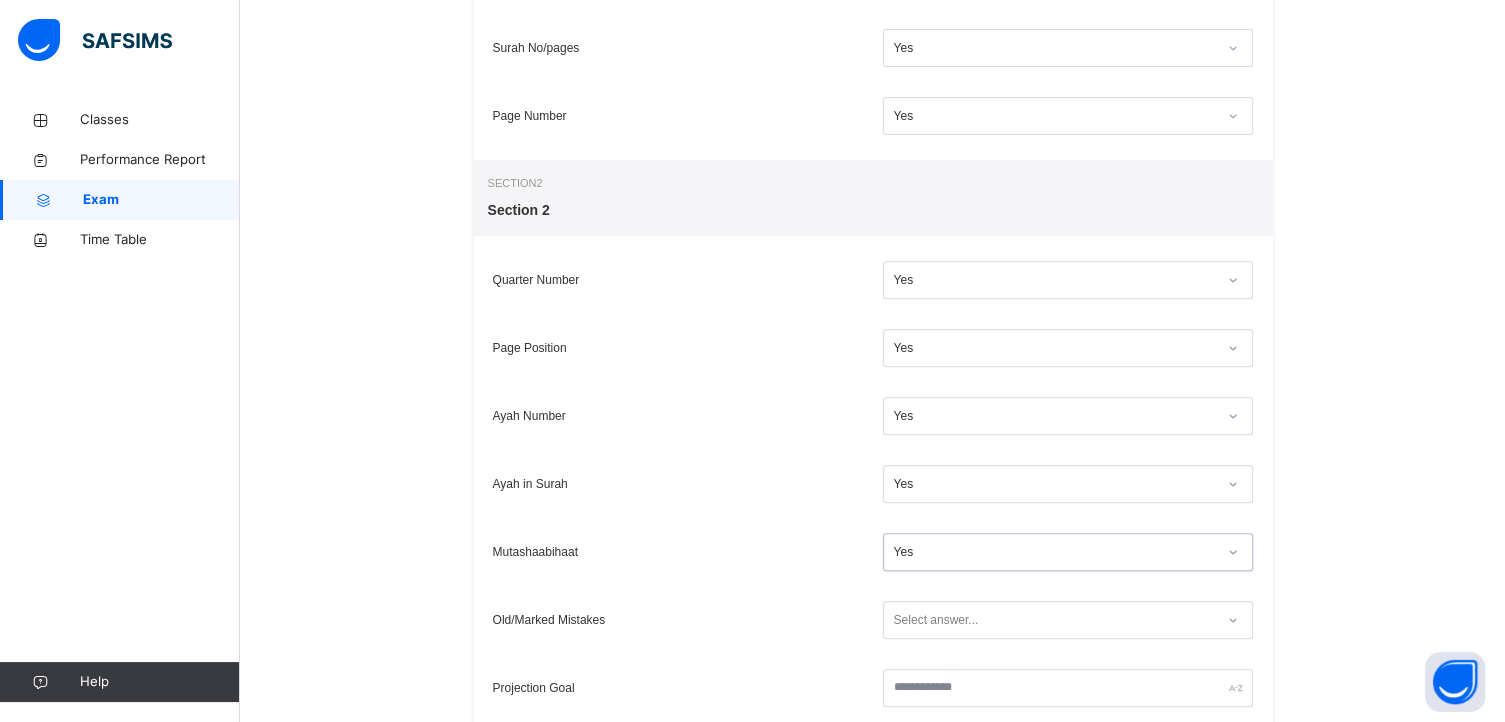 click on "Select answer..." at bounding box center [936, 620] 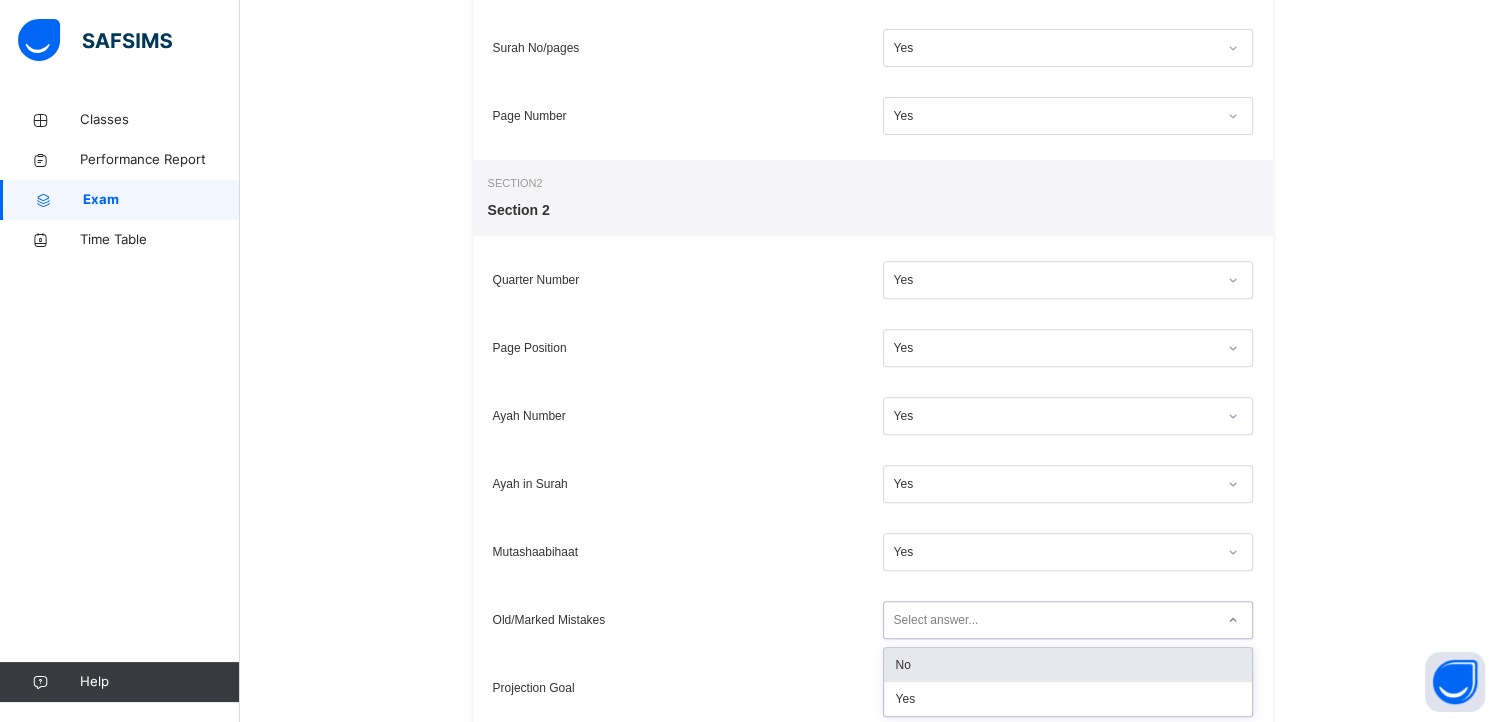 scroll, scrollTop: 736, scrollLeft: 0, axis: vertical 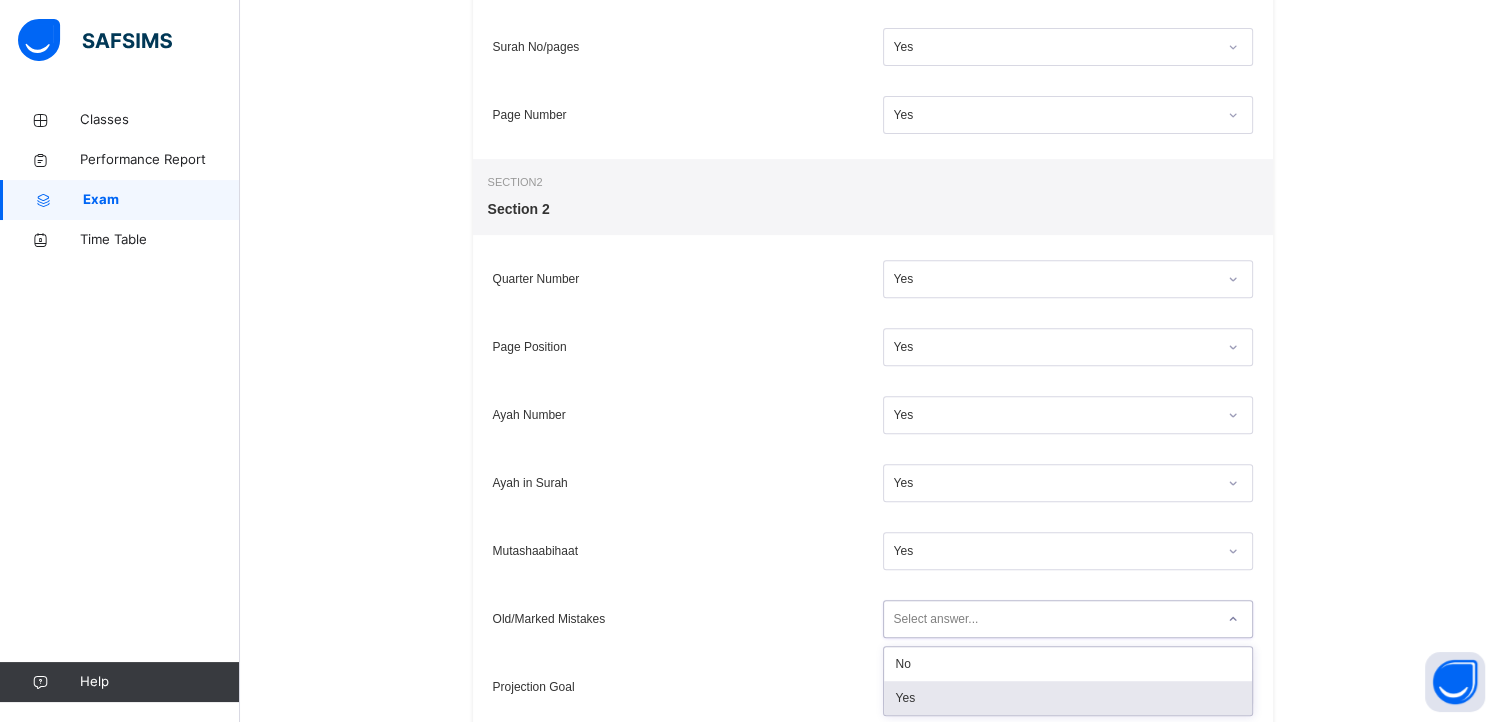 click on "Yes" at bounding box center [1068, 698] 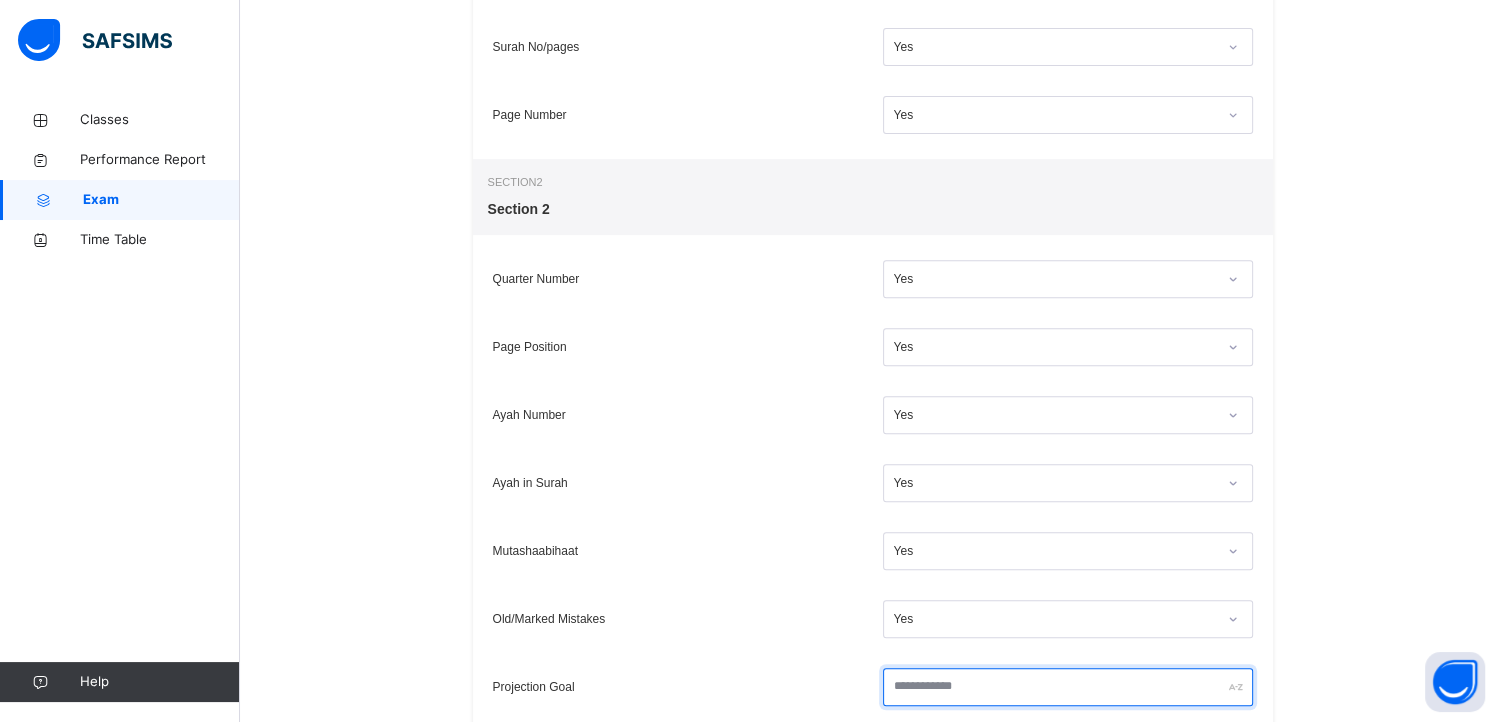 click at bounding box center (1068, 687) 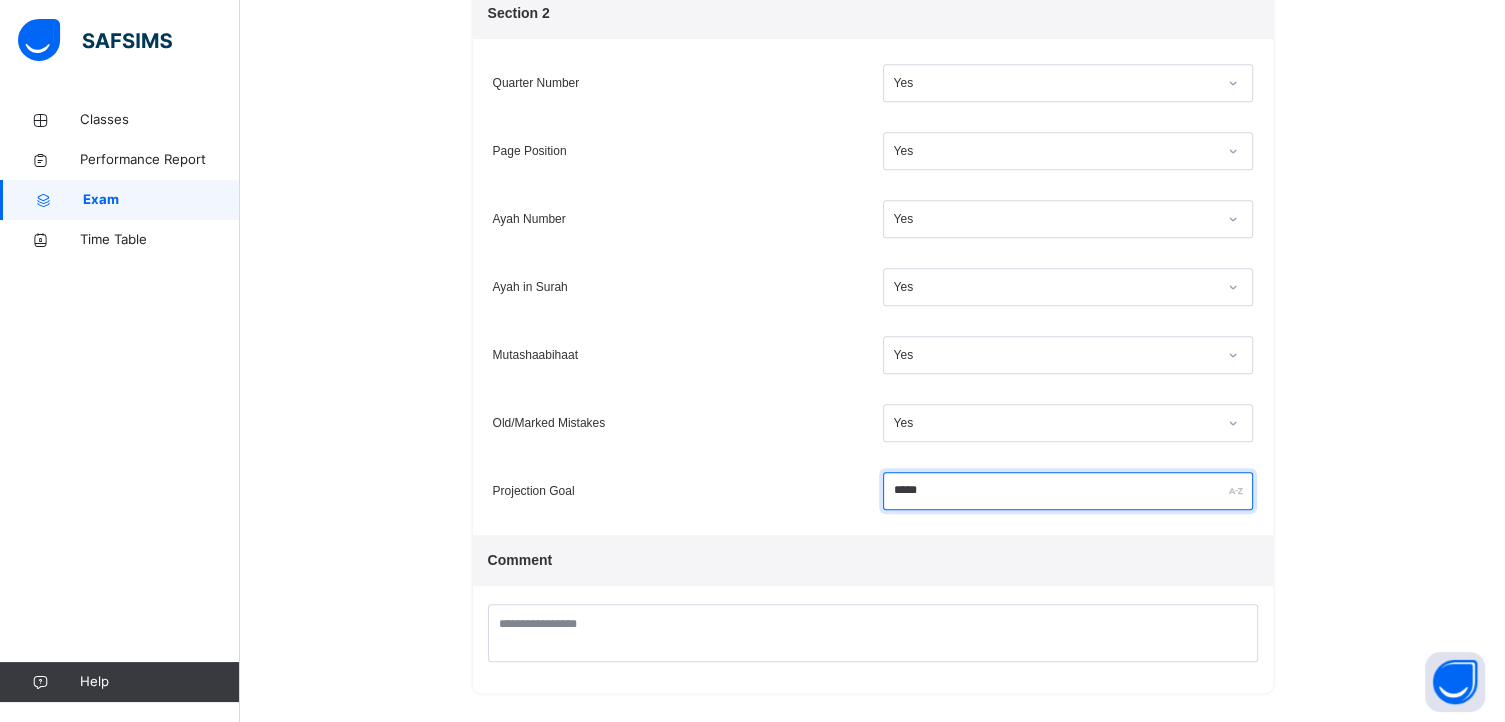 scroll, scrollTop: 942, scrollLeft: 0, axis: vertical 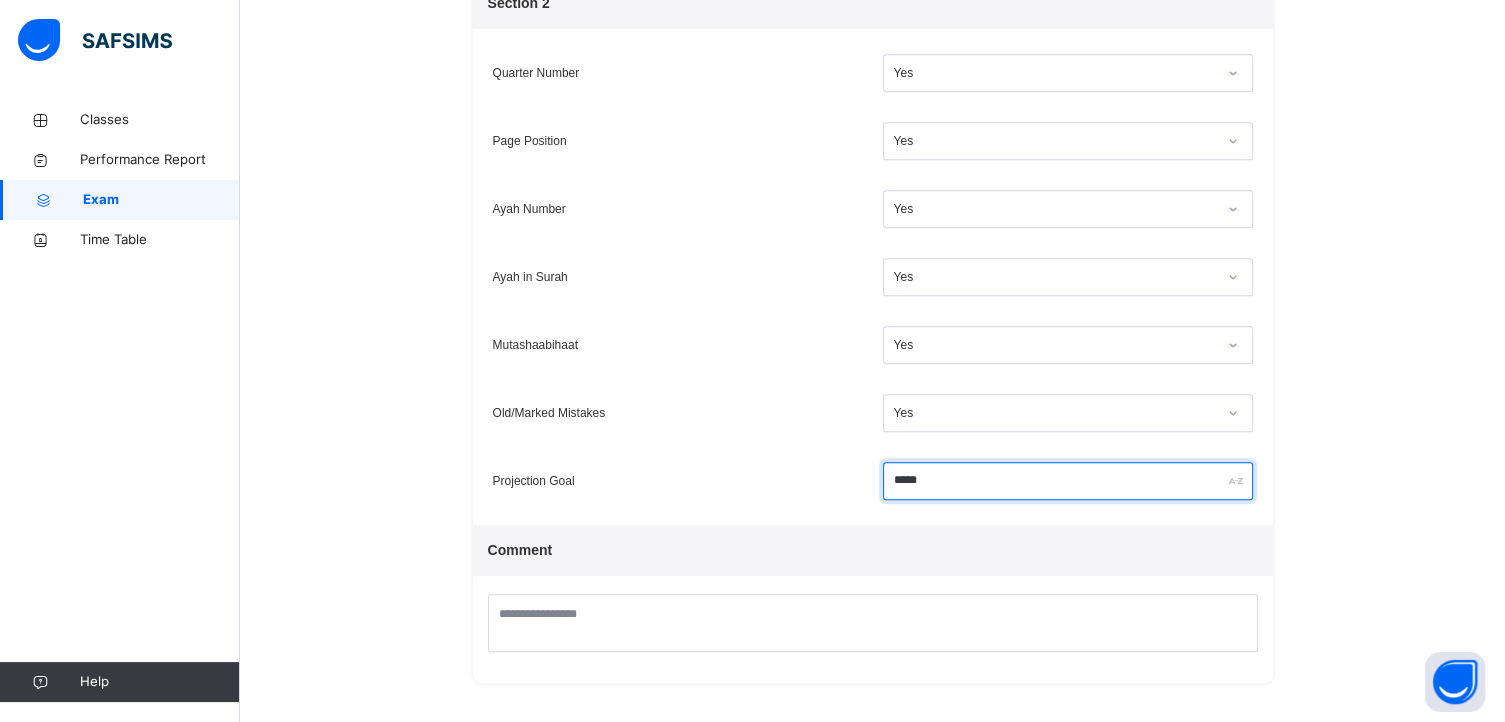 type on "*****" 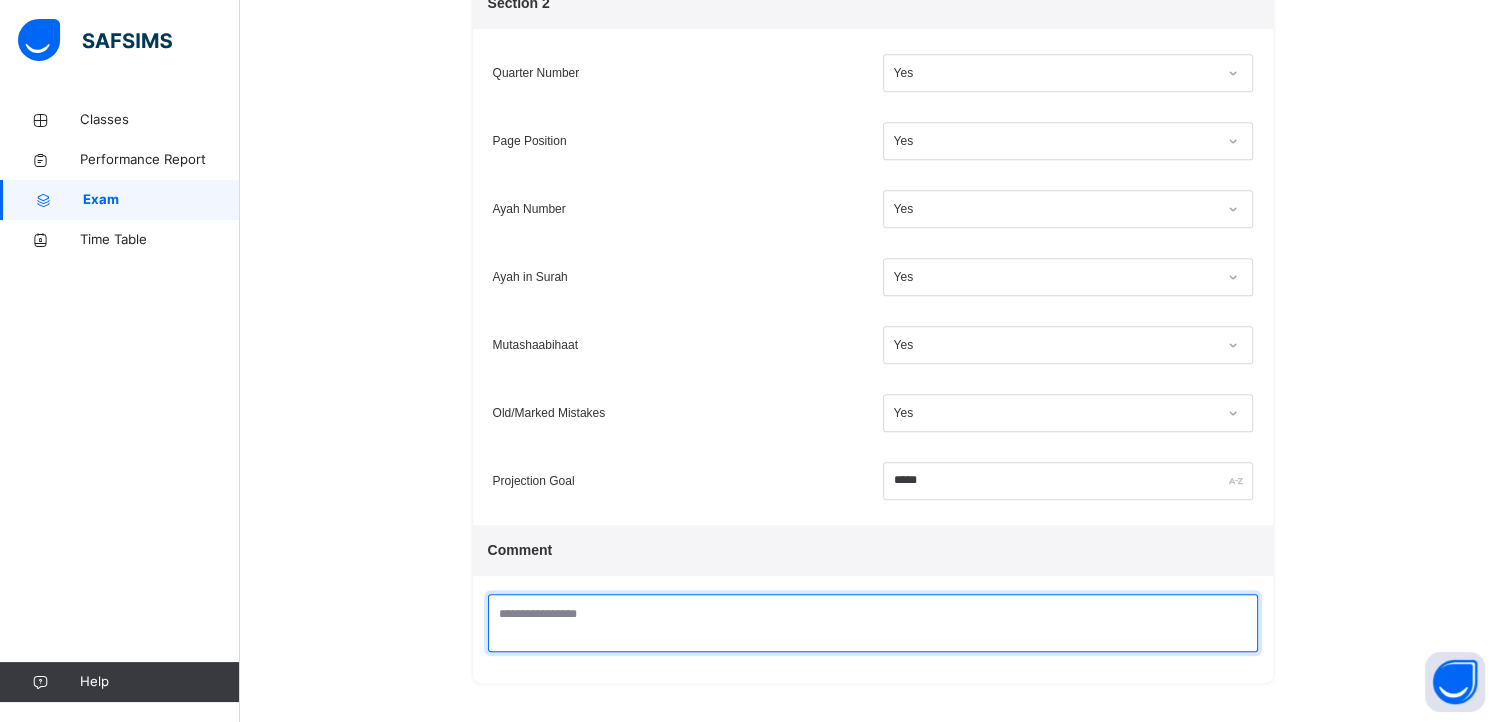 click at bounding box center [873, 623] 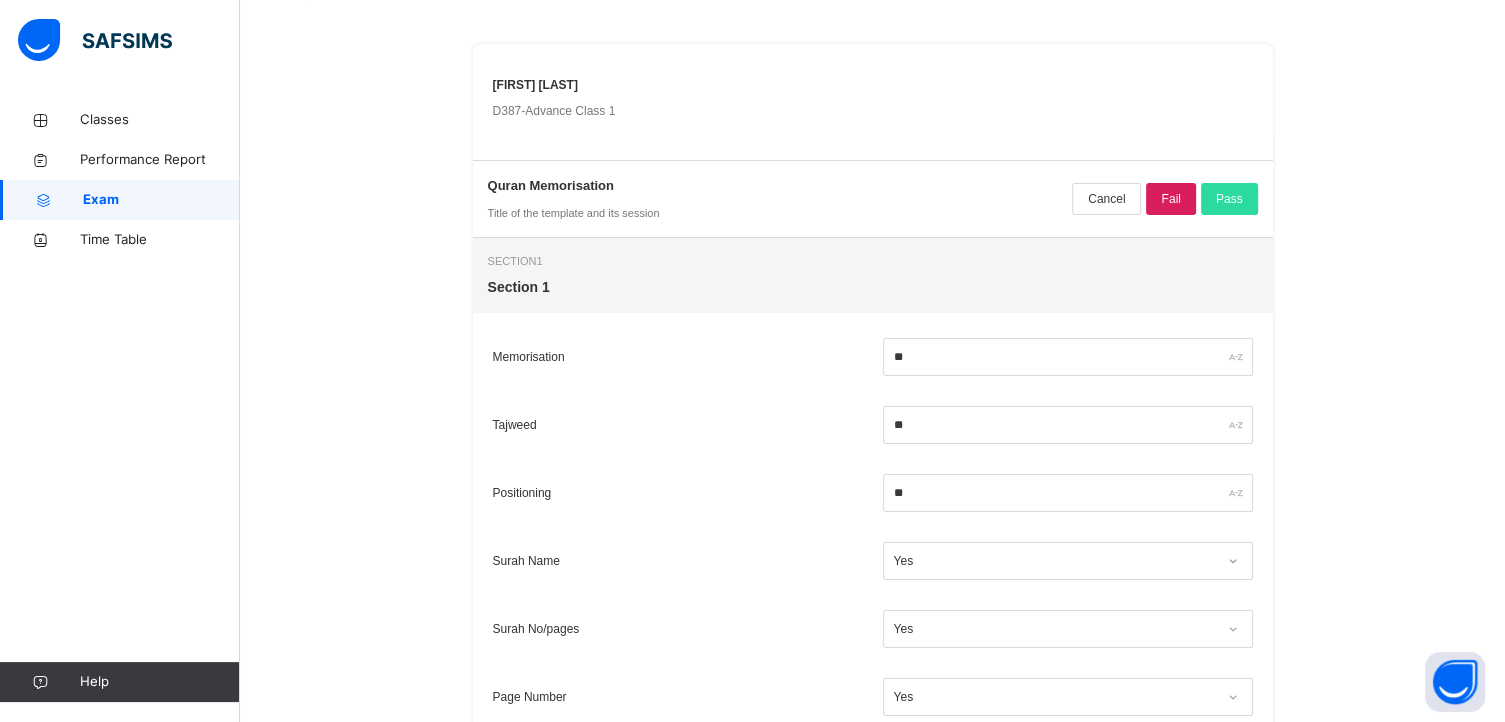 scroll, scrollTop: 95, scrollLeft: 0, axis: vertical 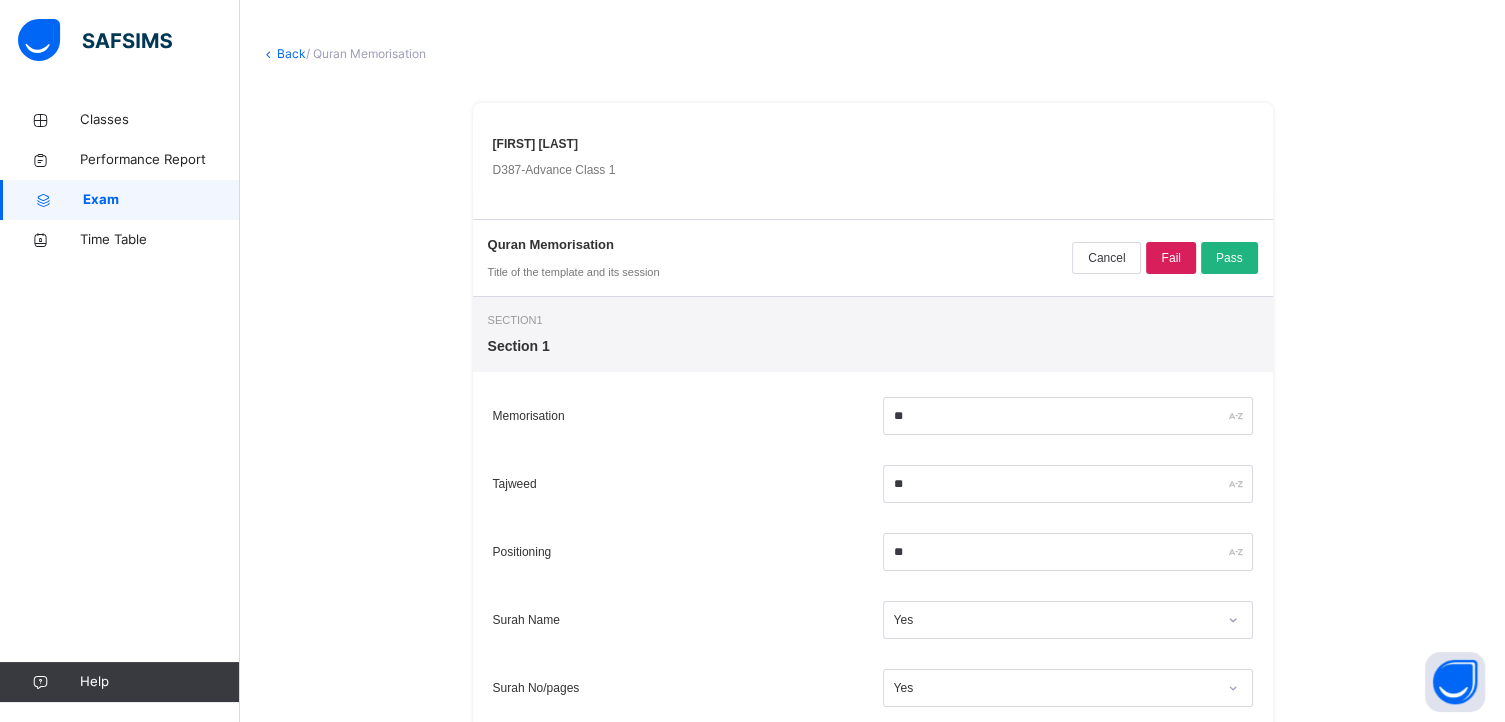type on "**********" 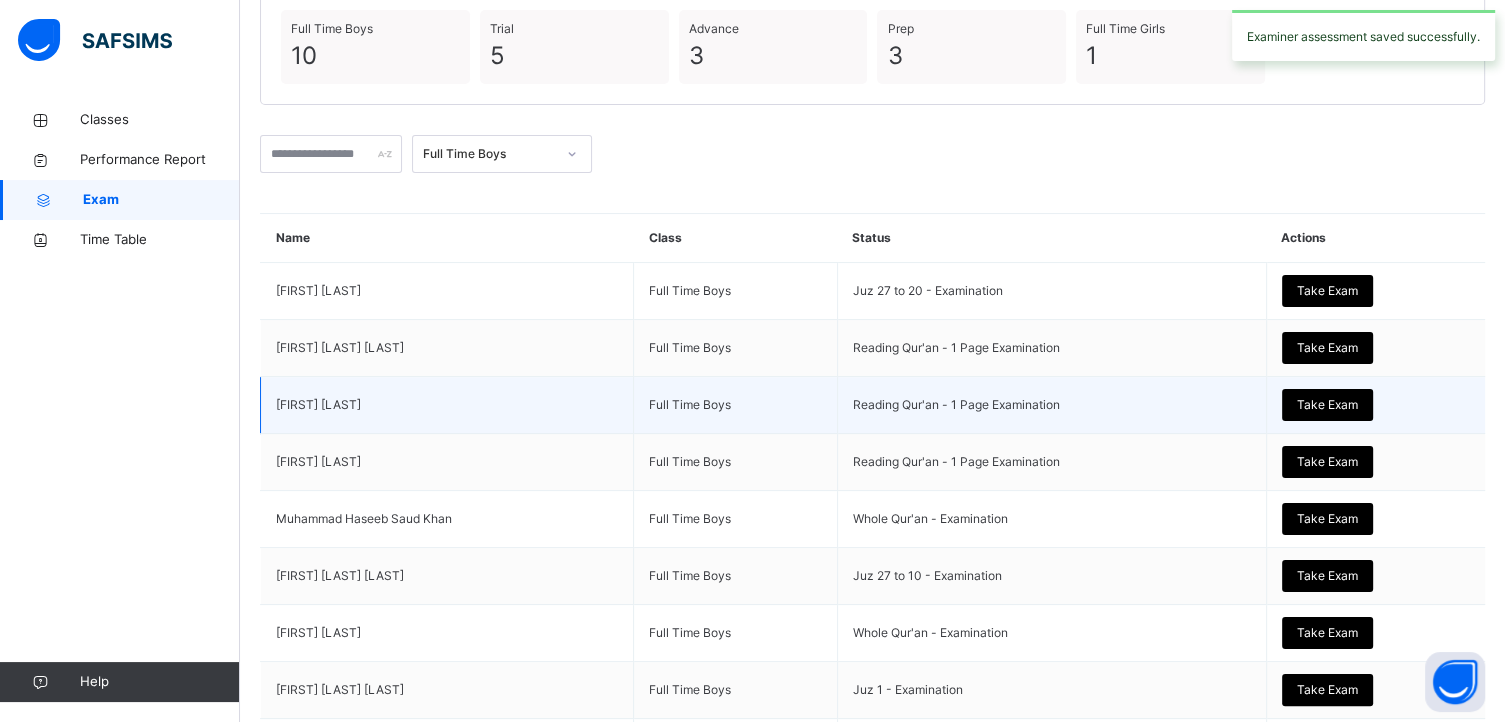 scroll, scrollTop: 247, scrollLeft: 0, axis: vertical 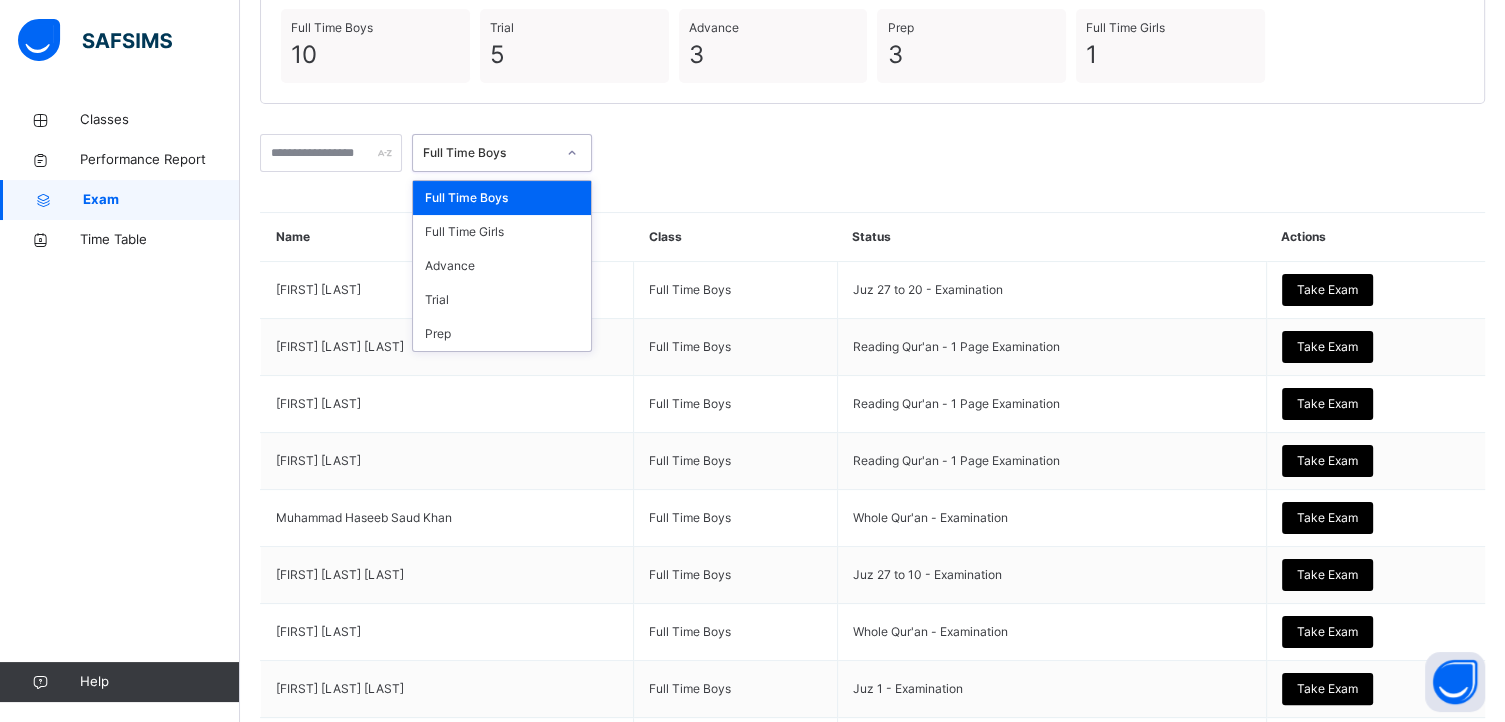 click on "Full Time Boys" at bounding box center (489, 153) 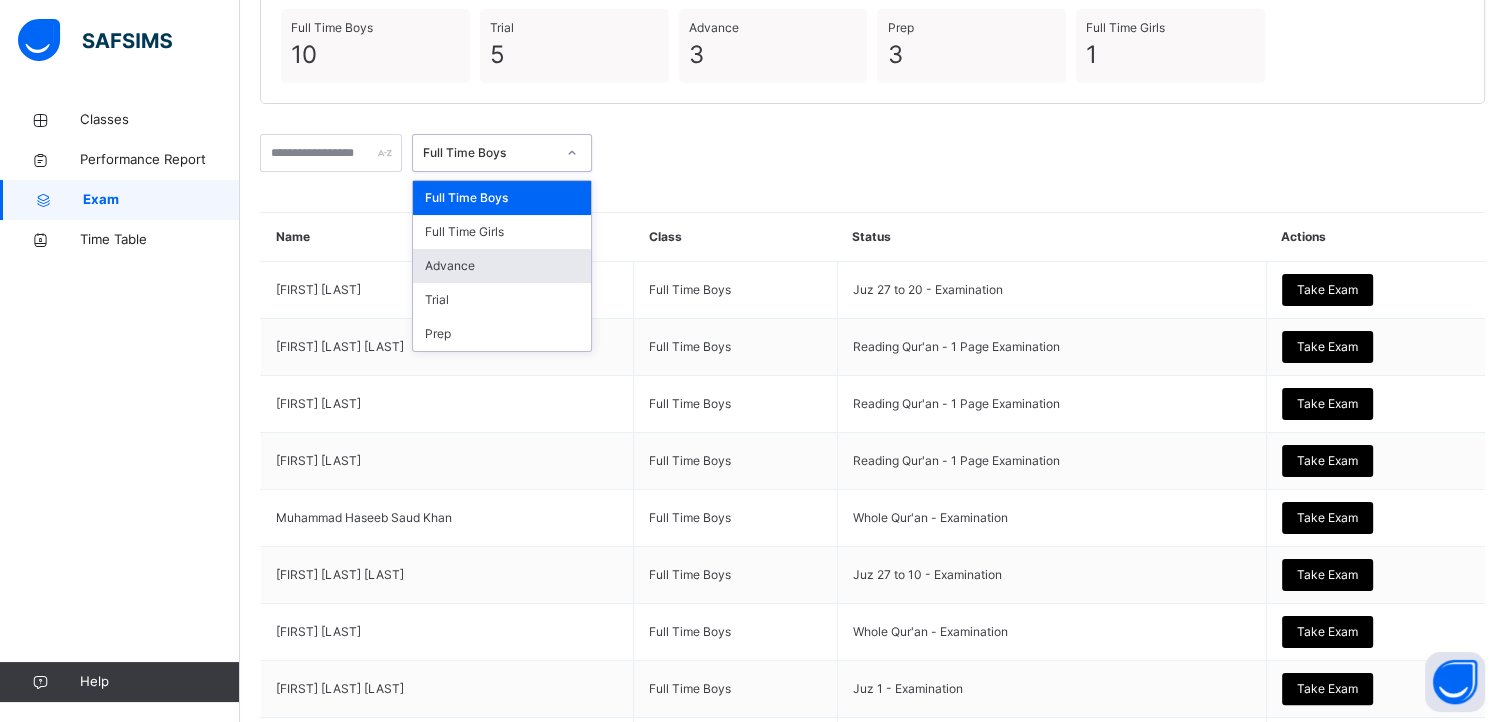 click on "Advance" at bounding box center (502, 266) 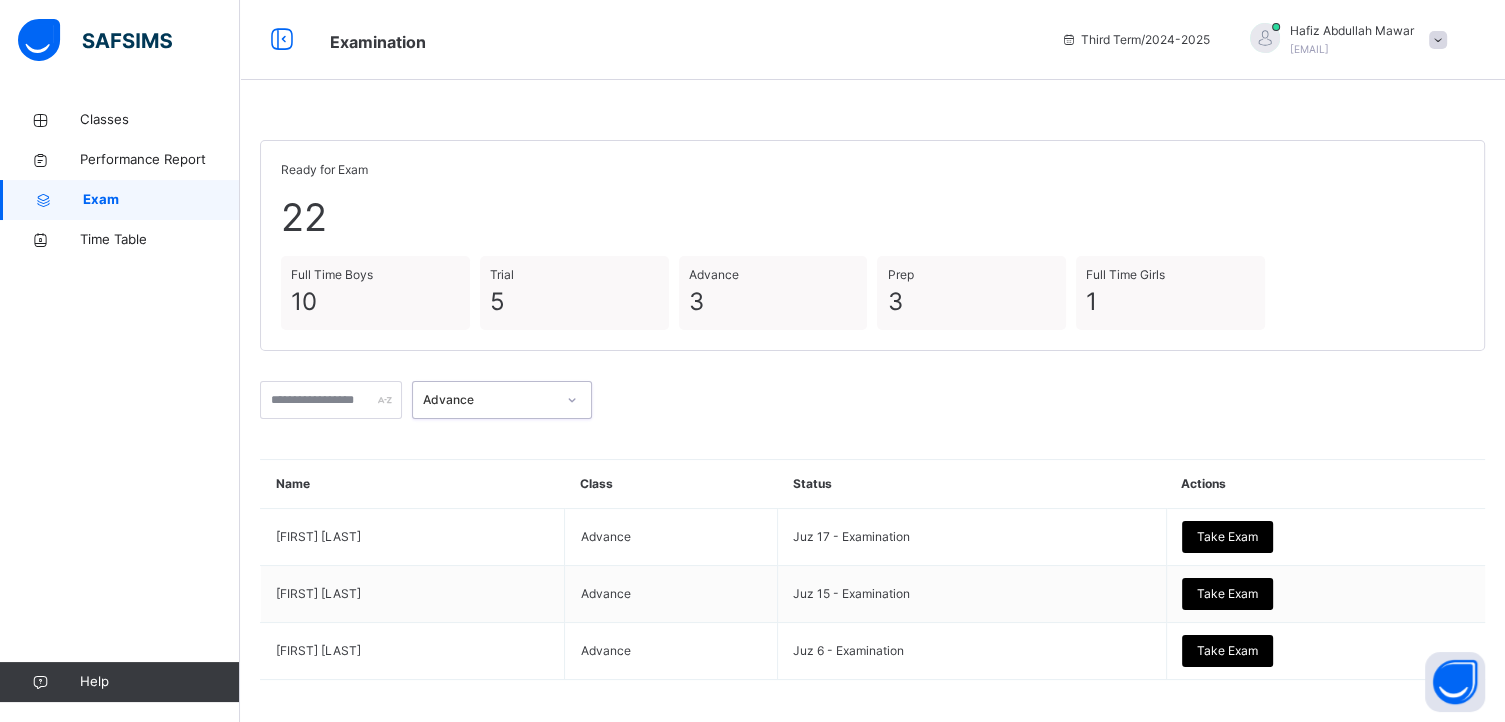 scroll, scrollTop: 87, scrollLeft: 0, axis: vertical 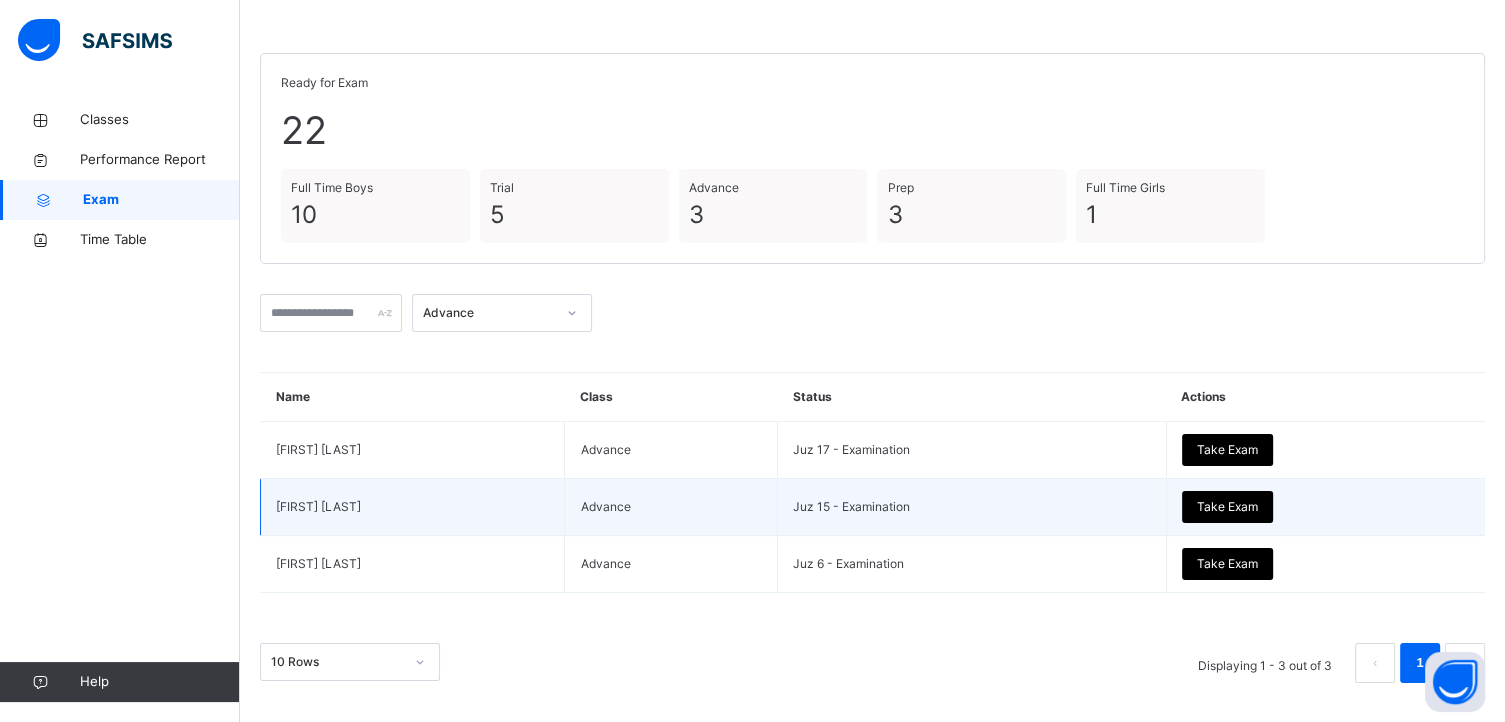 click on "Take Exam" at bounding box center [1227, 507] 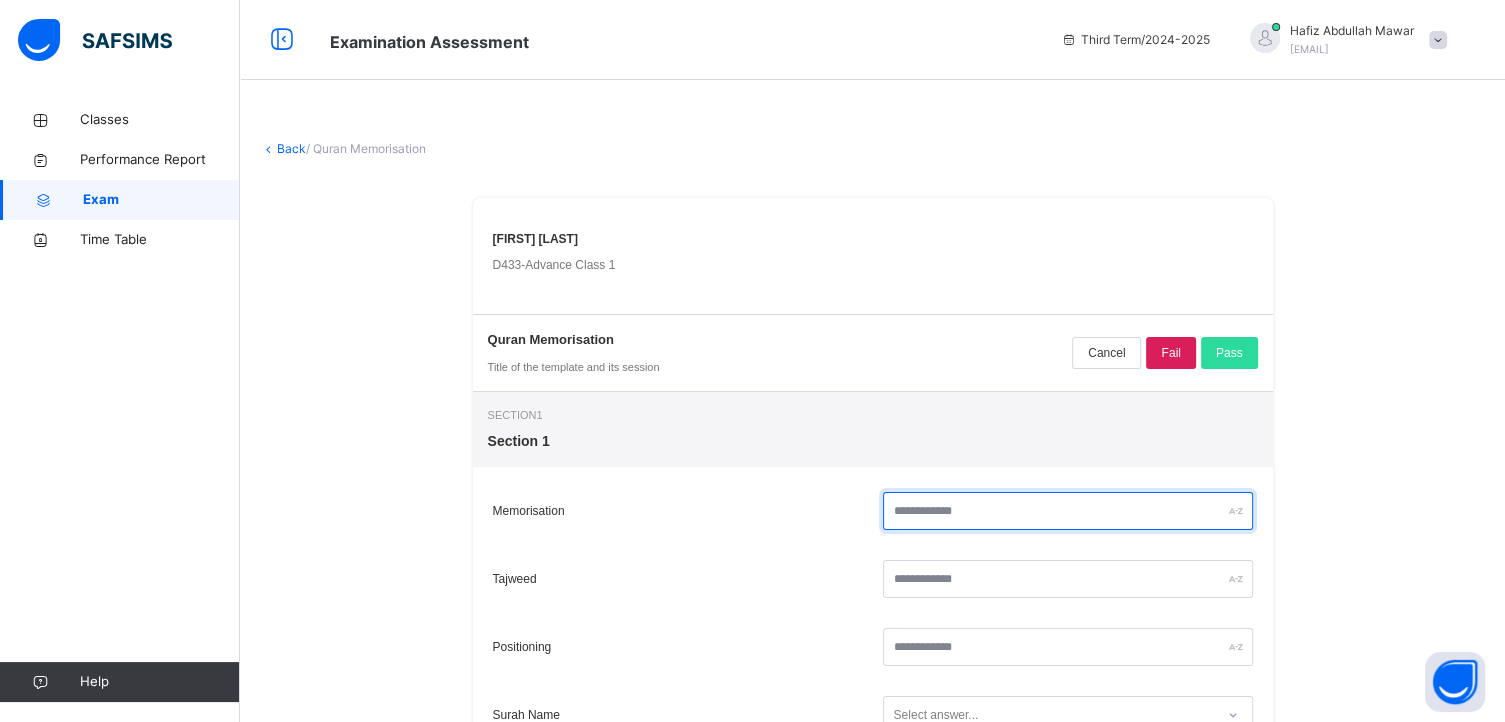 click at bounding box center (1068, 511) 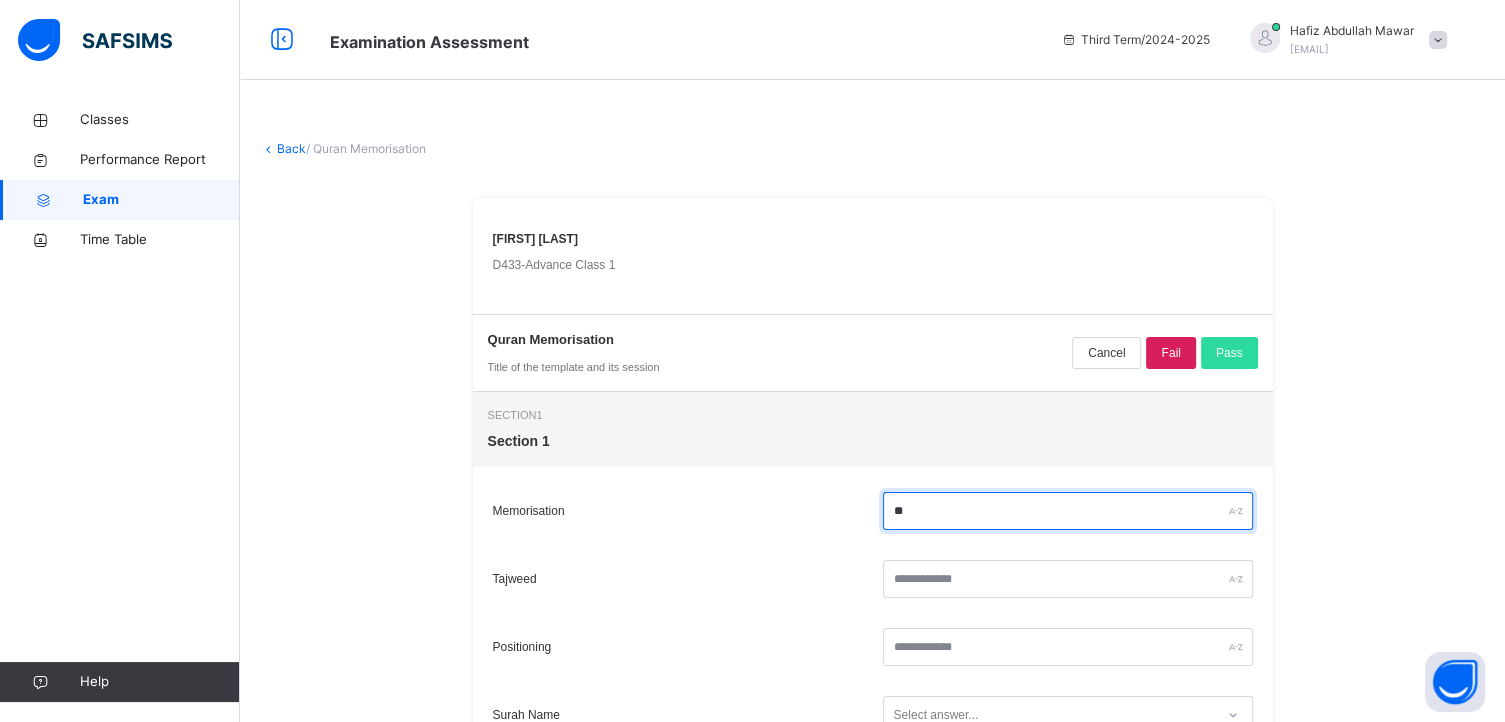 type on "**" 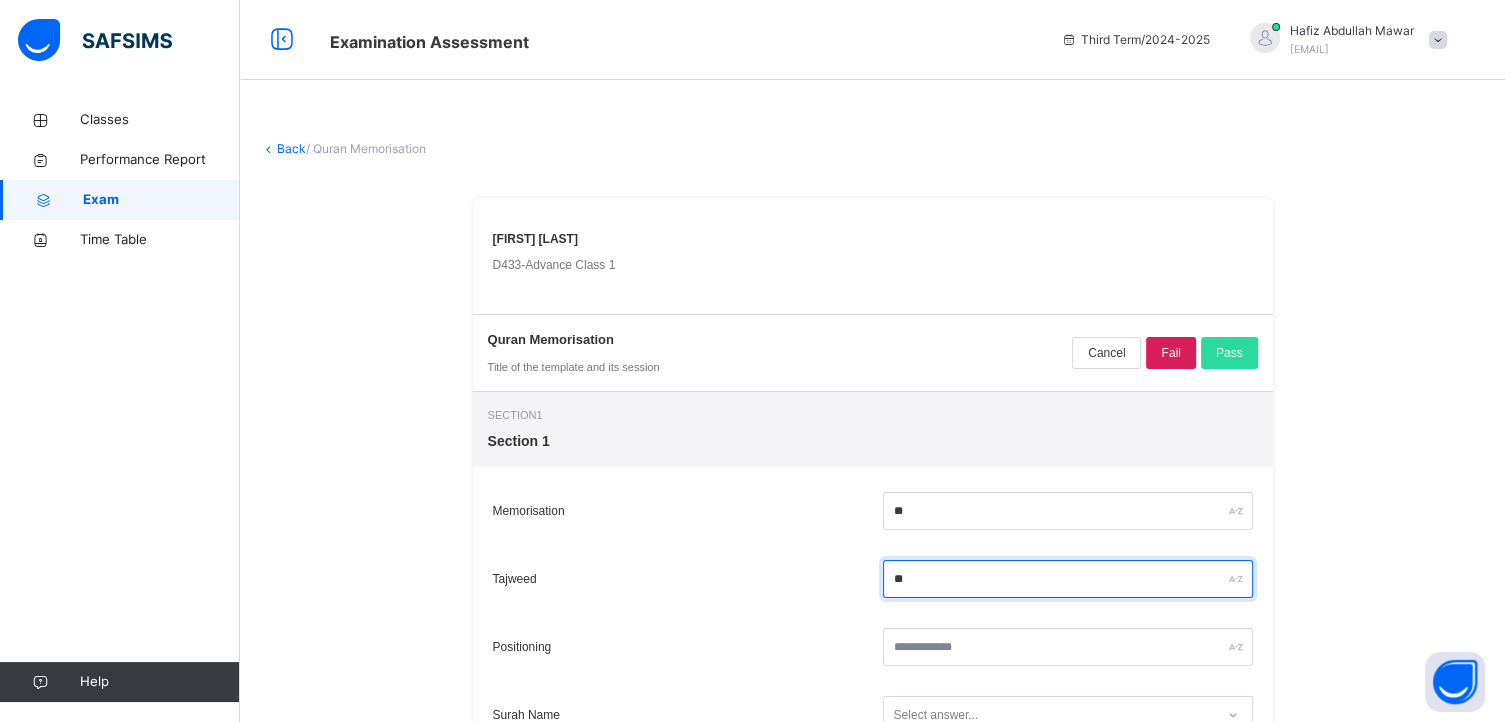 type on "**" 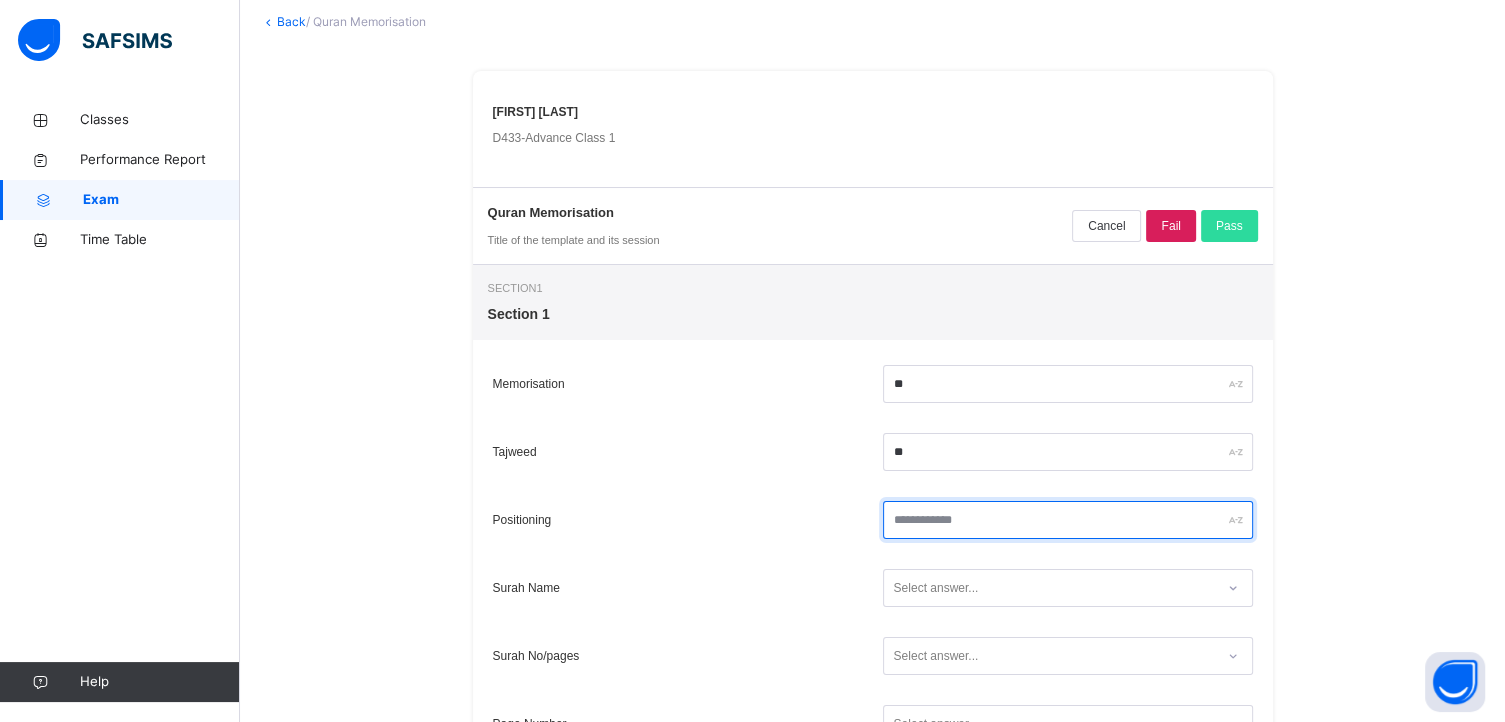 scroll, scrollTop: 128, scrollLeft: 0, axis: vertical 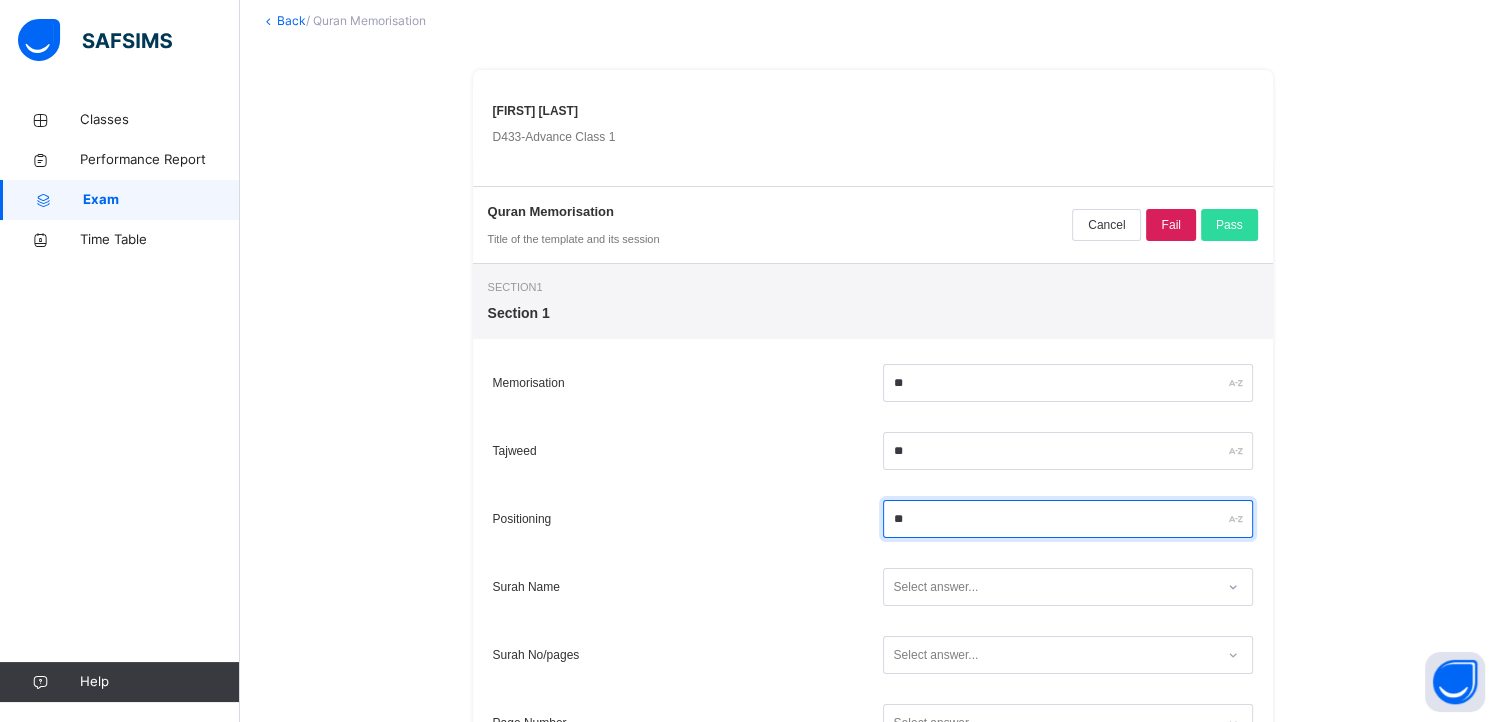type on "**" 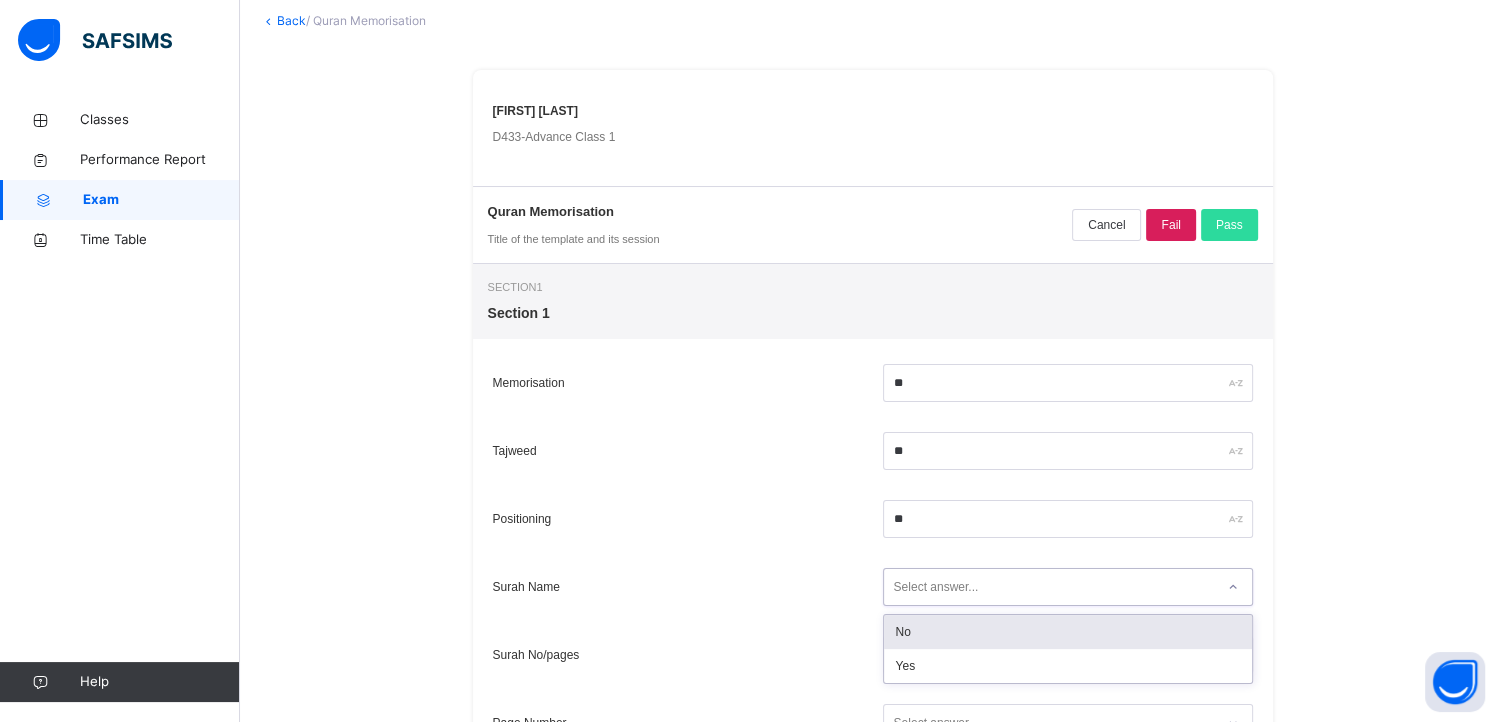 click on "Select answer..." at bounding box center (1049, 587) 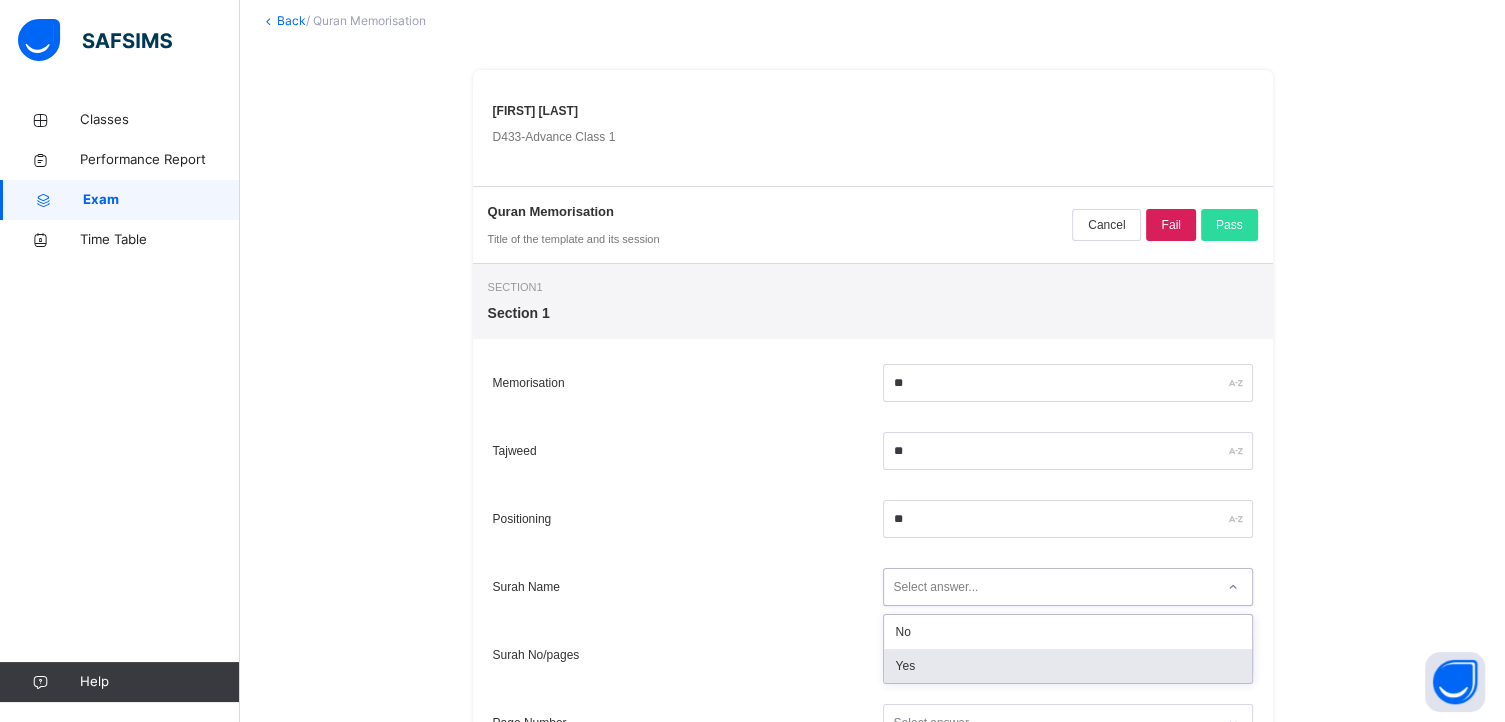 click on "Yes" at bounding box center (1068, 666) 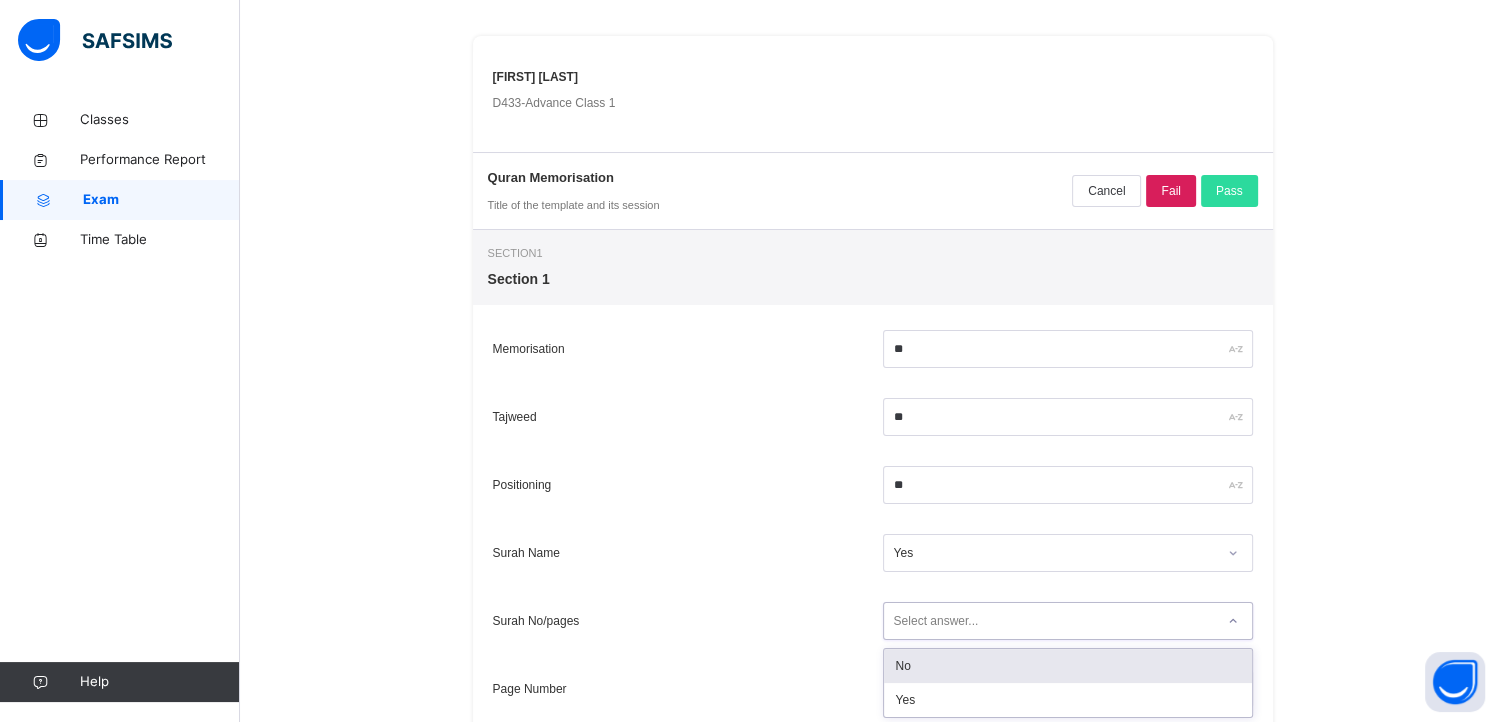 scroll, scrollTop: 165, scrollLeft: 0, axis: vertical 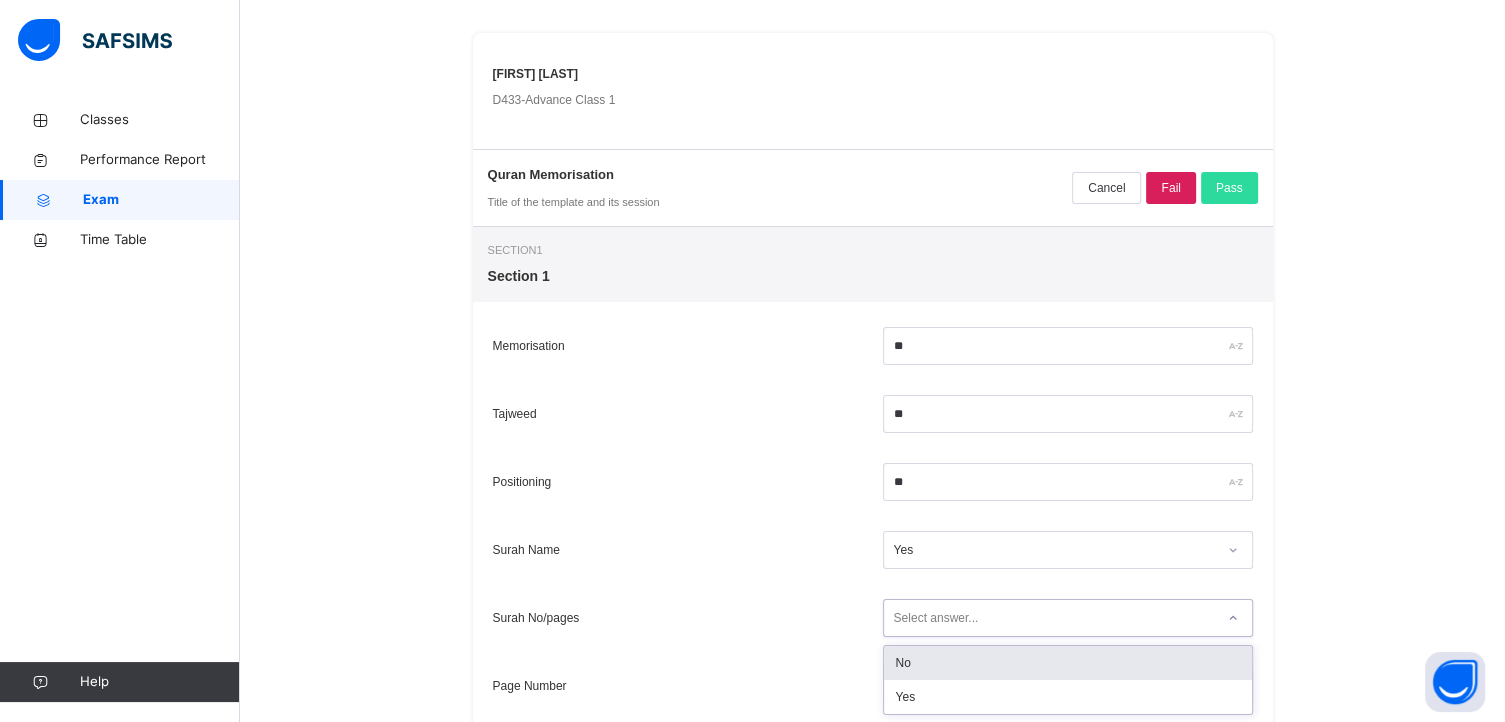 click on "option No focused, 1 of 2. 2 results available. Use Up and Down to choose options, press Enter to select the currently focused option, press Escape to exit the menu, press Tab to select the option and exit the menu. Select answer... No Yes" at bounding box center [1068, 618] 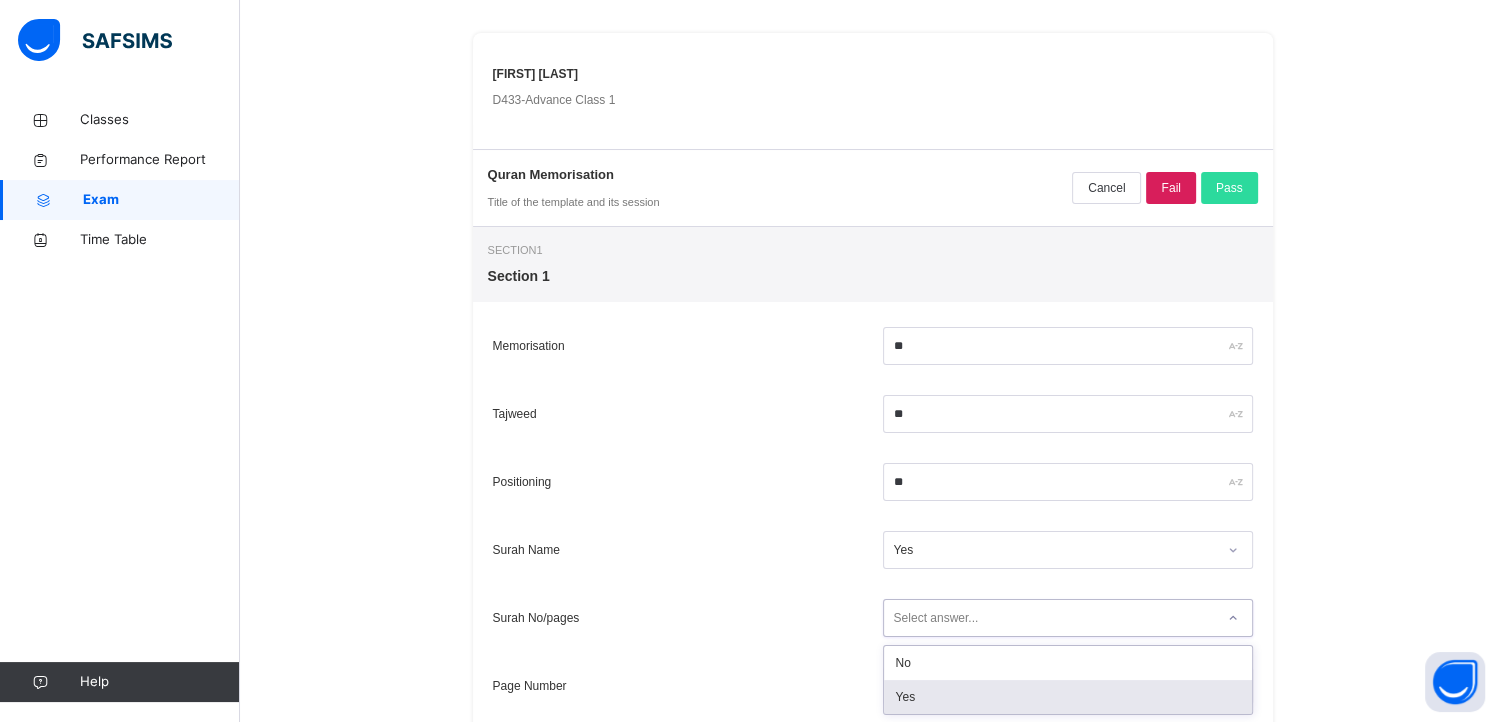 click on "Yes" at bounding box center (1068, 697) 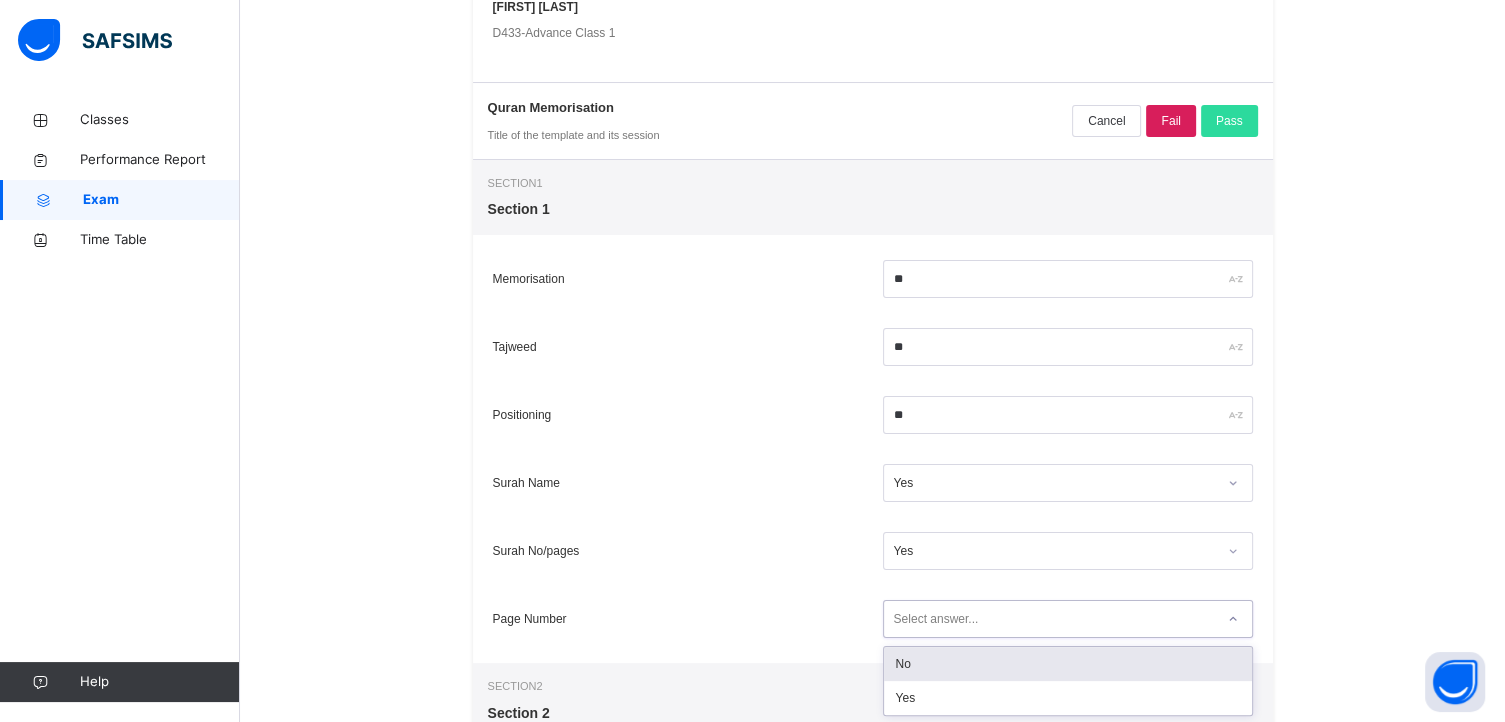 click on "option No focused, 1 of 2. 2 results available. Use Up and Down to choose options, press Enter to select the currently focused option, press Escape to exit the menu, press Tab to select the option and exit the menu. Select answer... No Yes" at bounding box center [1068, 619] 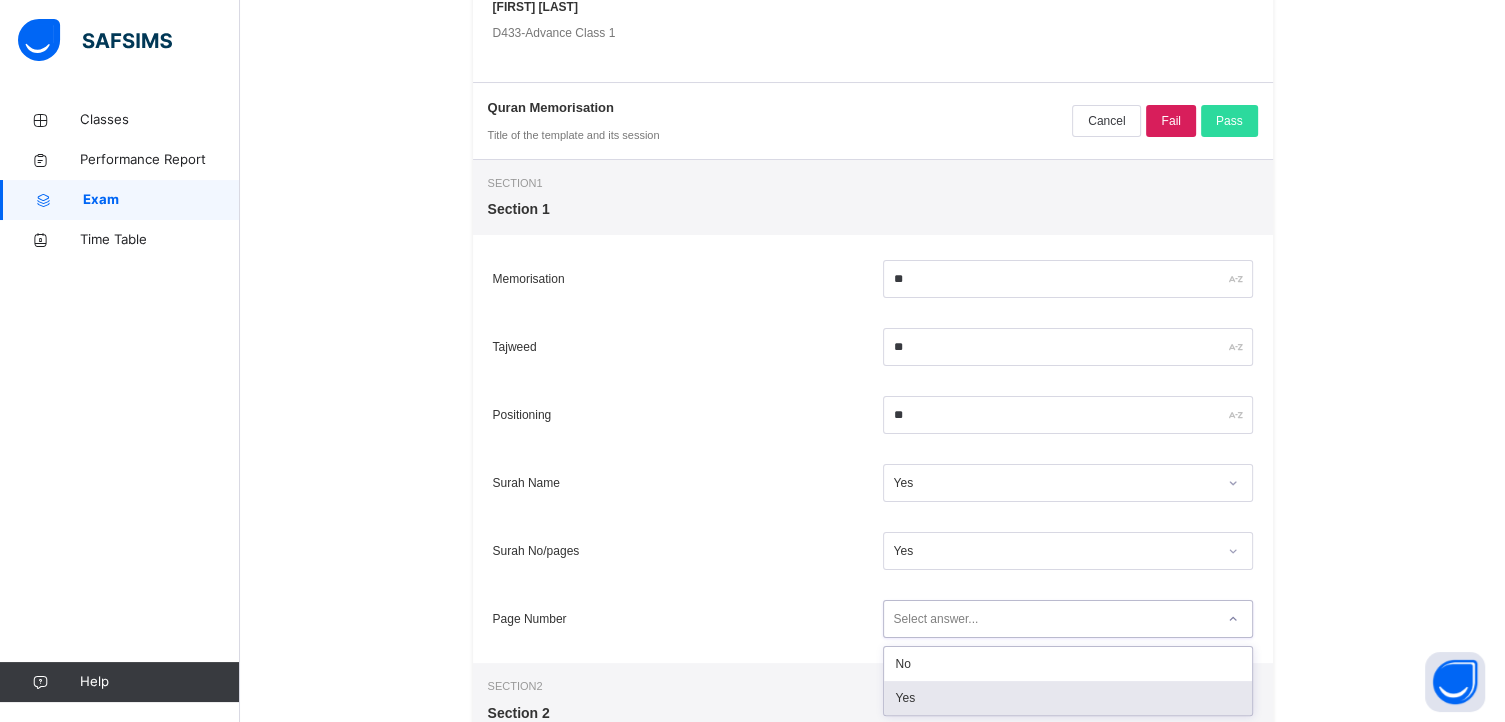 scroll, scrollTop: 233, scrollLeft: 0, axis: vertical 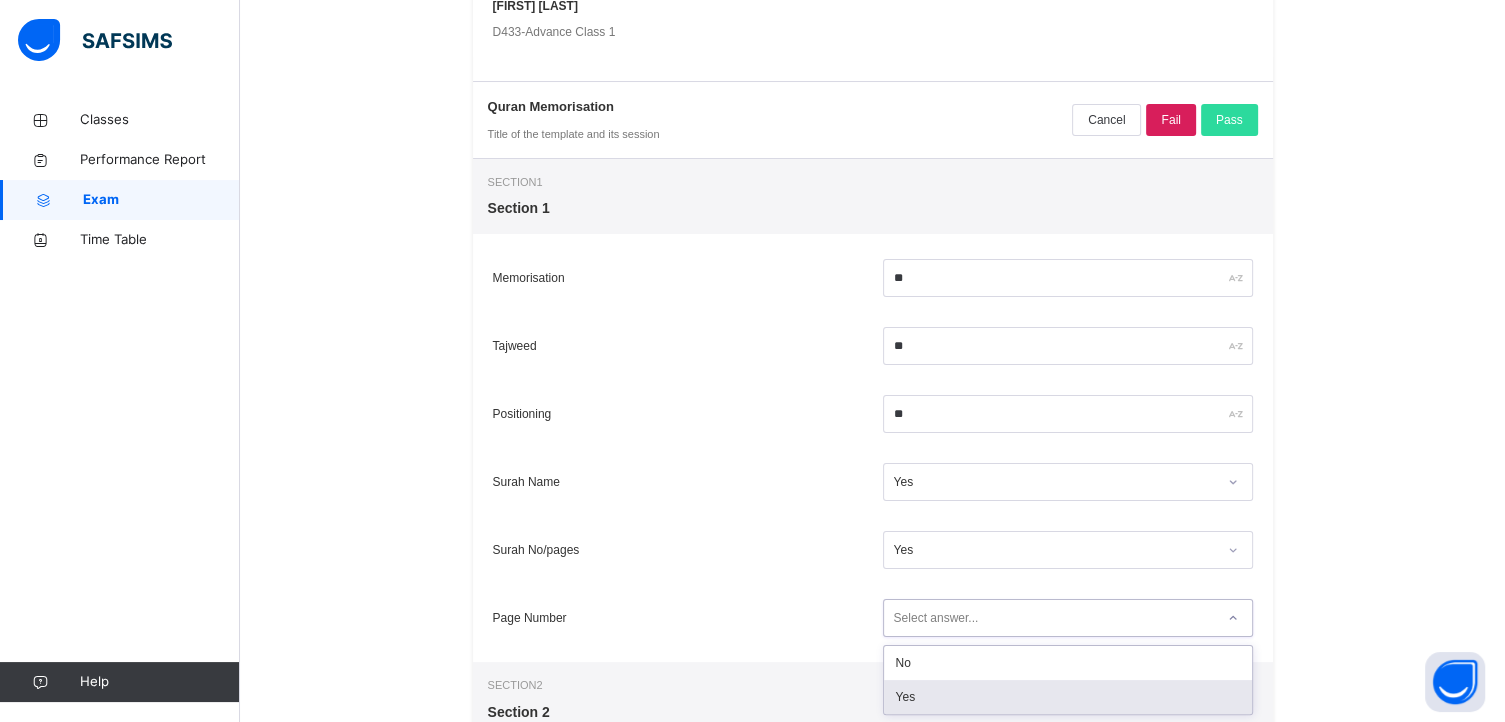 click on "Yes" at bounding box center [1068, 697] 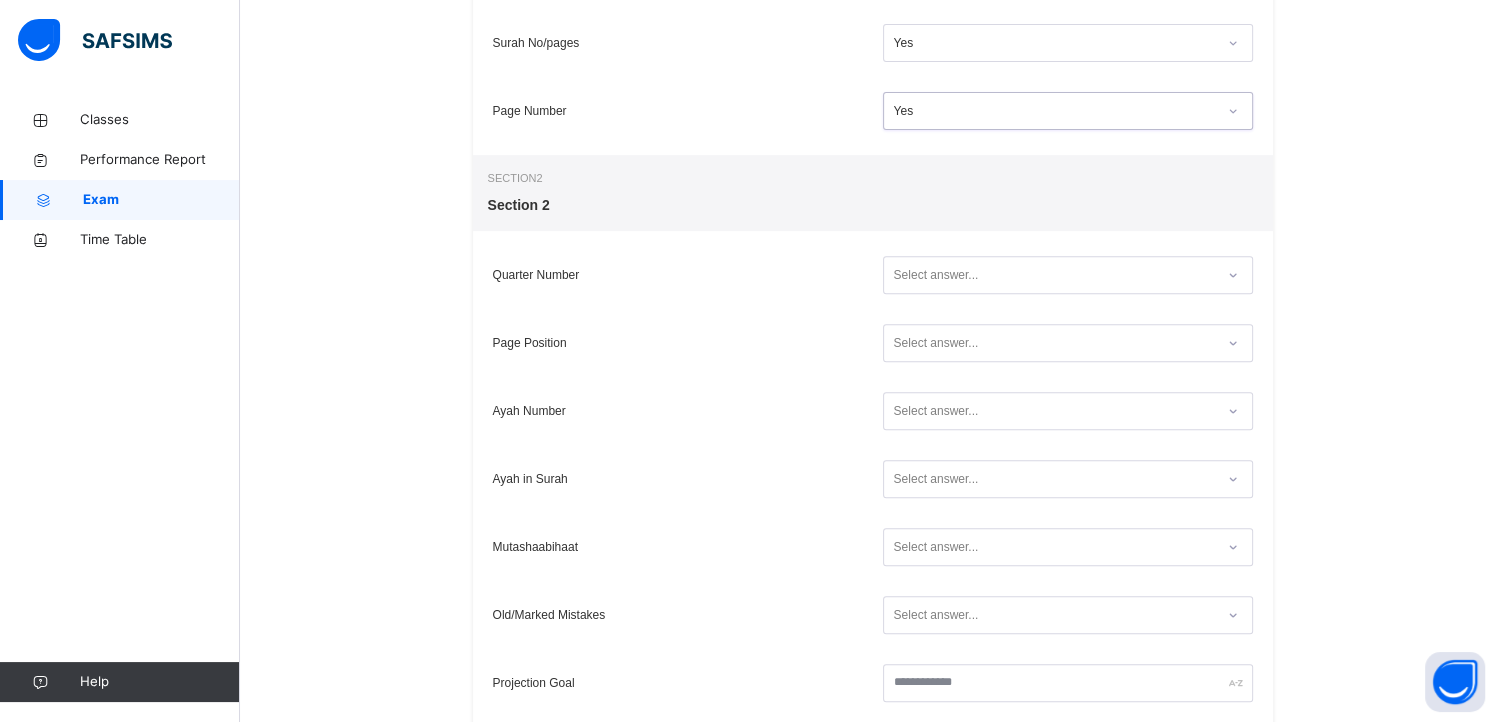 scroll, scrollTop: 740, scrollLeft: 0, axis: vertical 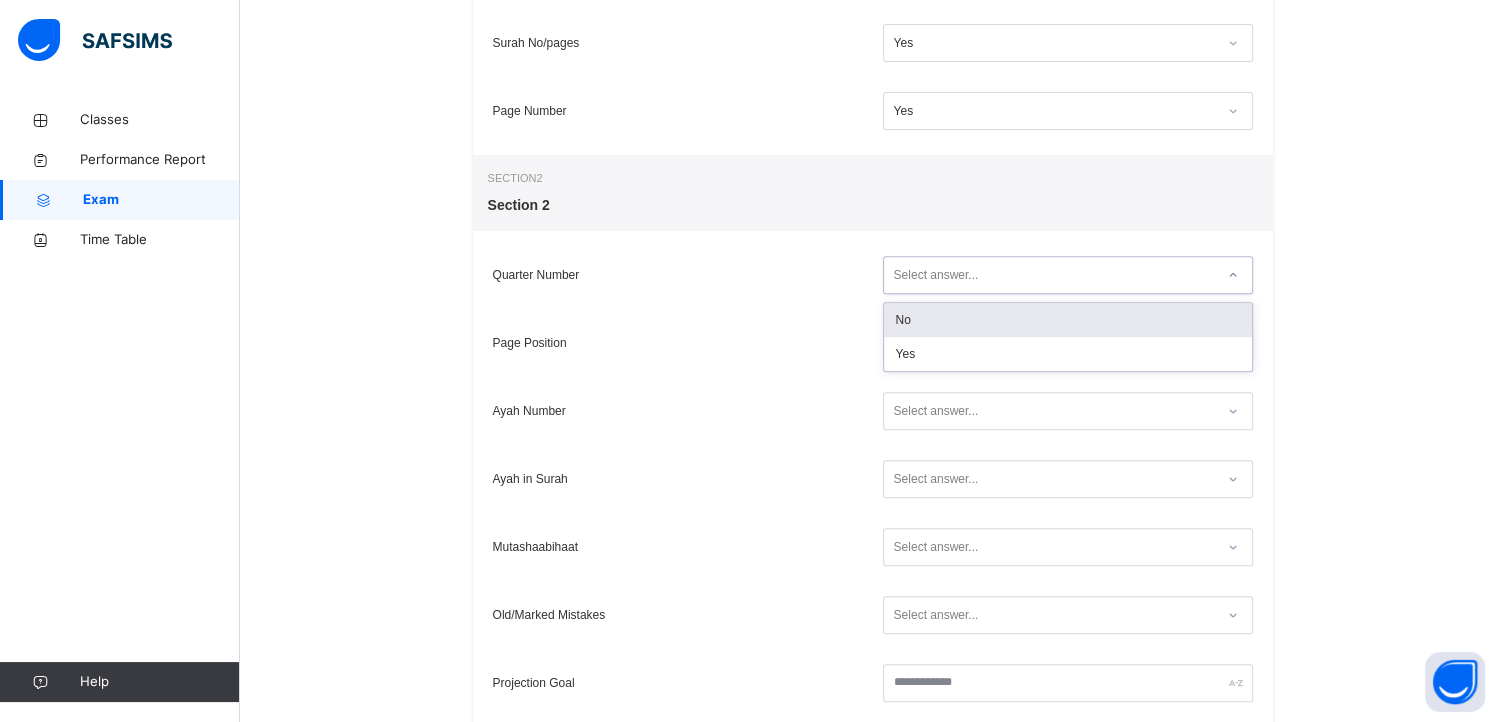 click on "Select answer..." at bounding box center (936, 275) 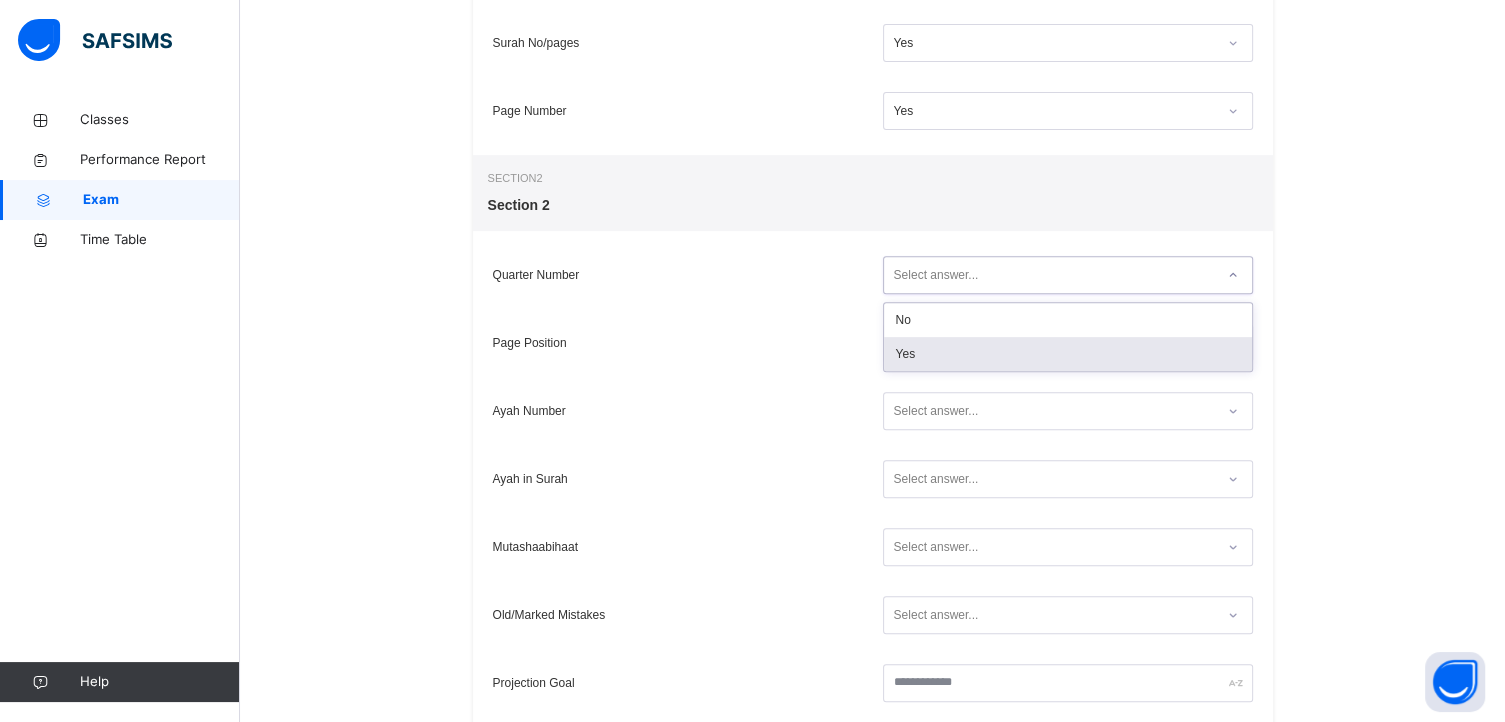 click on "Yes" at bounding box center (1068, 354) 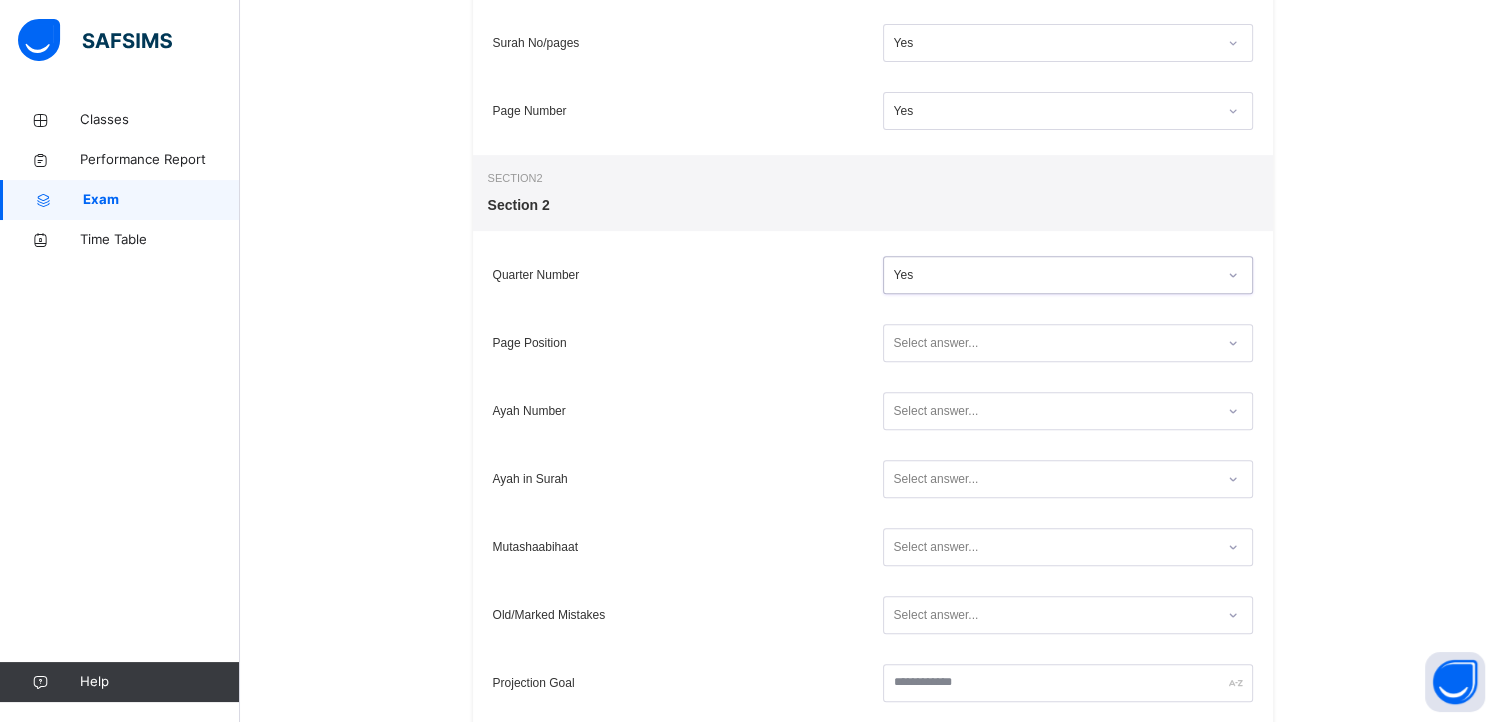 click on "Select answer..." at bounding box center (936, 343) 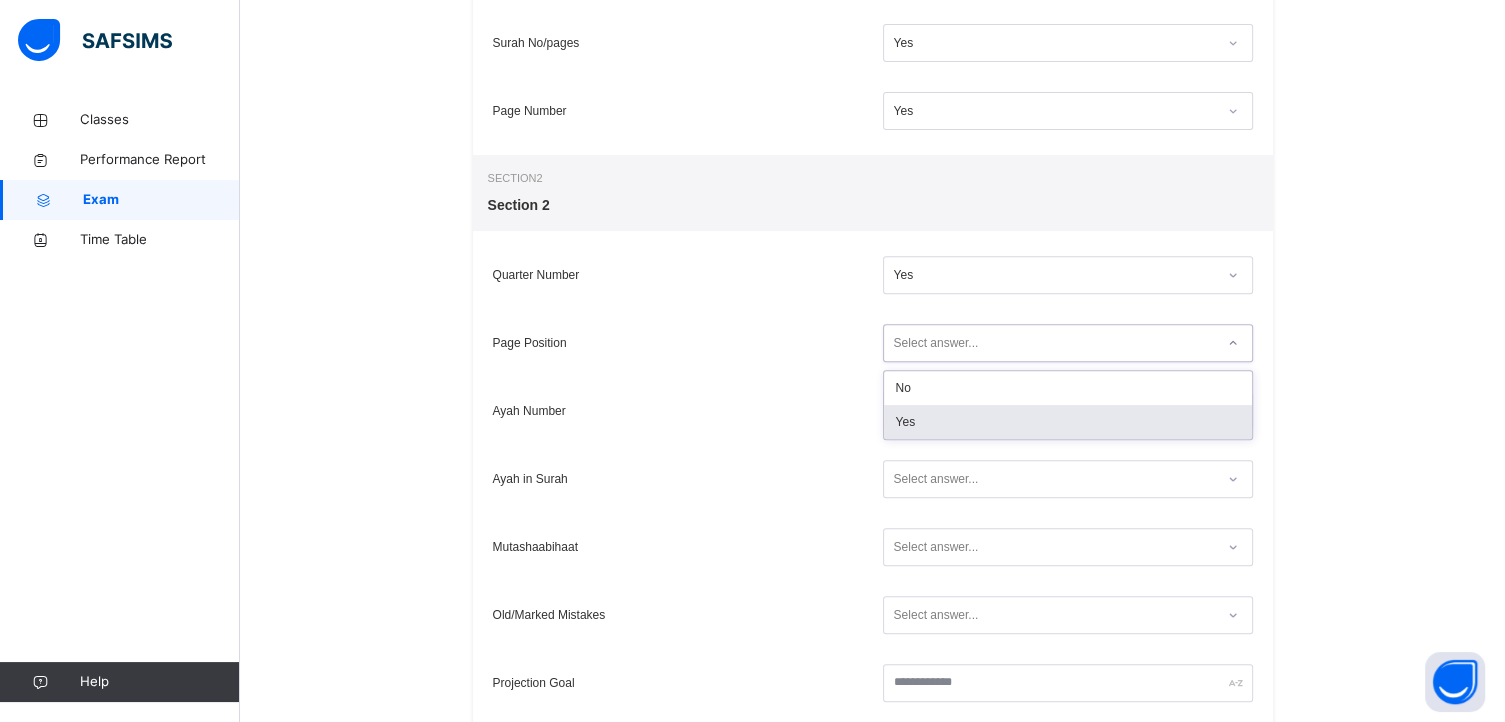 click on "Yes" at bounding box center [1068, 422] 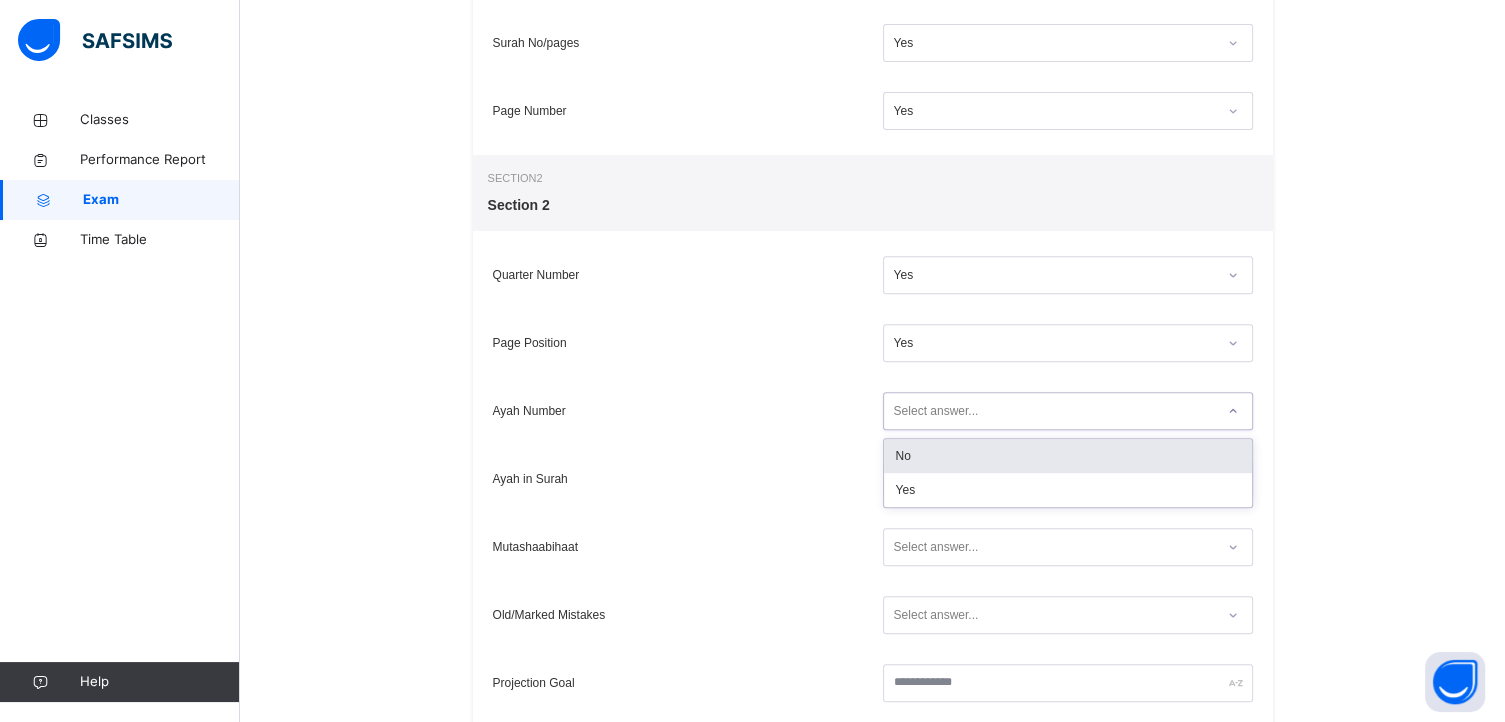 click on "Select answer..." at bounding box center [936, 411] 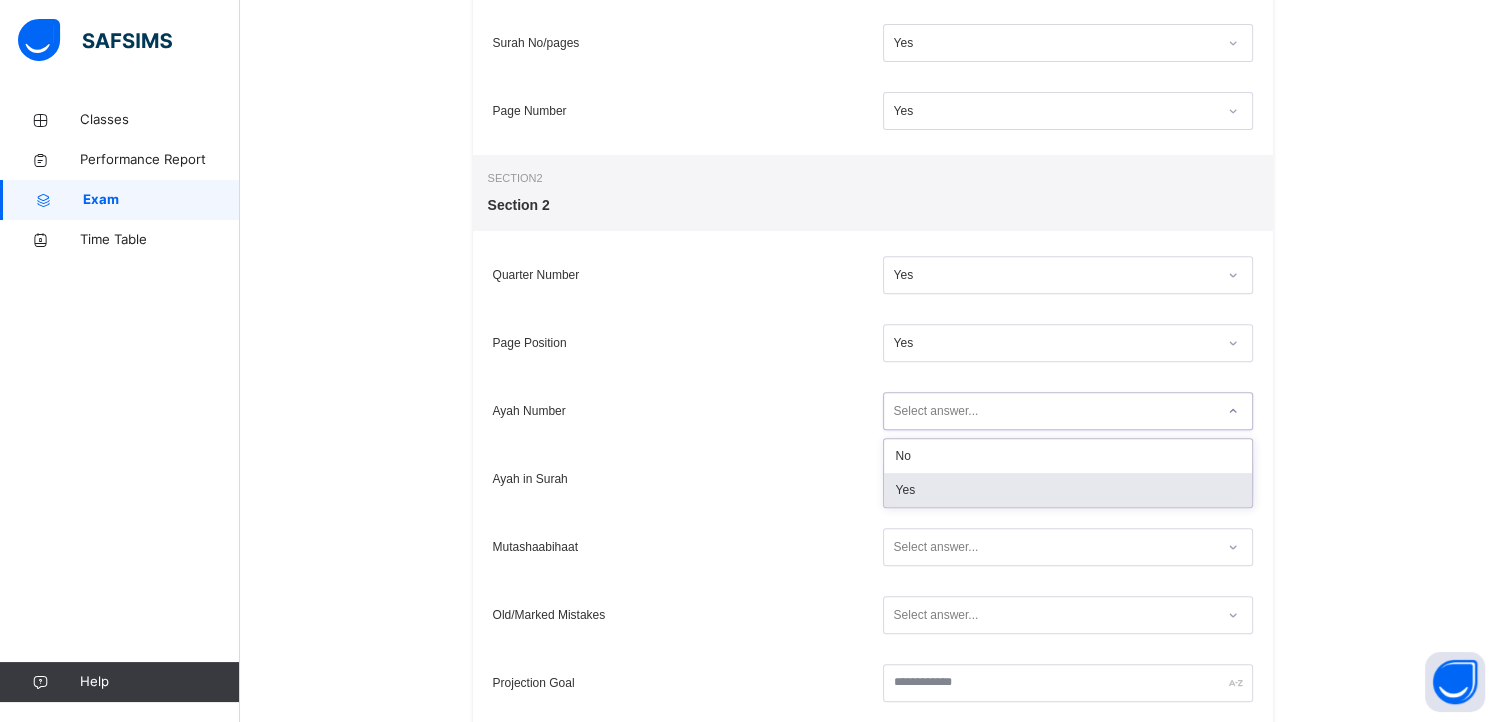 click on "Yes" at bounding box center (1068, 490) 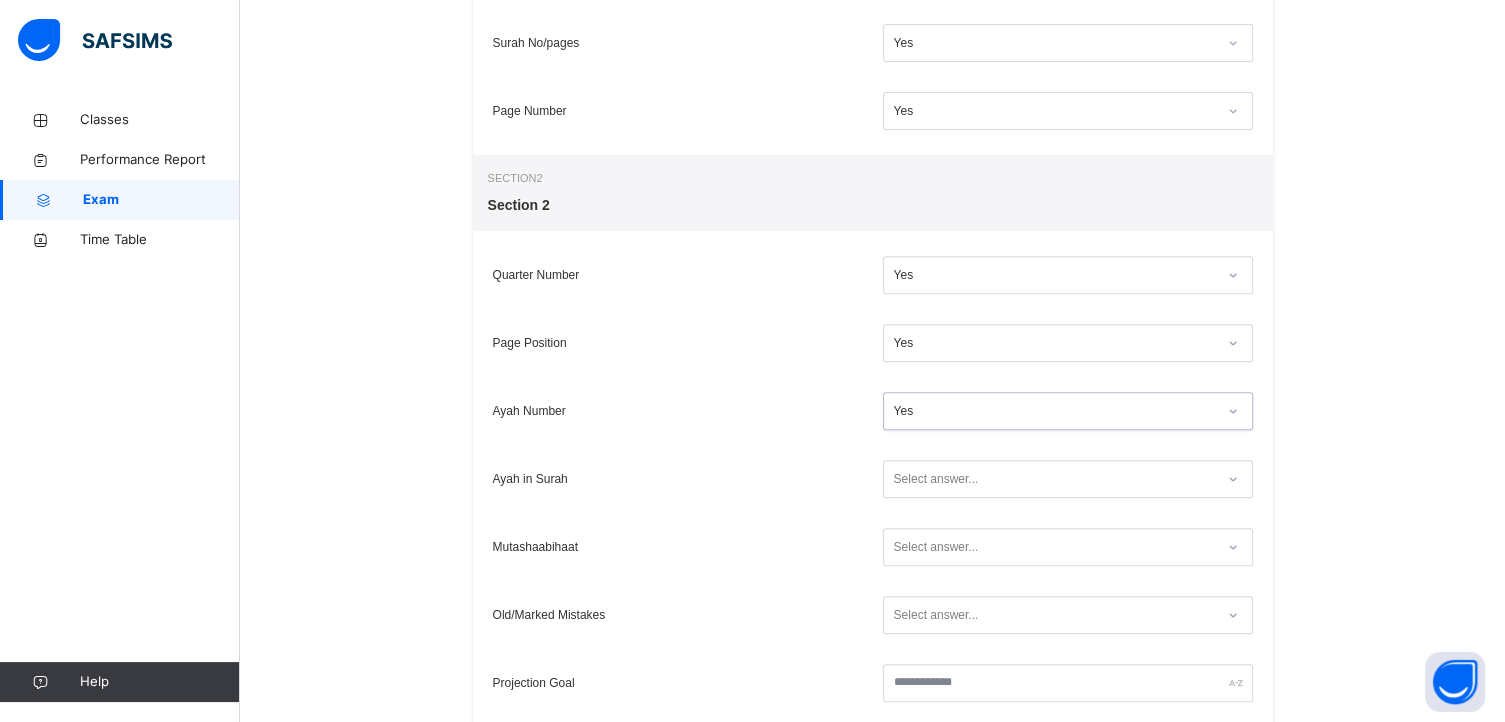 click on "Select answer..." at bounding box center [936, 479] 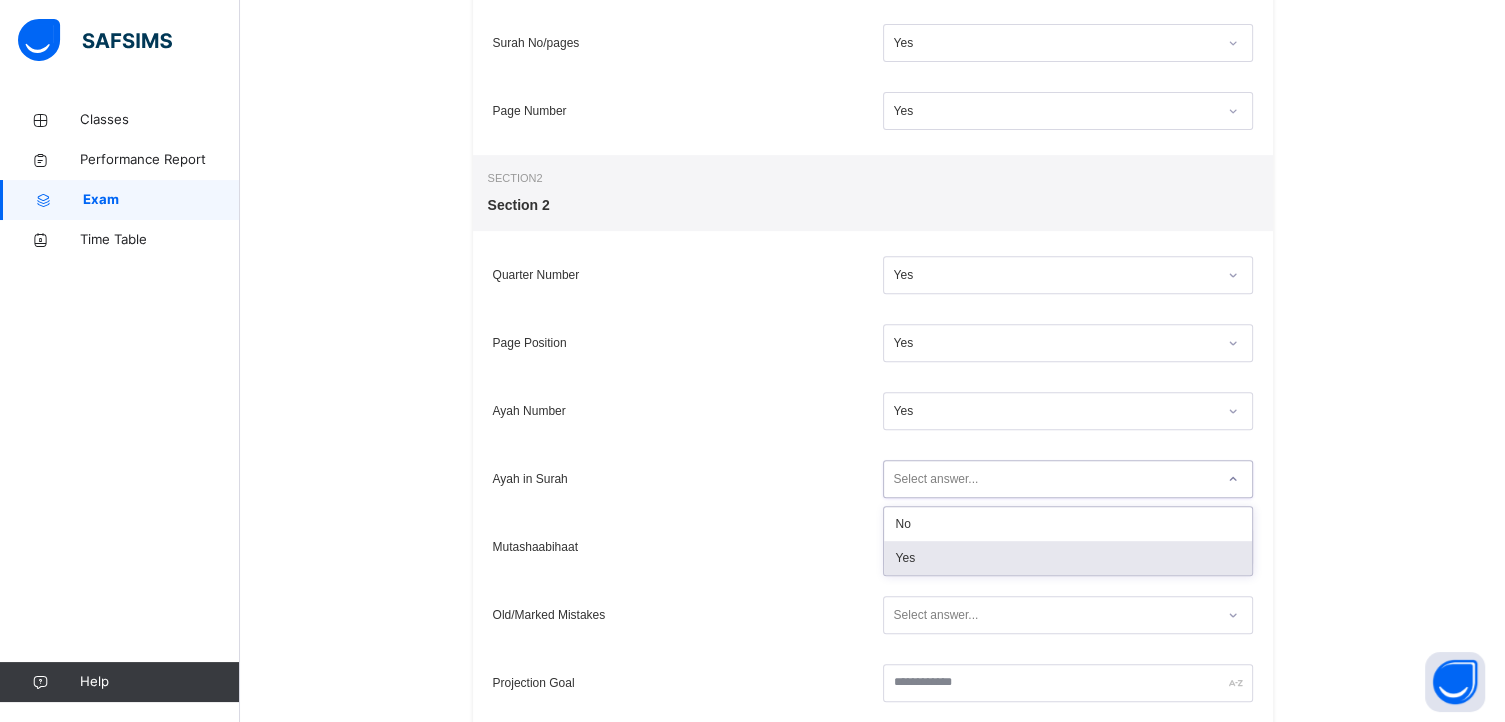 click on "Yes" at bounding box center [1068, 558] 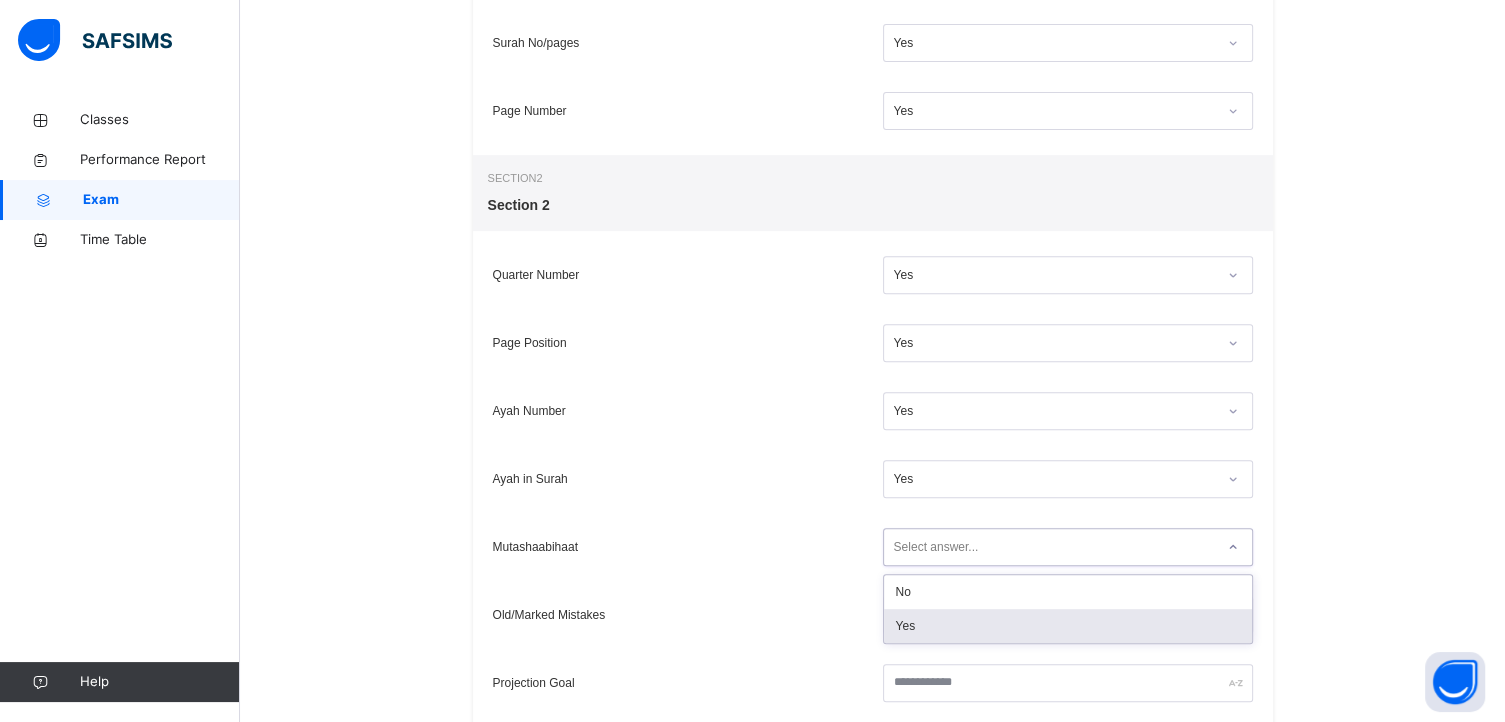 drag, startPoint x: 942, startPoint y: 549, endPoint x: 942, endPoint y: 626, distance: 77 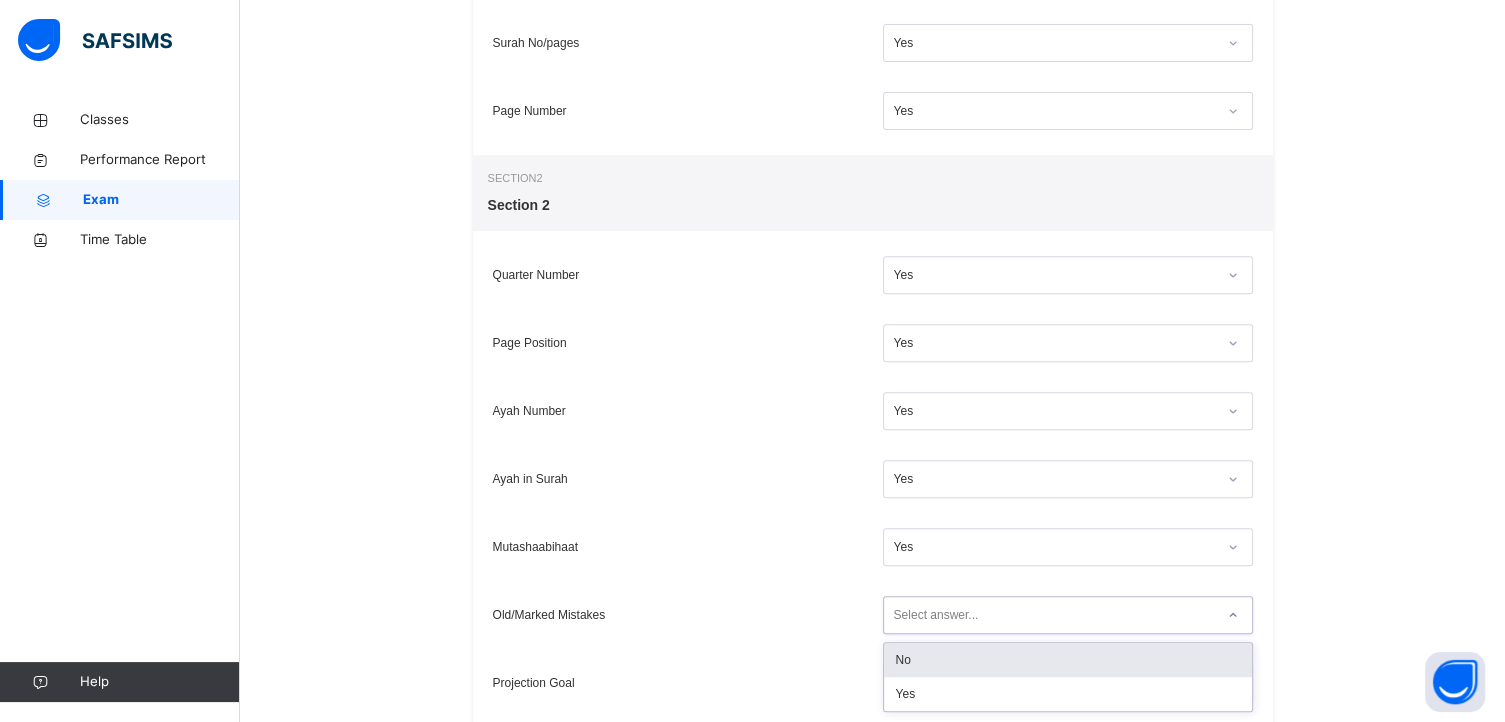 click on "Select answer..." at bounding box center (936, 615) 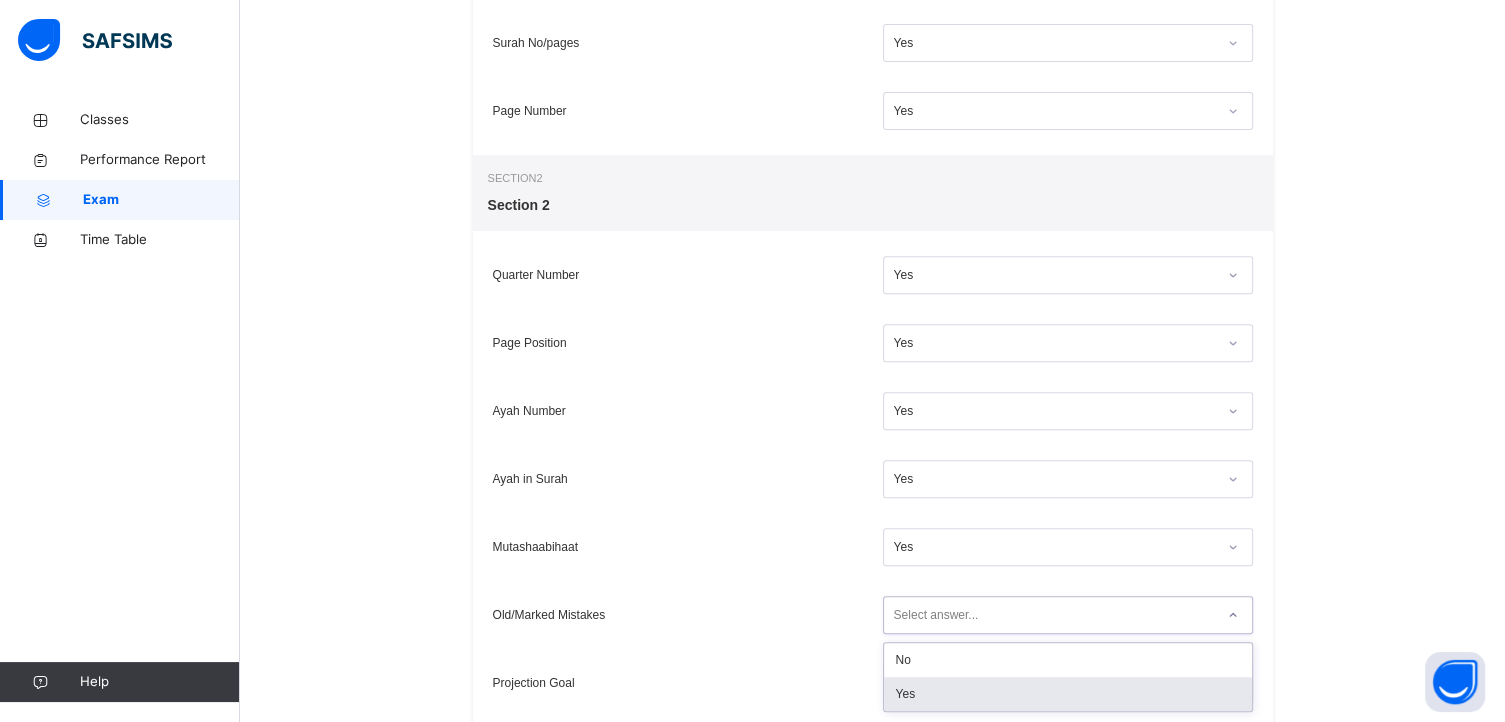 click on "Yes" at bounding box center [1068, 694] 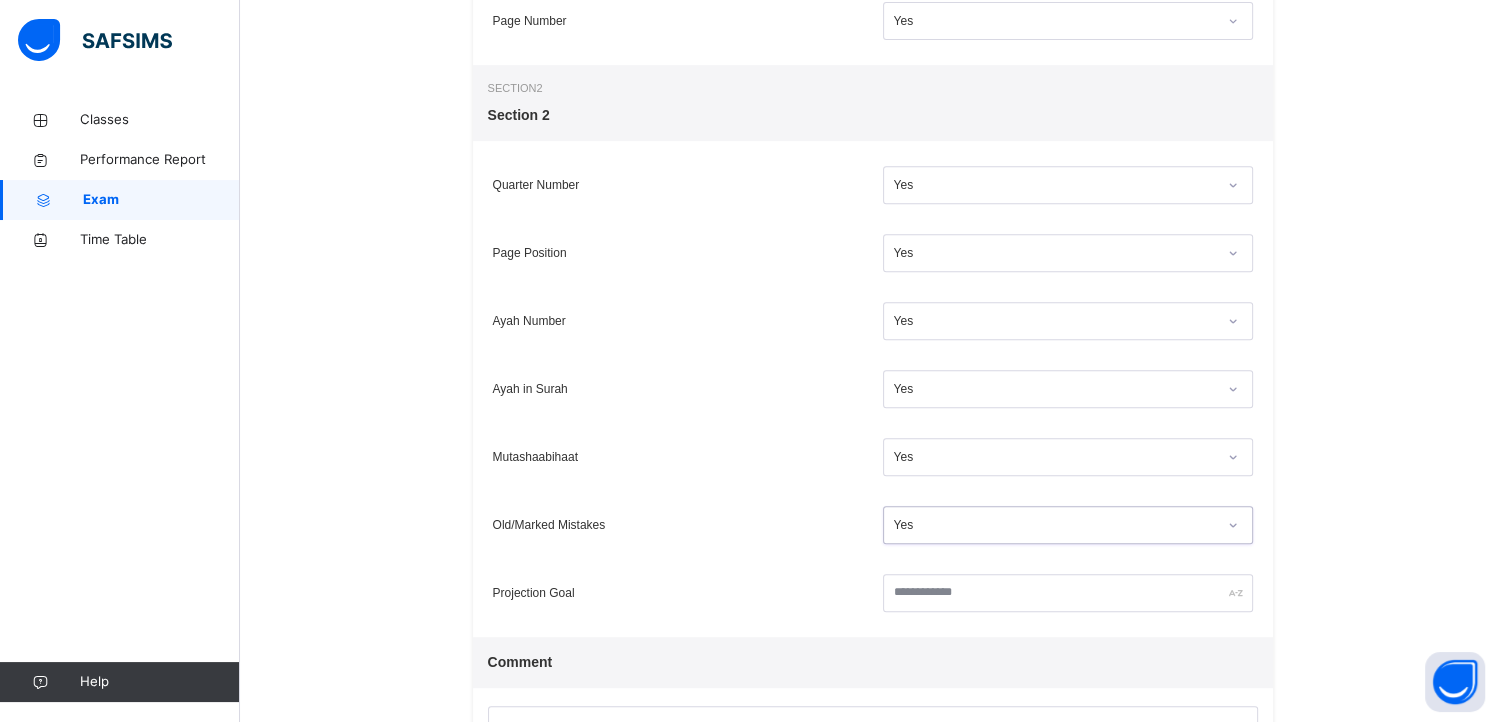 scroll, scrollTop: 862, scrollLeft: 0, axis: vertical 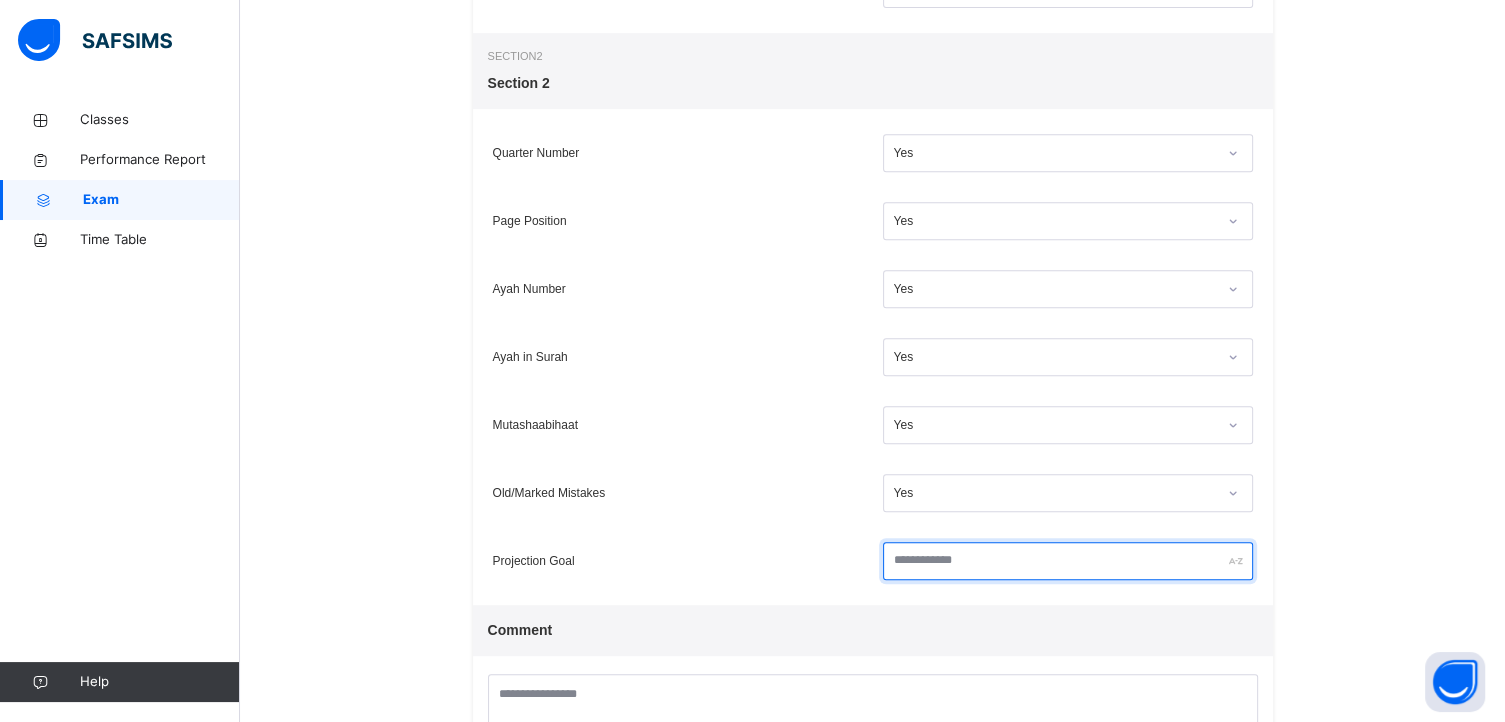 click at bounding box center [1068, 561] 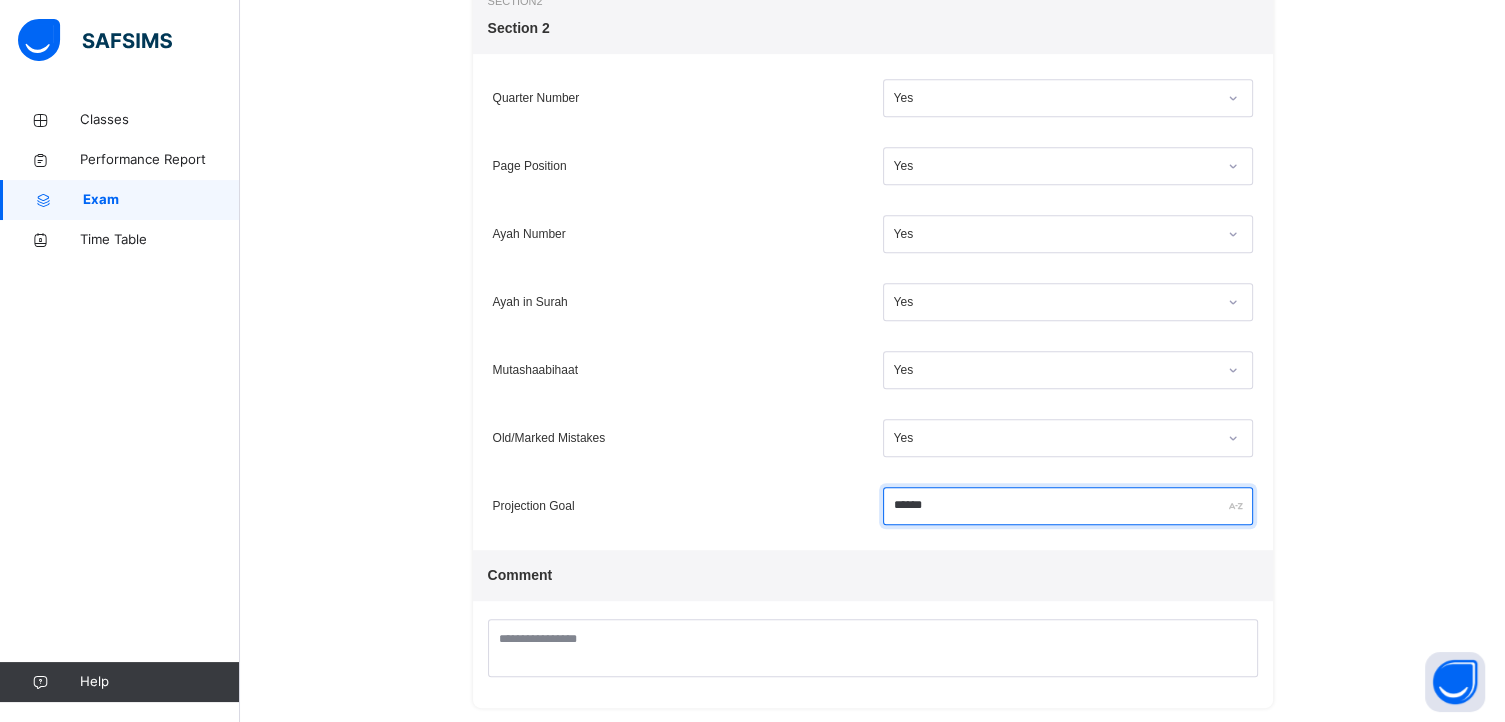 scroll, scrollTop: 942, scrollLeft: 0, axis: vertical 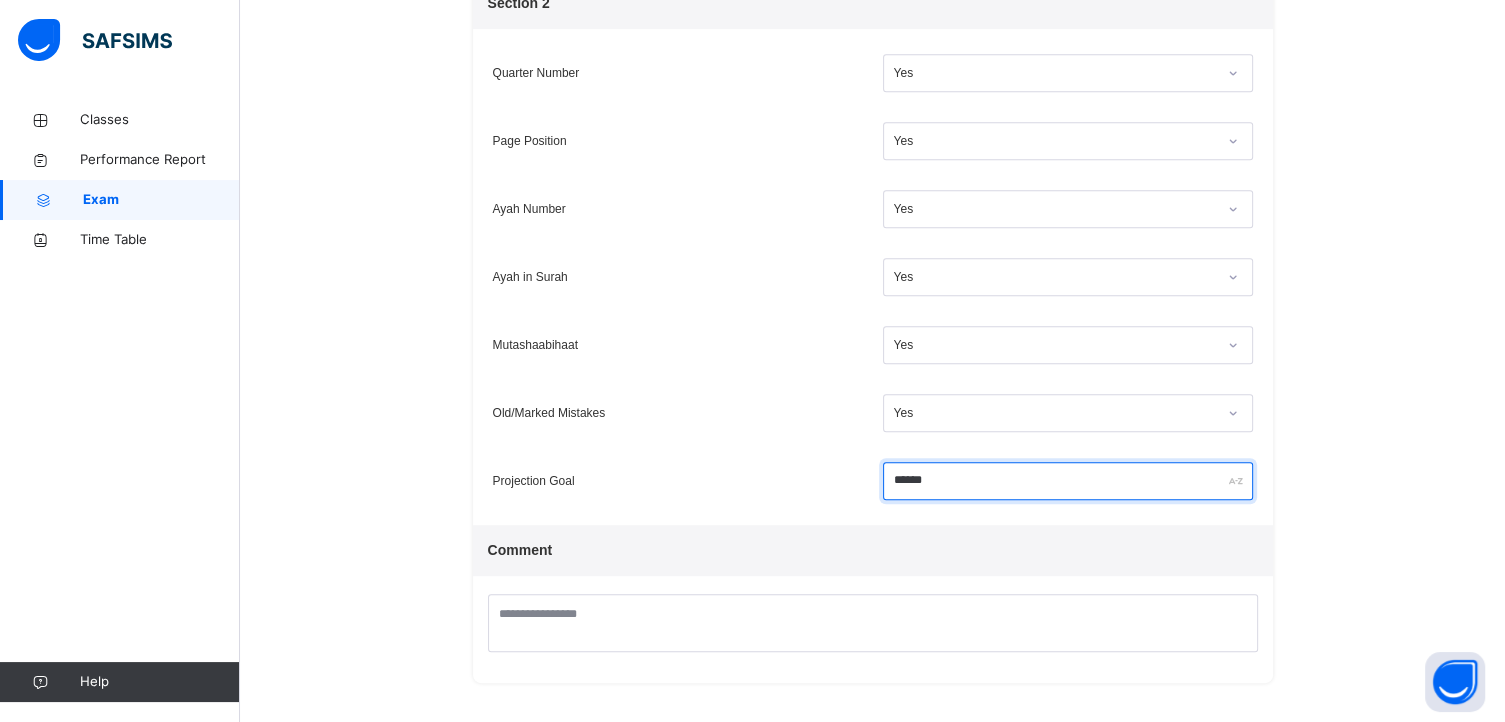 type on "******" 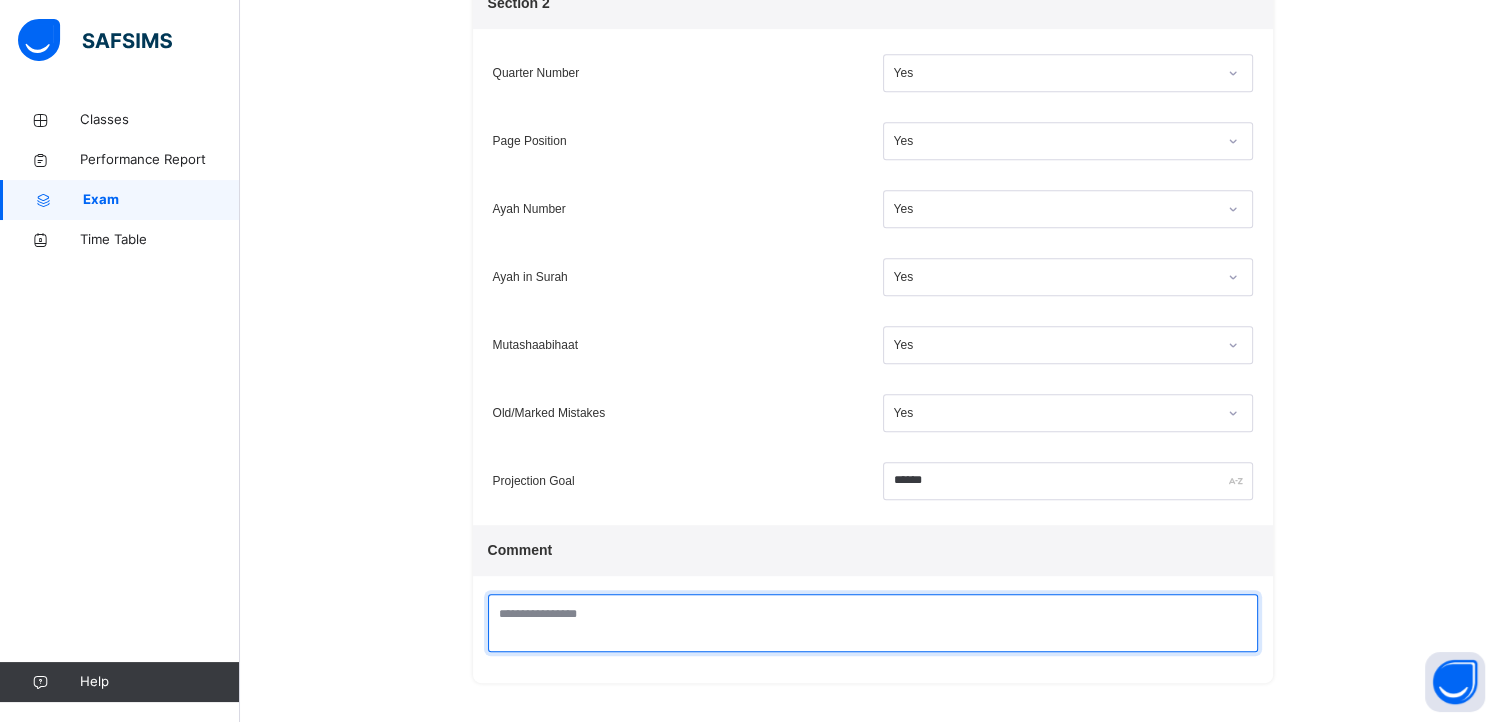 click at bounding box center [873, 623] 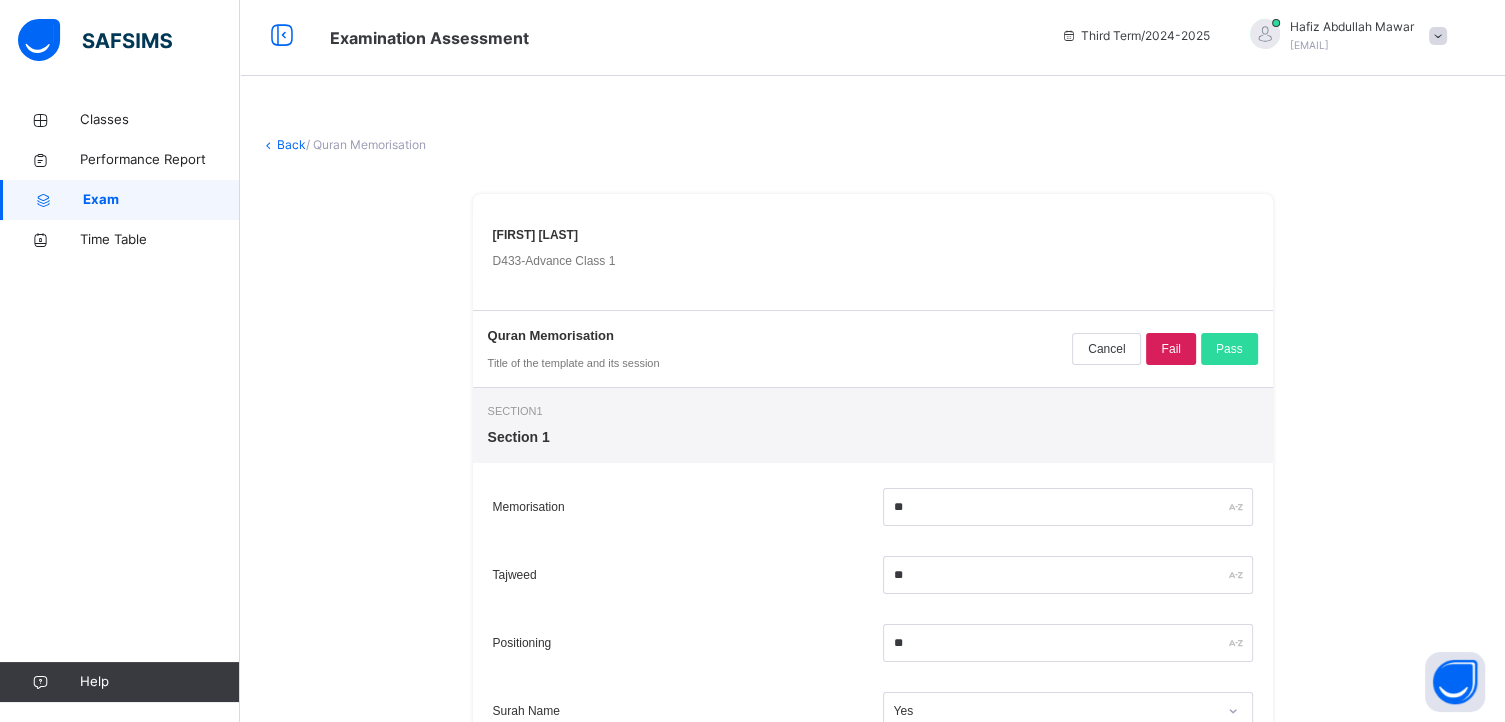 scroll, scrollTop: 3, scrollLeft: 0, axis: vertical 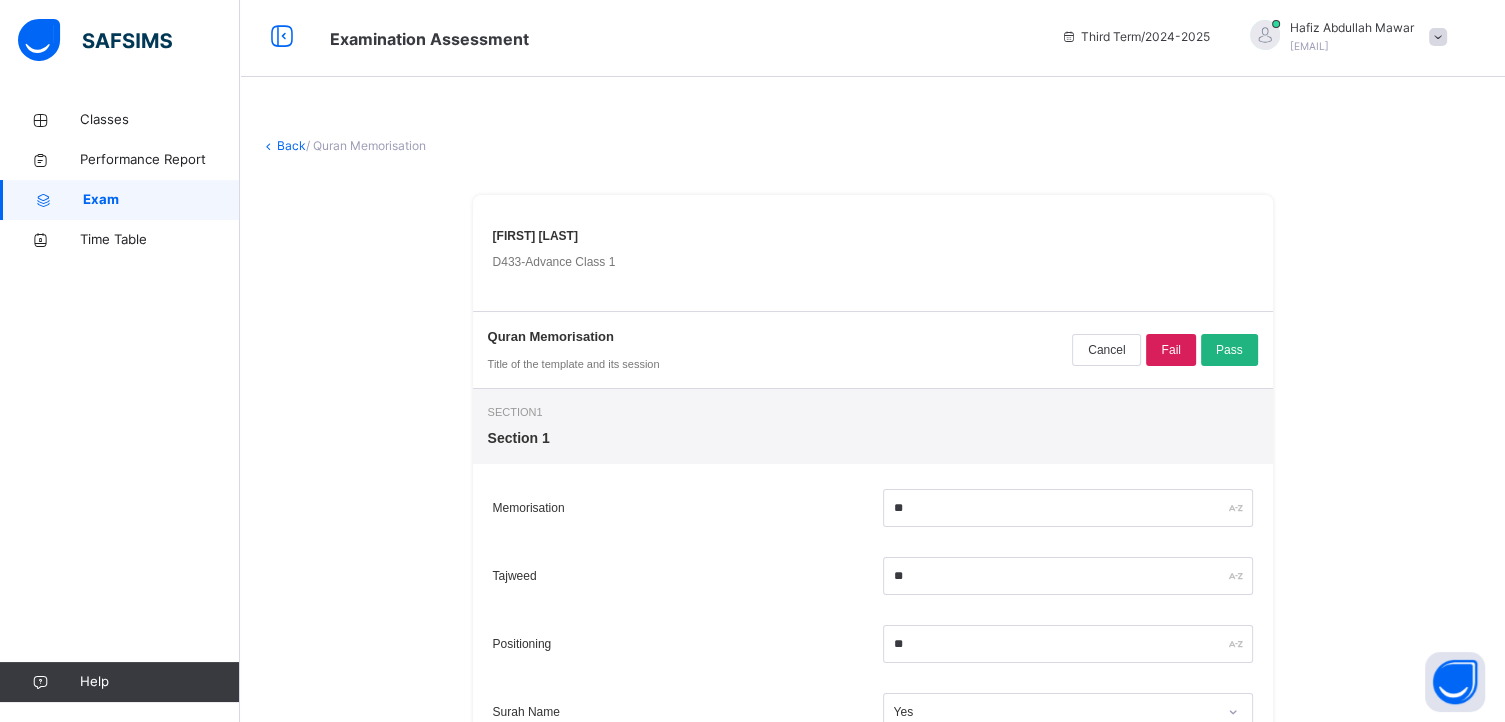 type on "**********" 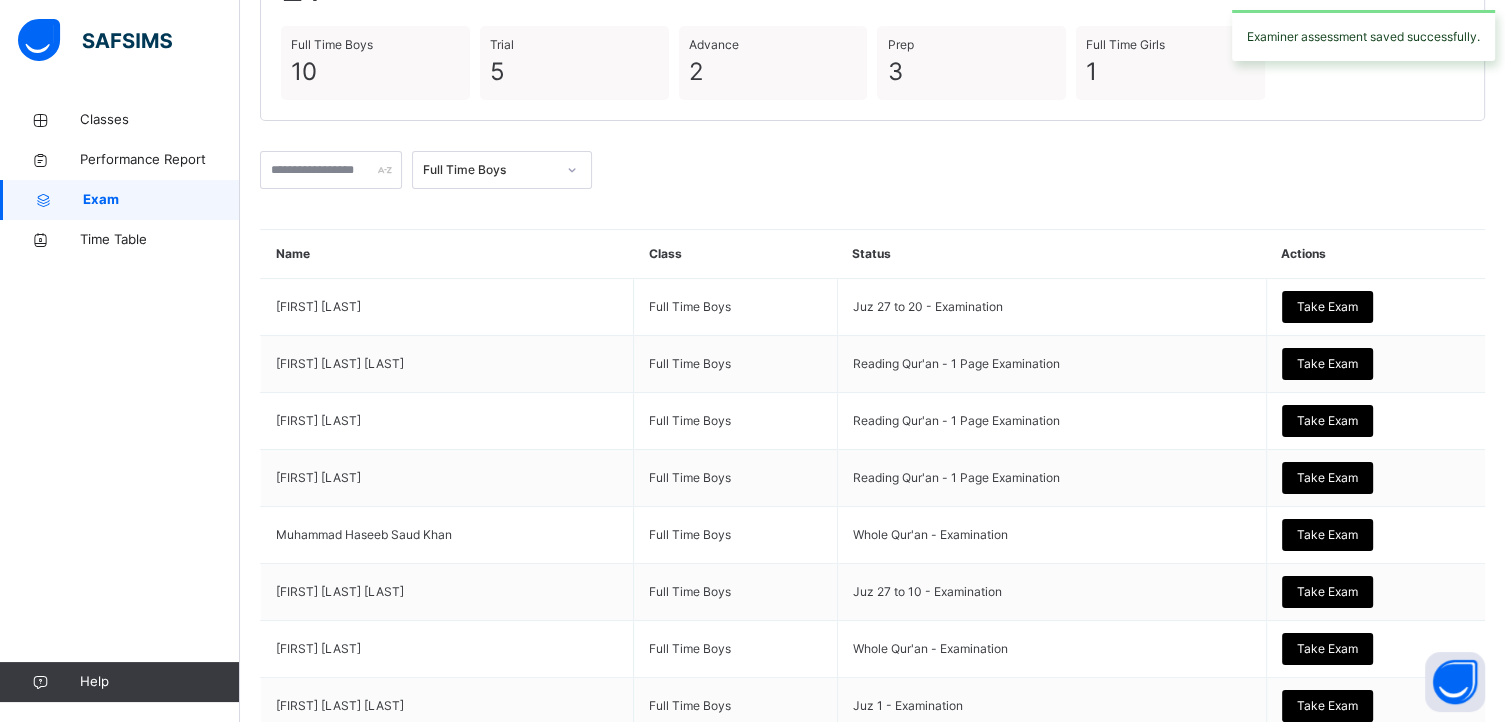 scroll, scrollTop: 232, scrollLeft: 0, axis: vertical 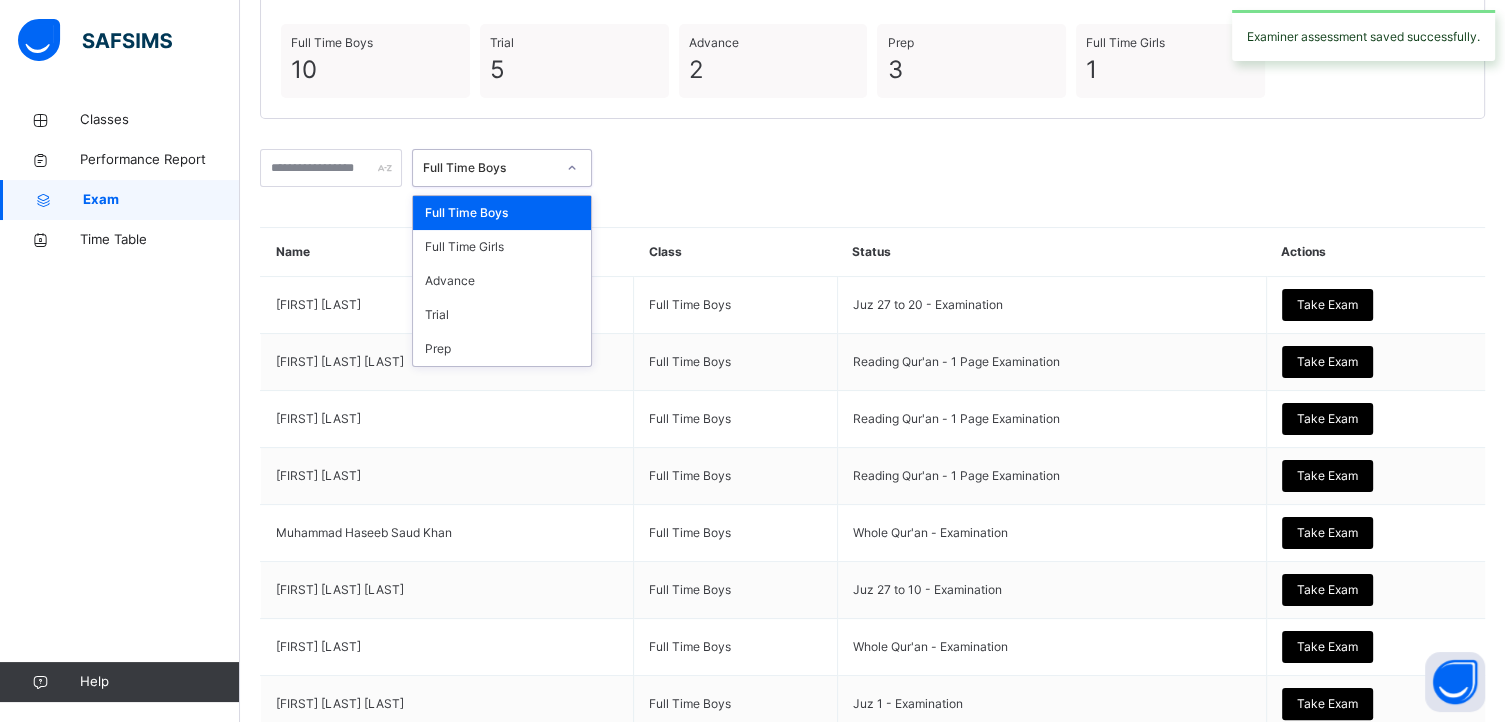 click on "Full Time Boys" at bounding box center (489, 168) 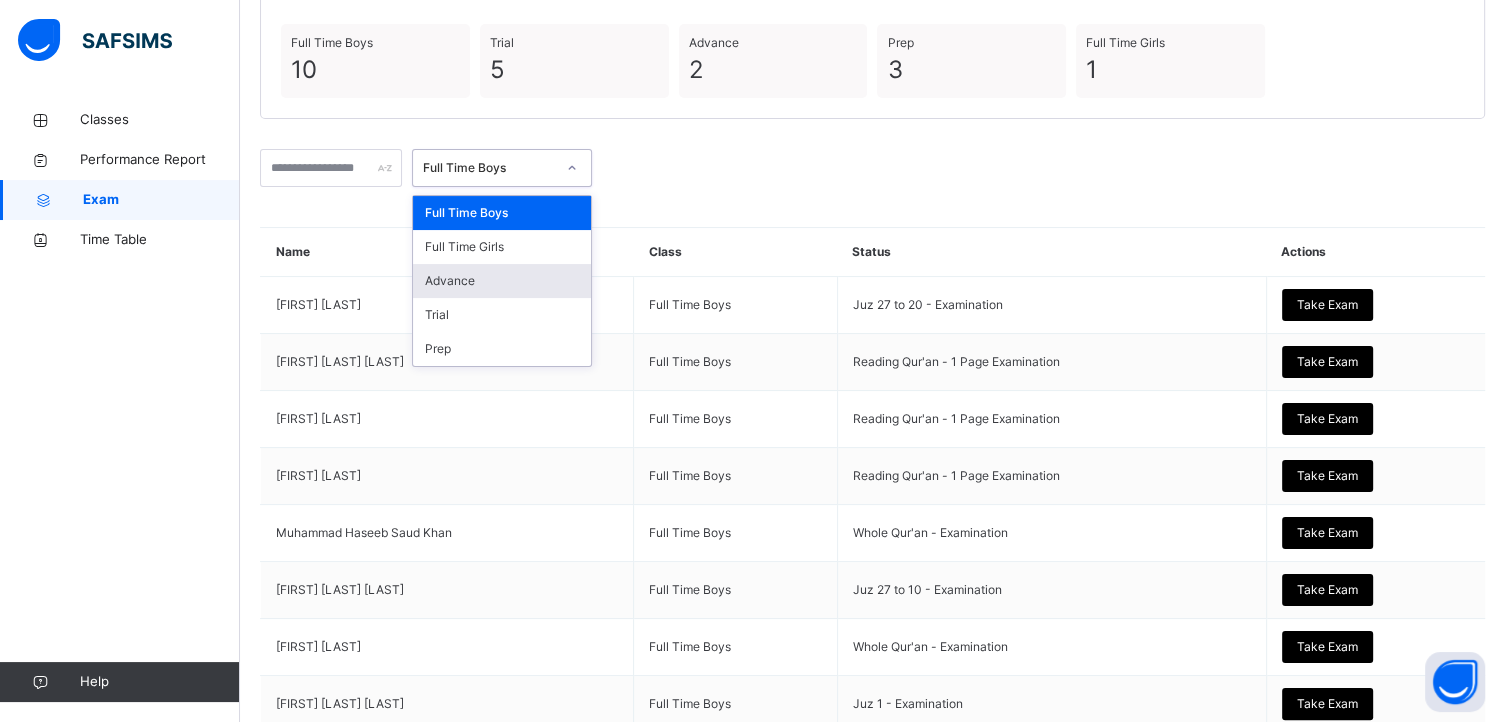 click on "Advance" at bounding box center (502, 281) 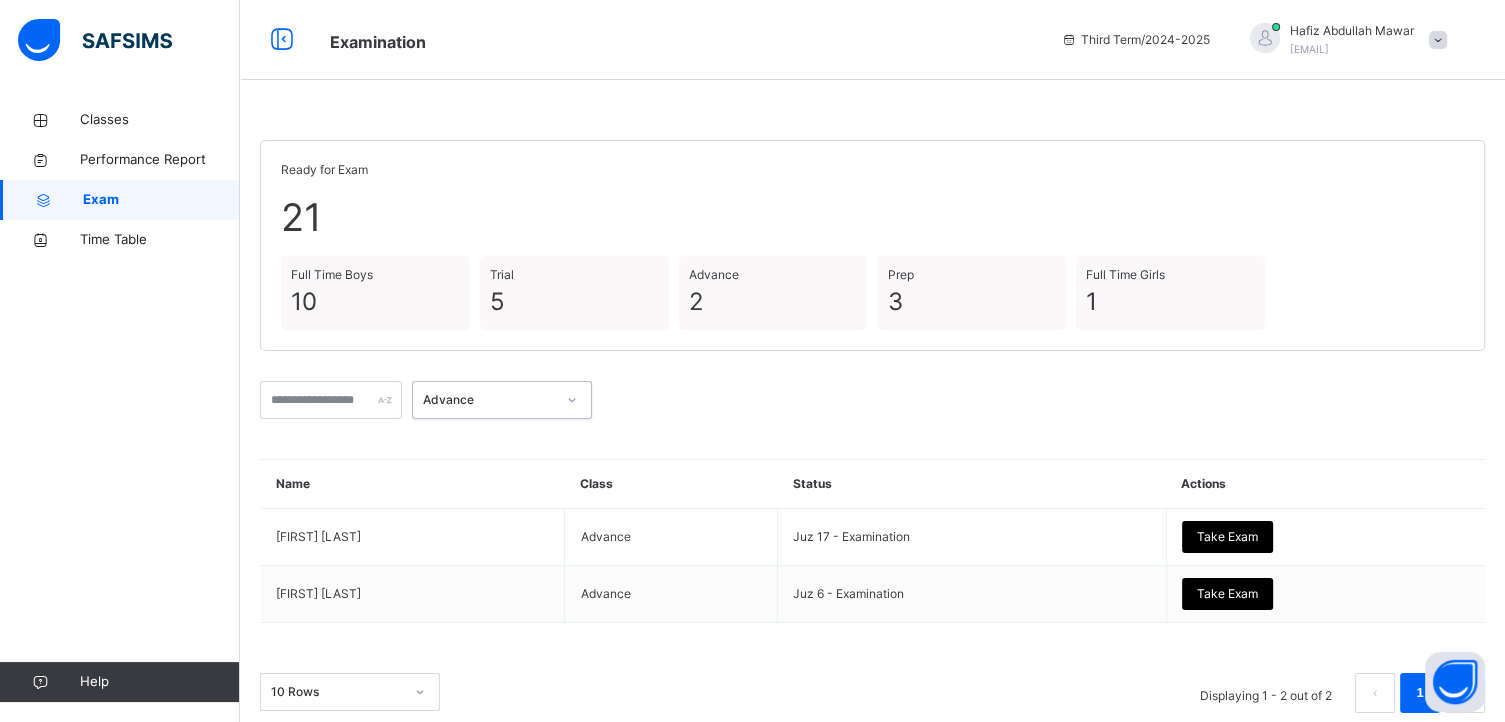scroll, scrollTop: 30, scrollLeft: 0, axis: vertical 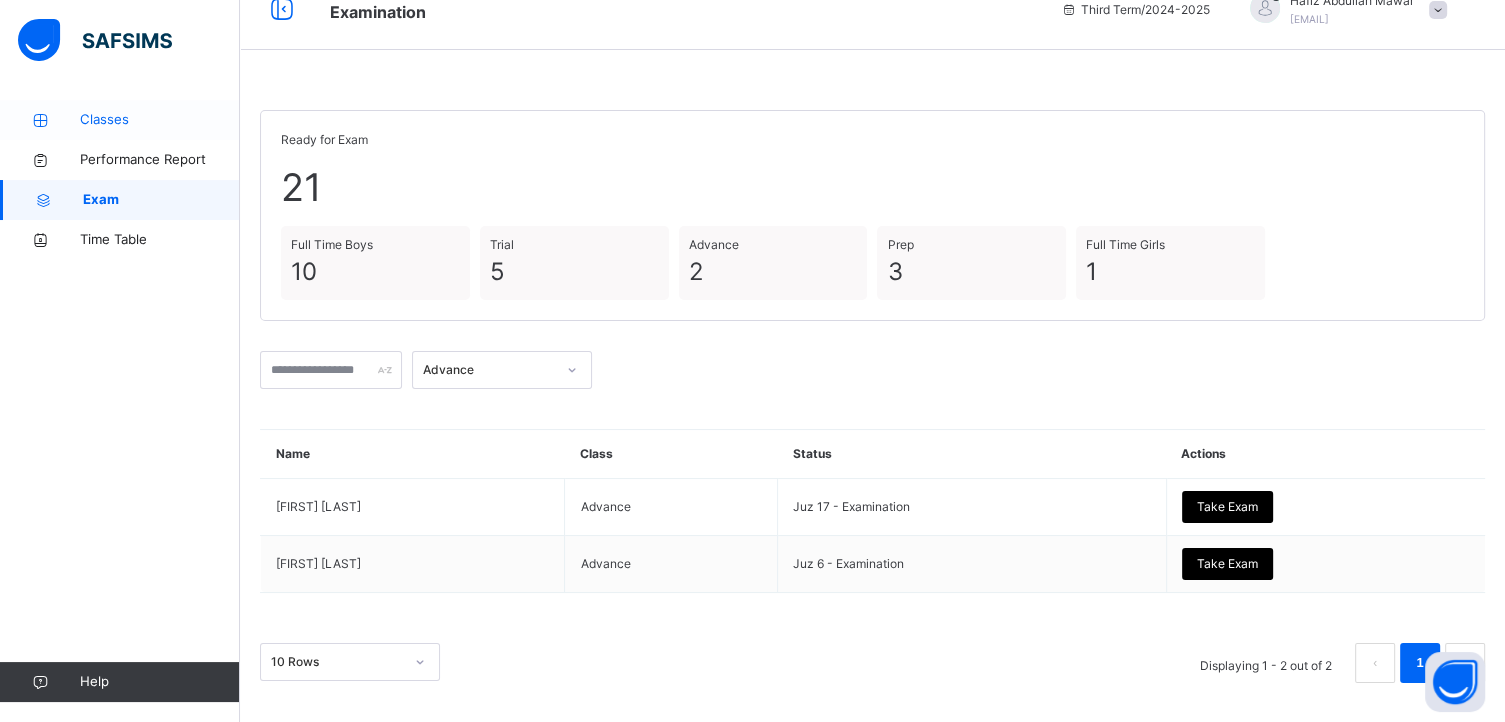 click on "Classes" at bounding box center (120, 120) 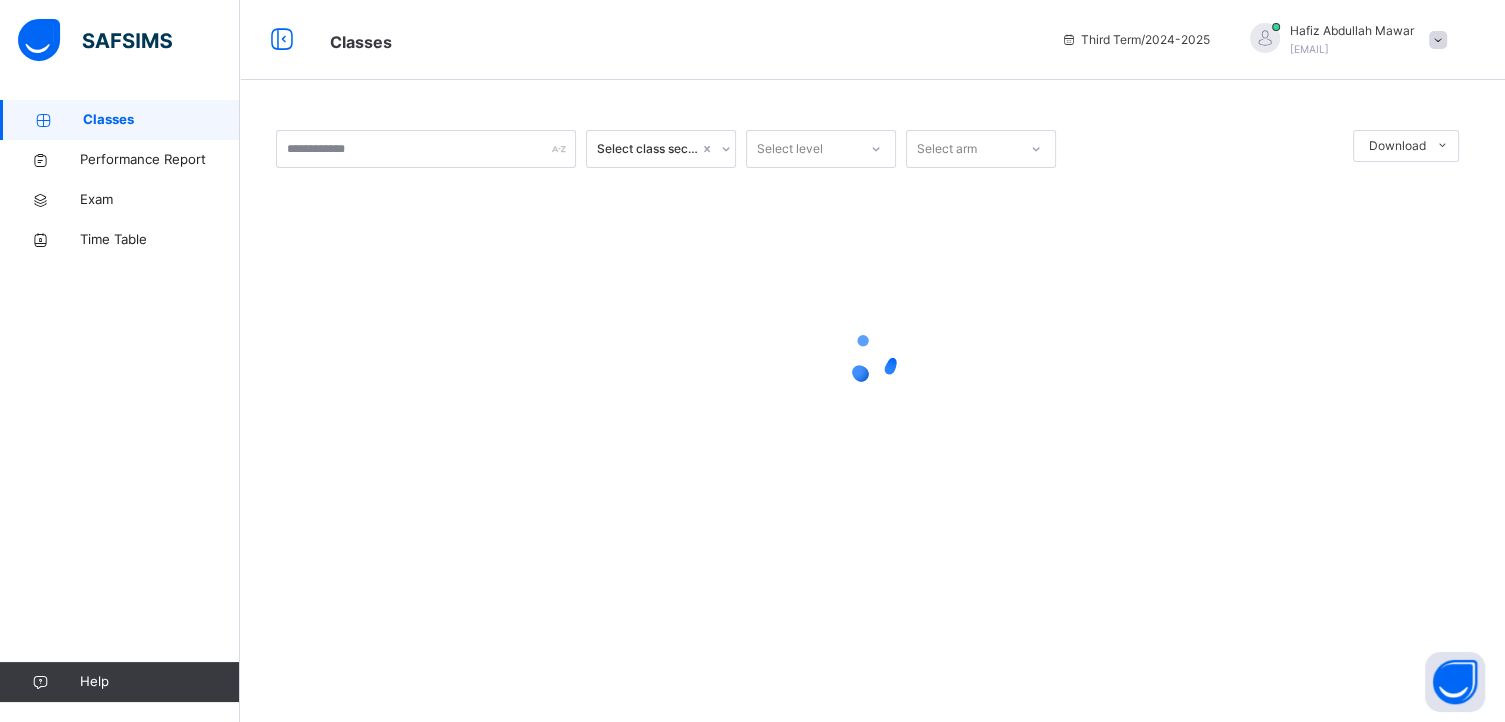 scroll, scrollTop: 0, scrollLeft: 0, axis: both 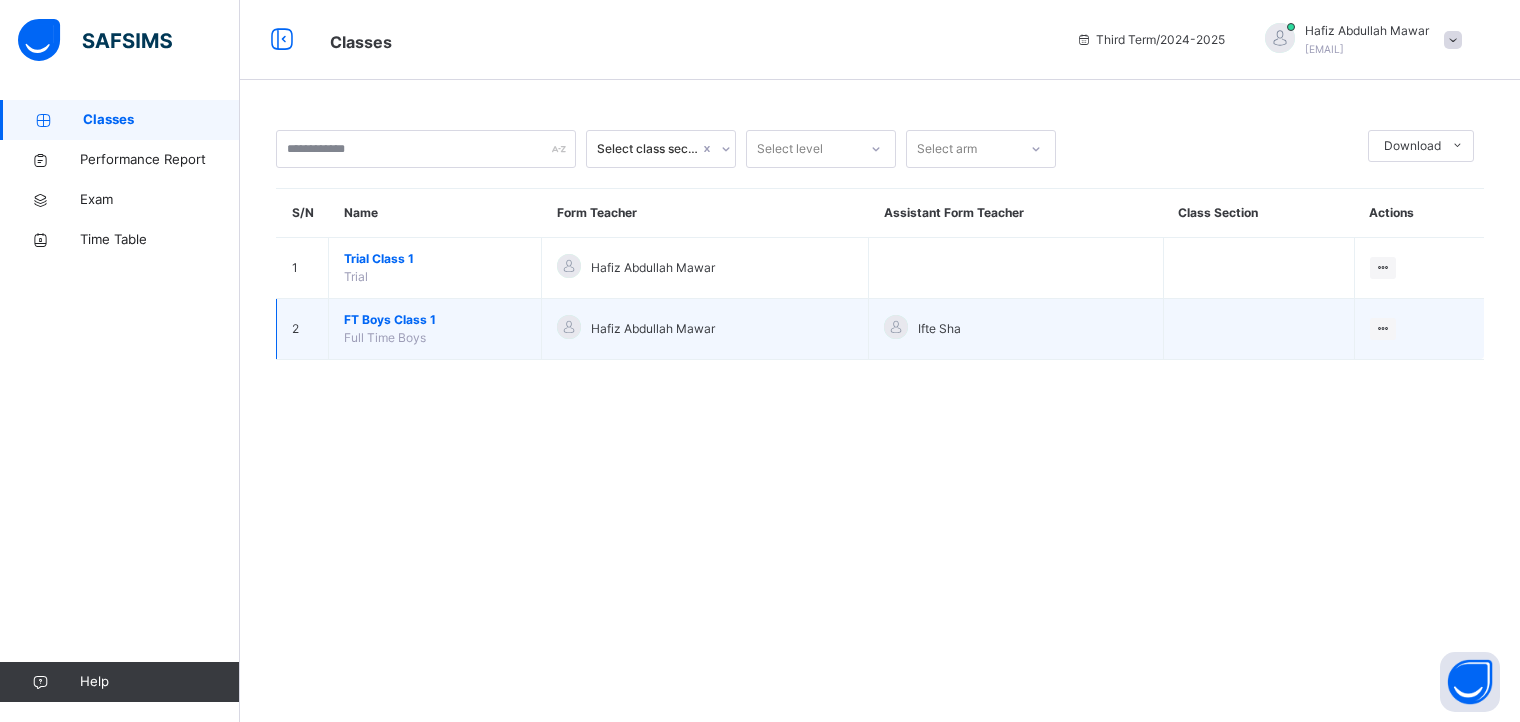 click on "FT Boys   Class 1" at bounding box center (435, 320) 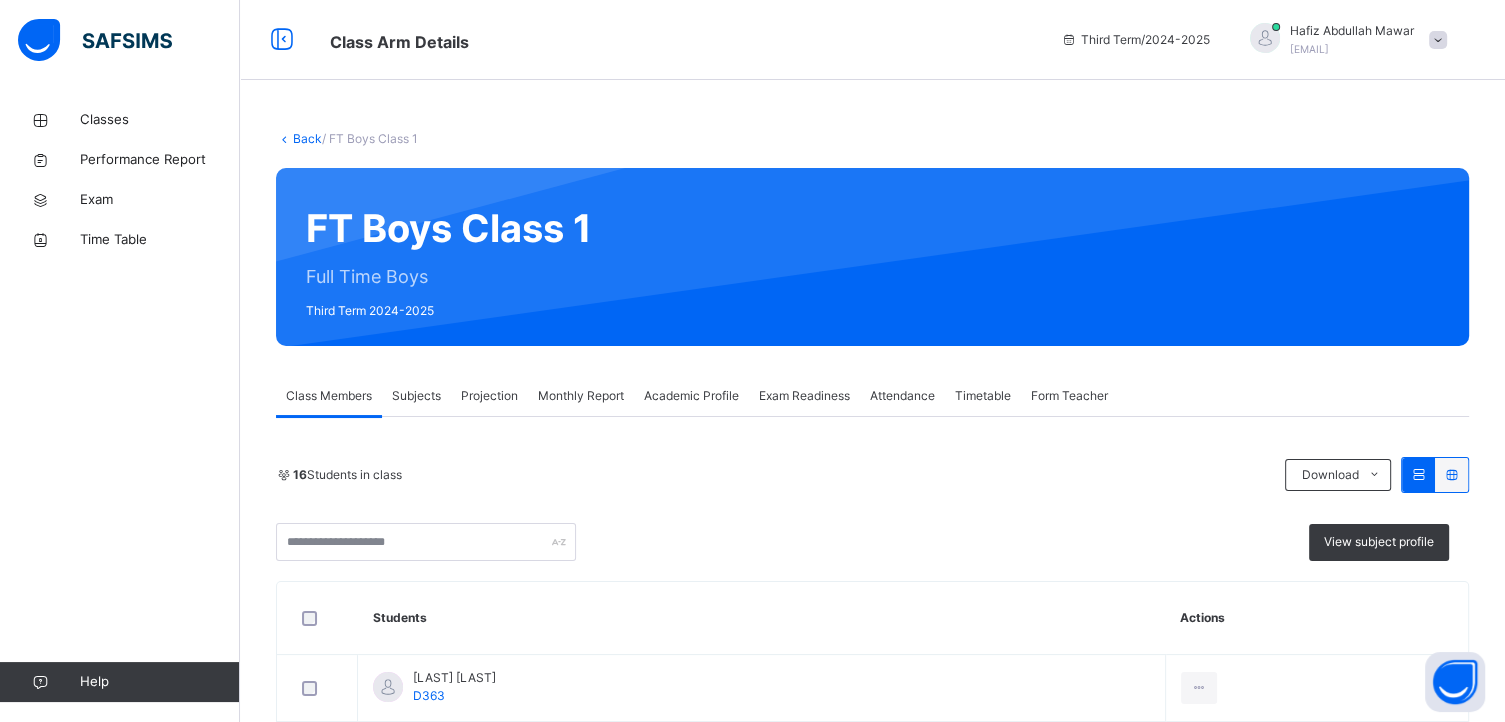 click on "Projection" at bounding box center [489, 396] 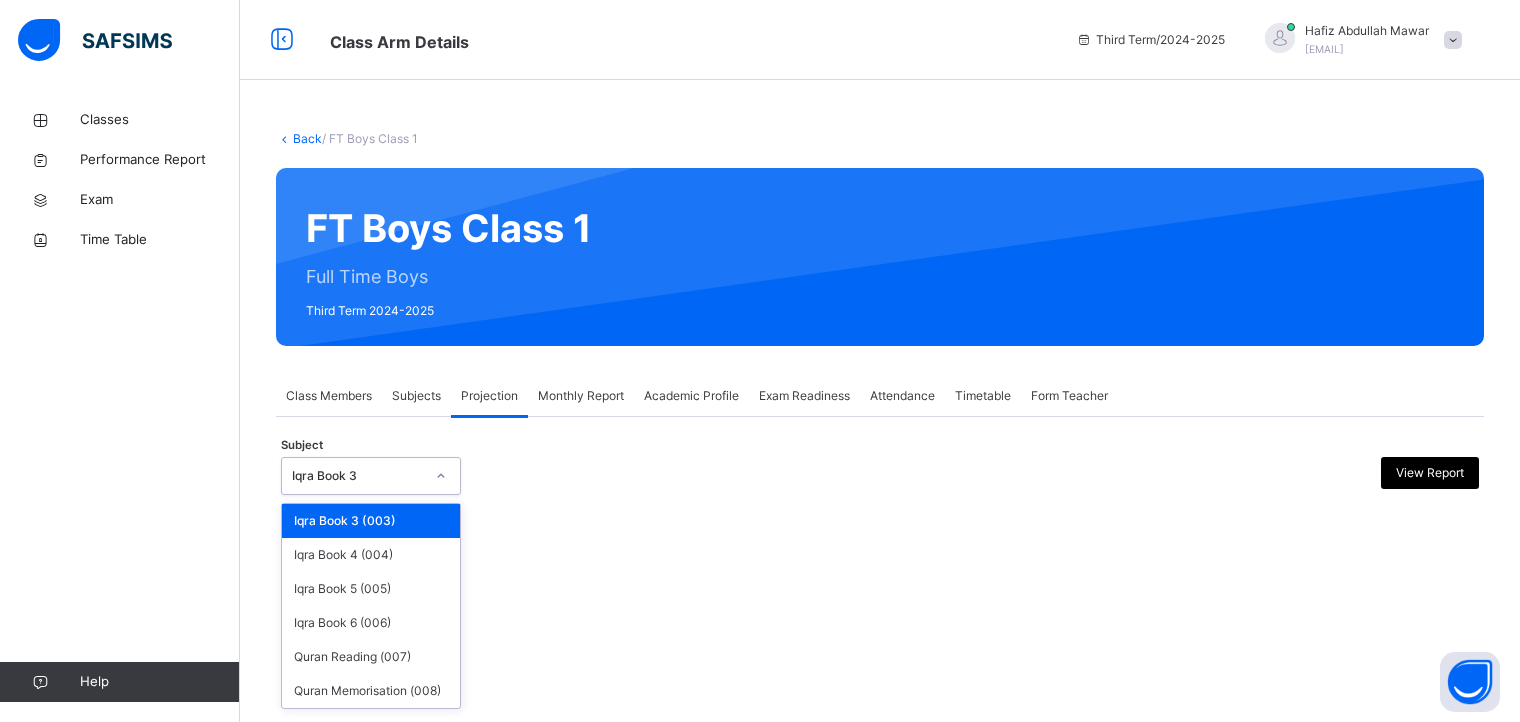 click on "Iqra Book 3" at bounding box center [358, 476] 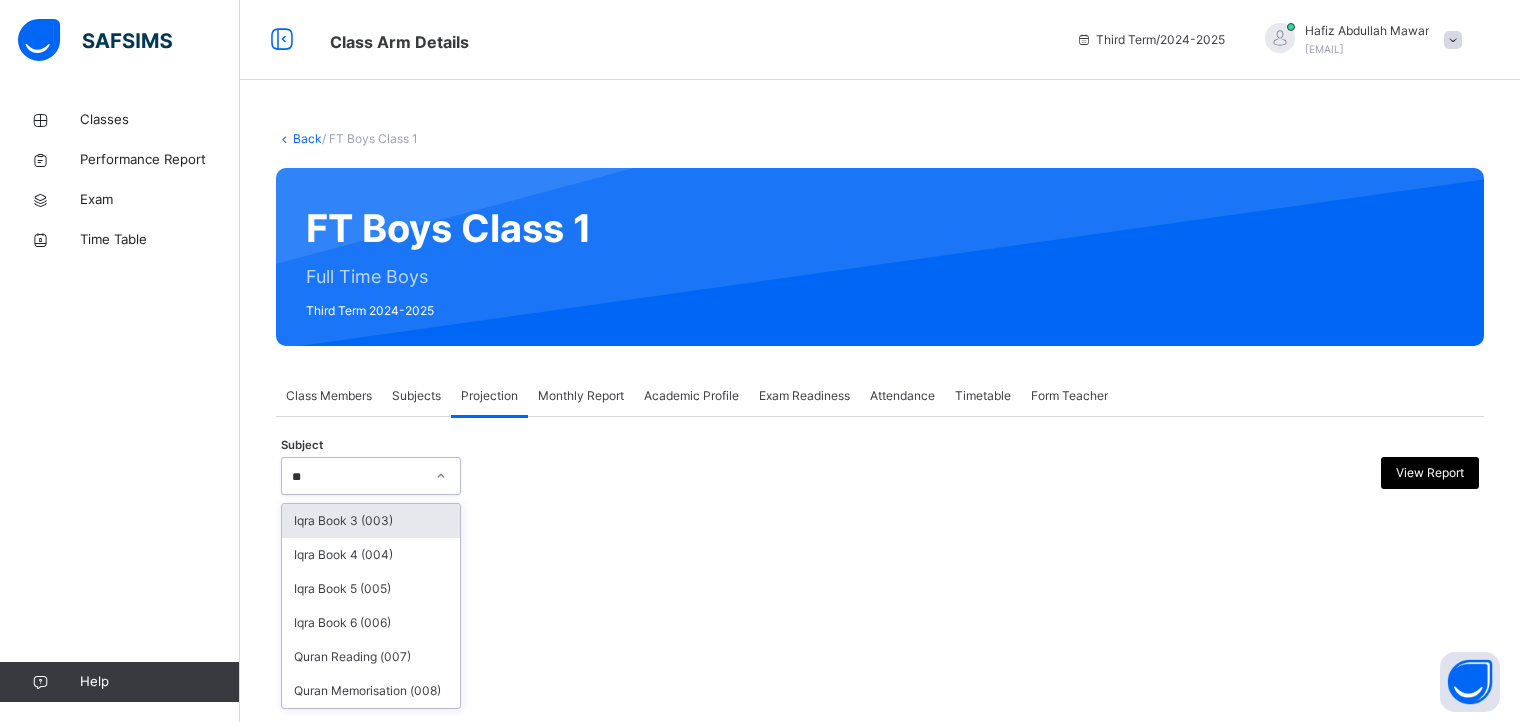 type on "*" 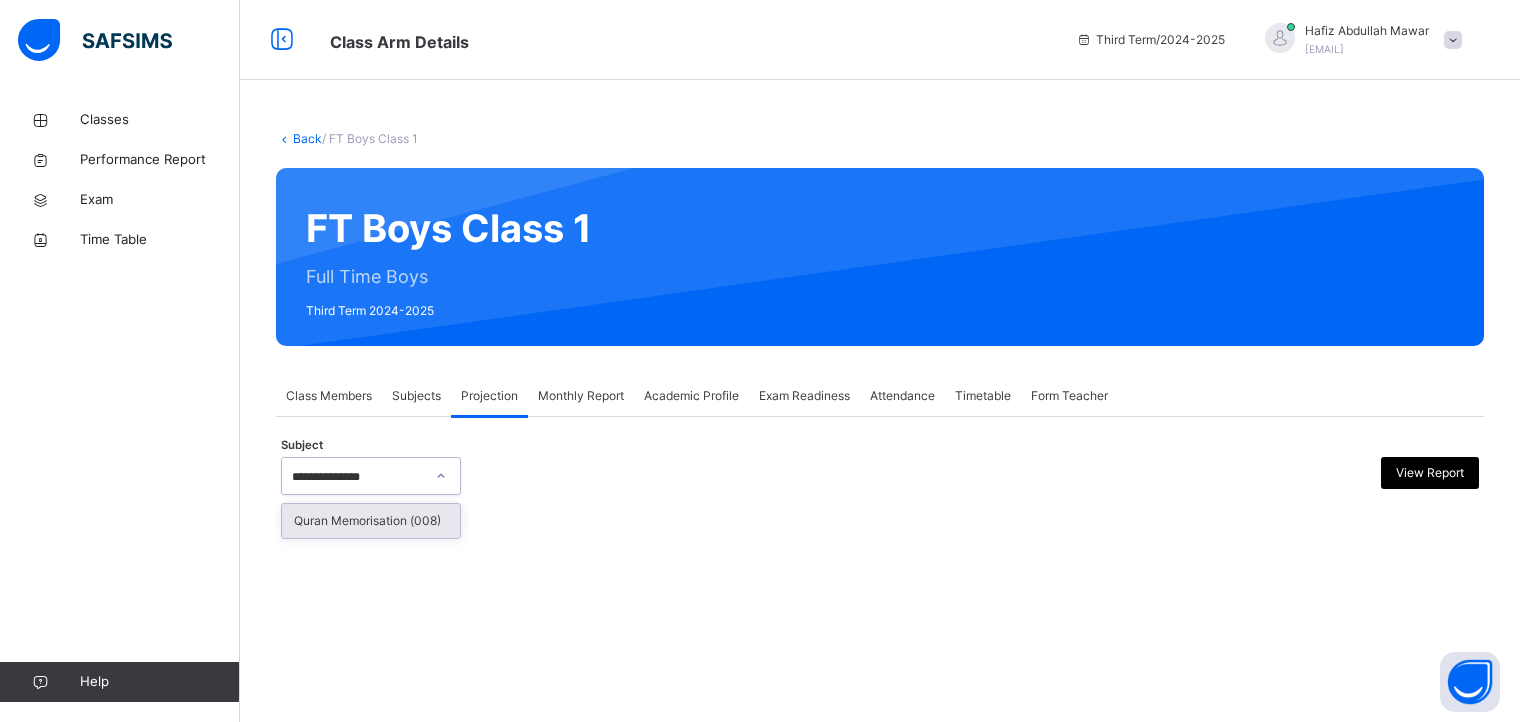 type on "**********" 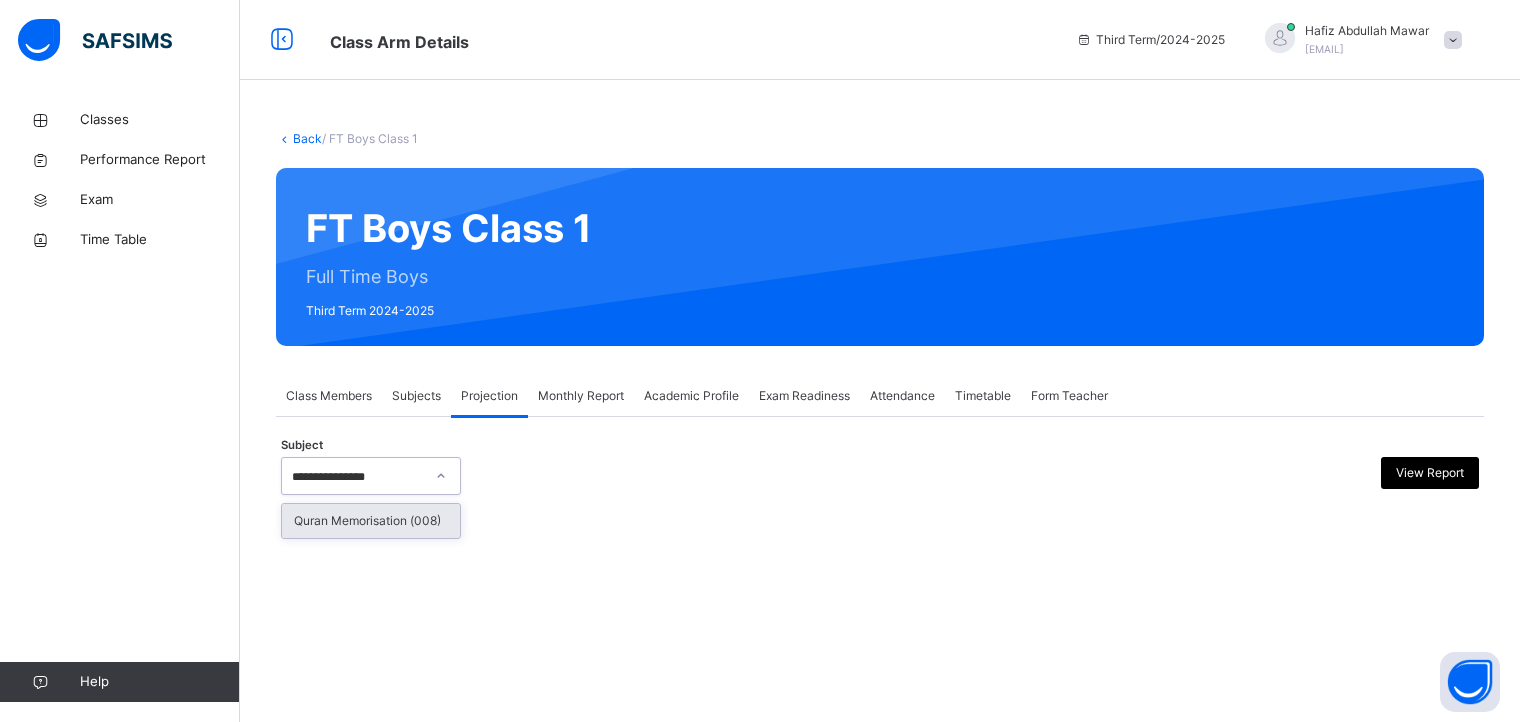 type 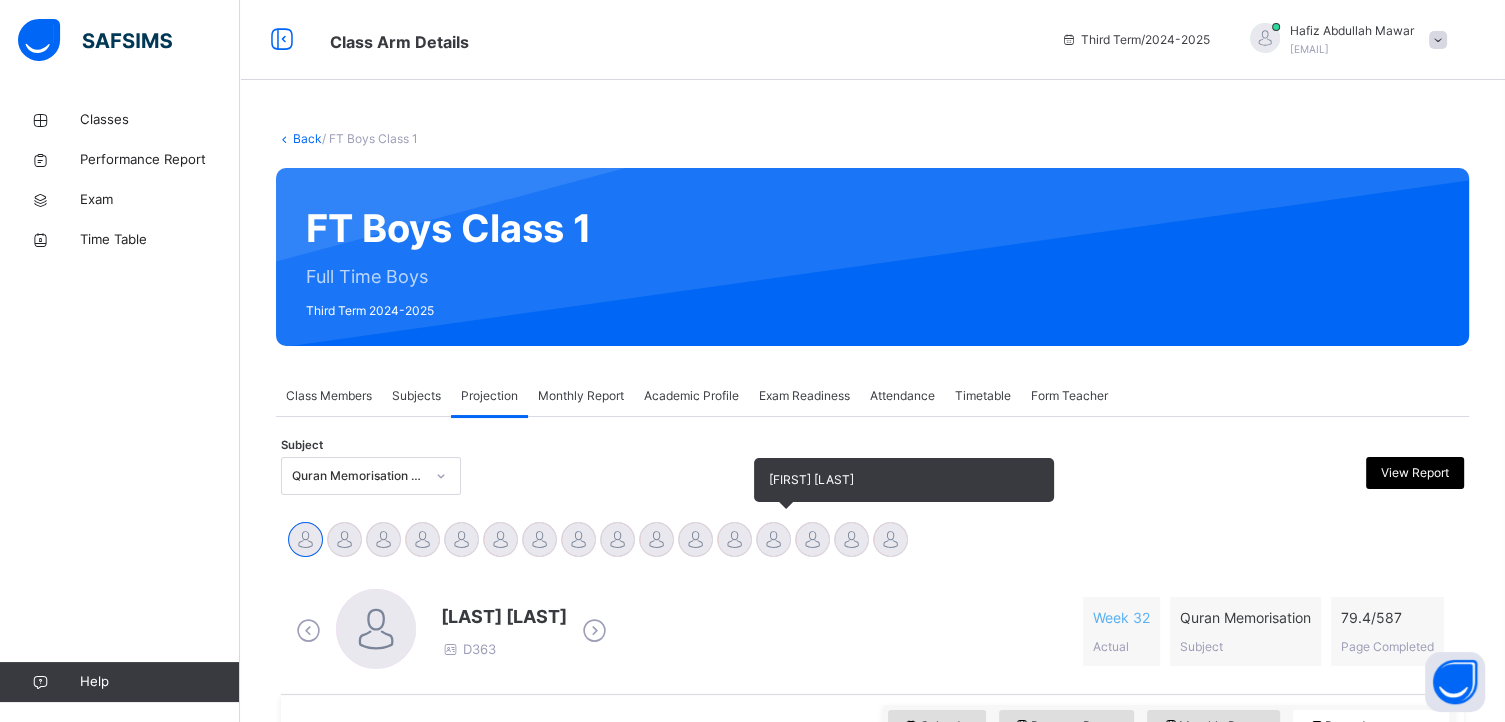 click at bounding box center (773, 539) 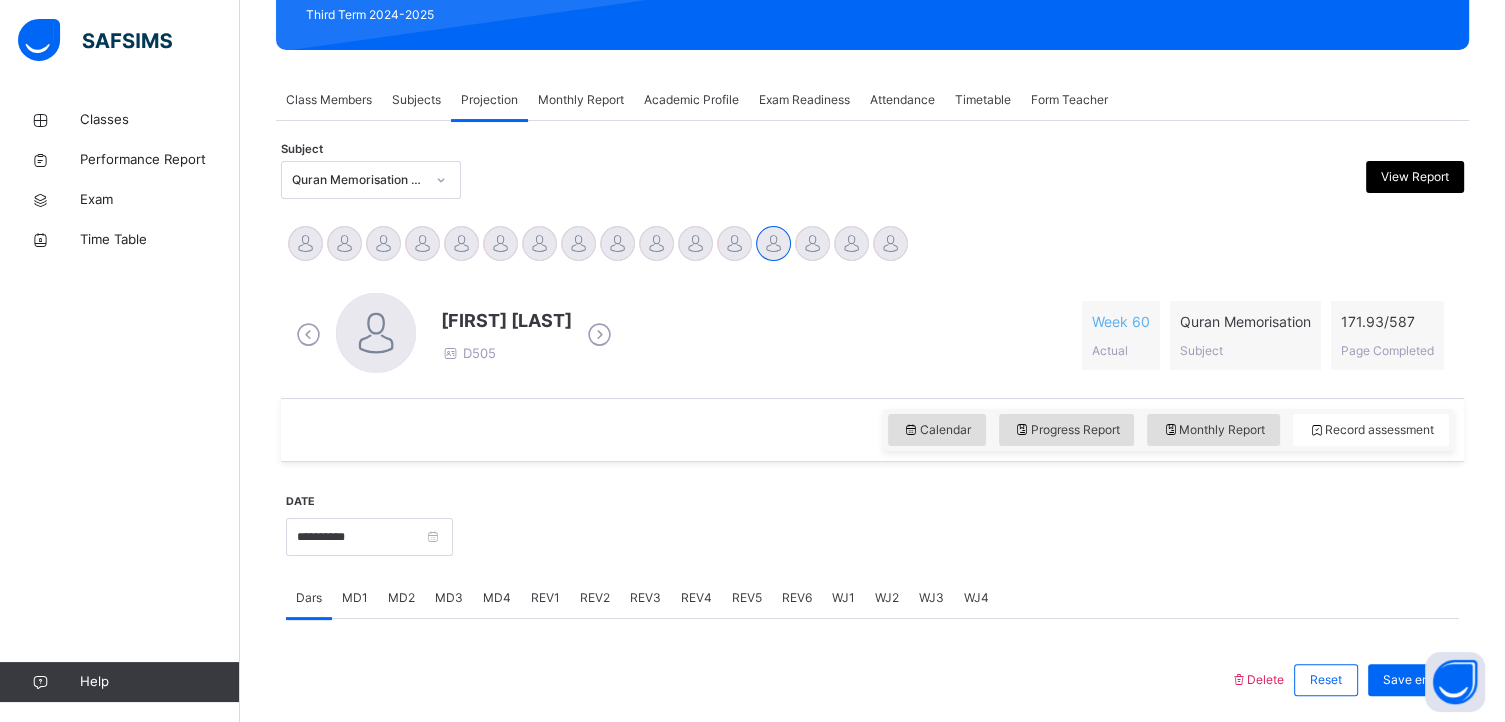 scroll, scrollTop: 780, scrollLeft: 0, axis: vertical 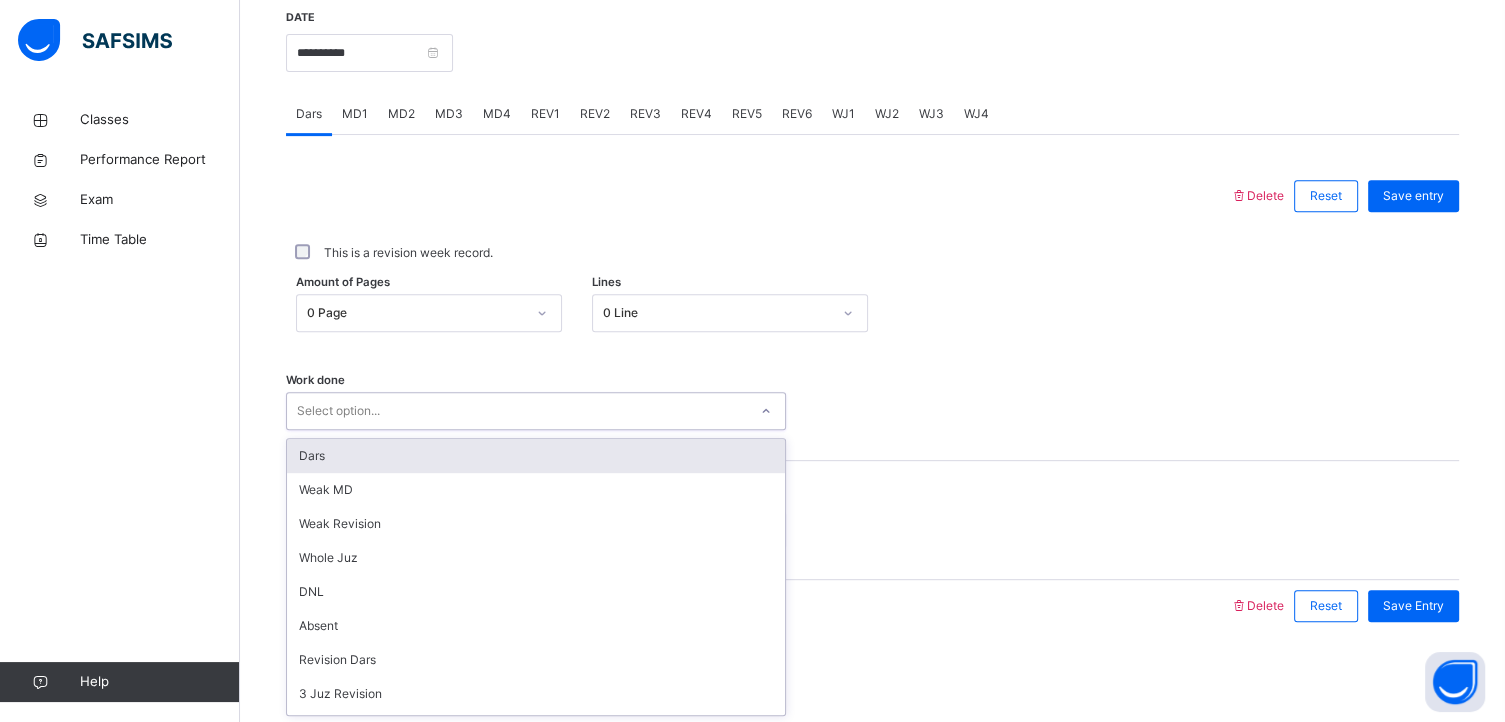 click on "Select option..." at bounding box center [517, 411] 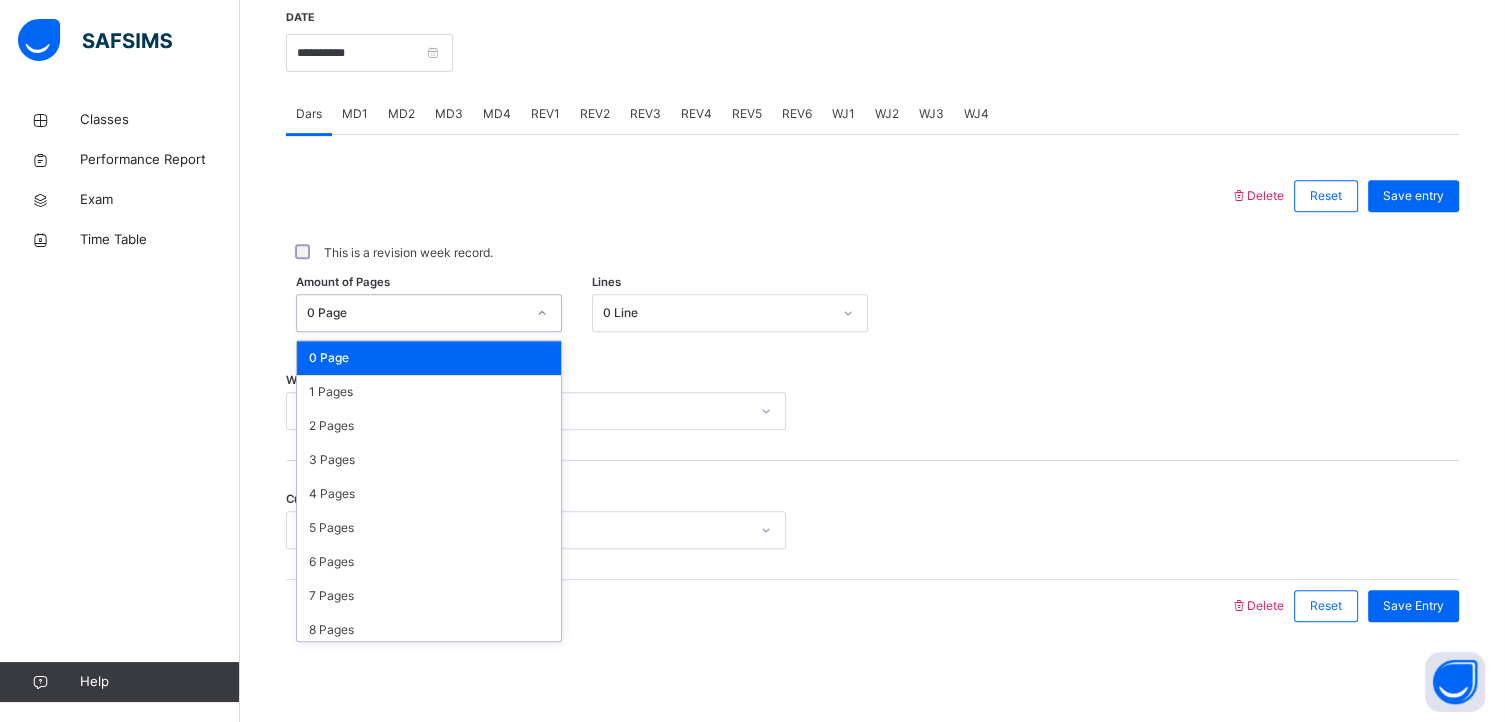 click on "0 Page" at bounding box center [416, 313] 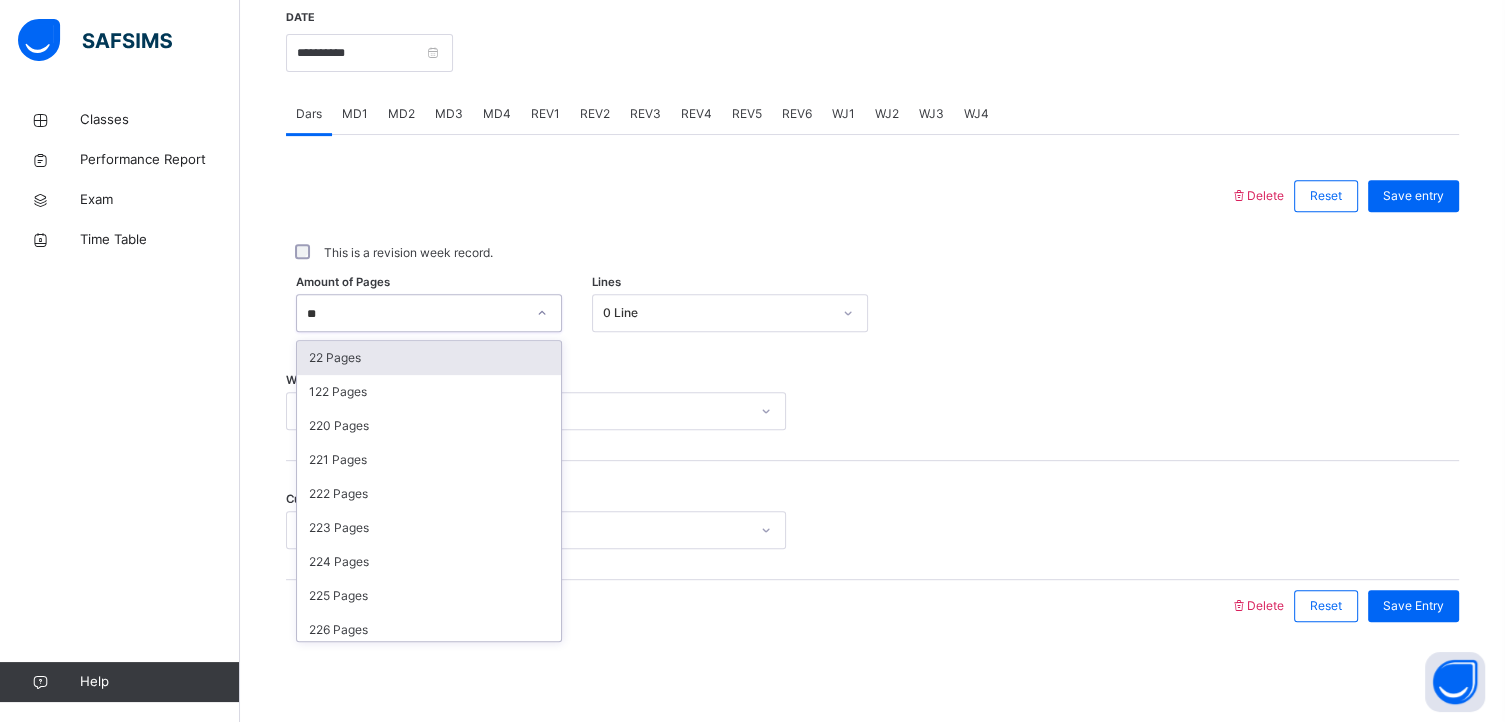 type on "*" 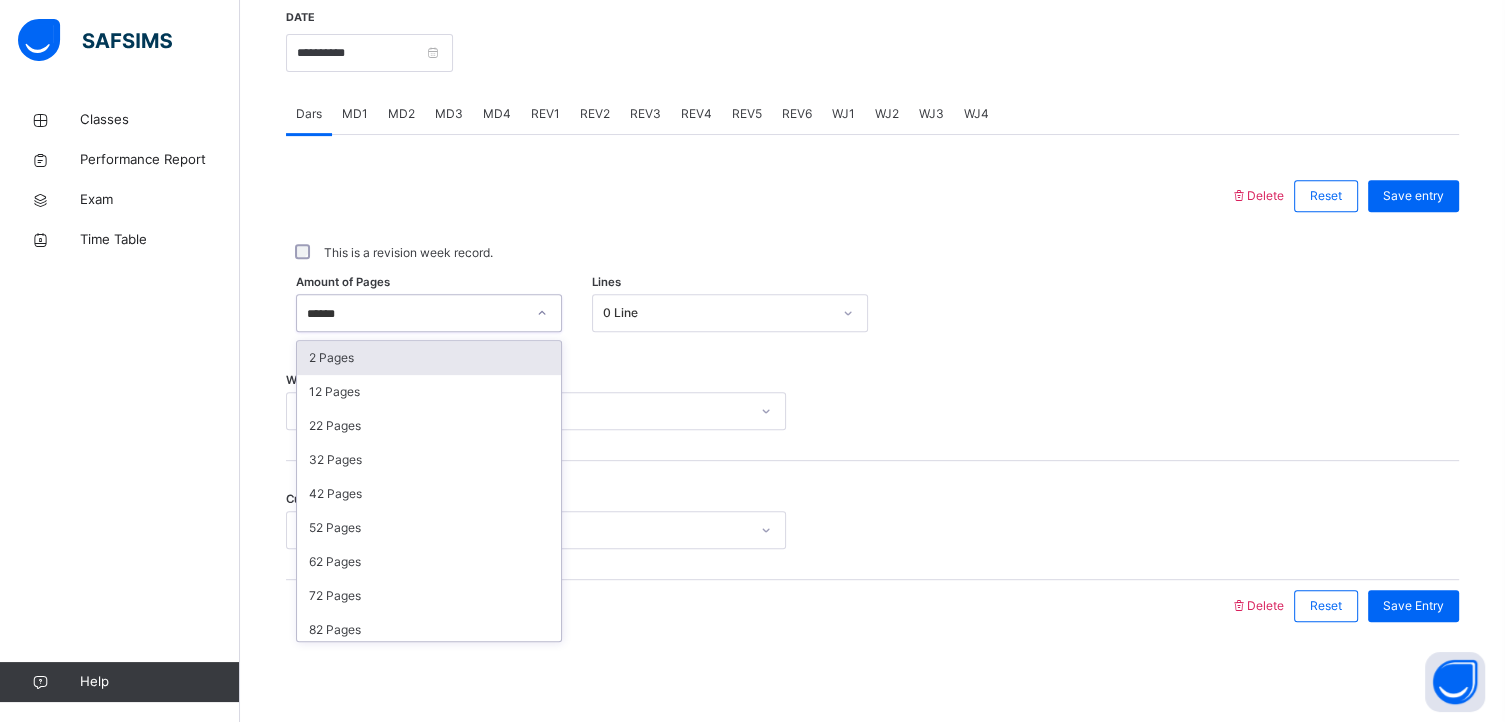 scroll, scrollTop: 772, scrollLeft: 0, axis: vertical 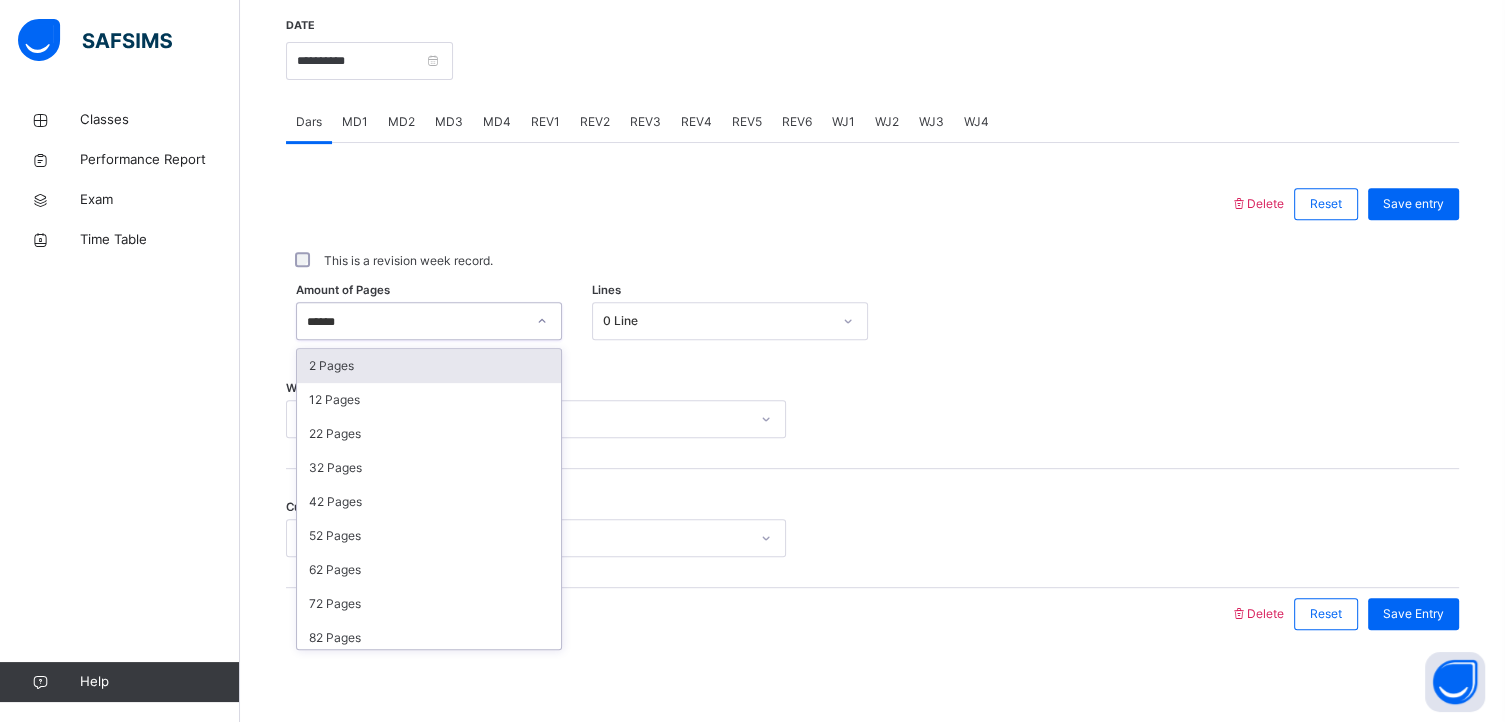 type on "******" 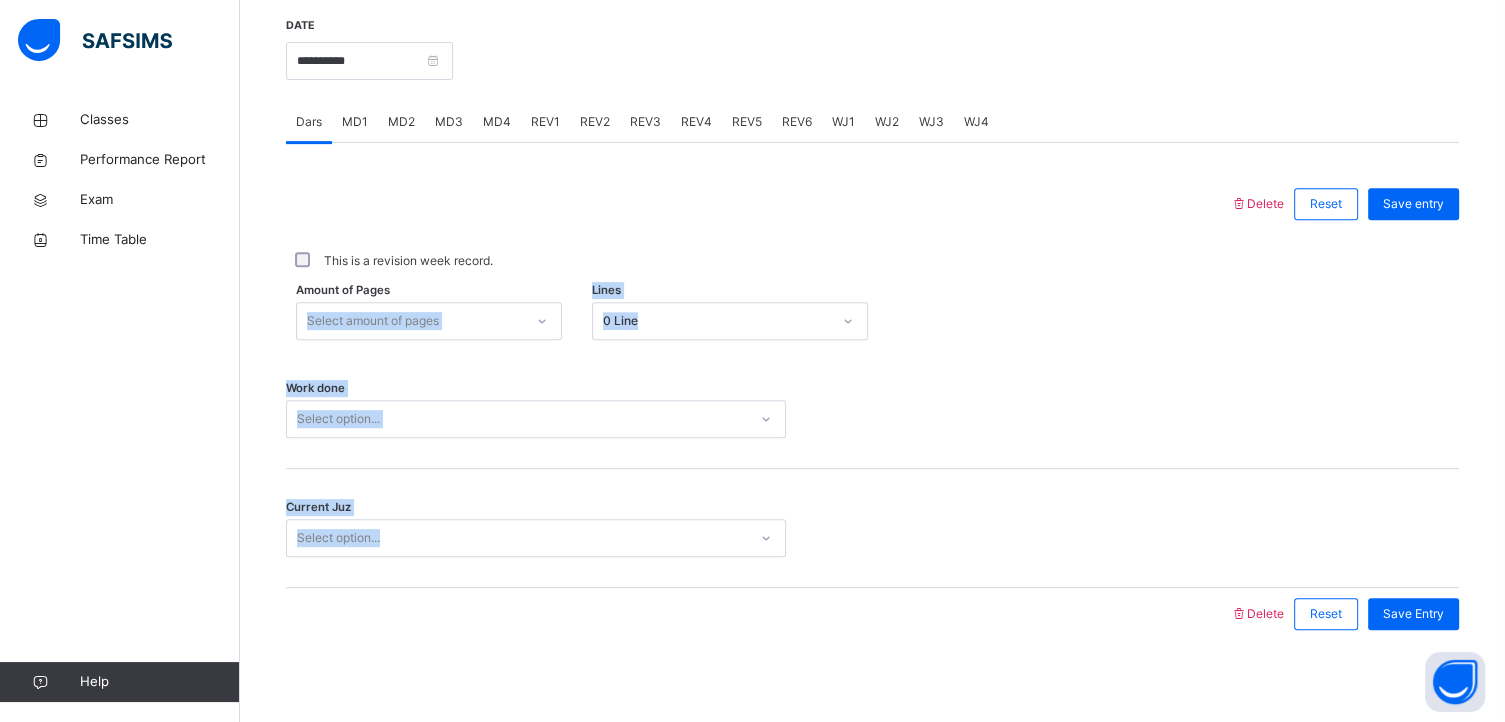 drag, startPoint x: 388, startPoint y: 281, endPoint x: 256, endPoint y: 553, distance: 302.33755 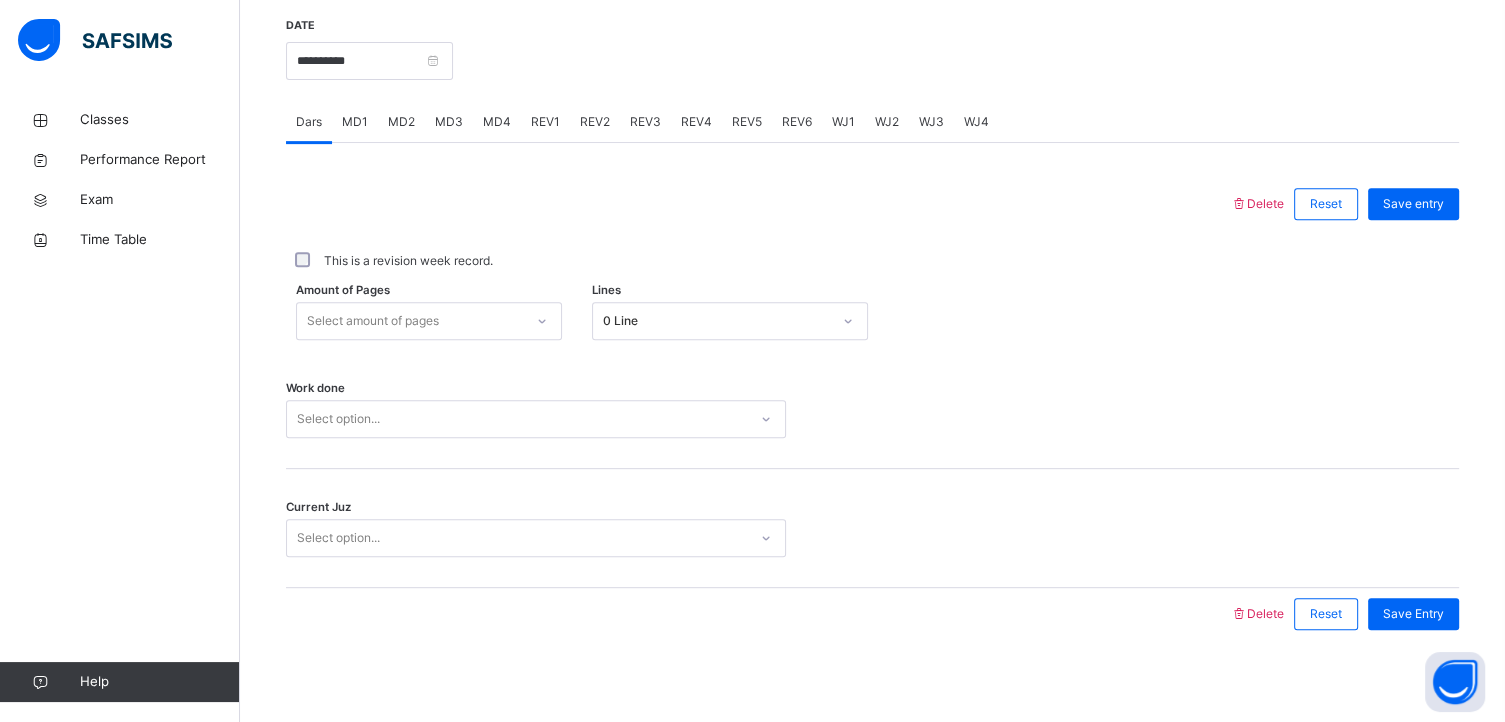 click on "Delete Reset Save entry This is a revision week record. Amount of Pages Select amount of pages Lines 0 Line Work done Select option... Current Juz Select option... Delete Reset Save Entry" at bounding box center [872, 391] 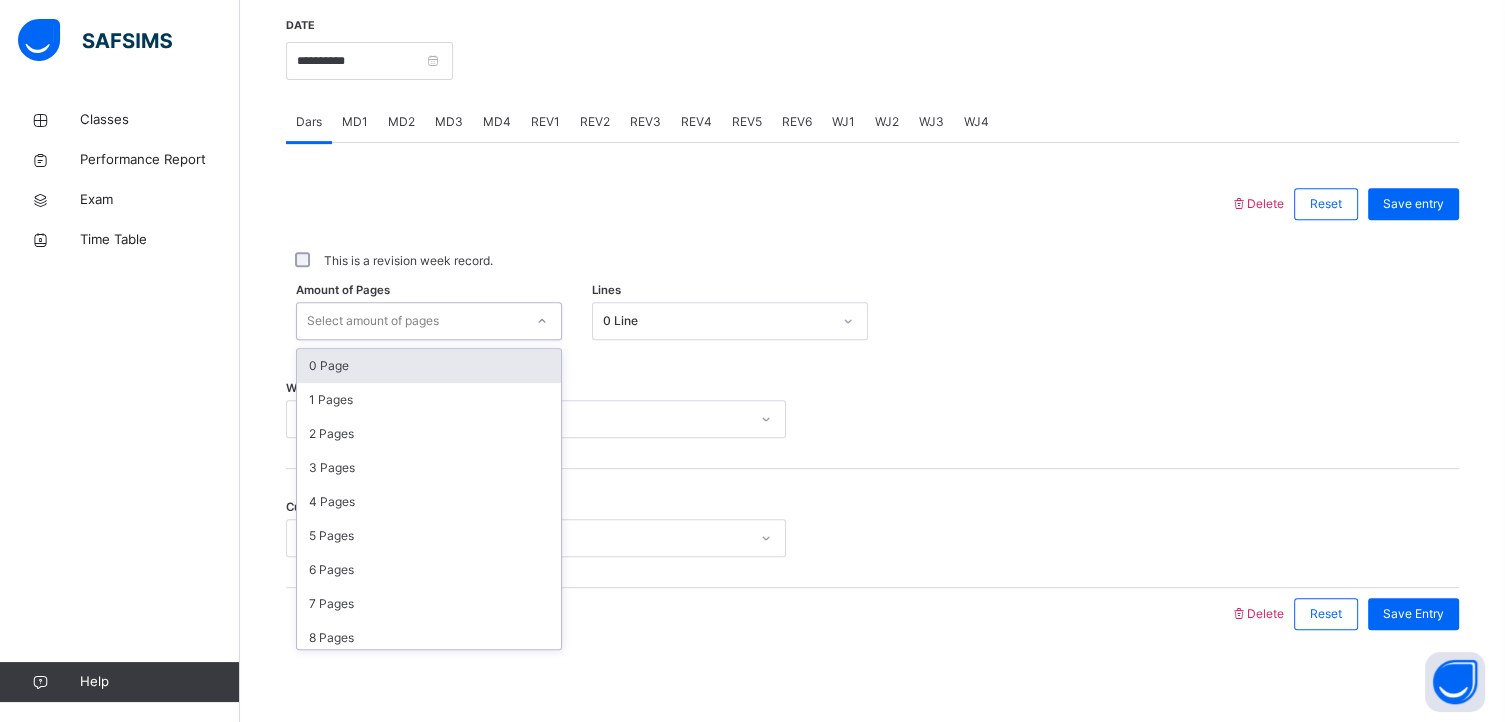 paste on "**********" 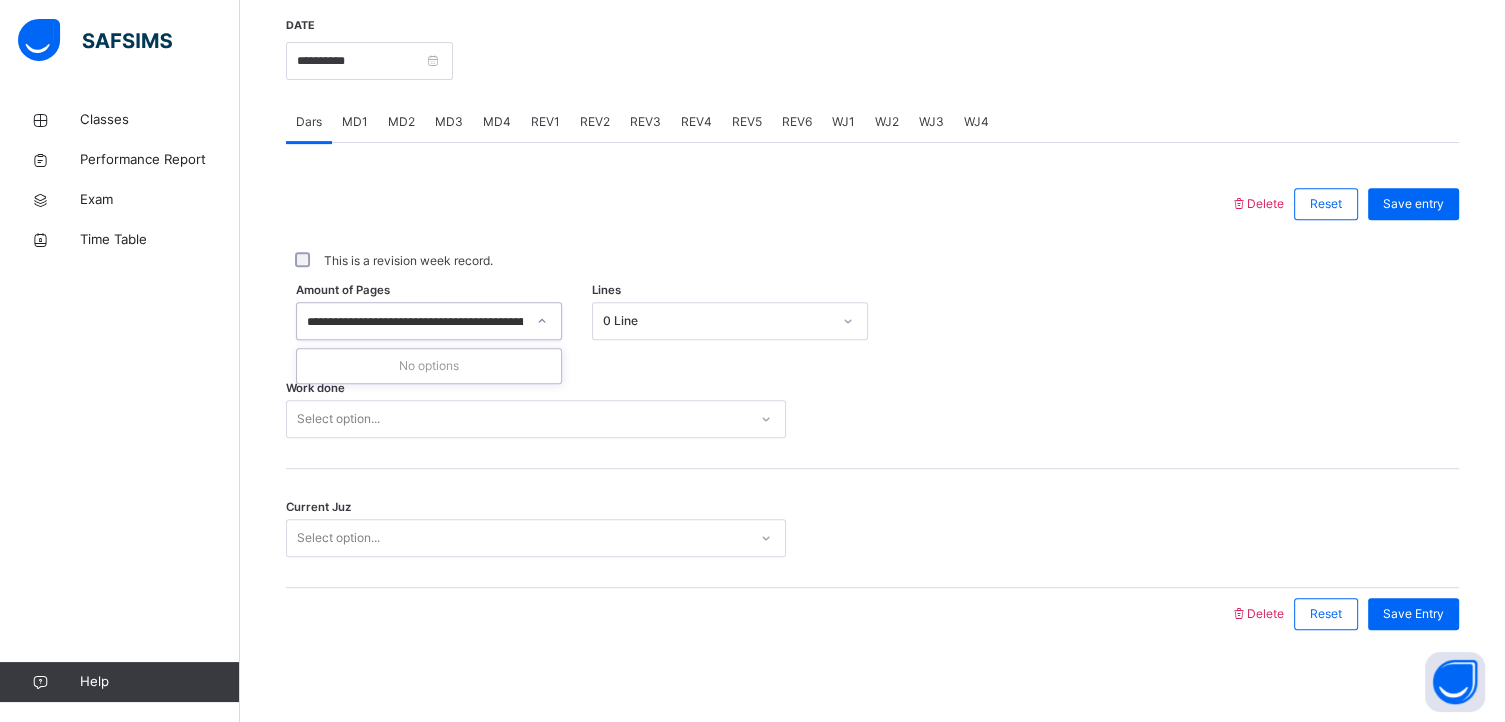 scroll, scrollTop: 0, scrollLeft: 300, axis: horizontal 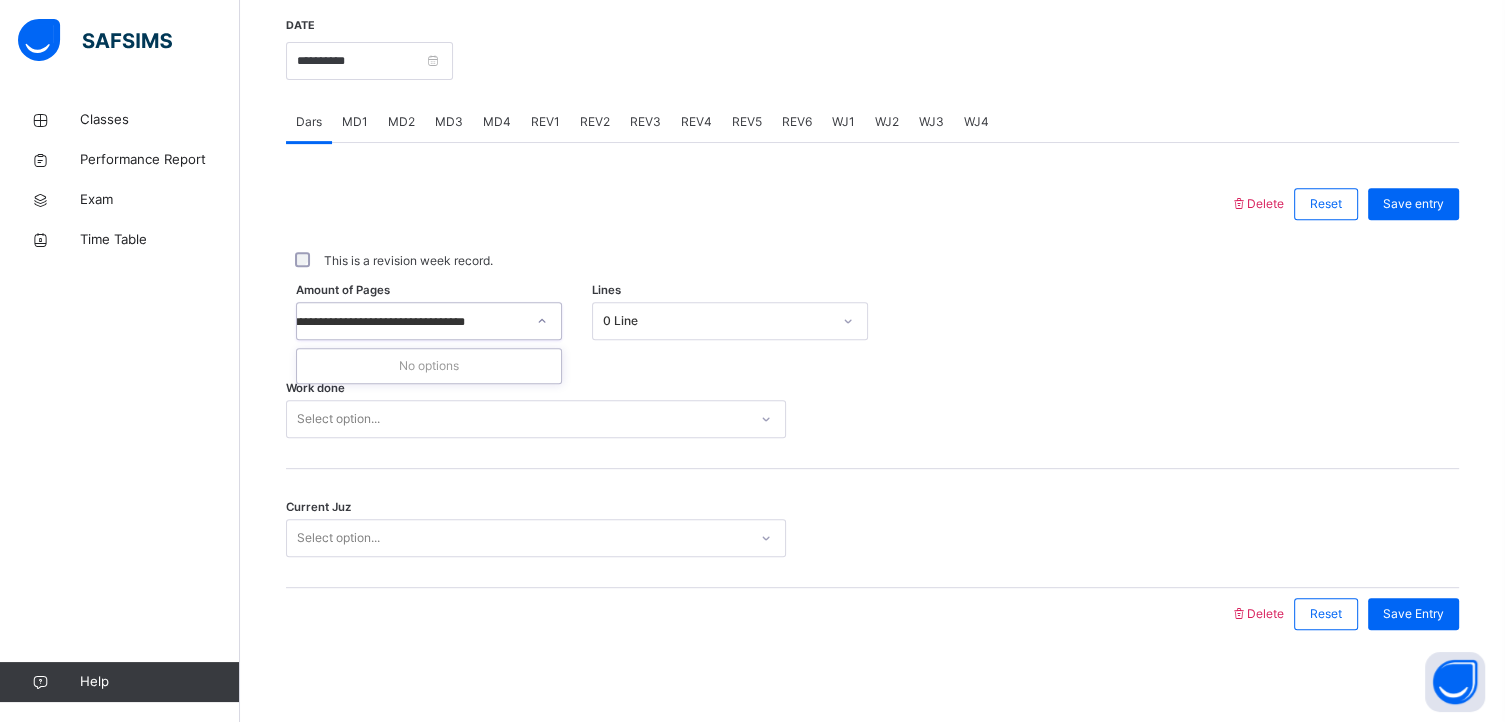 type on "**********" 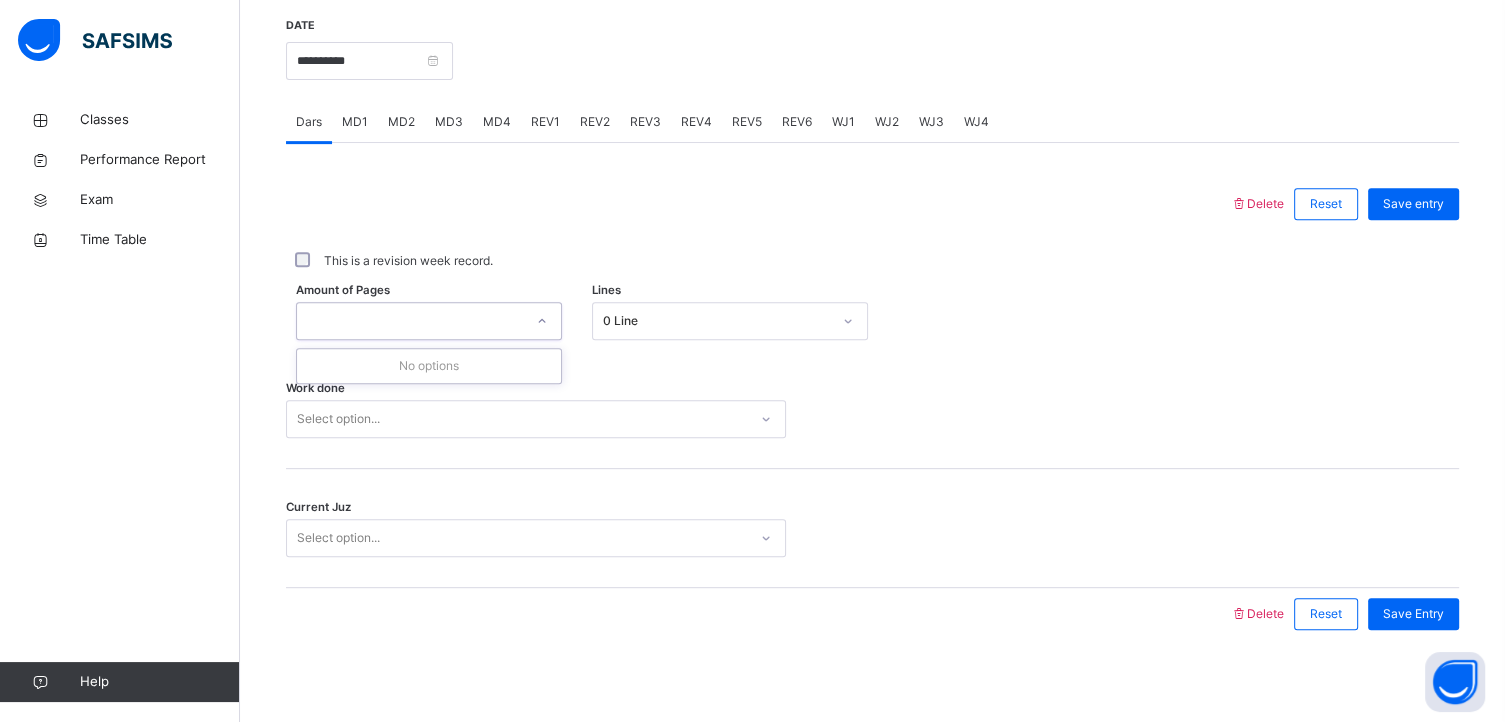 scroll, scrollTop: 0, scrollLeft: 0, axis: both 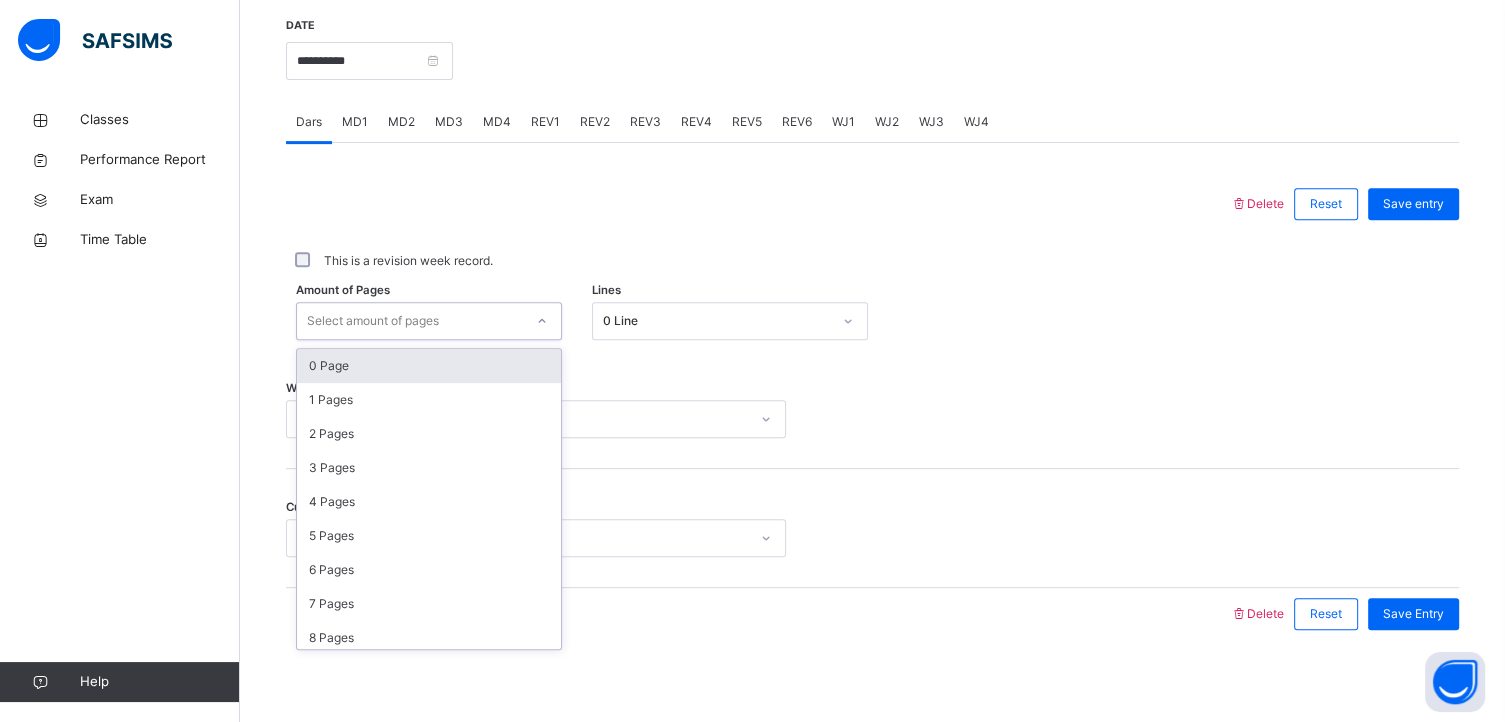 click on "Select amount of pages" at bounding box center [410, 321] 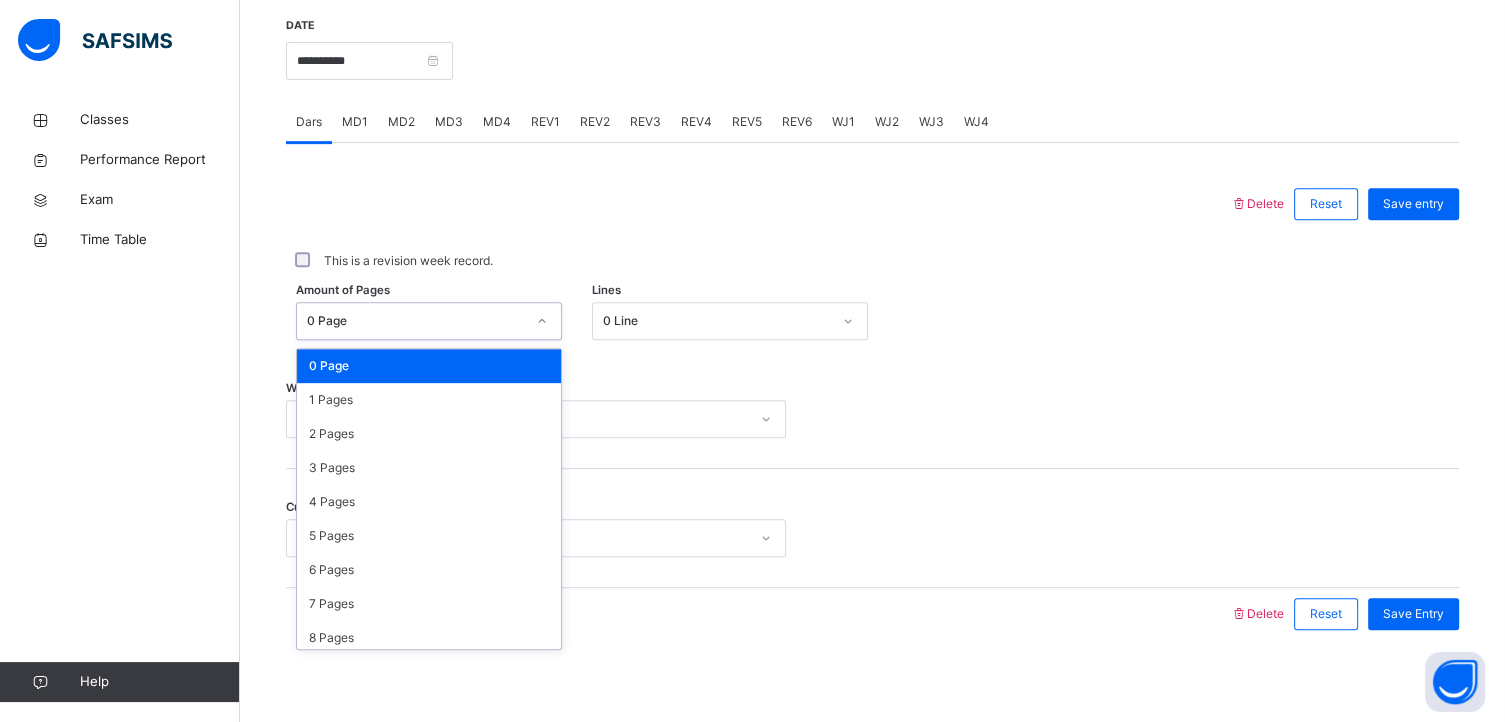 click on "0 Page" at bounding box center [416, 321] 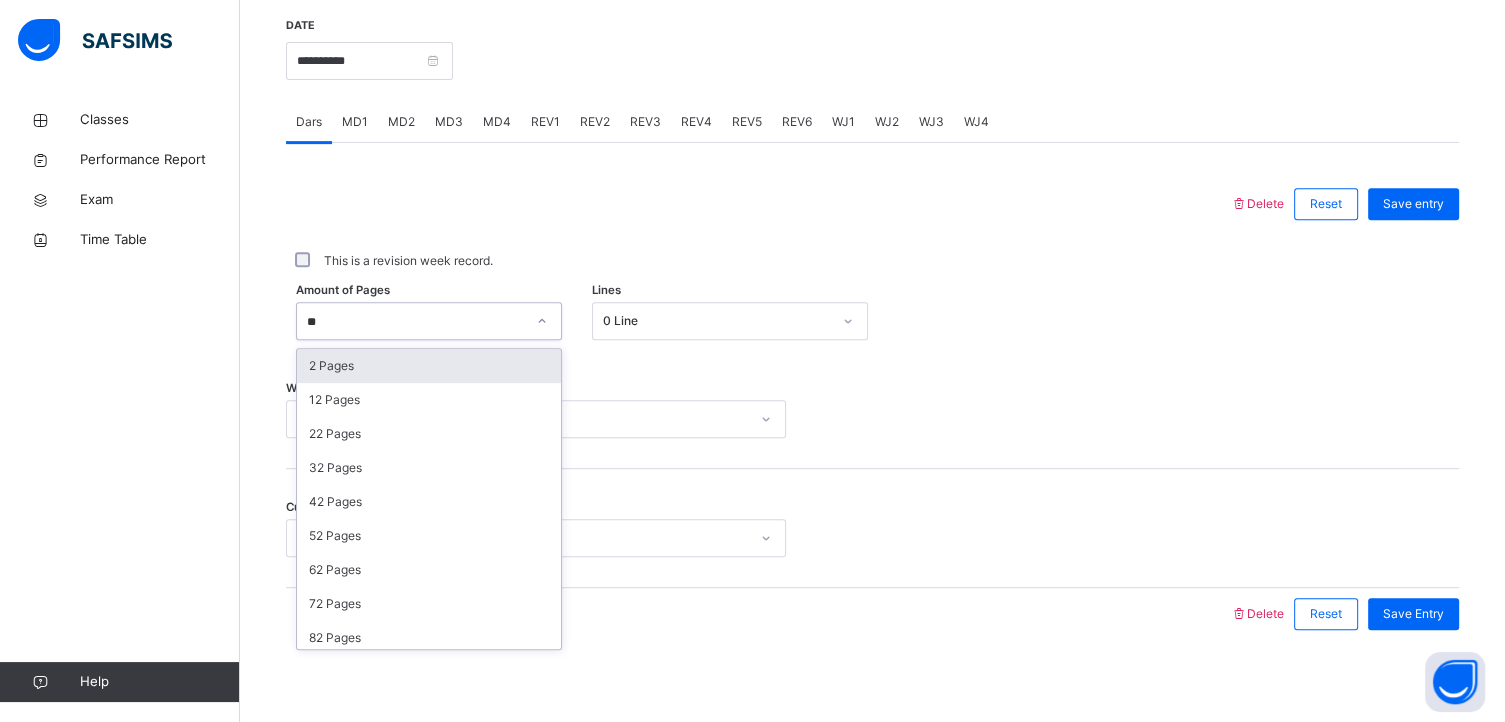 type on "*" 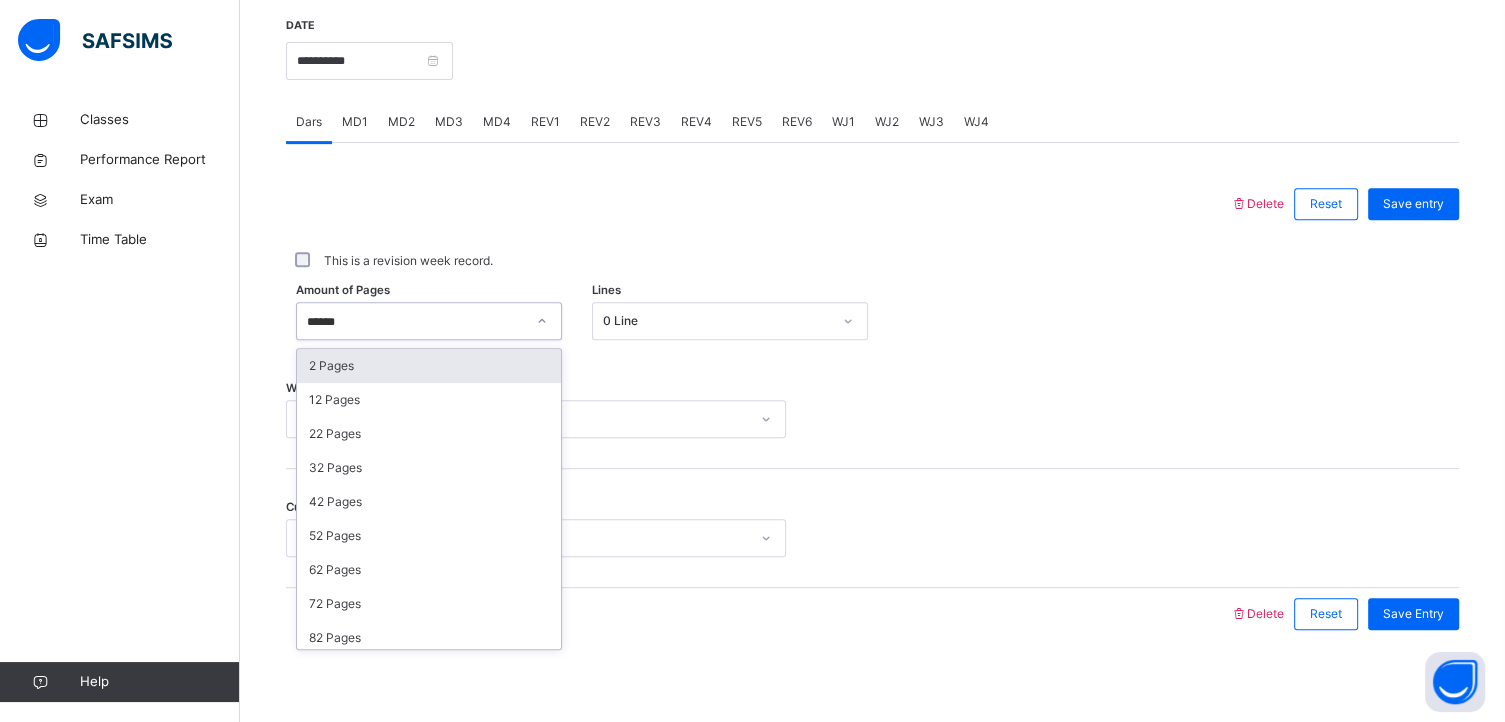 type on "*******" 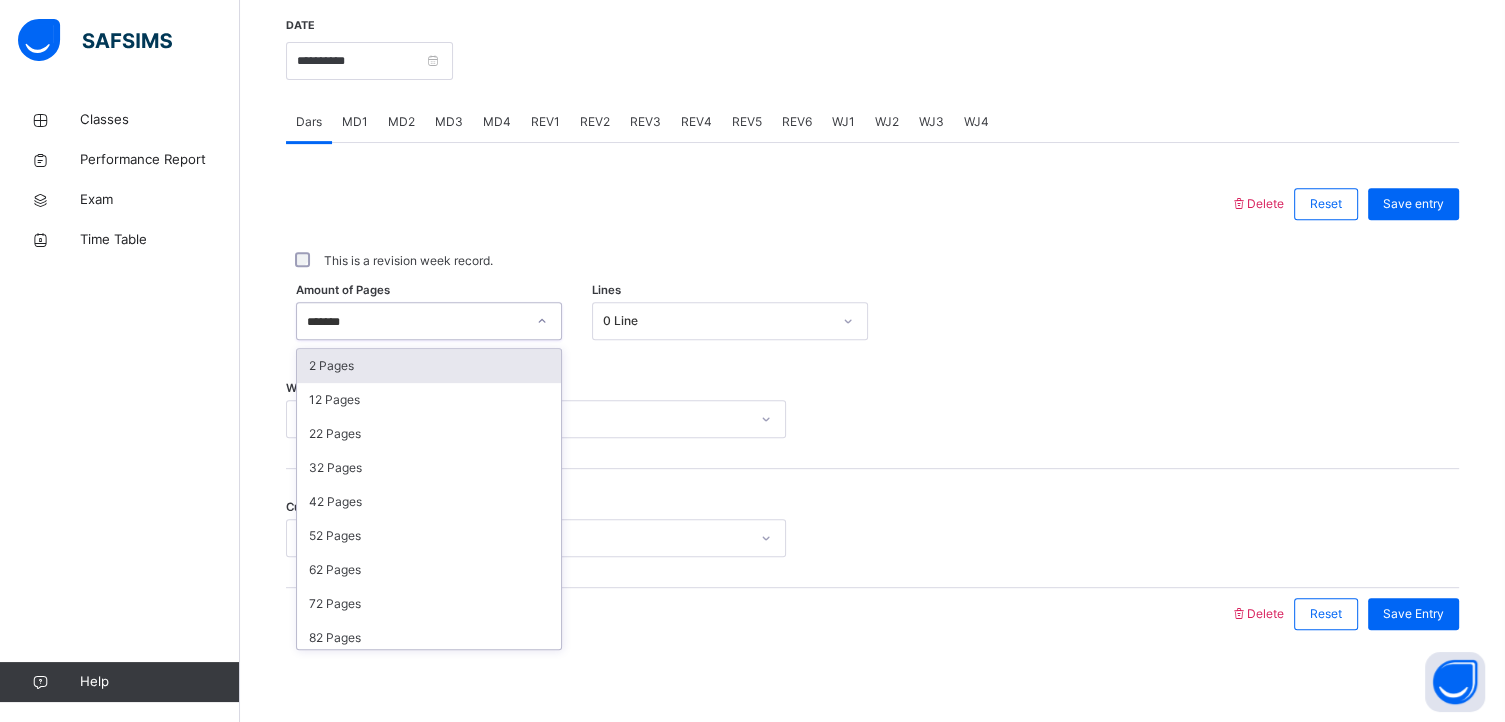 type 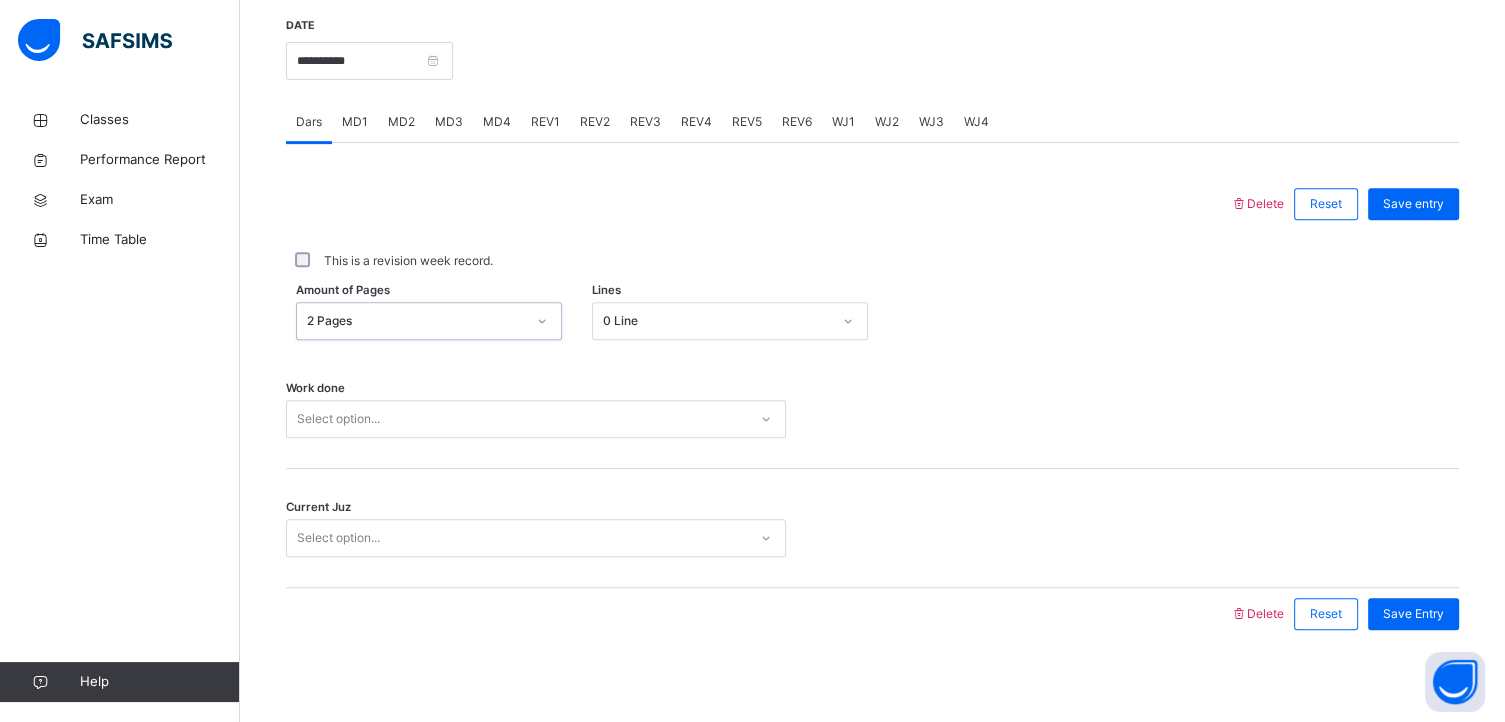 scroll, scrollTop: 780, scrollLeft: 0, axis: vertical 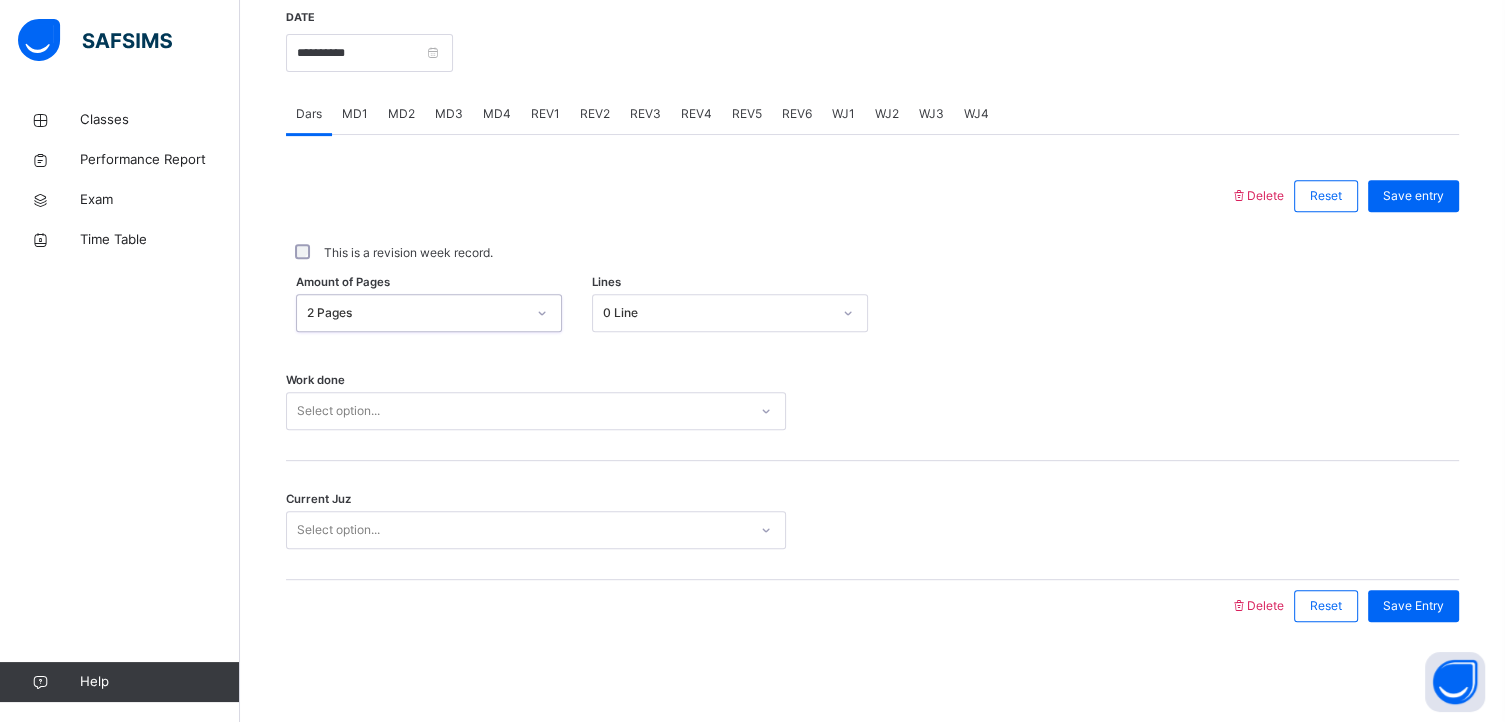 click on "Select option..." at bounding box center [536, 411] 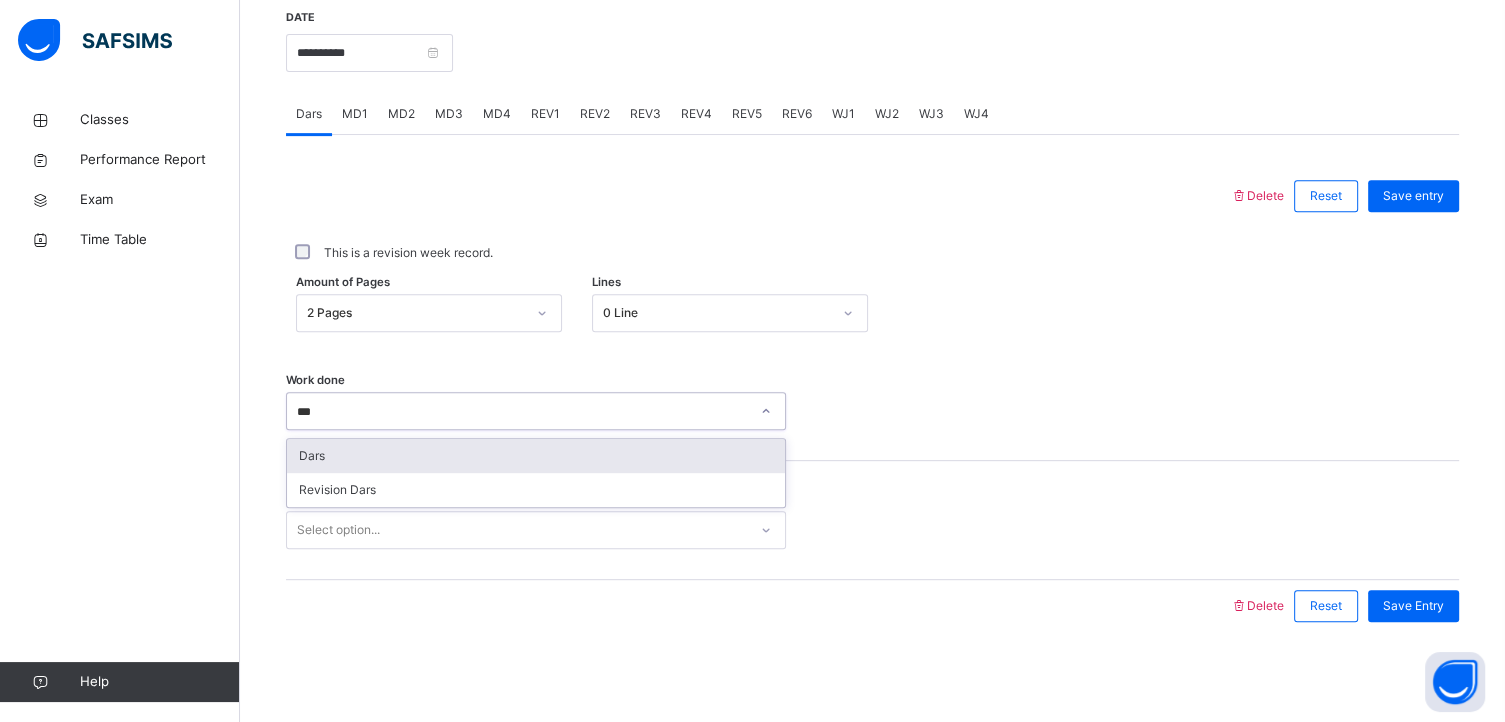type on "****" 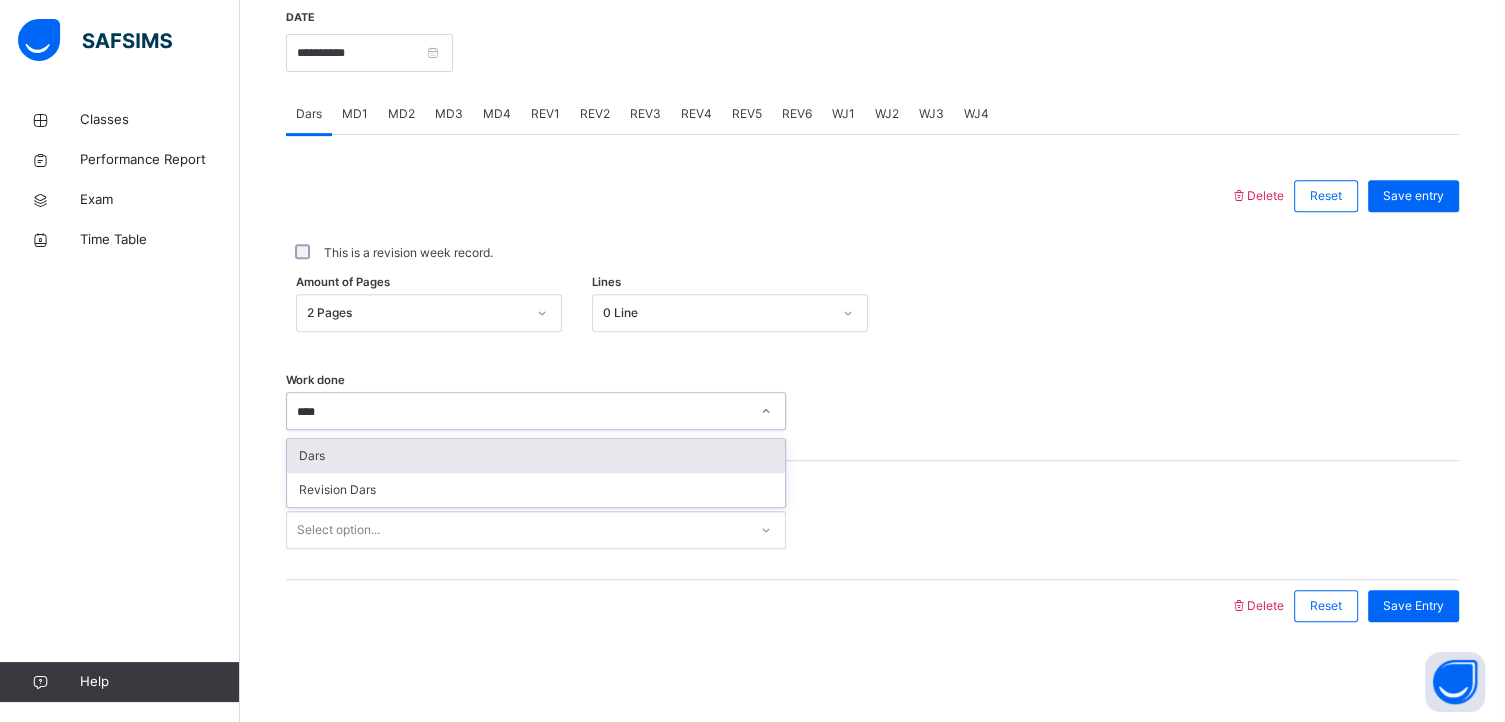 type 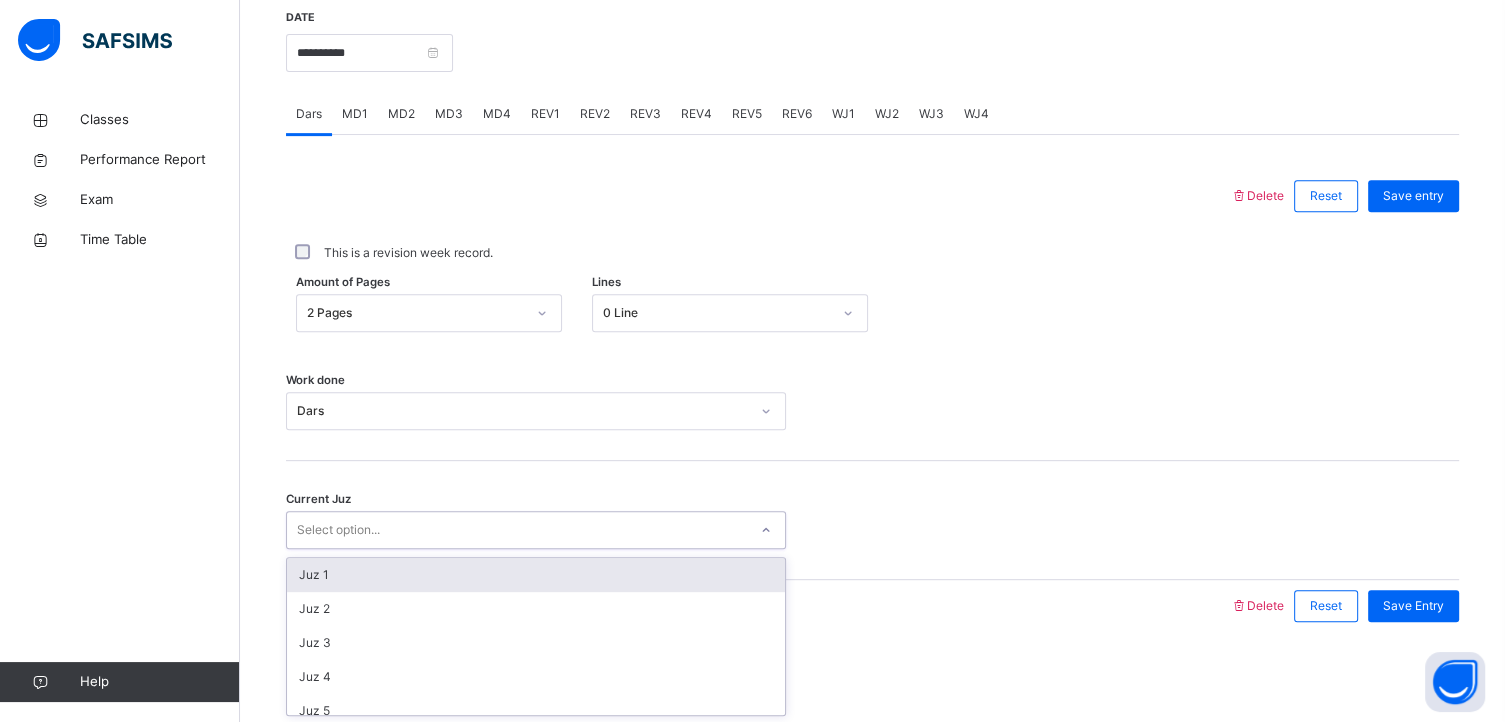 click on "Select option..." at bounding box center (517, 530) 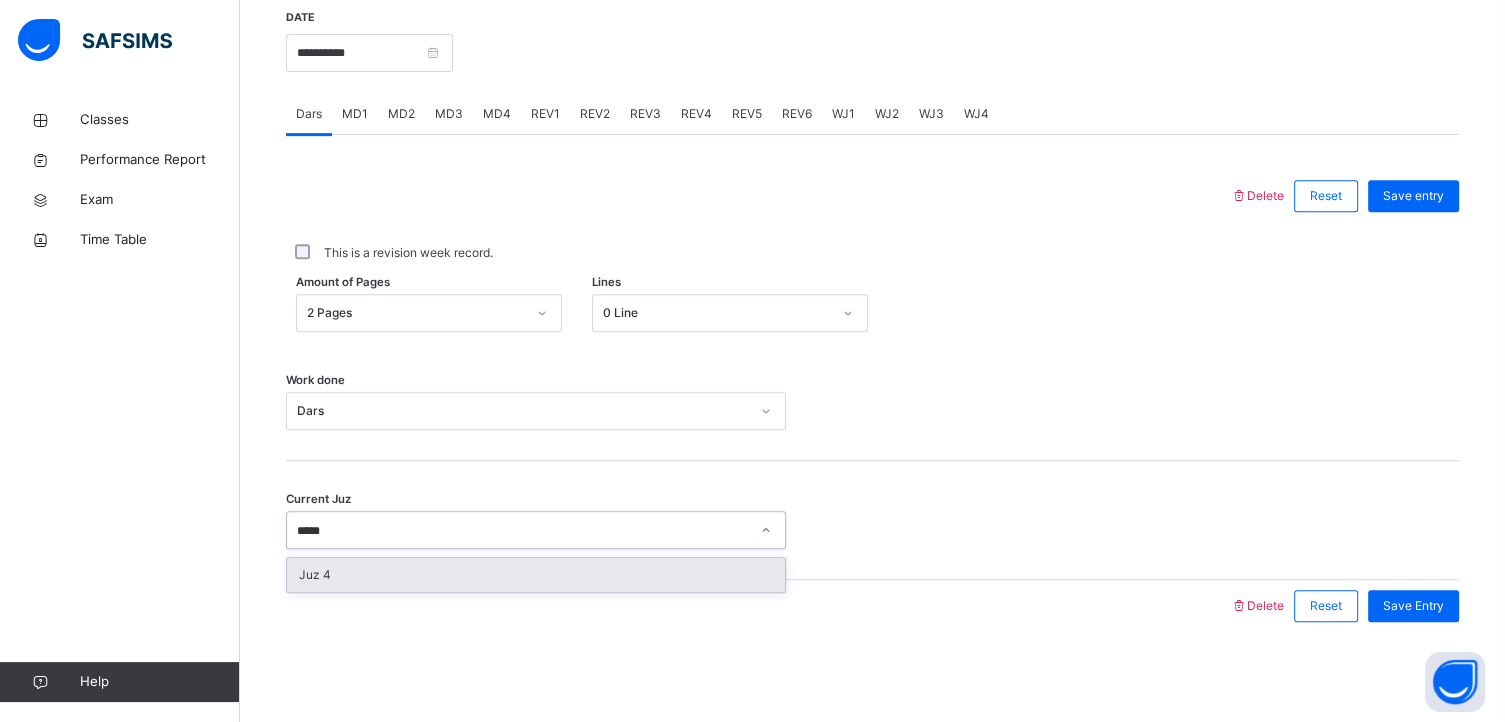 type on "*****" 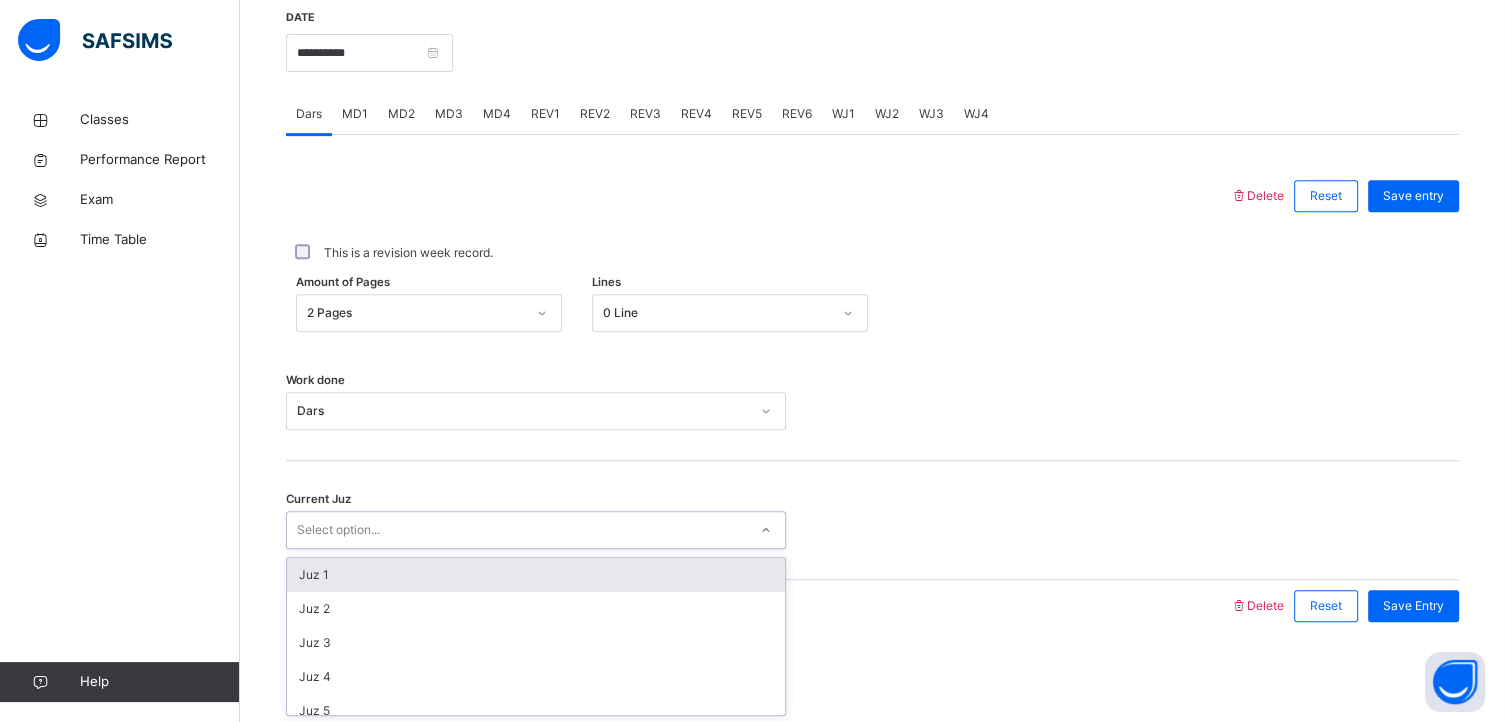click on "Select option..." at bounding box center (517, 530) 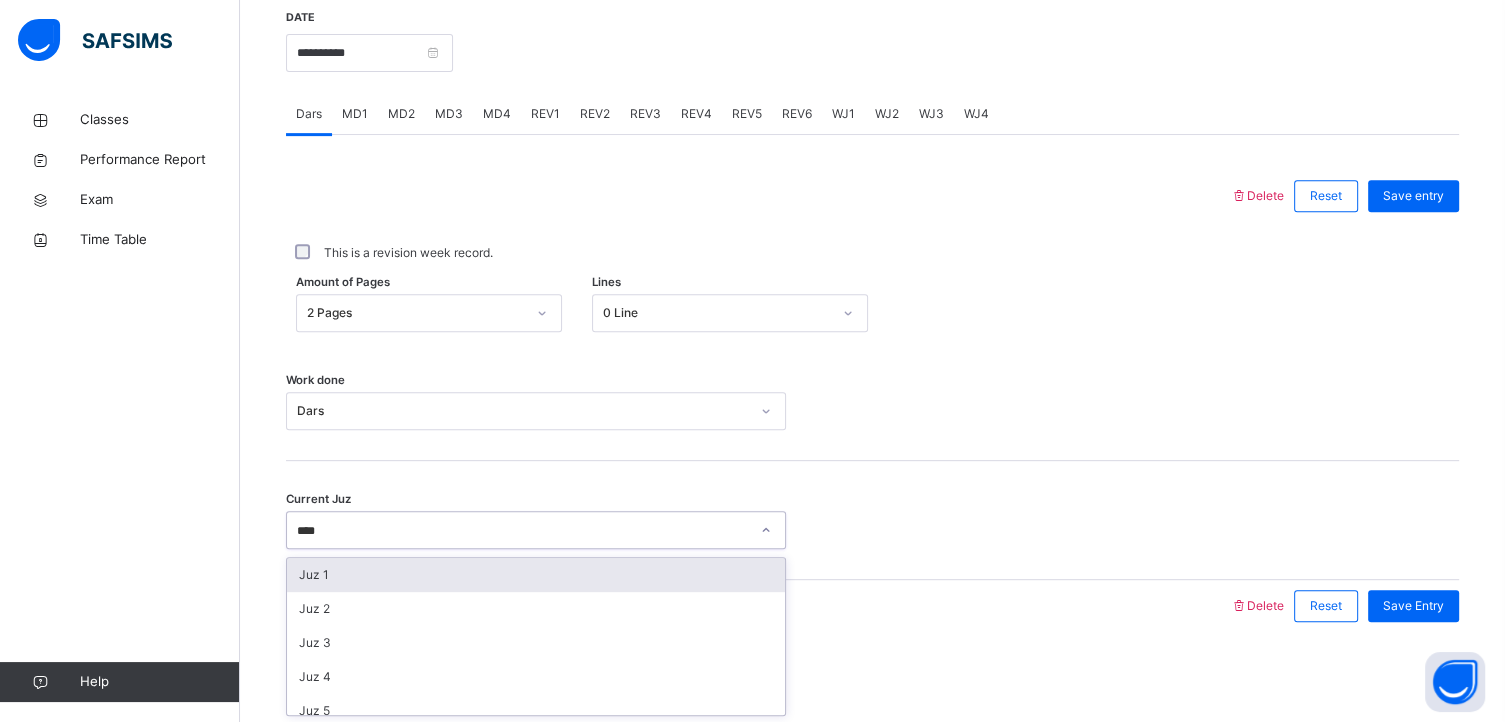 type on "***" 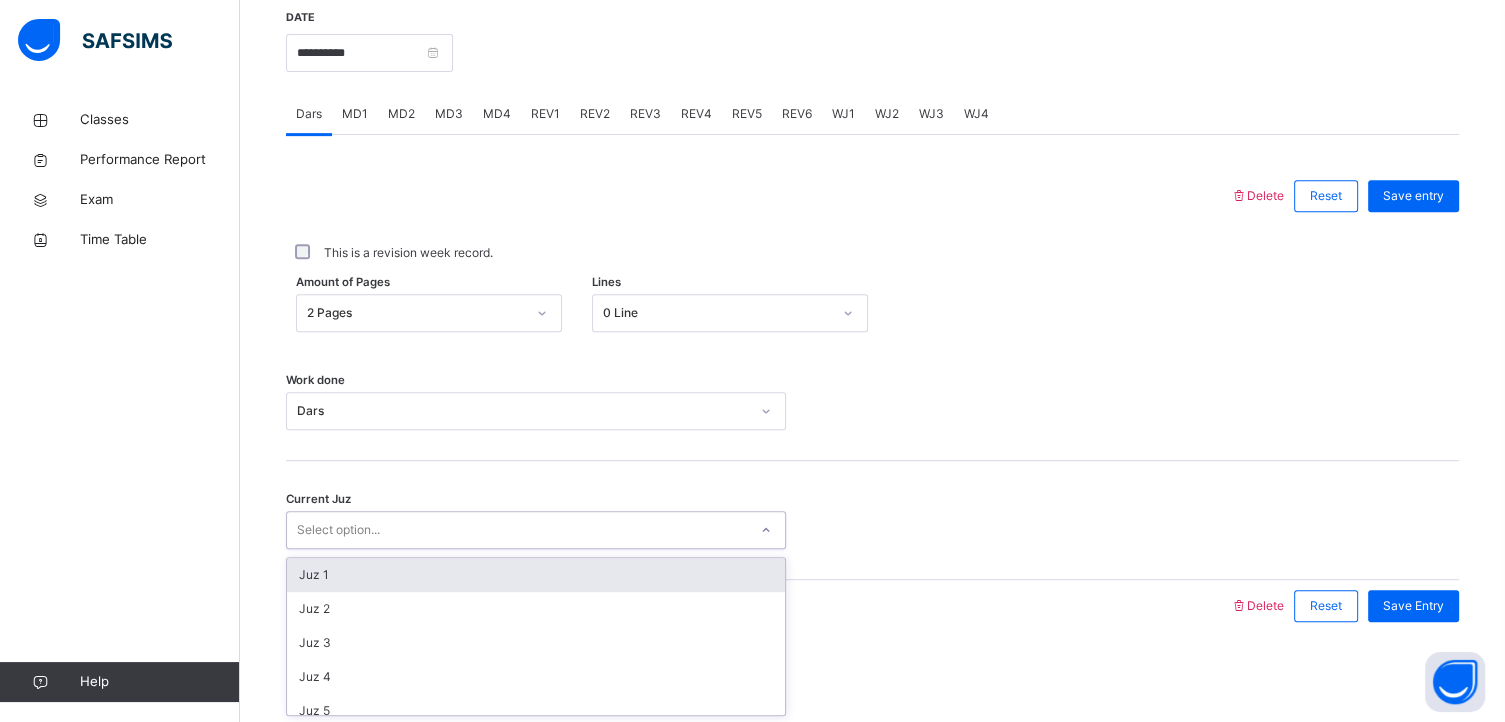 click on "Select option..." at bounding box center [338, 530] 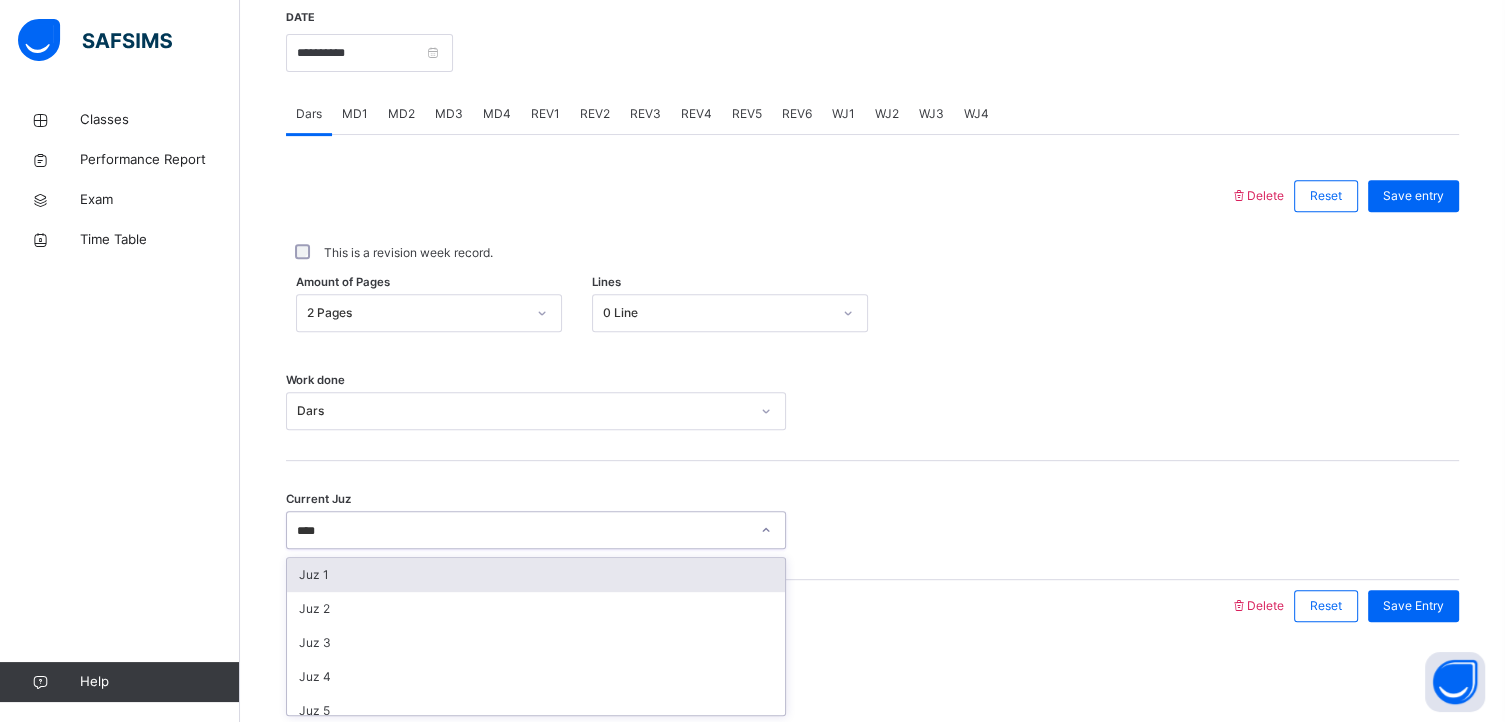 type on "*****" 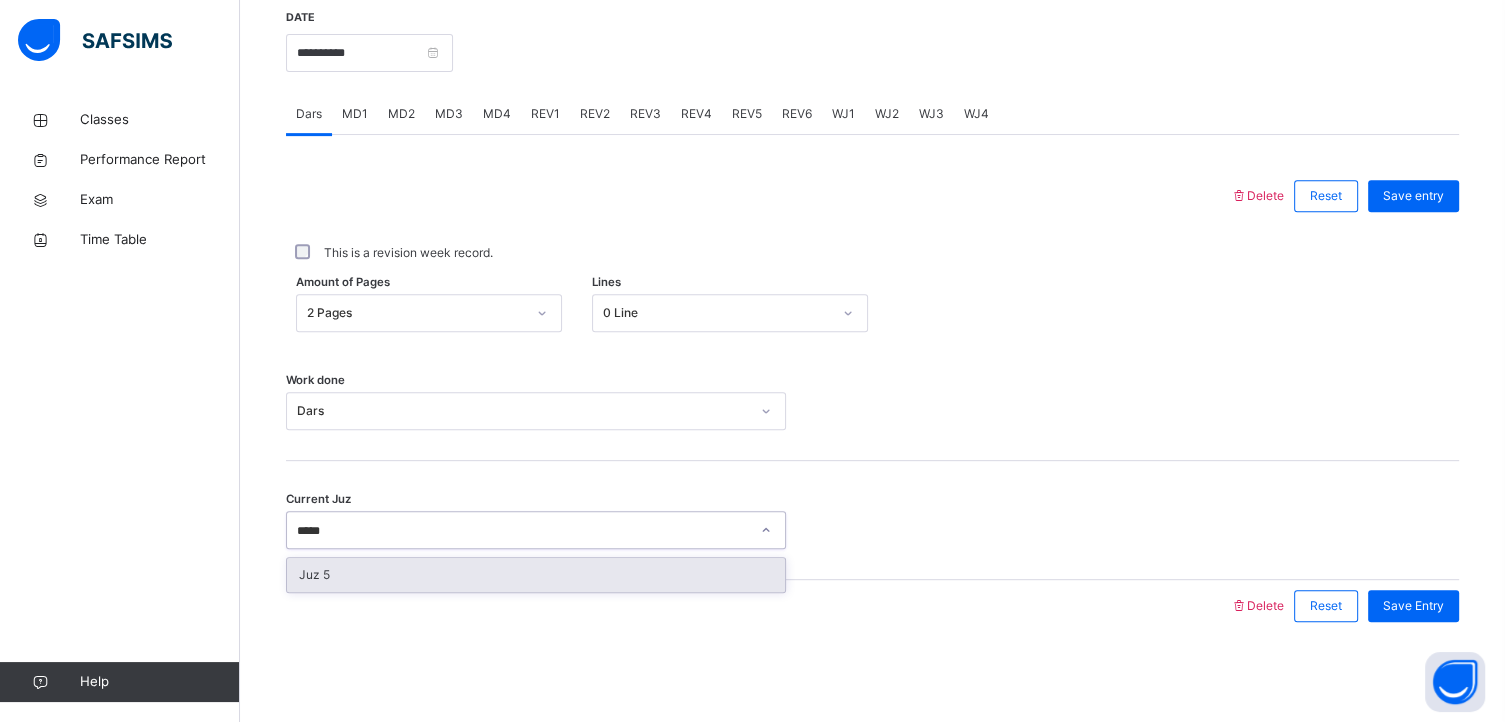 type 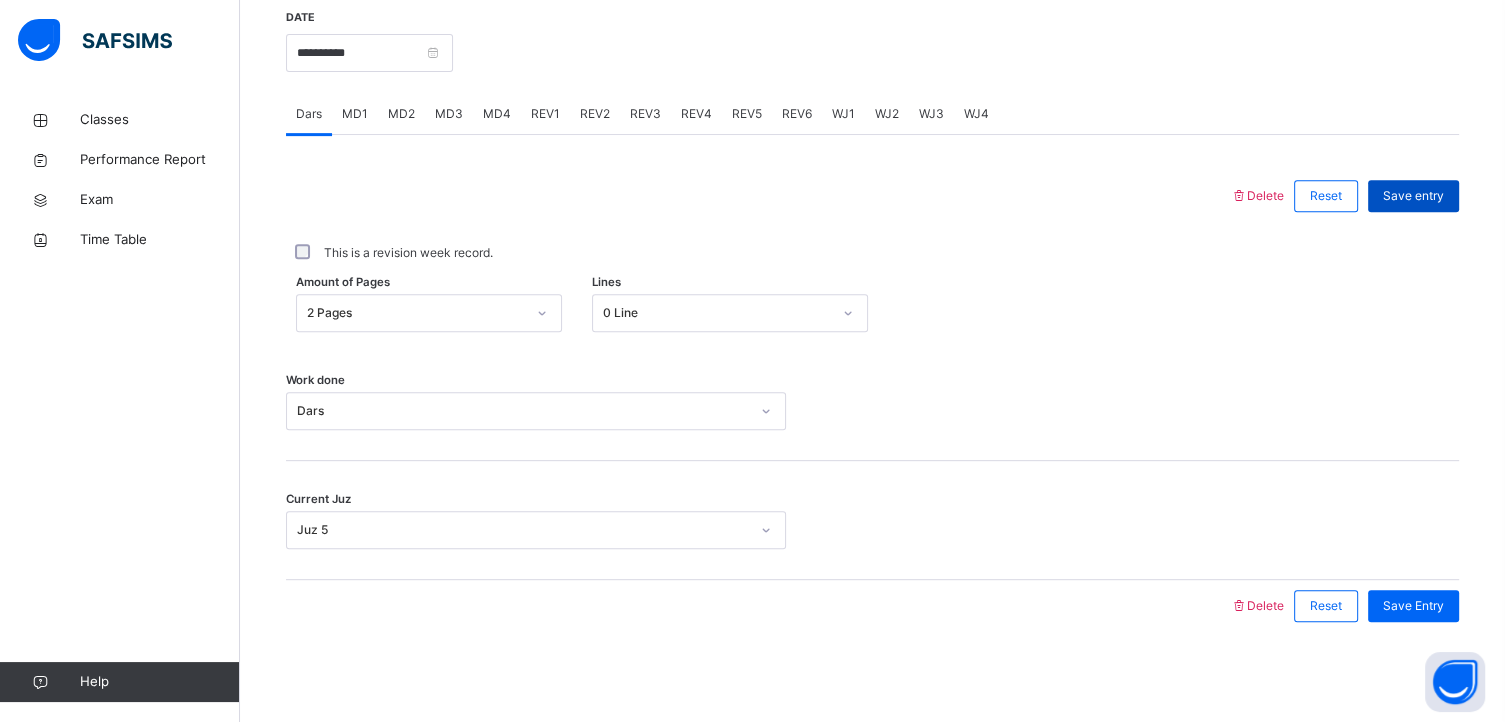 click on "Save entry" at bounding box center (1413, 196) 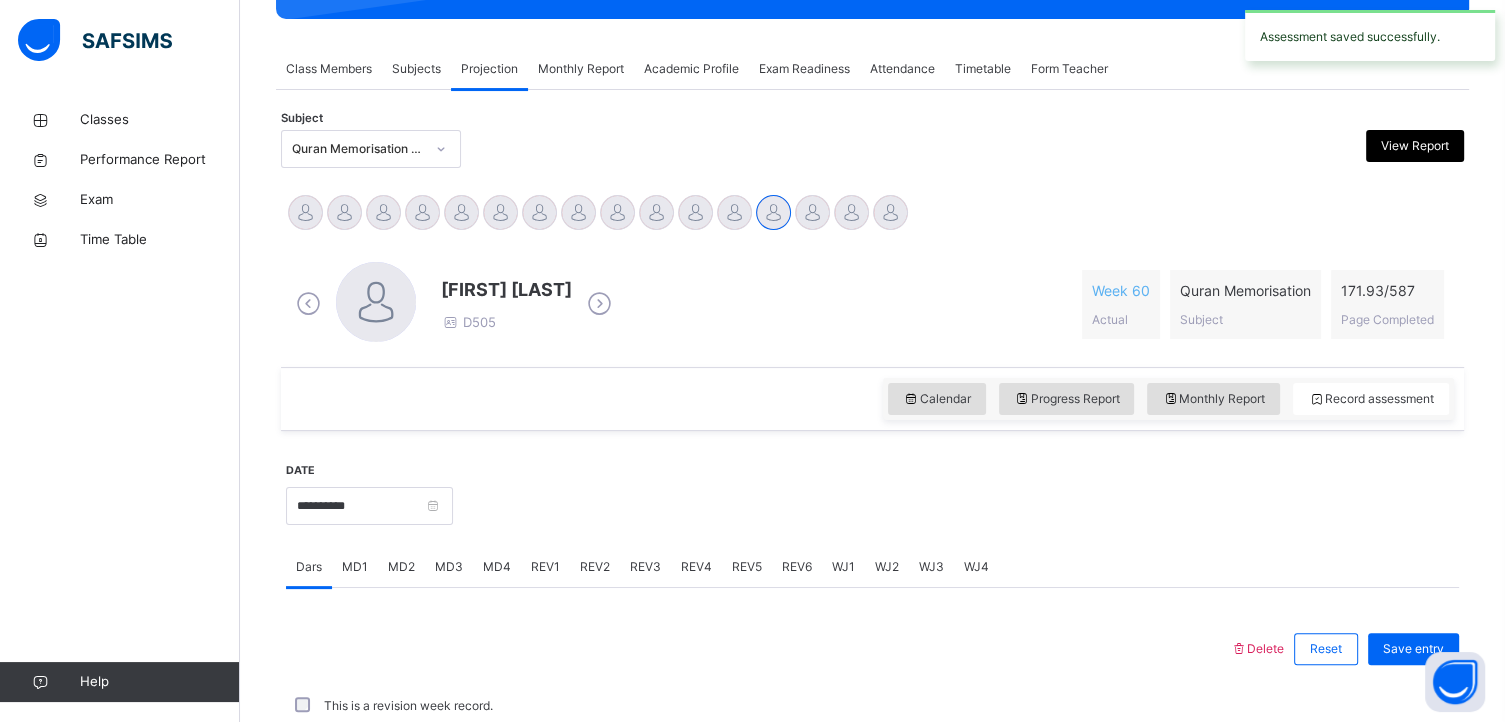 scroll, scrollTop: 780, scrollLeft: 0, axis: vertical 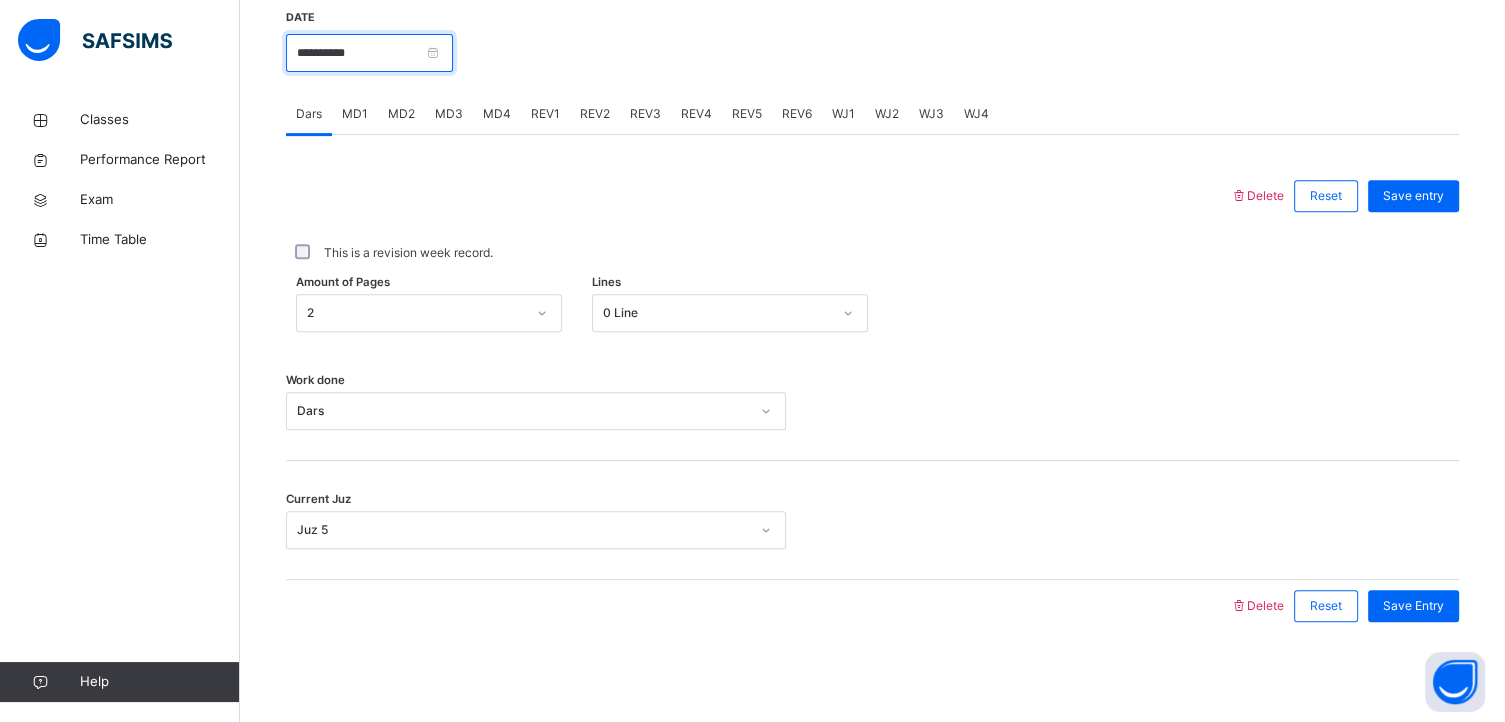 click on "**********" at bounding box center [369, 53] 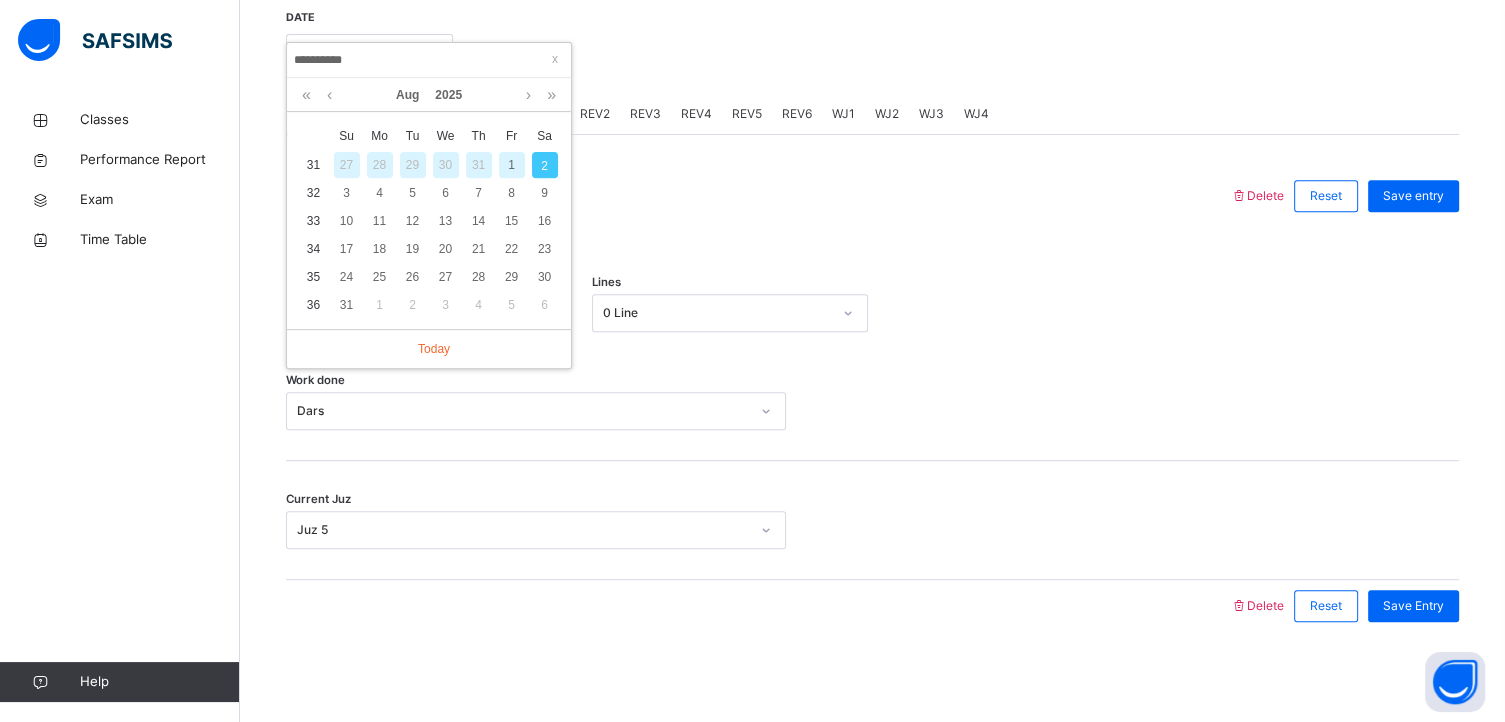 click on "1" at bounding box center [512, 165] 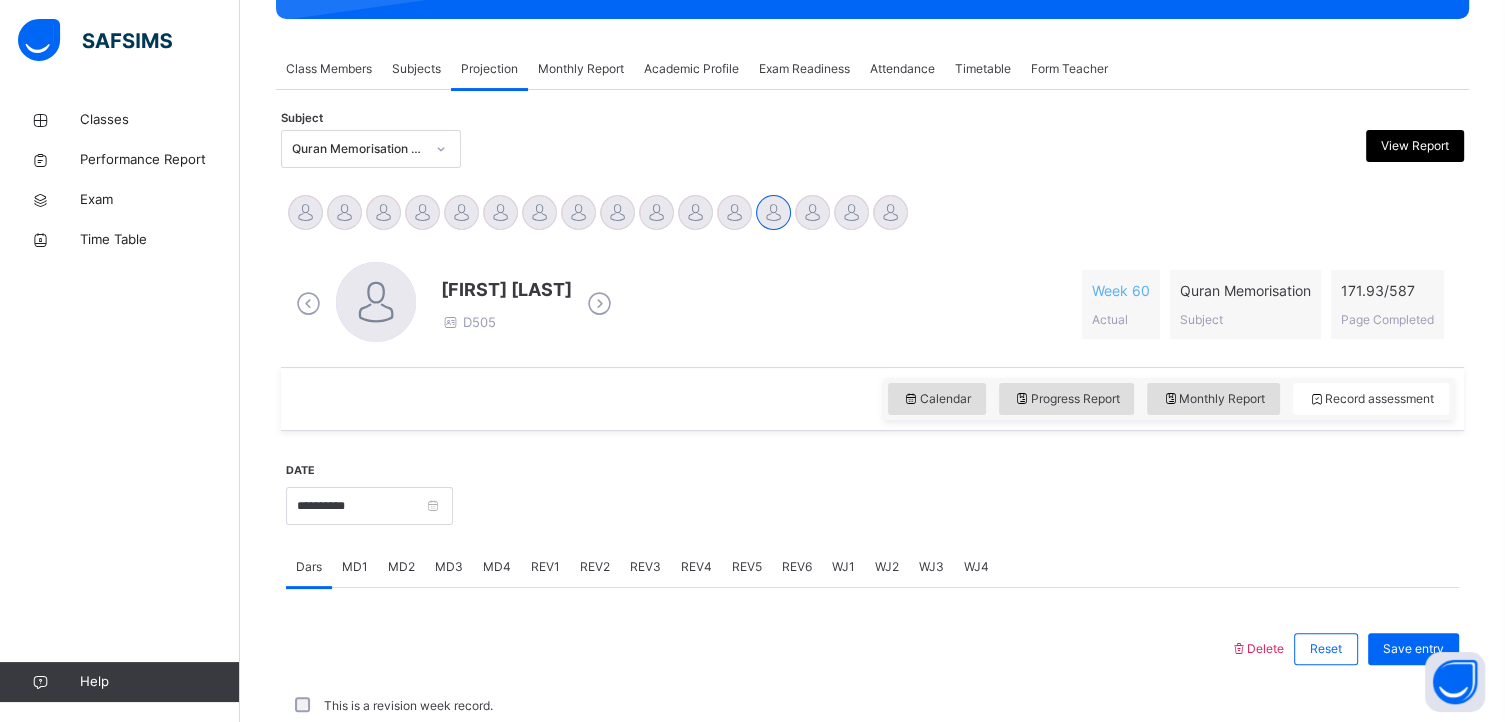 scroll, scrollTop: 780, scrollLeft: 0, axis: vertical 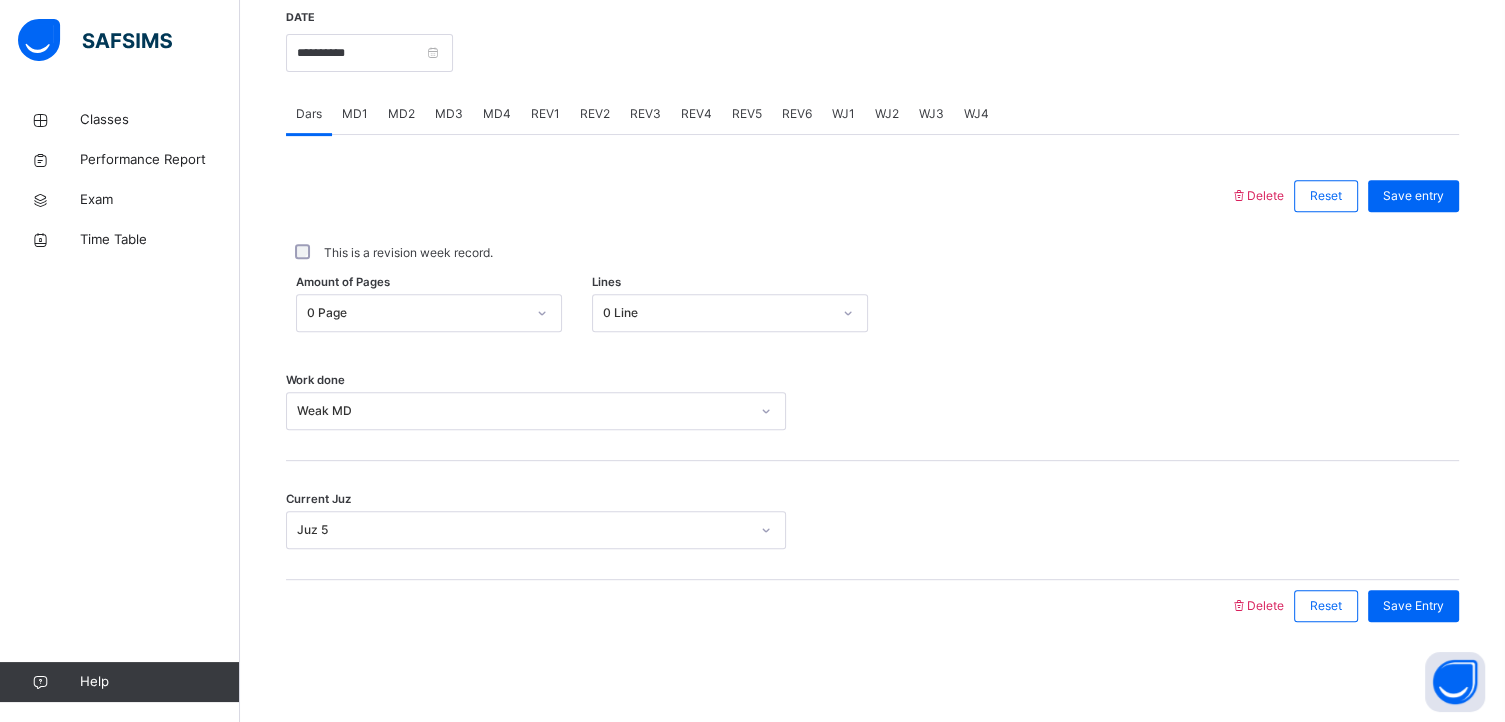 click on "REV5" at bounding box center [747, 114] 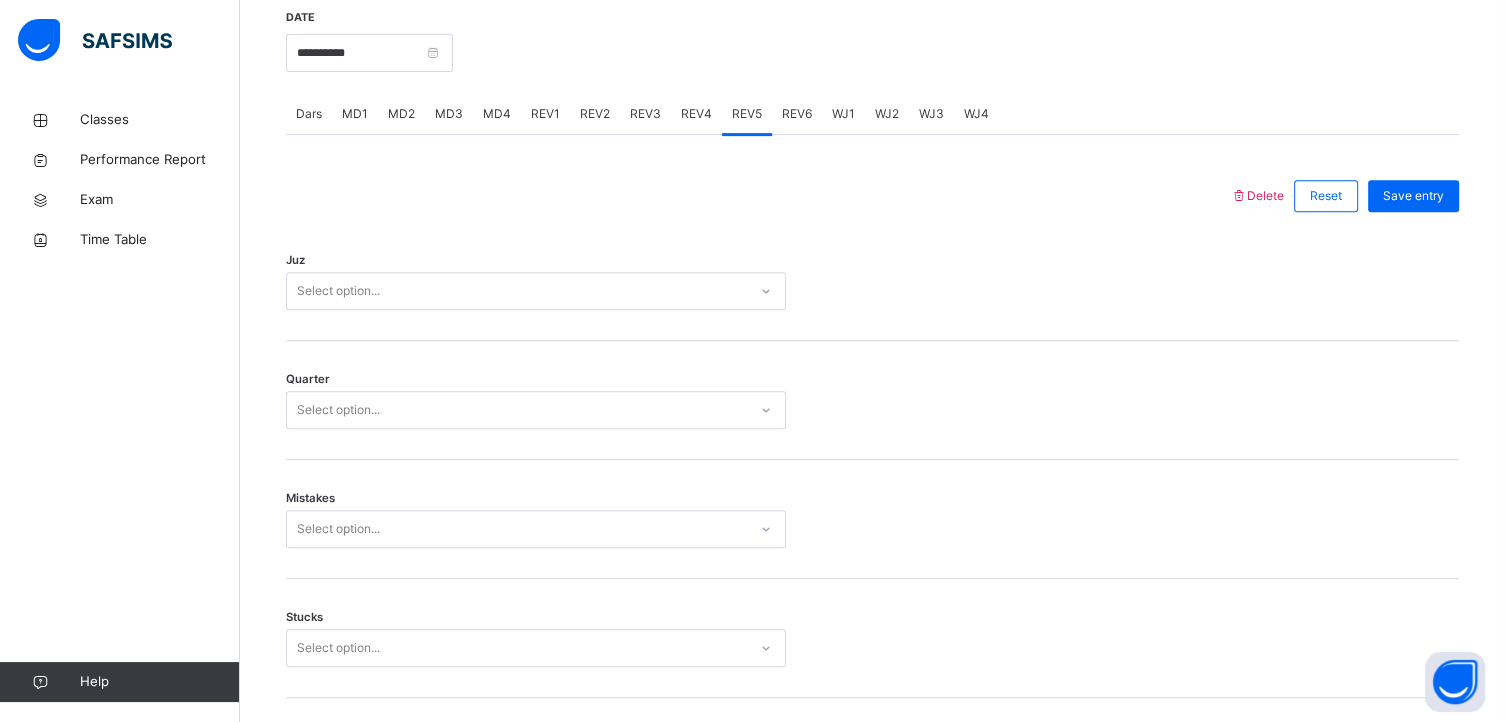 click on "REV4" at bounding box center (696, 114) 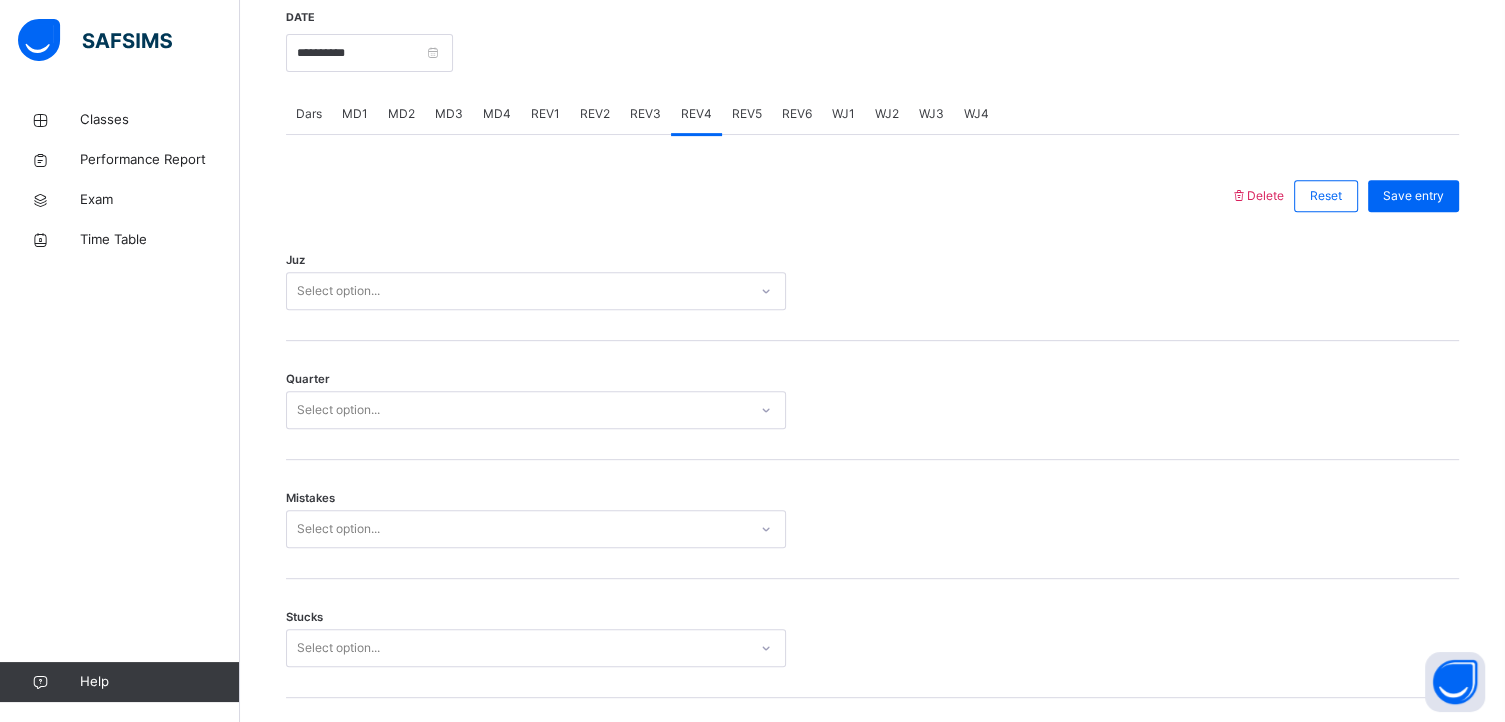 click on "REV3" at bounding box center [645, 114] 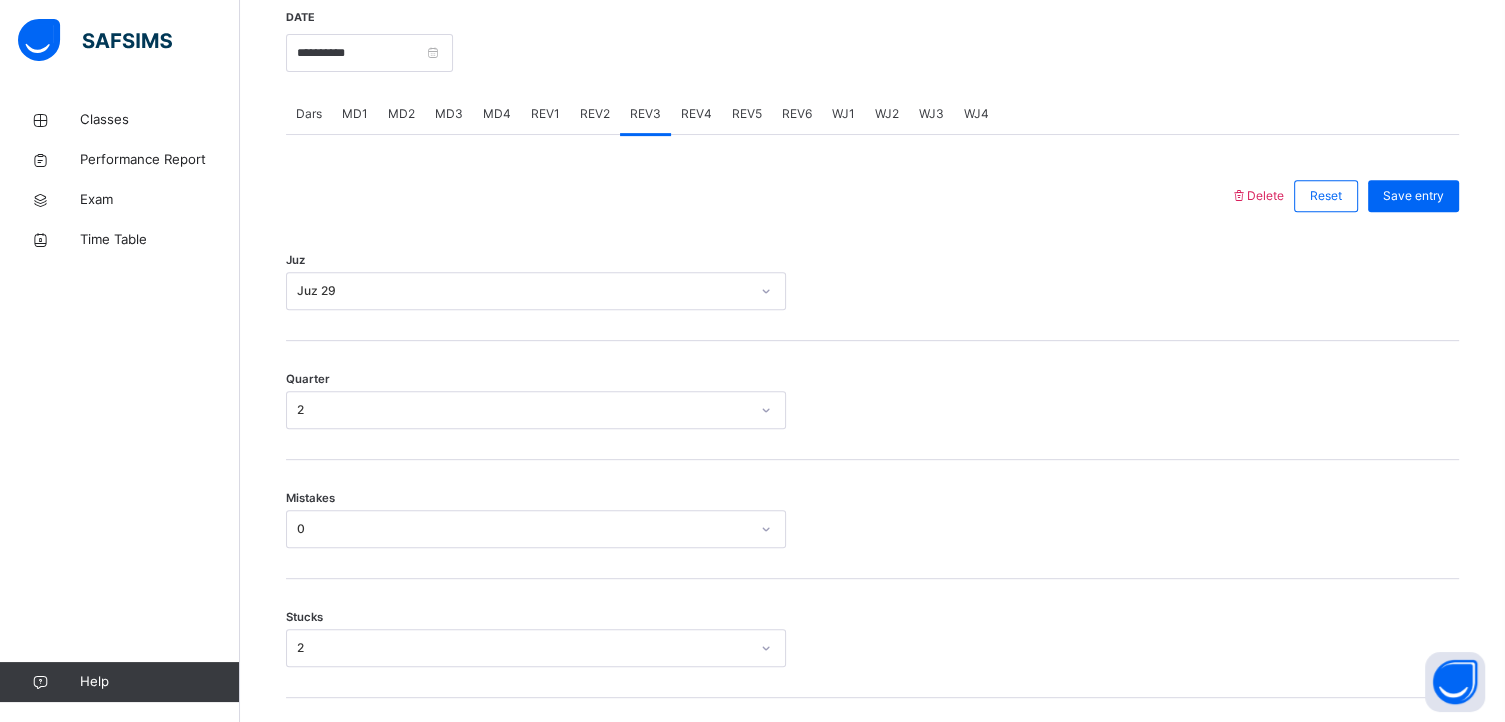 click on "REV2" at bounding box center [595, 114] 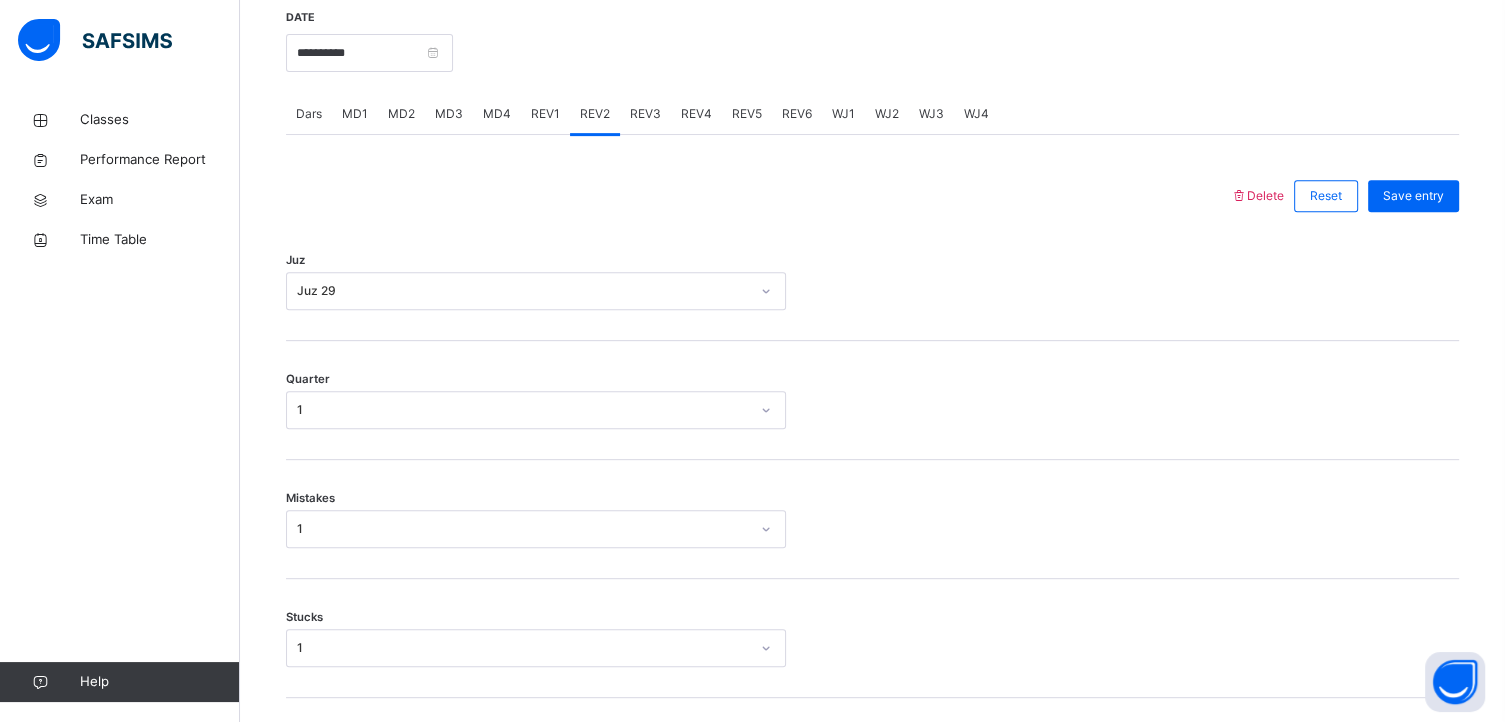 click on "REV1" at bounding box center [545, 114] 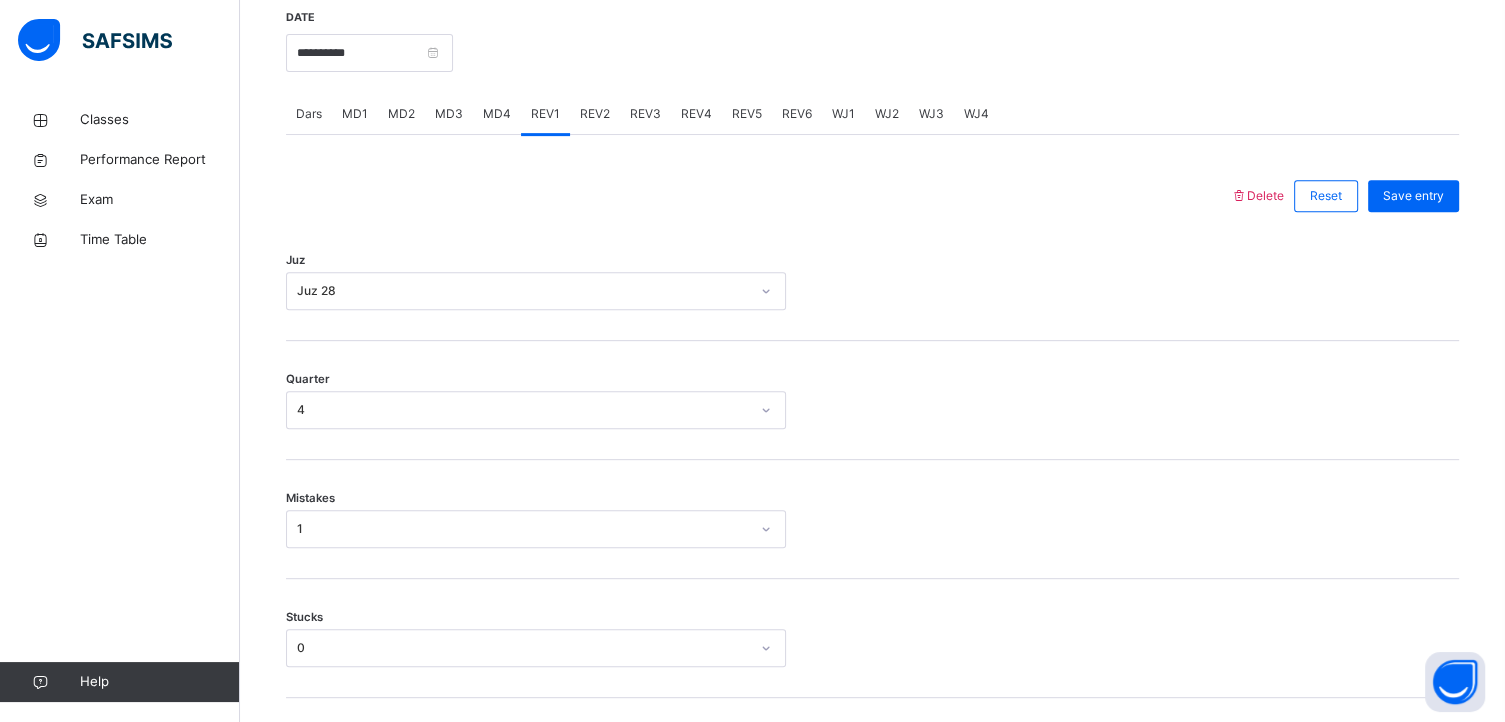 click on "MD4" at bounding box center [497, 114] 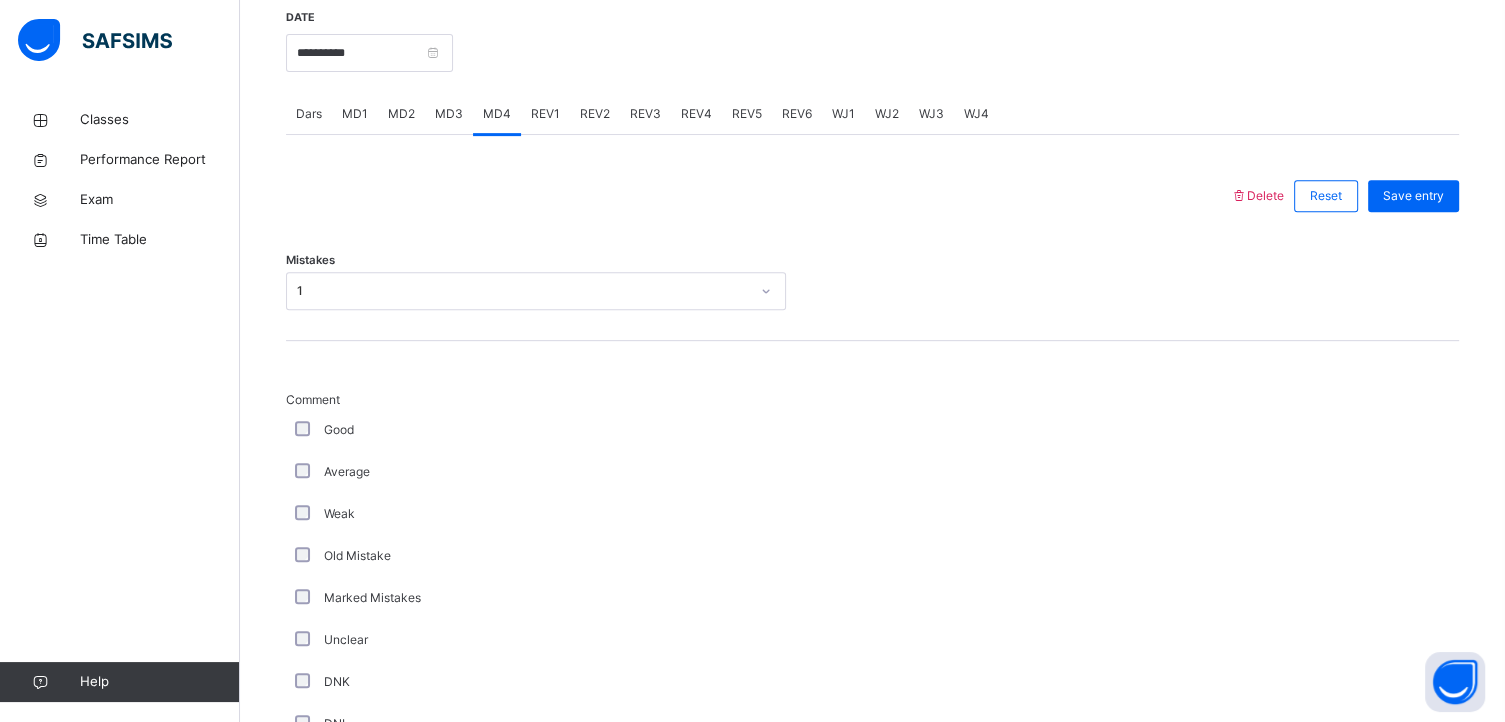 click on "MD2" at bounding box center [401, 114] 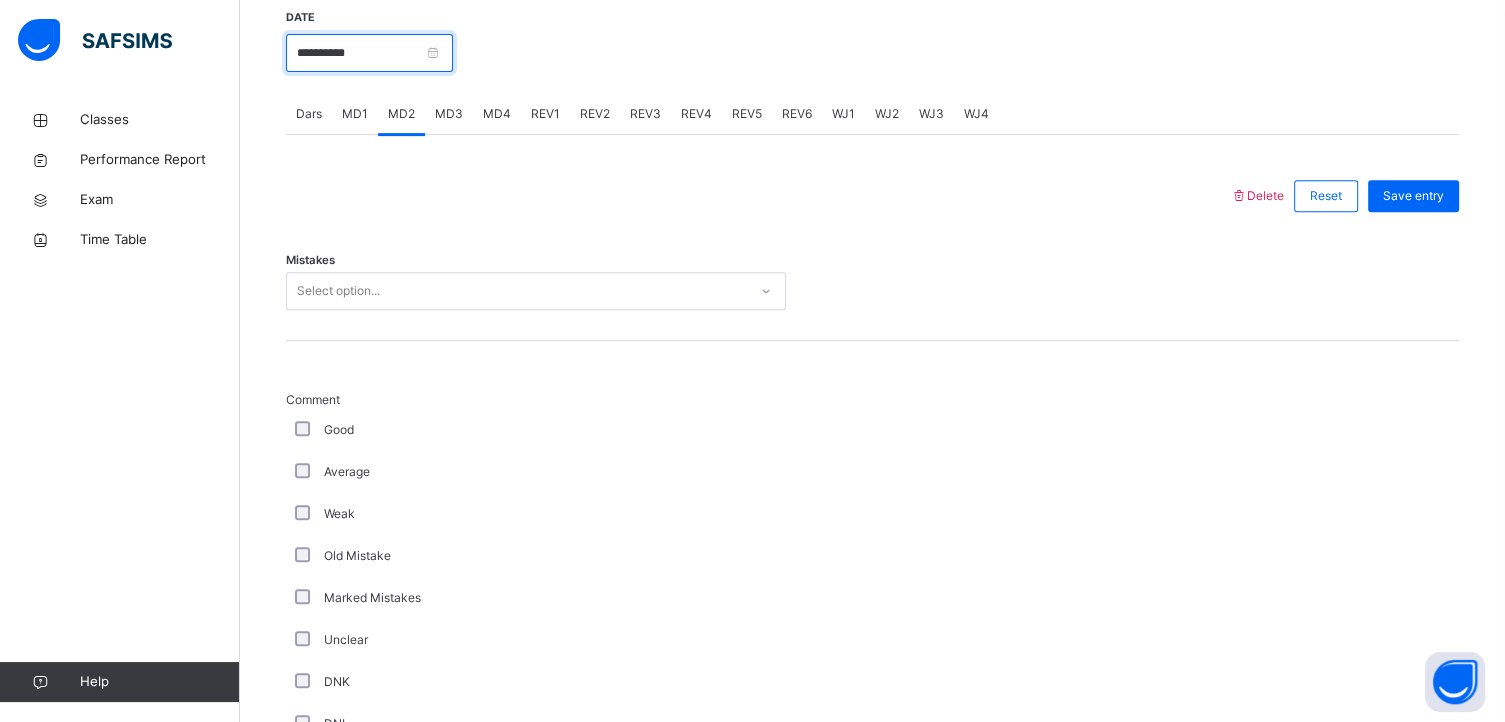 click on "**********" at bounding box center [369, 53] 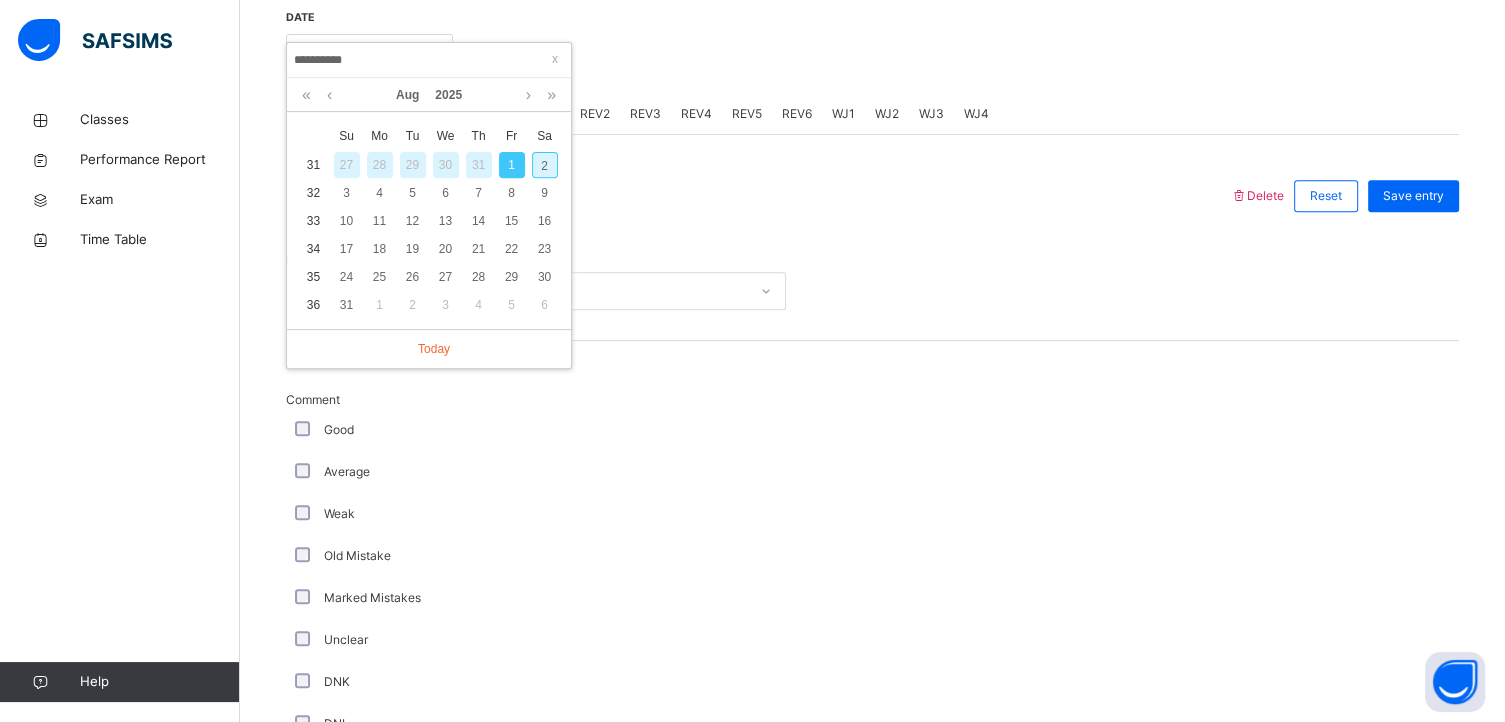 click on "2" at bounding box center [545, 165] 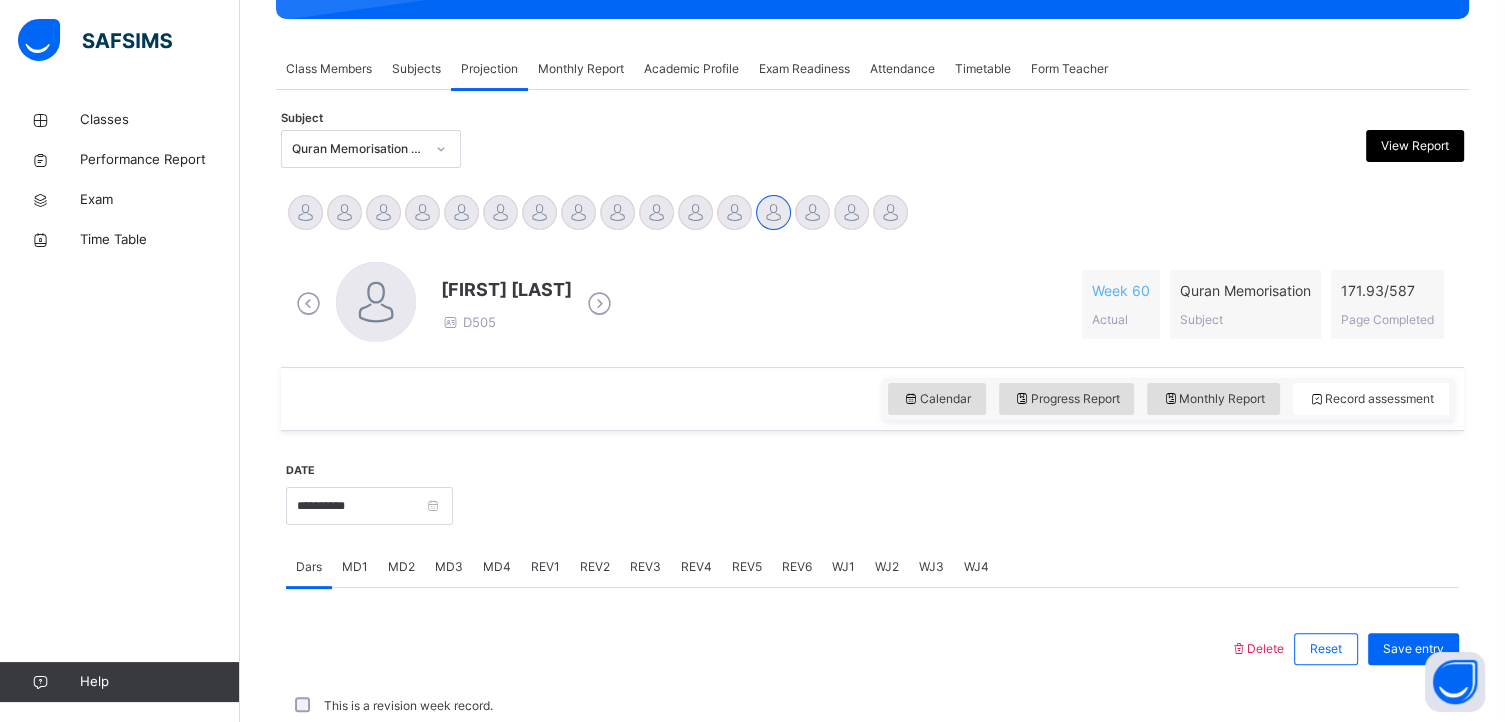 scroll, scrollTop: 780, scrollLeft: 0, axis: vertical 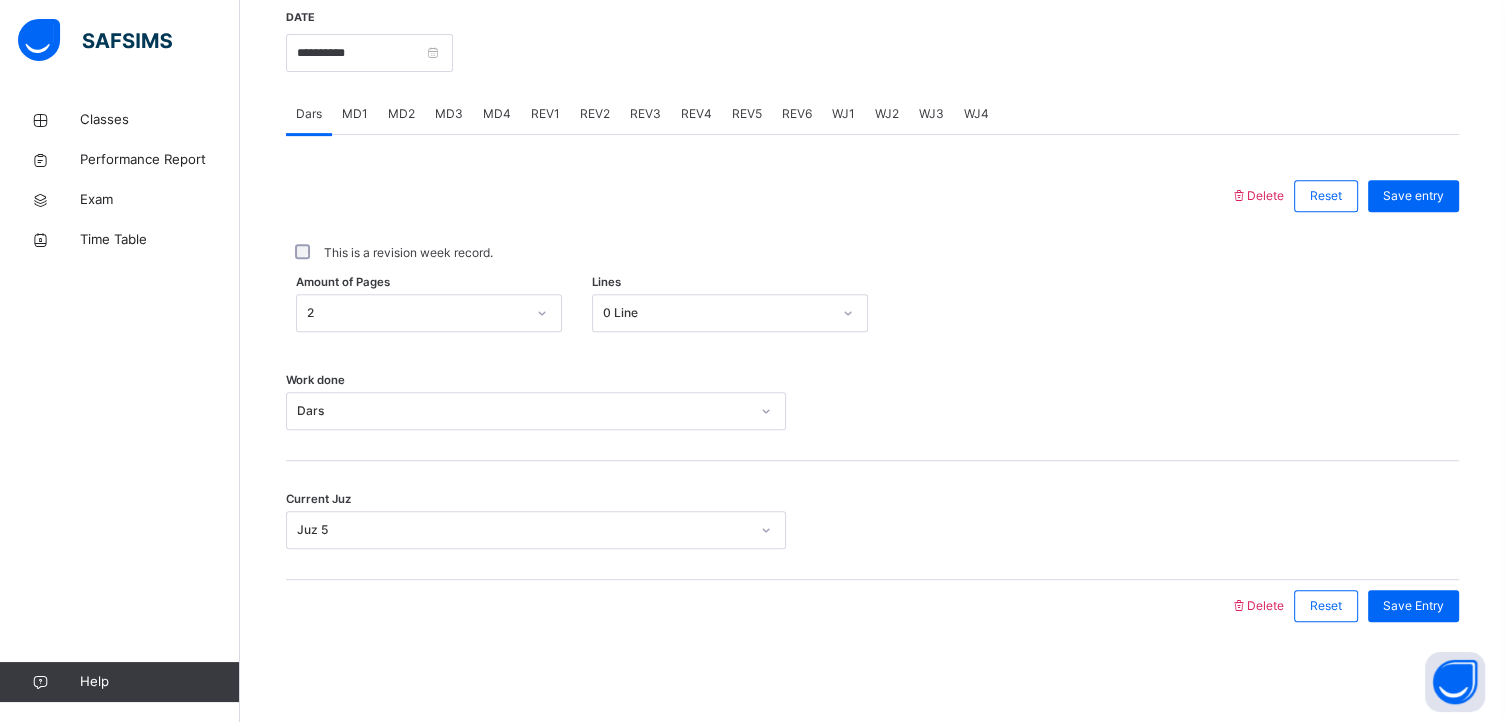click on "MD2" at bounding box center (401, 114) 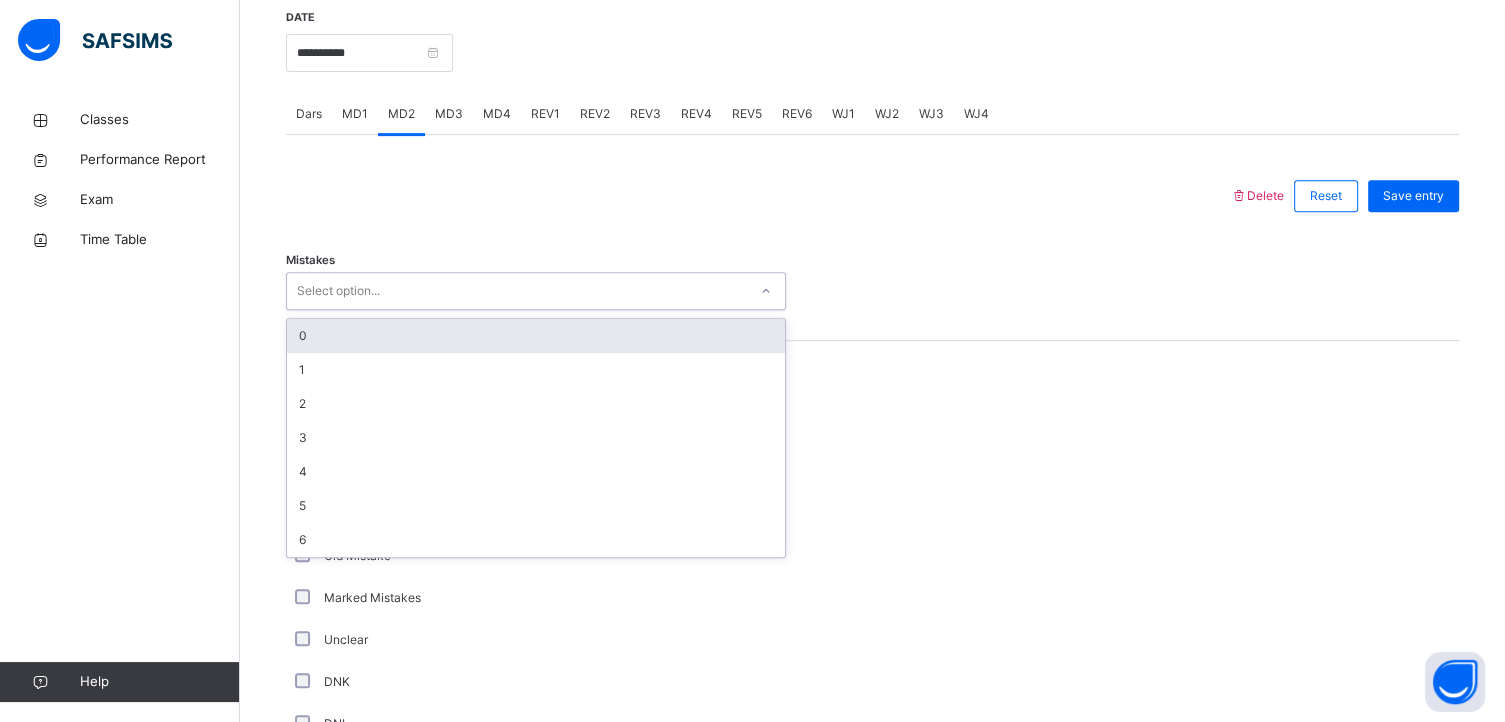 click on "Select option..." at bounding box center (338, 291) 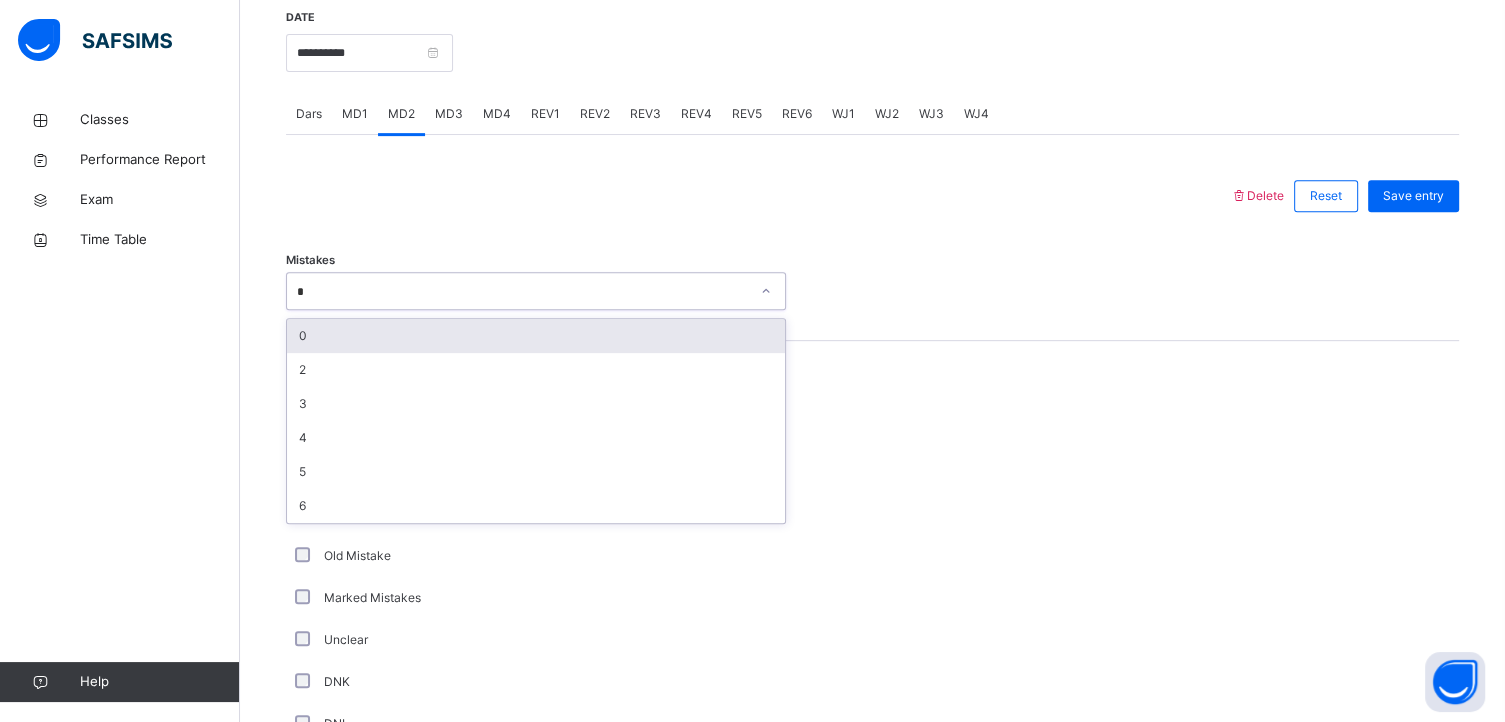 type 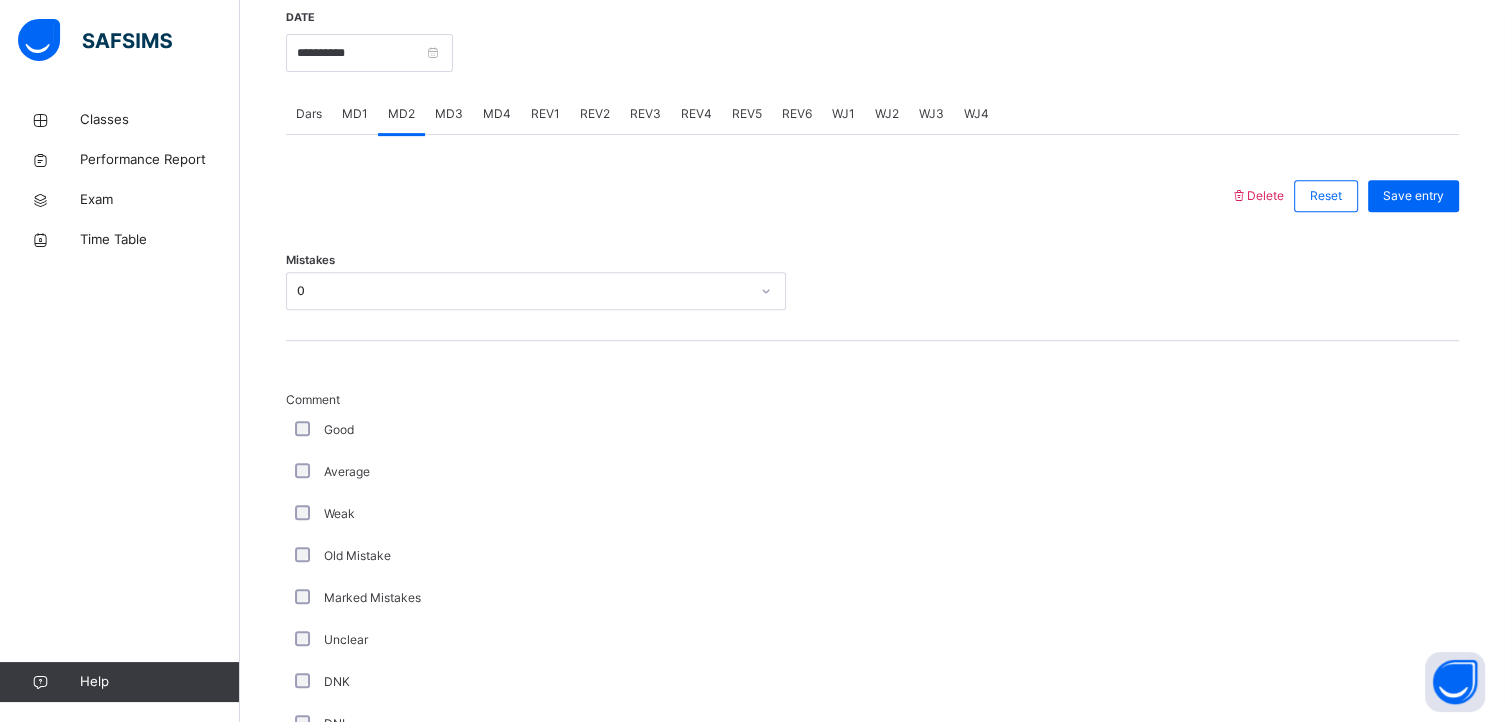 click on "Good" at bounding box center (536, 430) 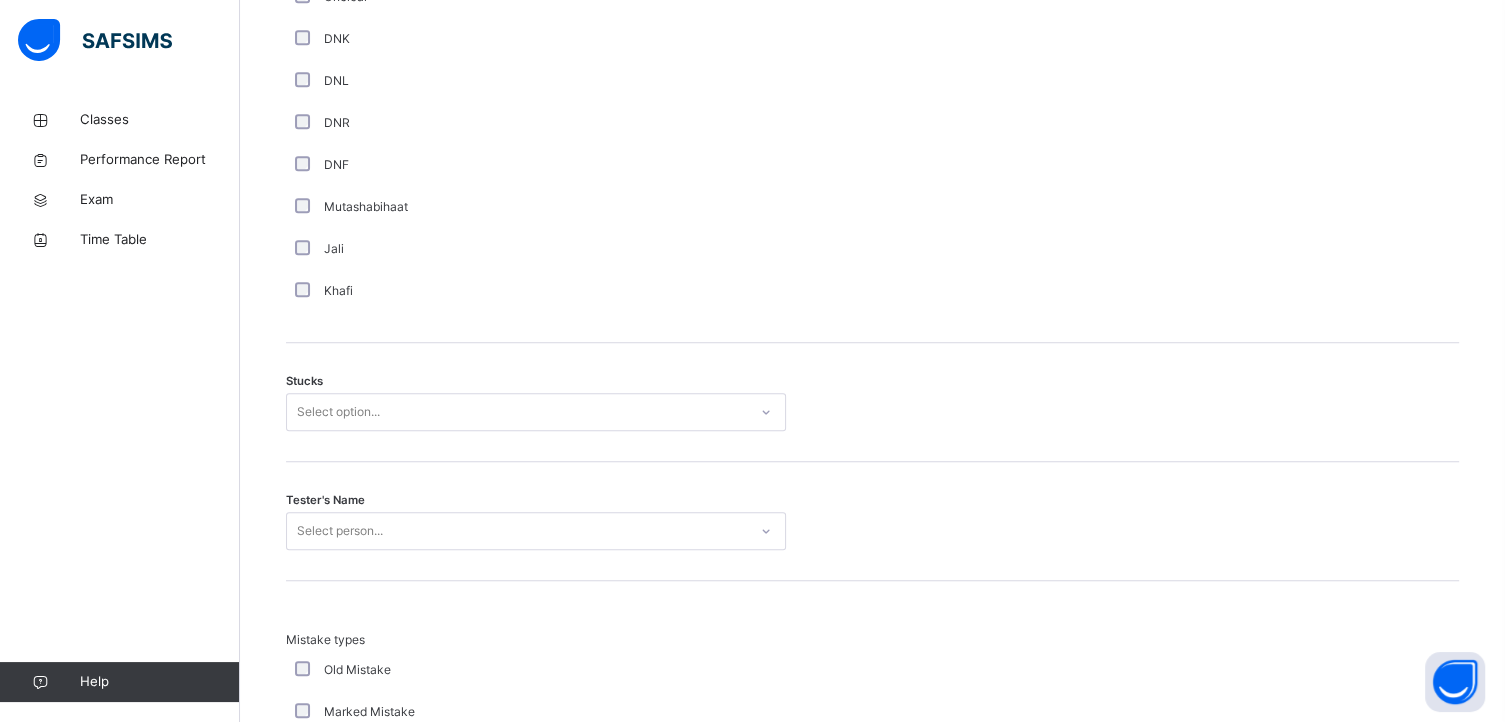 scroll, scrollTop: 1426, scrollLeft: 0, axis: vertical 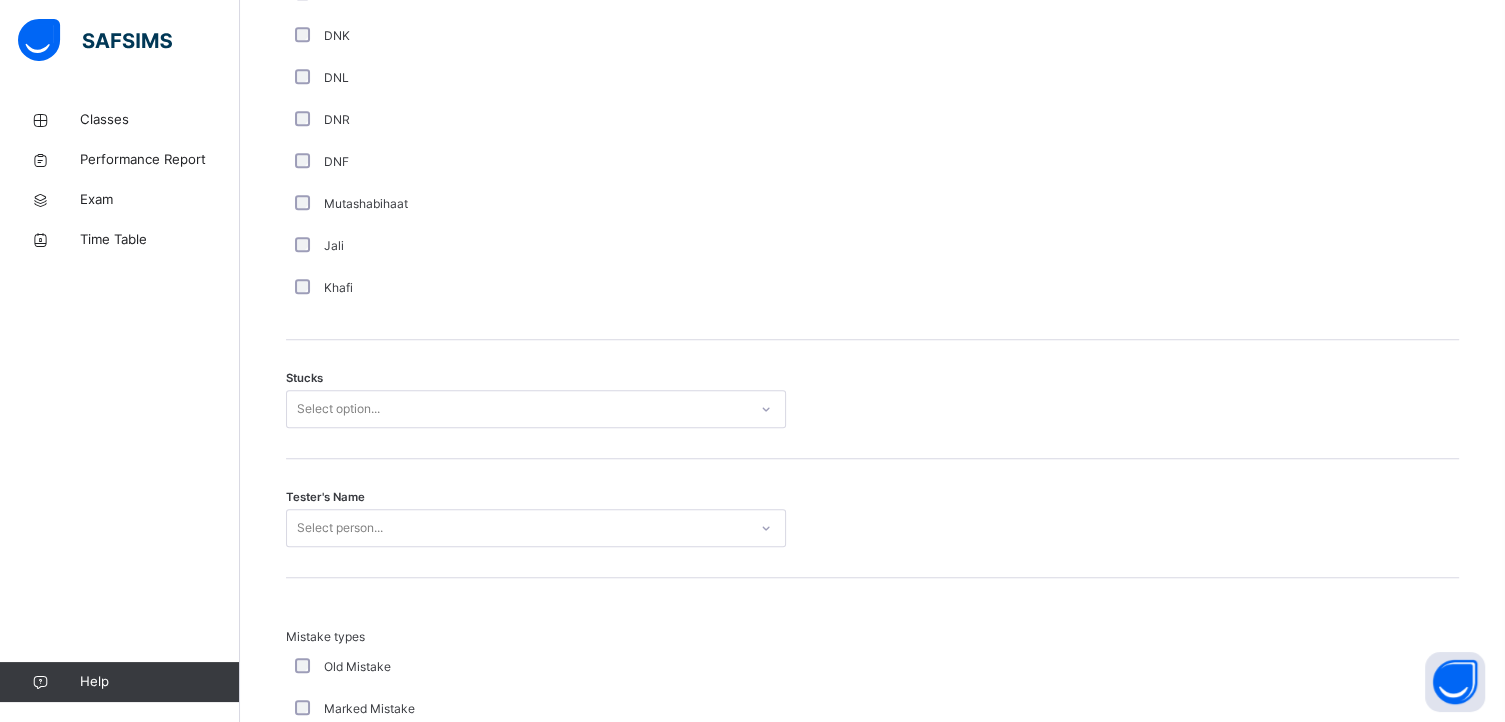 click on "Select option..." at bounding box center (338, 409) 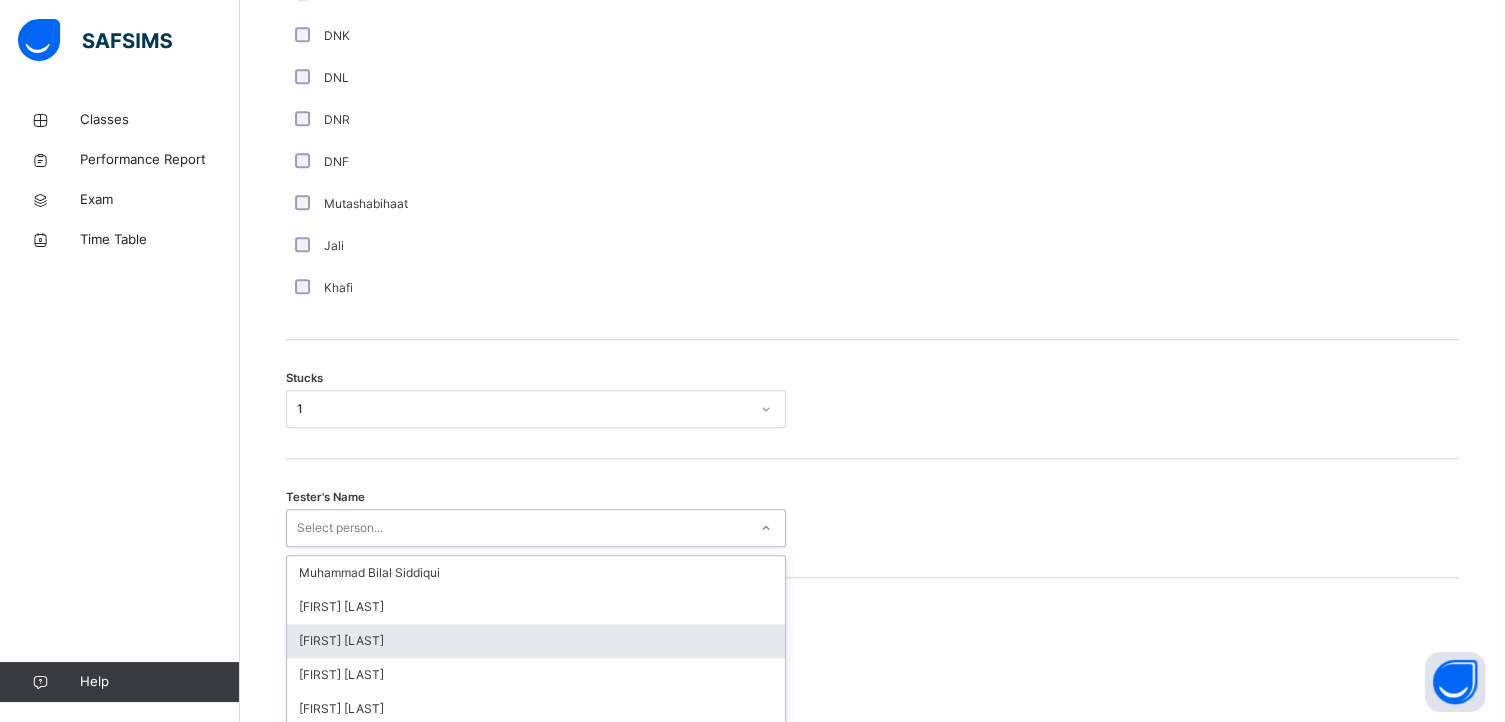 scroll, scrollTop: 1568, scrollLeft: 0, axis: vertical 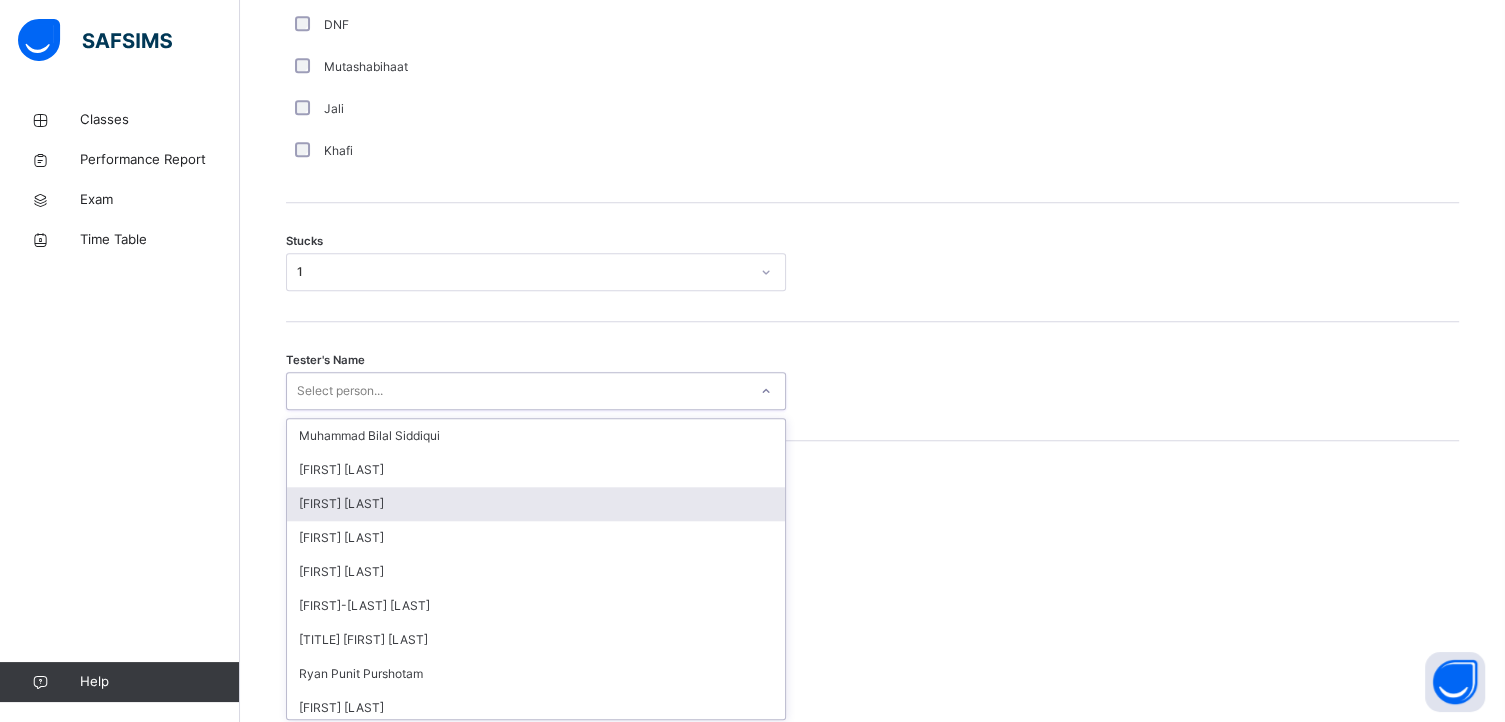 click on "option Muhammad  Hashim focused, 3 of 86. 86 results available. Use Up and Down to choose options, press Enter to select the currently focused option, press Escape to exit the menu, press Tab to select the option and exit the menu. Select person... Muhammad Bilal  Siddiqui Sayed  Ahmed Muhammad  Hashim Imran  Topcagic Muhammed  Raqeeb Fazel-Mujeeb  Musaddiq Abdul Rahman  Ashna Ryan Punit  Purshotam Afif  Sannang Ahmed  Selami Wajid  Sadath Haris  Akram Ammar  Osman Yusuf  Aydin Mohamed Zayan  Mohamed Faiq Amaan  Mir Mohammad Hanzalah  Siddiqui Abdul Saboor Ahmed  Siddqui Musab  Sheikh Ibrahim  Yusuf Muhammad  Waiz IMAZ AHMED  MALIK Abdul Raheem  Durani Mohammad  Khan Mohammed Zufar  Khan MAISARA  RUHANA Abubakr Adem  Ali Bilal  Ahmed Aminah  Cruse Hamza  Khan Mohammed   Abdullah Zeydaan  Osman Ahamed Mubarak  Asmi Muhammad Ibraahiim  Abdullahi Saifudeen  Rashwan Idris  Boquizada Mahmood  Quorane Muhammad  Shaikh Ali  Adan Abdul Ghani  Nabulsi Raaidh  Rushan Zekry  Johan Saifullah   Lwin Myo Ifte  Sha" at bounding box center [536, 391] 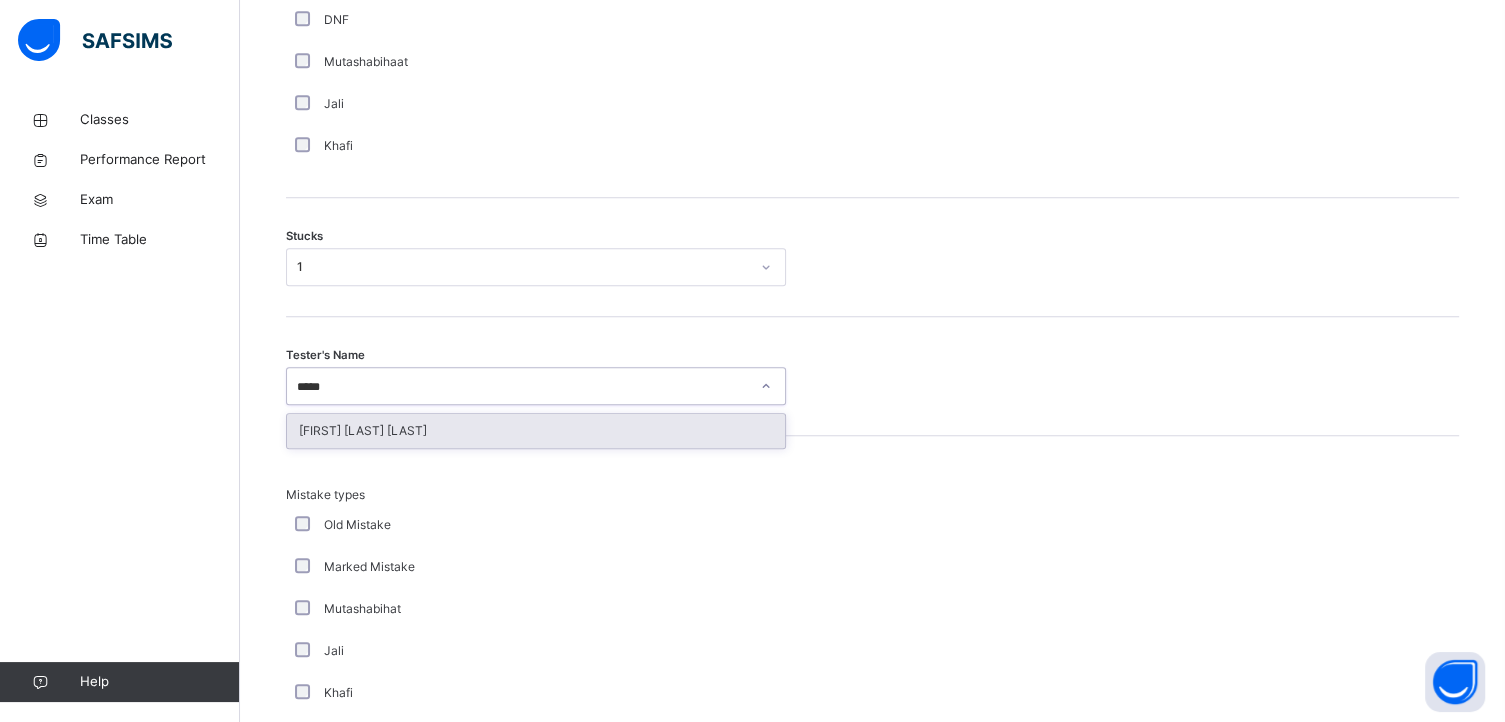 type on "***" 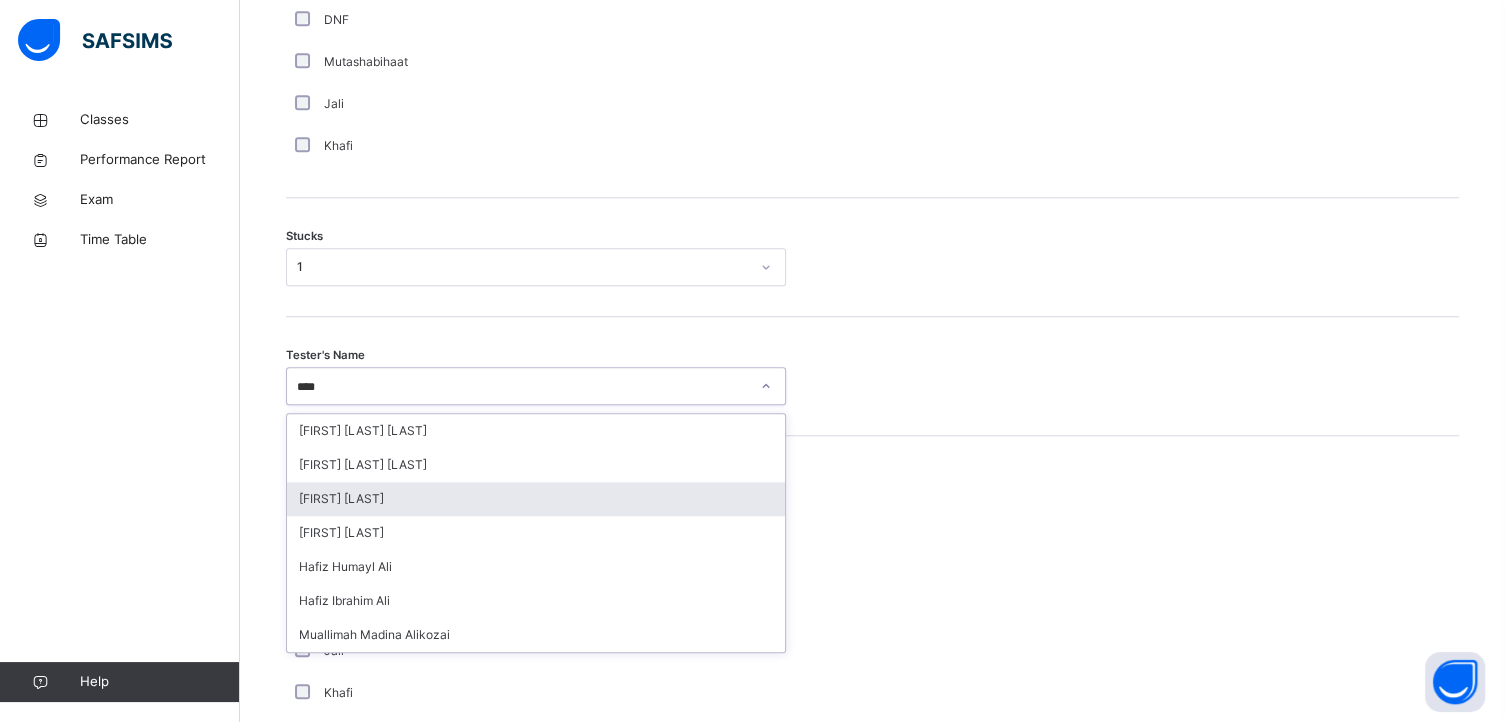 click on "[FIRST]  [LAST]" at bounding box center (536, 499) 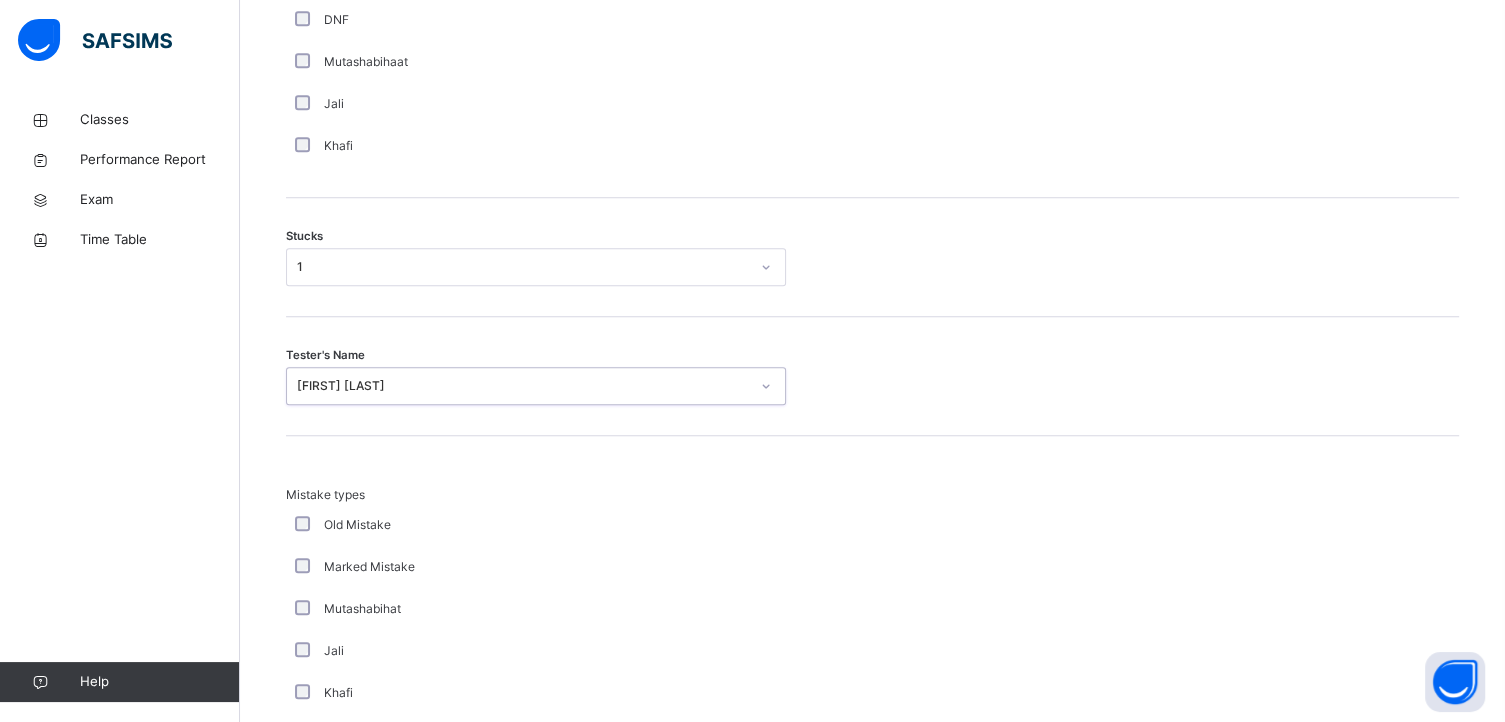 click on "[FIRST]  [LAST]" at bounding box center [523, 386] 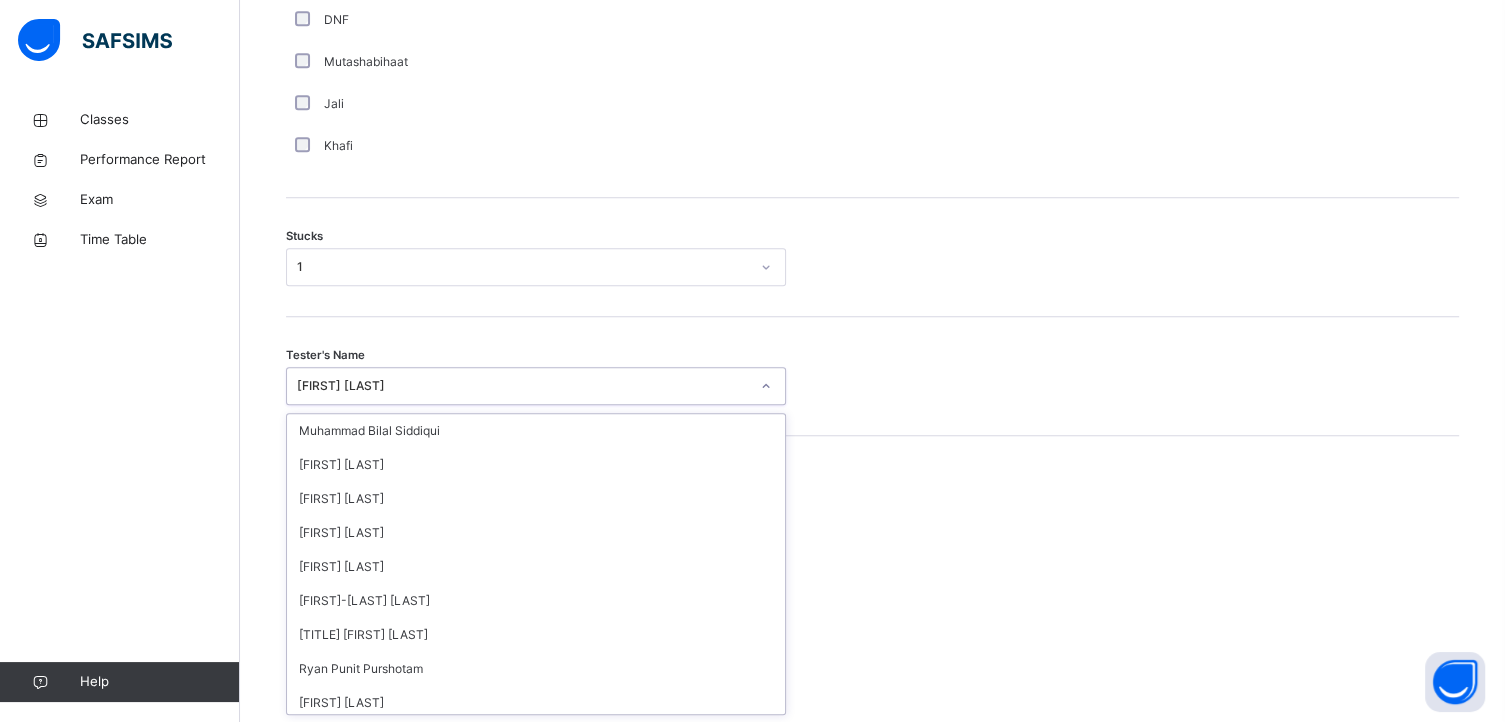 scroll, scrollTop: 1037, scrollLeft: 0, axis: vertical 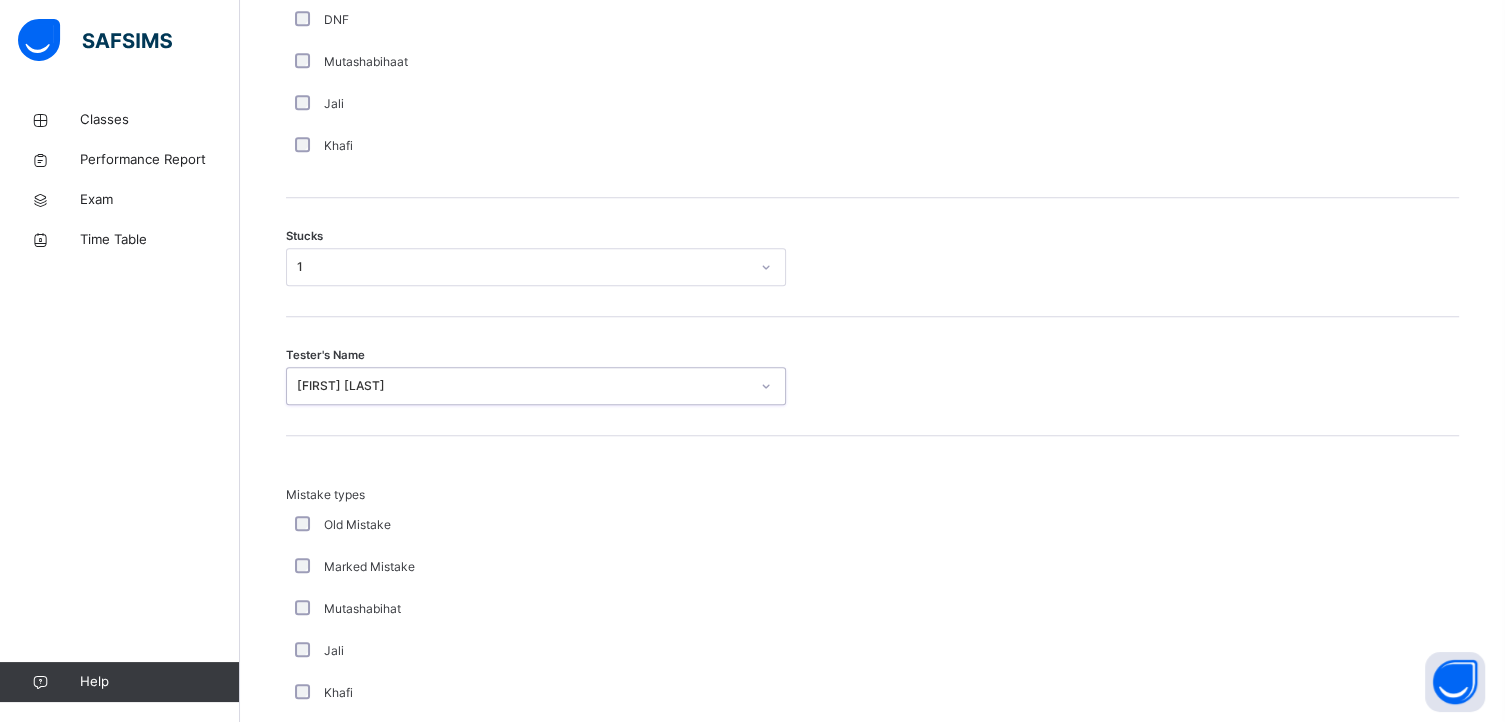 click on "[FIRST]  [LAST]" at bounding box center [523, 386] 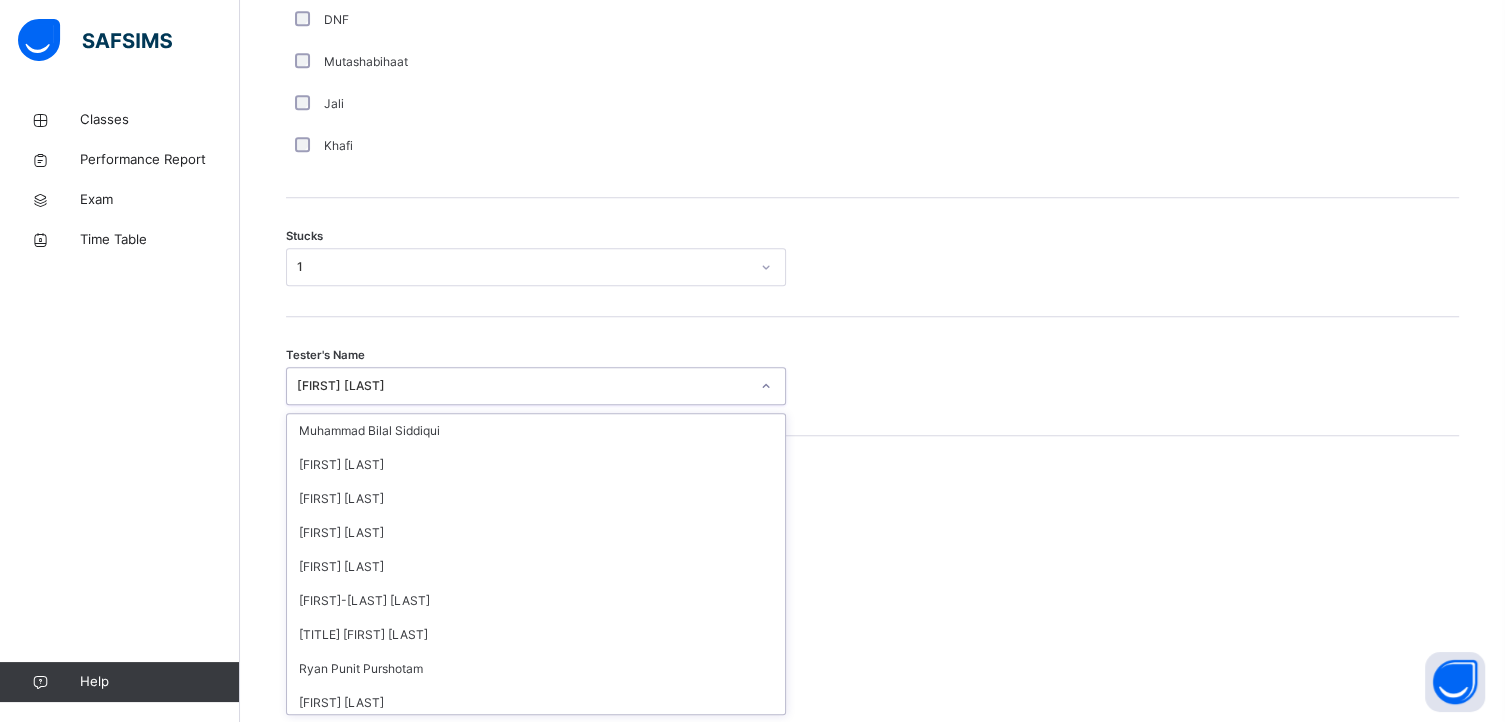scroll, scrollTop: 1037, scrollLeft: 0, axis: vertical 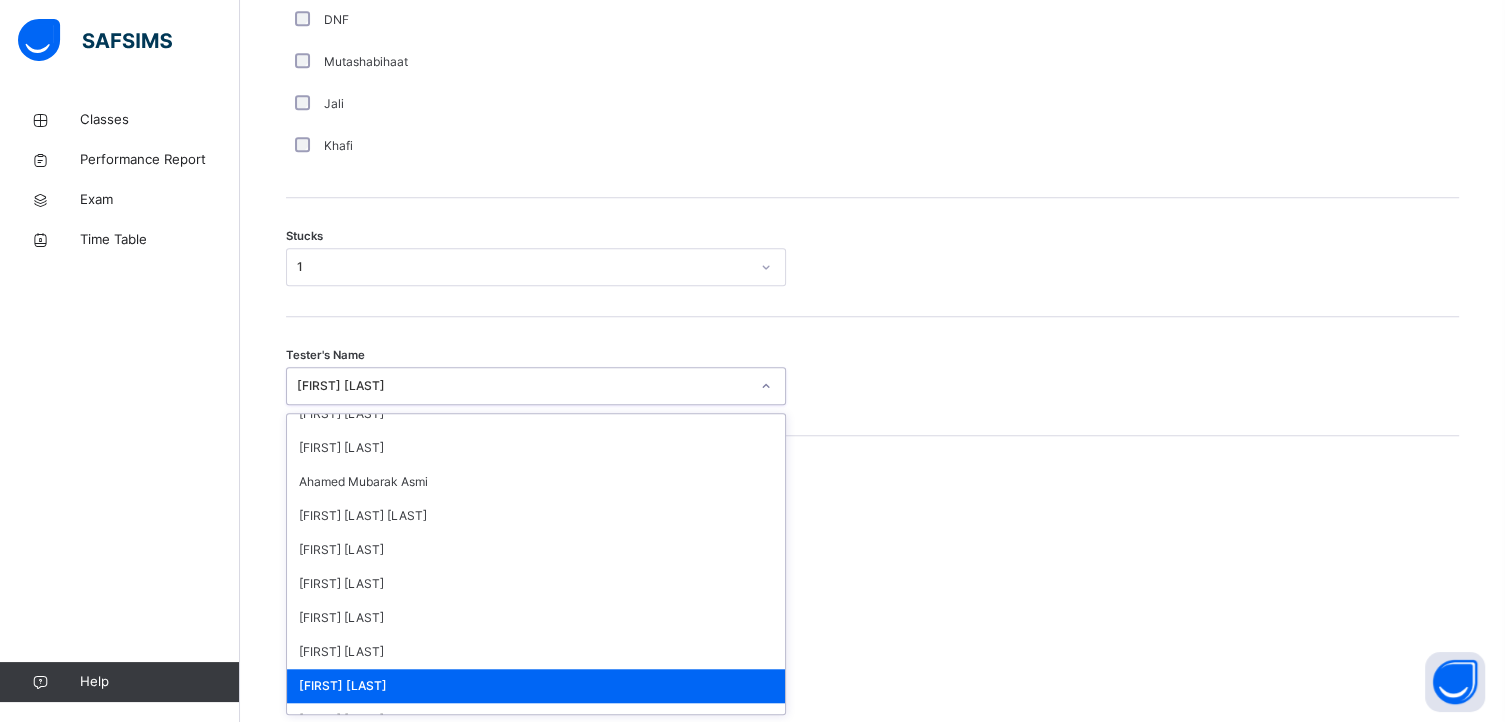 click on "[FIRST]  [LAST]" at bounding box center (523, 386) 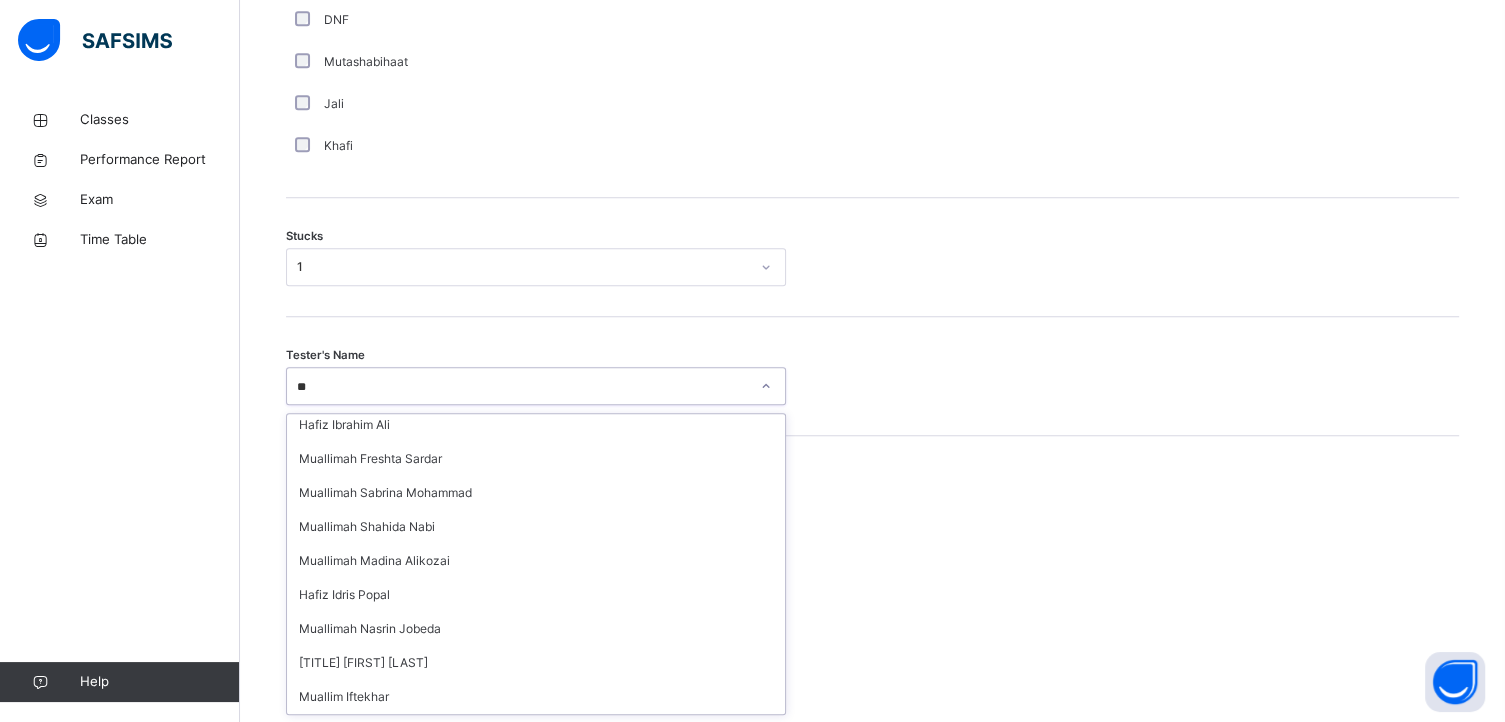 scroll, scrollTop: 0, scrollLeft: 0, axis: both 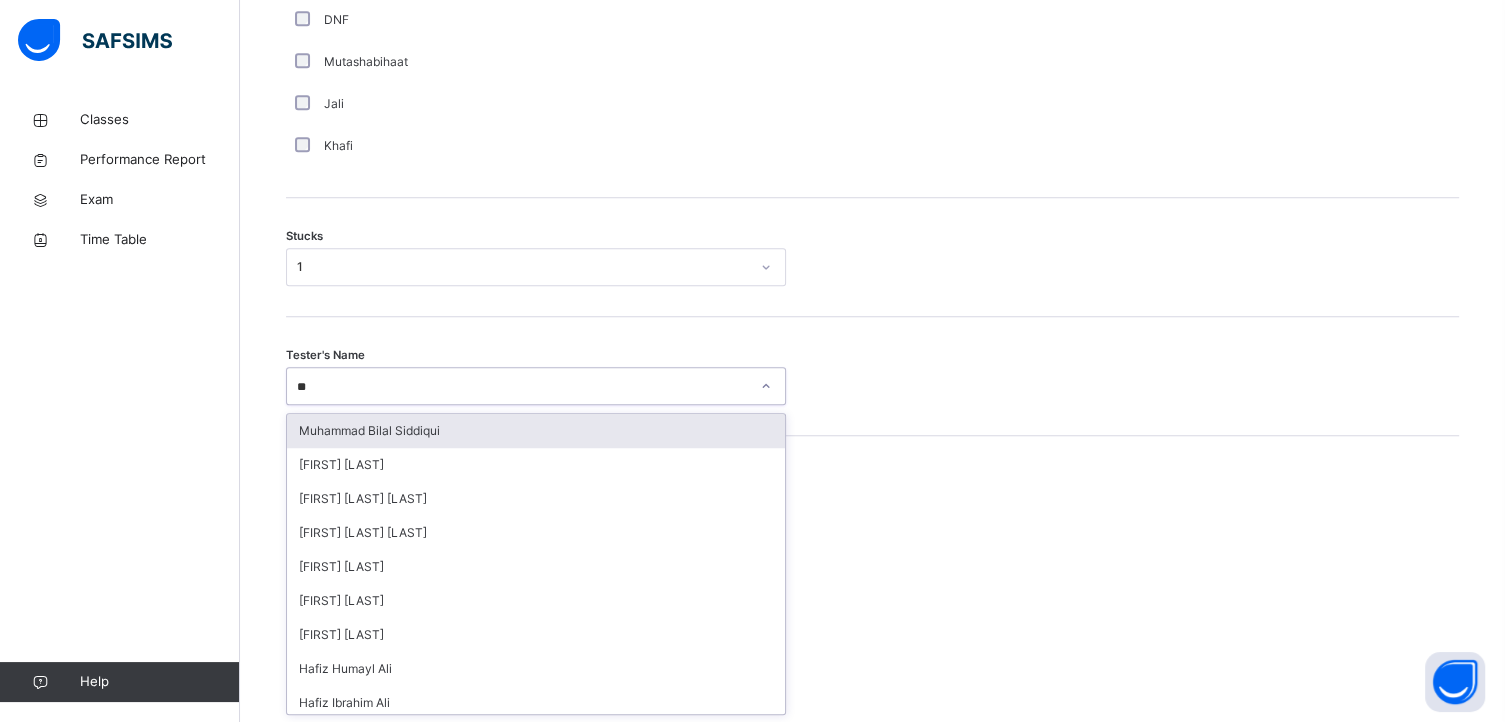 type on "***" 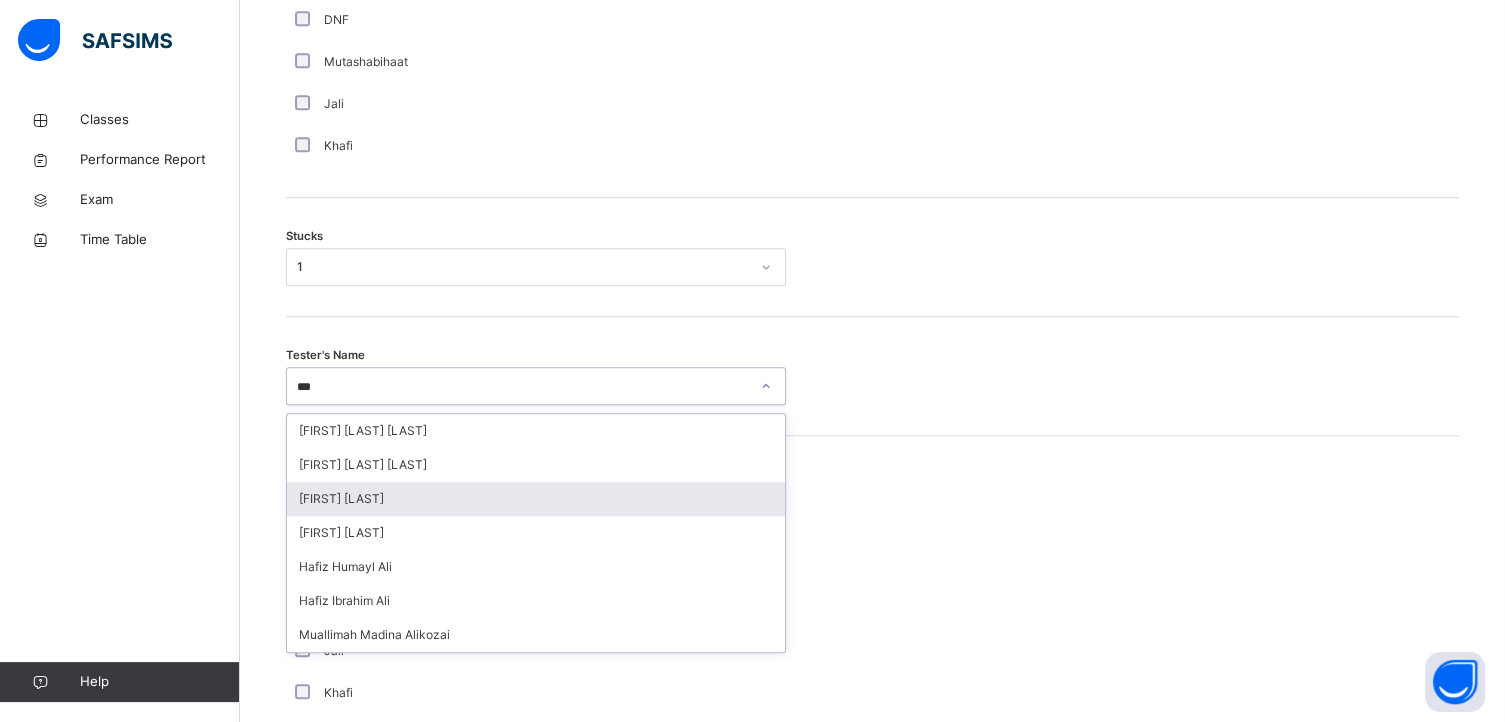 click on "[FIRST]  [LAST]" at bounding box center (536, 499) 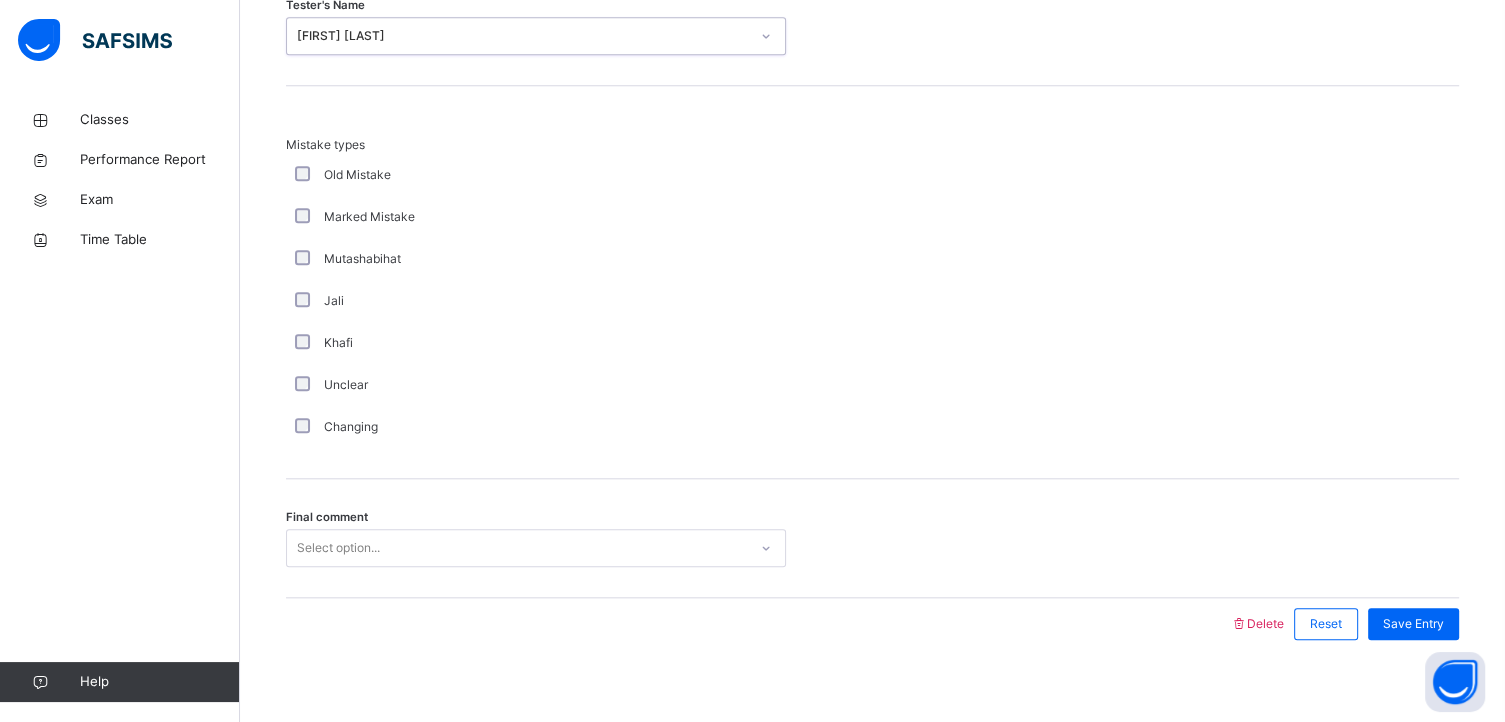 scroll, scrollTop: 1935, scrollLeft: 0, axis: vertical 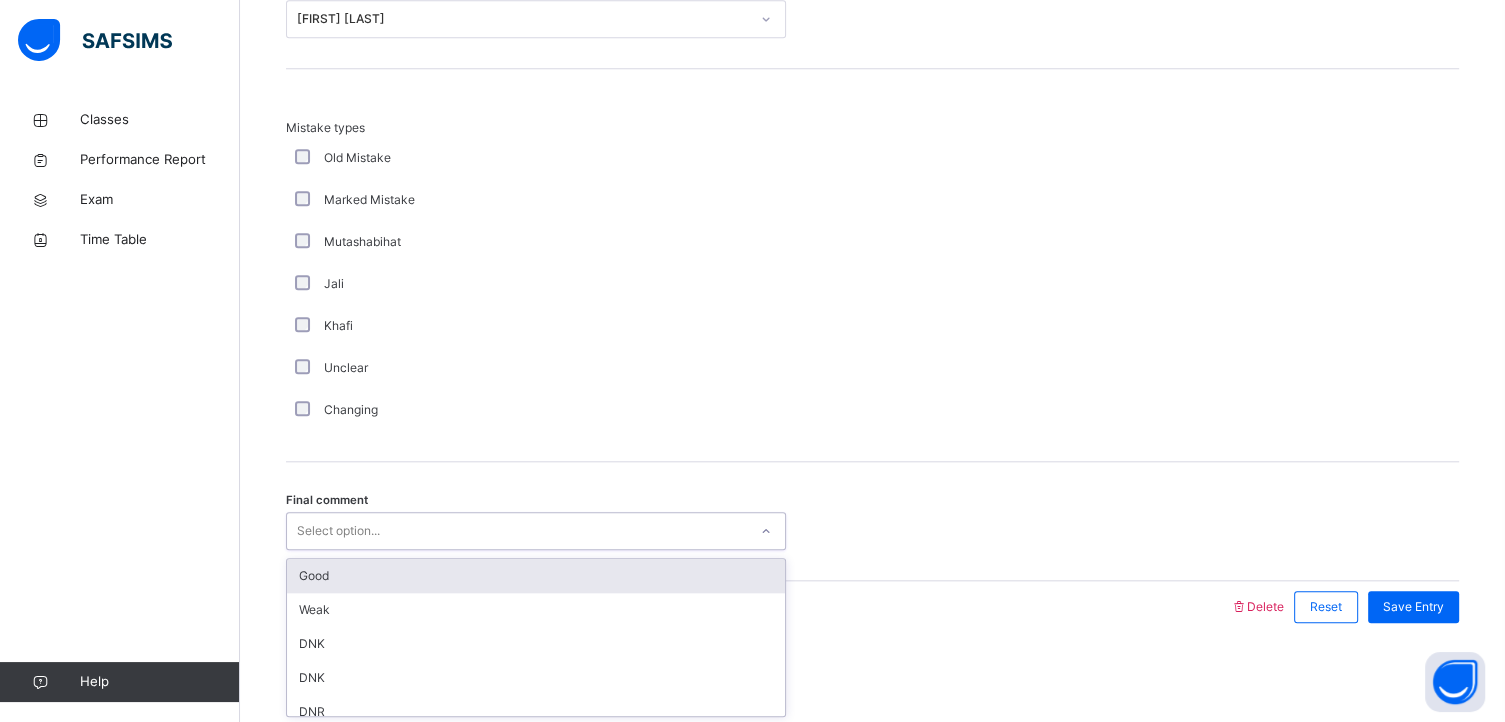 click on "Select option..." at bounding box center [536, 531] 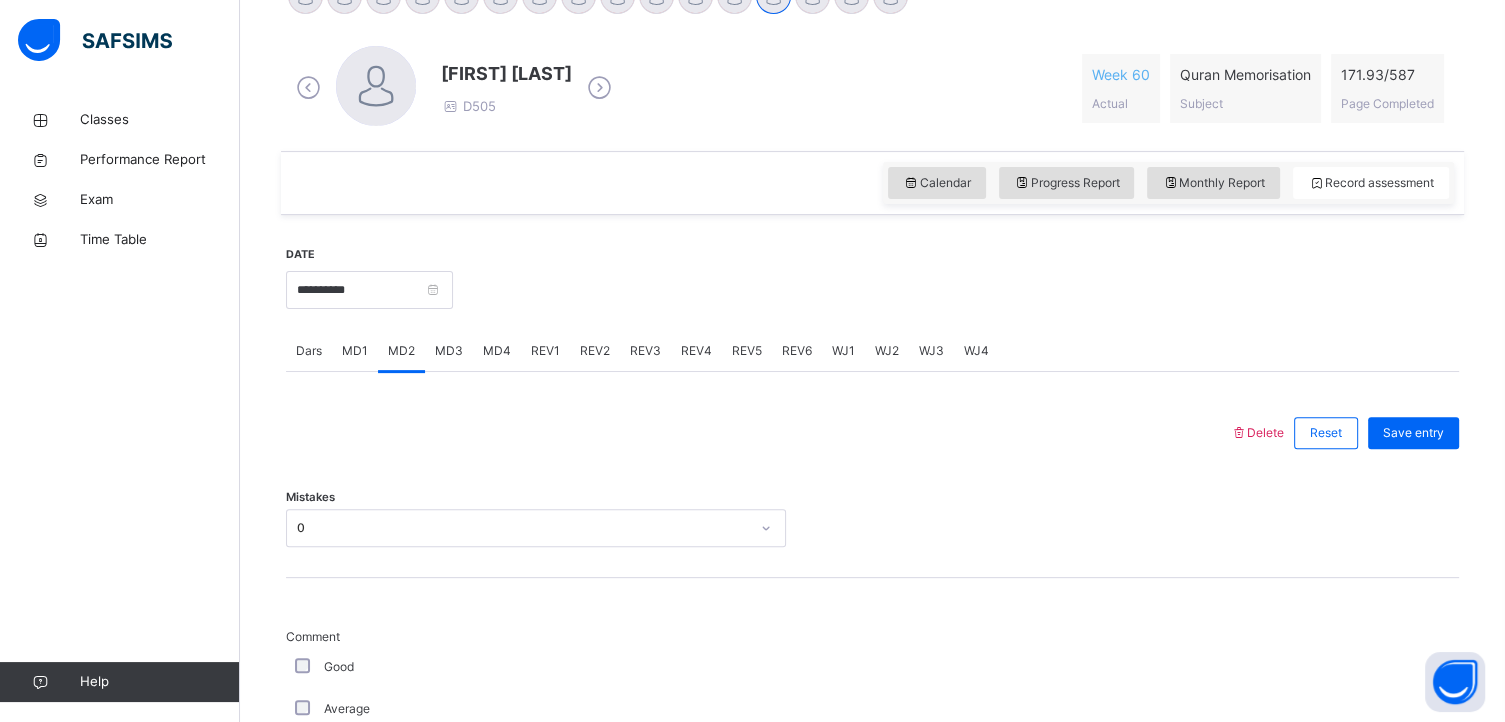 scroll, scrollTop: 542, scrollLeft: 0, axis: vertical 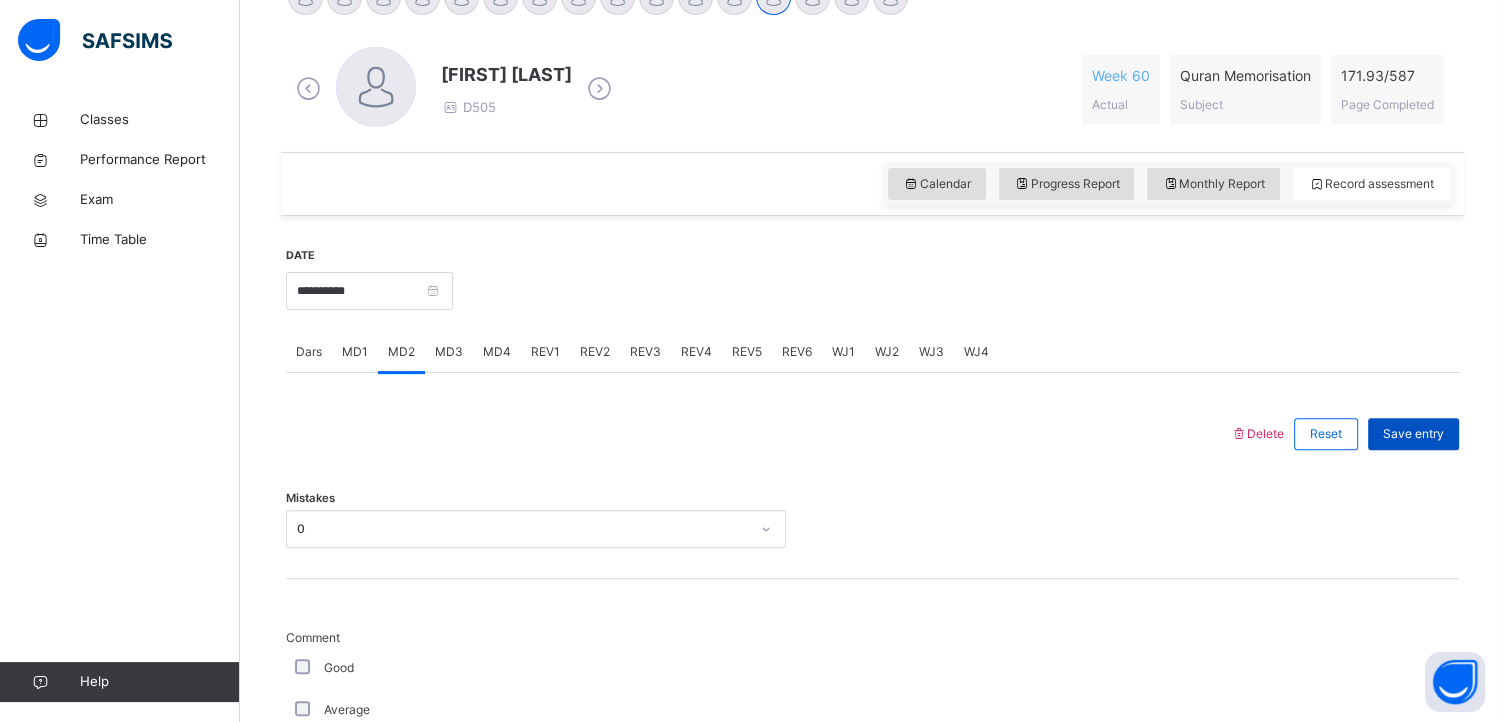 click on "Save entry" at bounding box center (1413, 434) 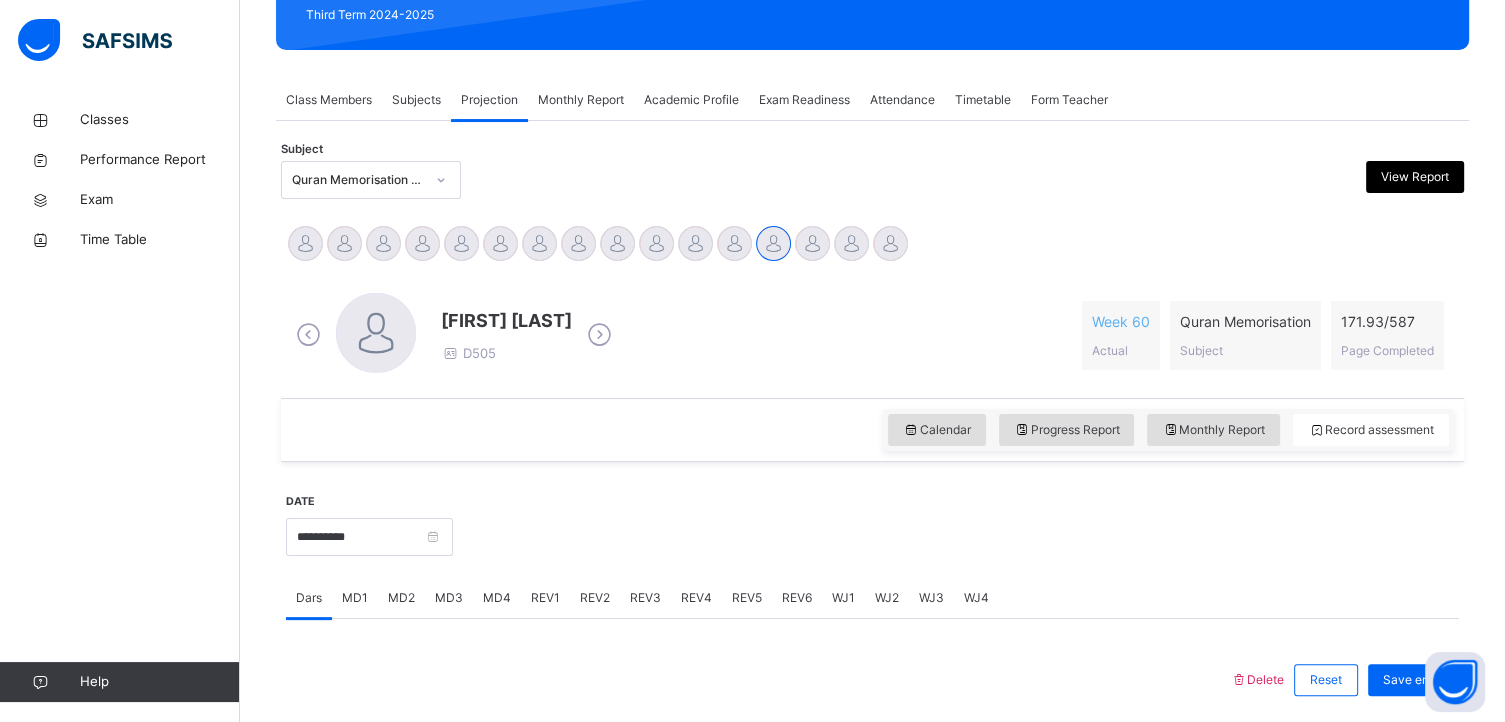 scroll, scrollTop: 291, scrollLeft: 0, axis: vertical 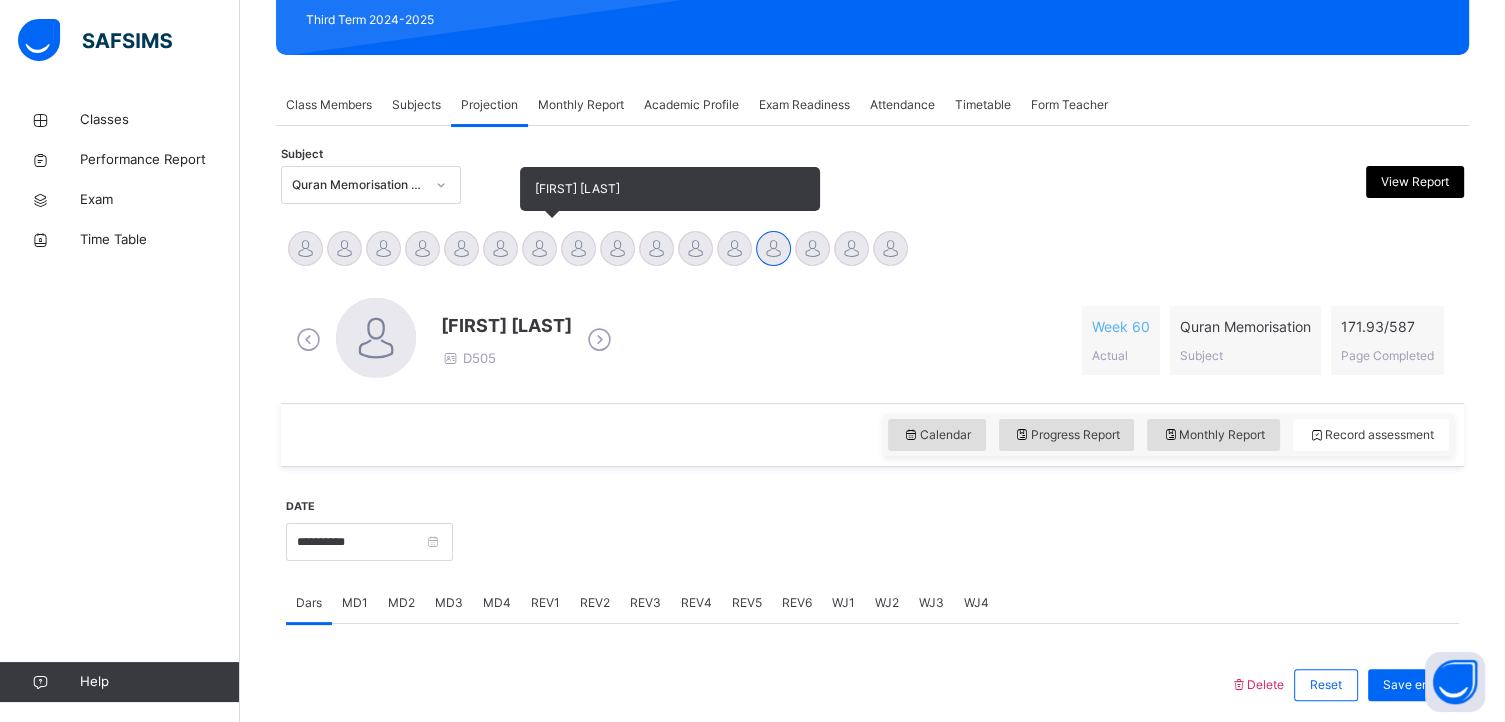 click at bounding box center (539, 248) 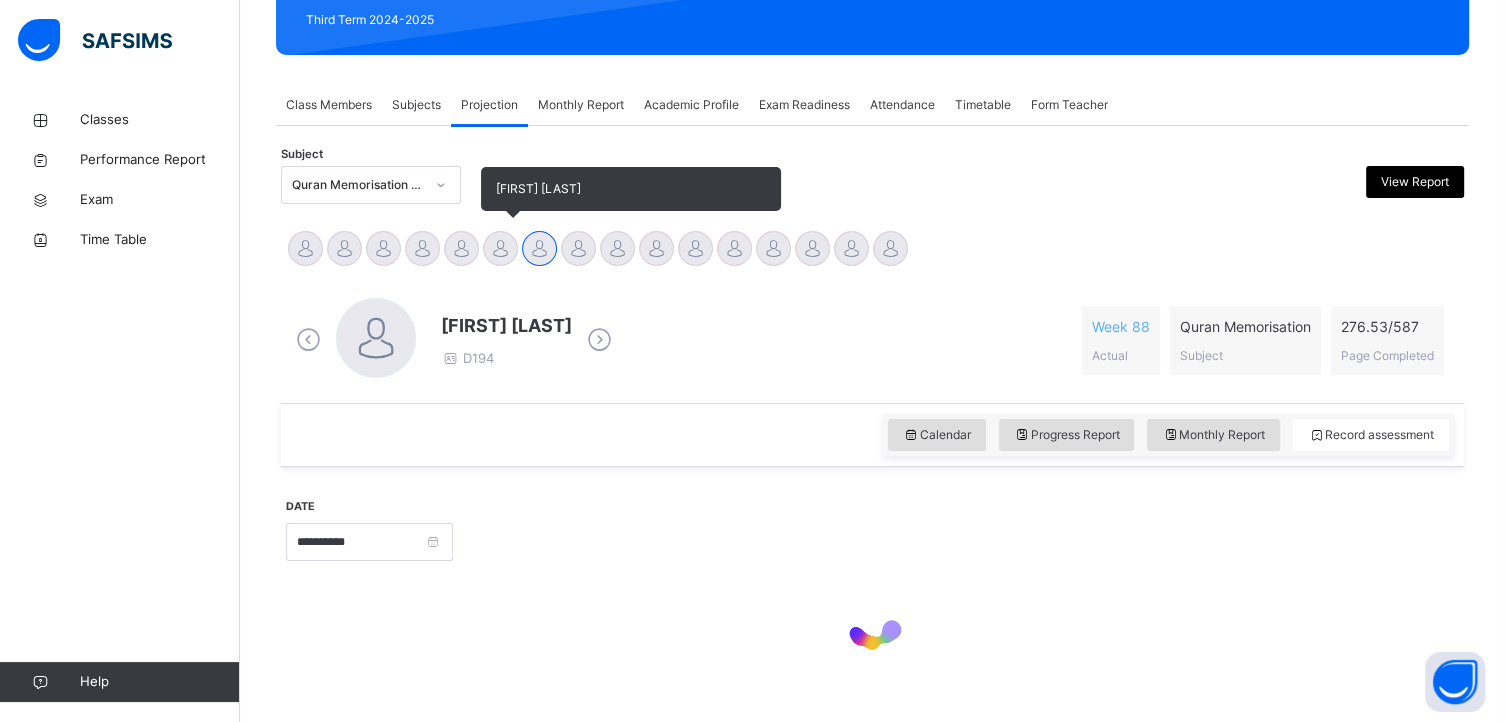 click at bounding box center (500, 248) 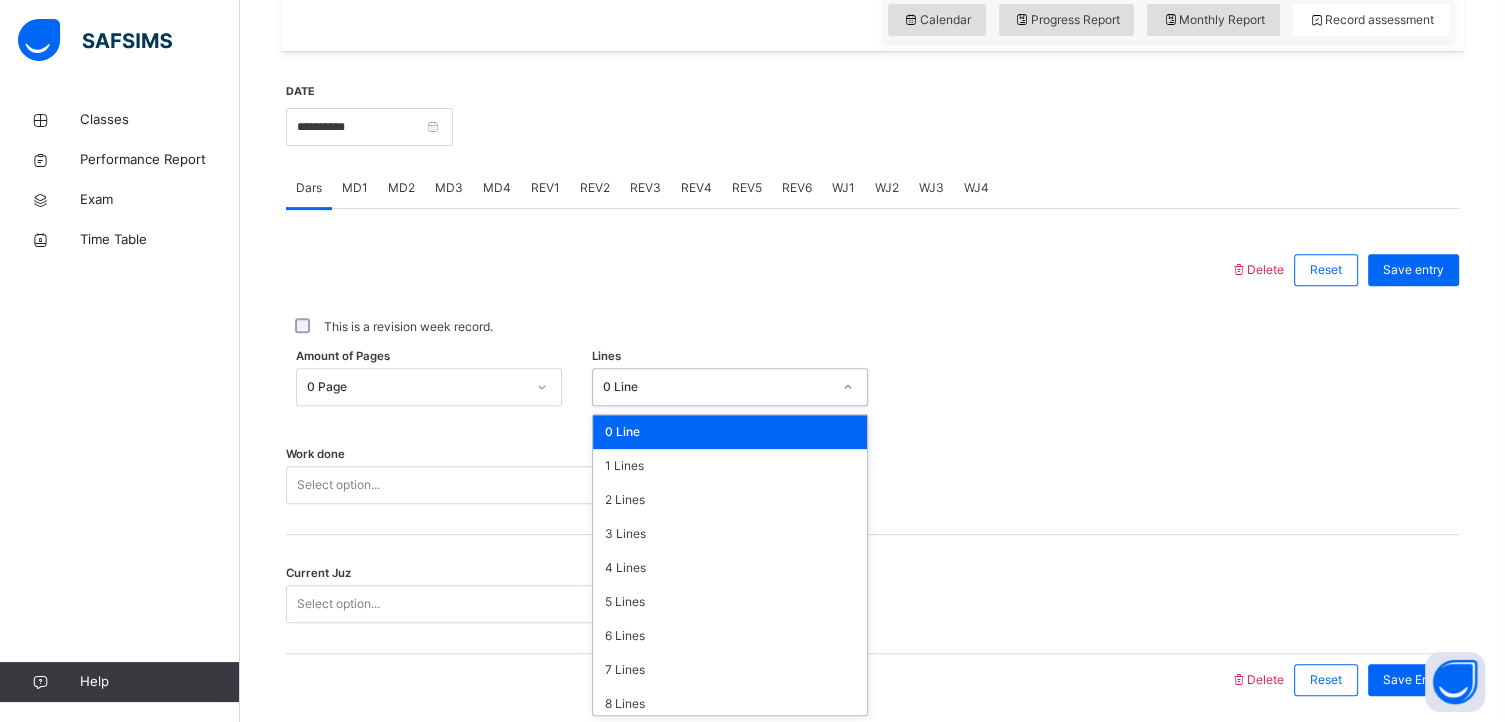 scroll, scrollTop: 707, scrollLeft: 0, axis: vertical 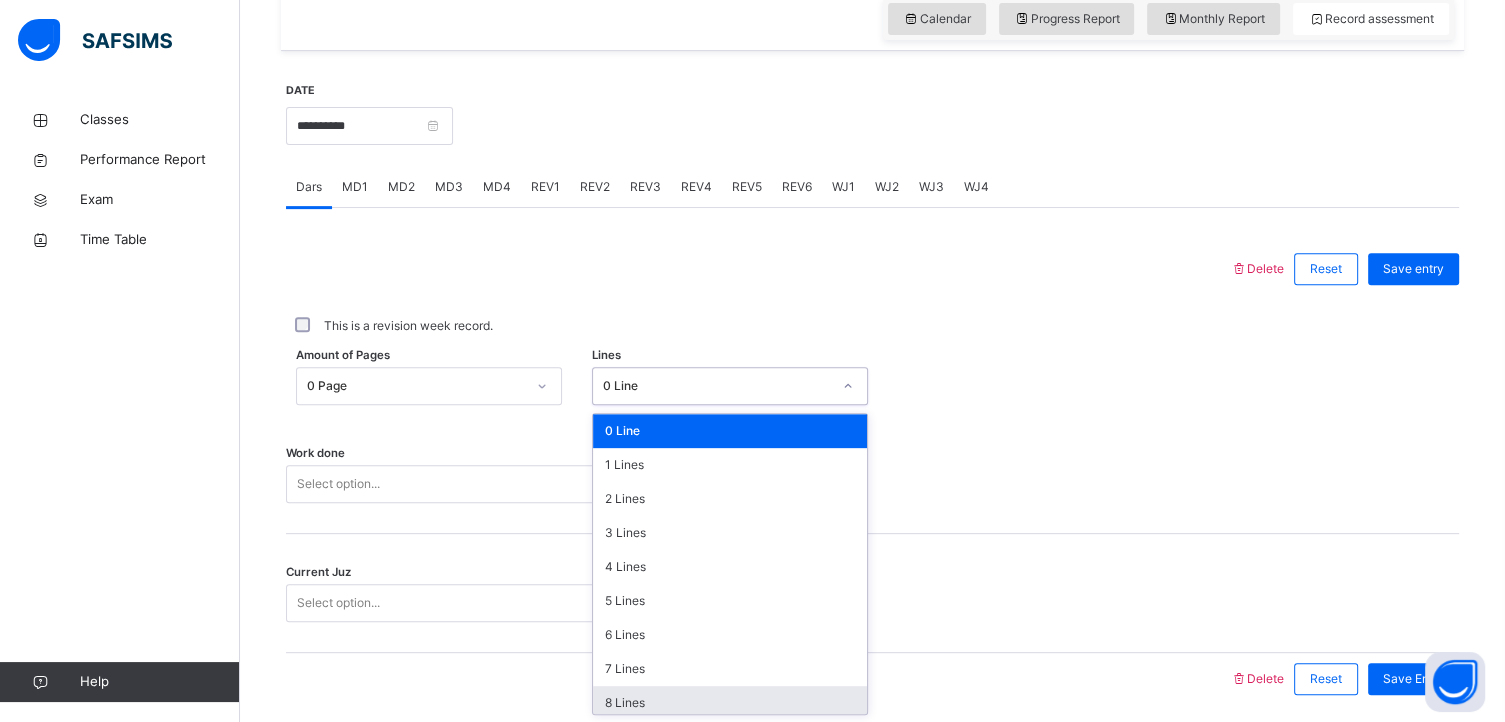 click on "8 Lines" at bounding box center [730, 703] 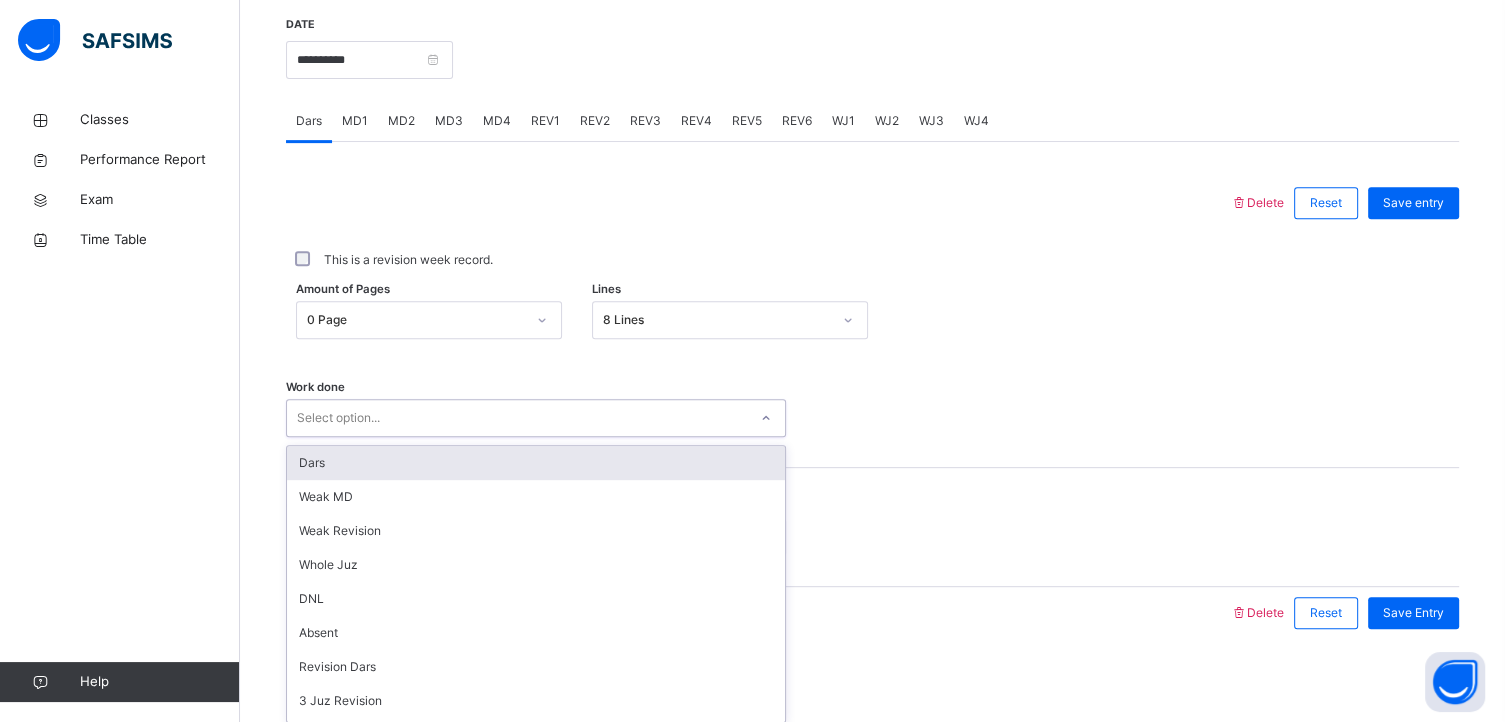 scroll, scrollTop: 780, scrollLeft: 0, axis: vertical 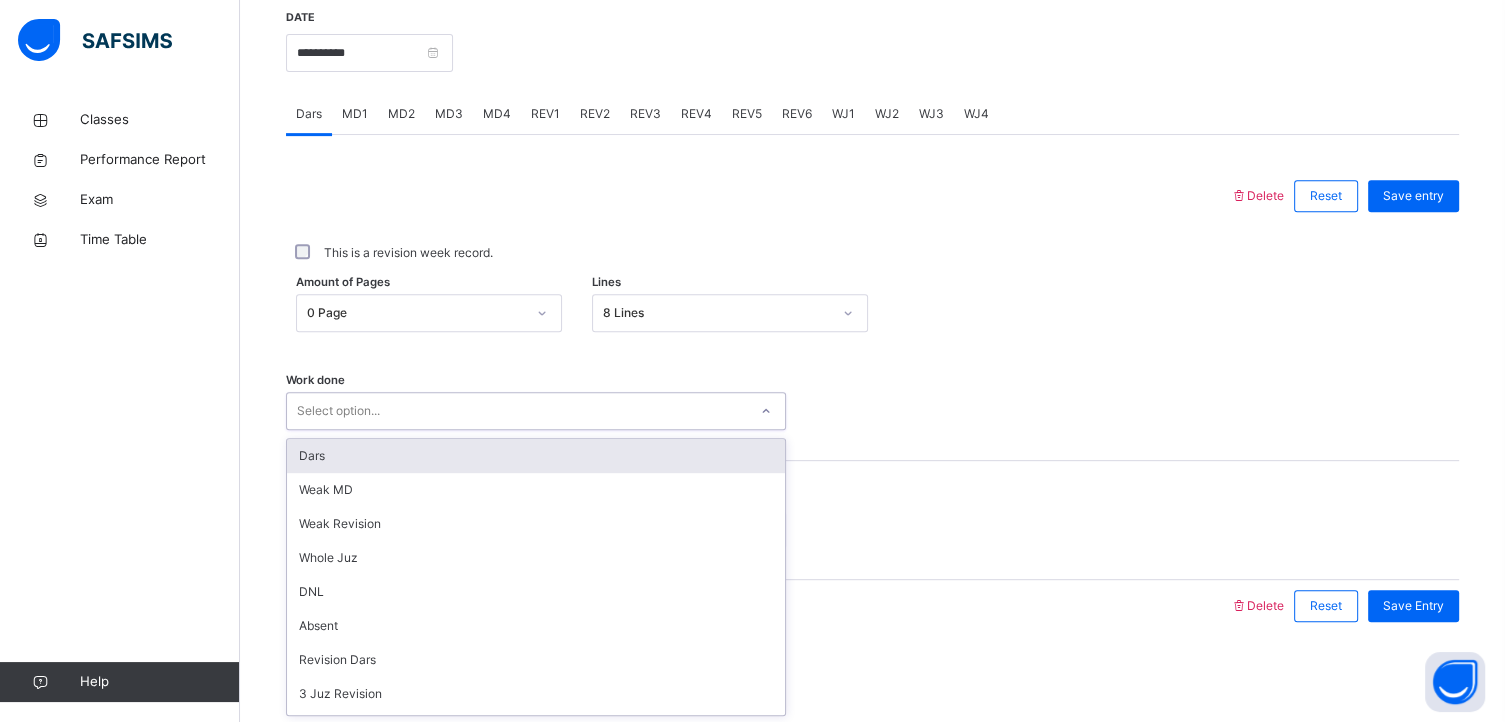 click on "Dars" at bounding box center (536, 456) 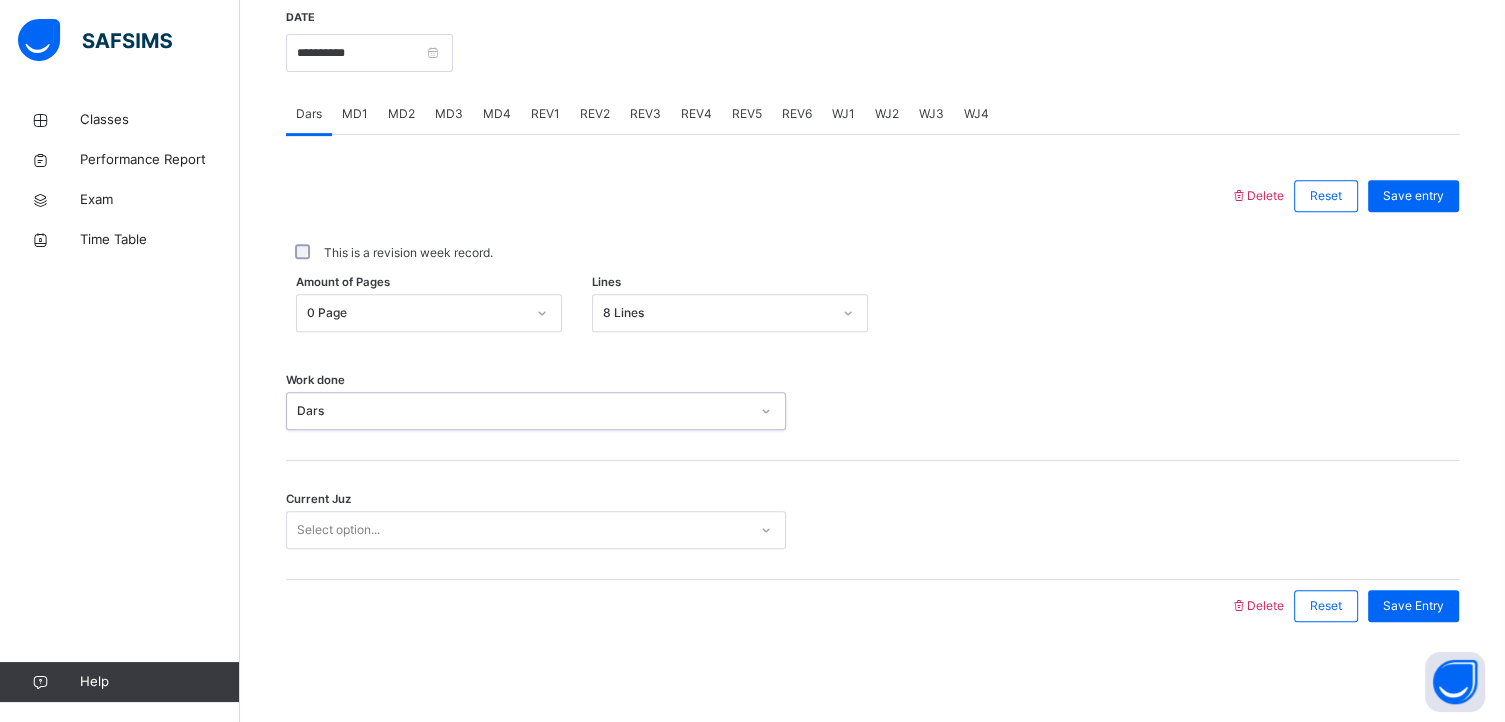 click on "Current Juz Select option..." at bounding box center [872, 520] 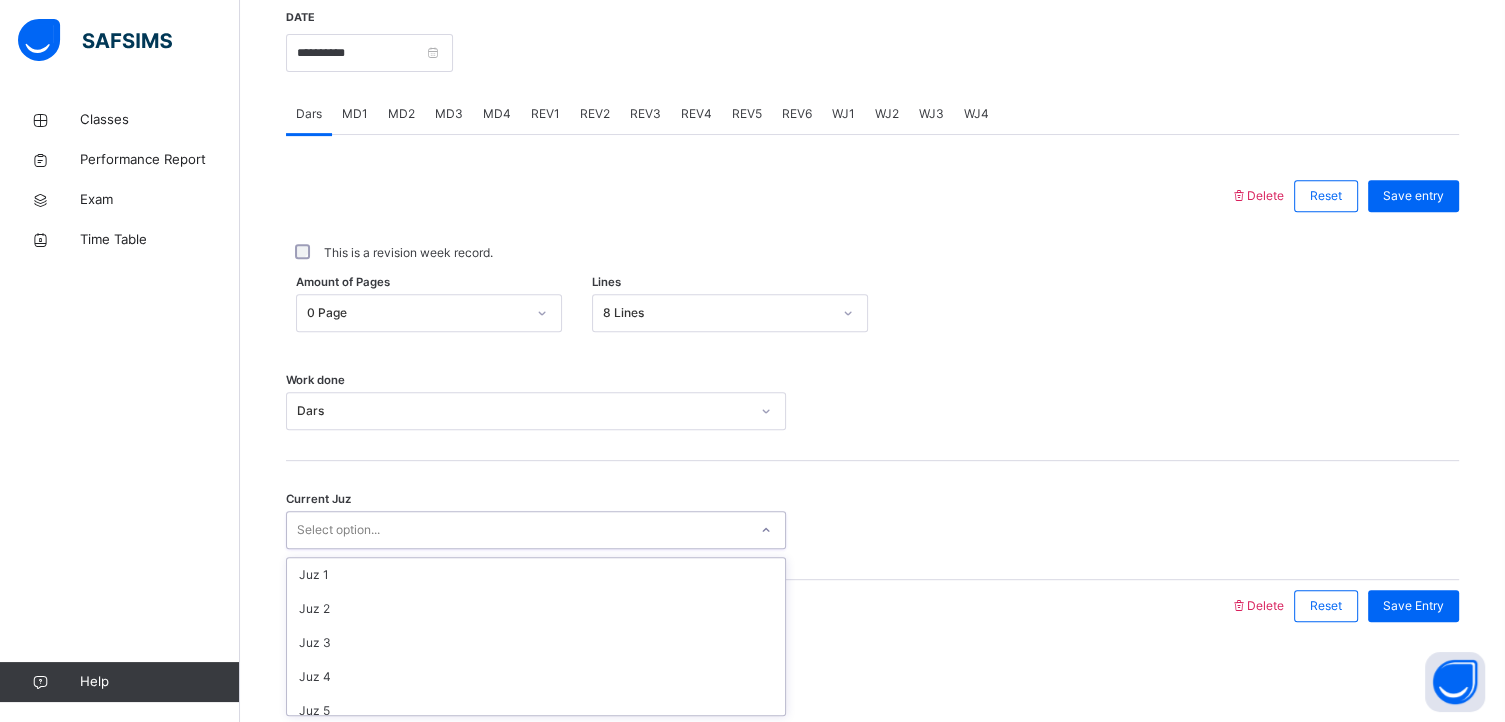 scroll, scrollTop: 863, scrollLeft: 0, axis: vertical 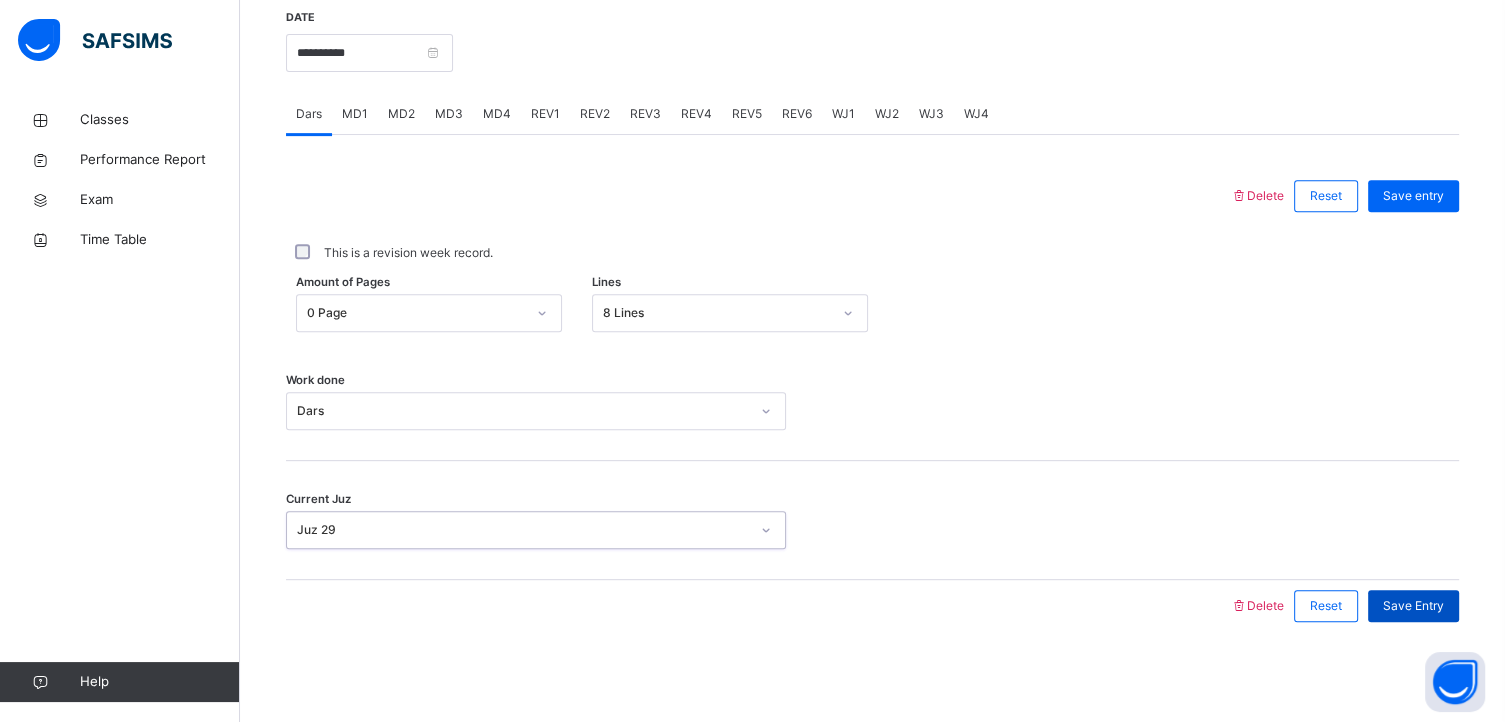 click on "Save Entry" at bounding box center [1413, 606] 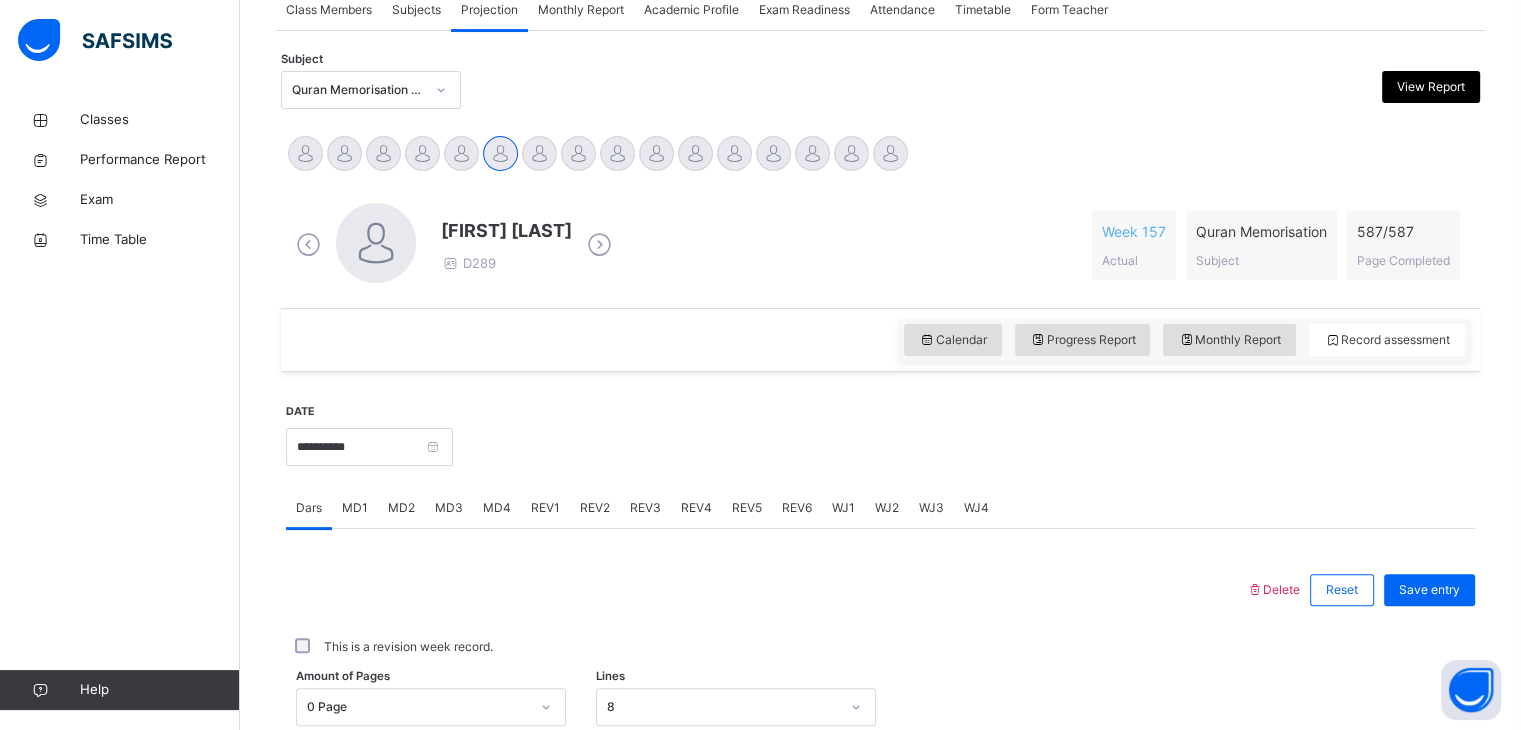 scroll, scrollTop: 384, scrollLeft: 0, axis: vertical 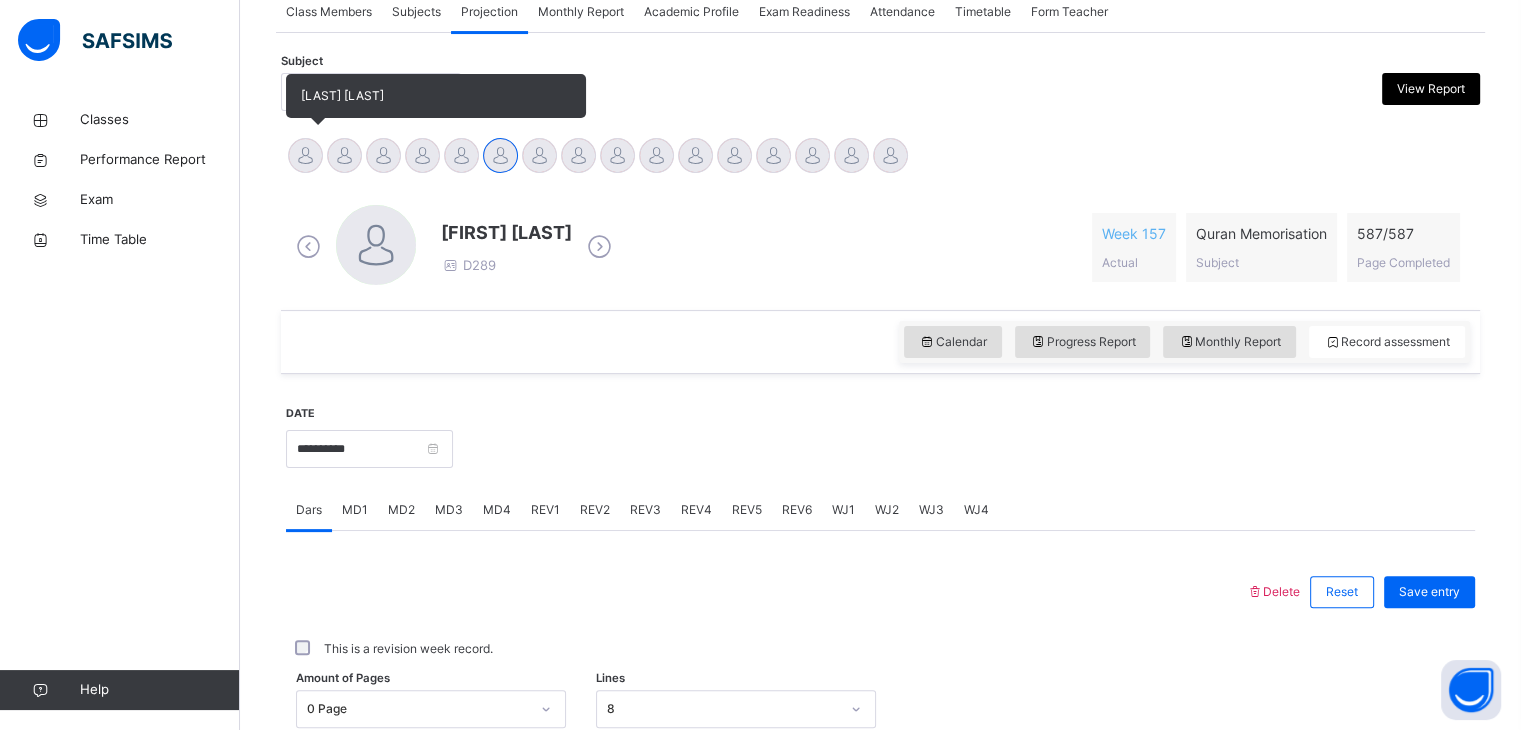 click at bounding box center (305, 155) 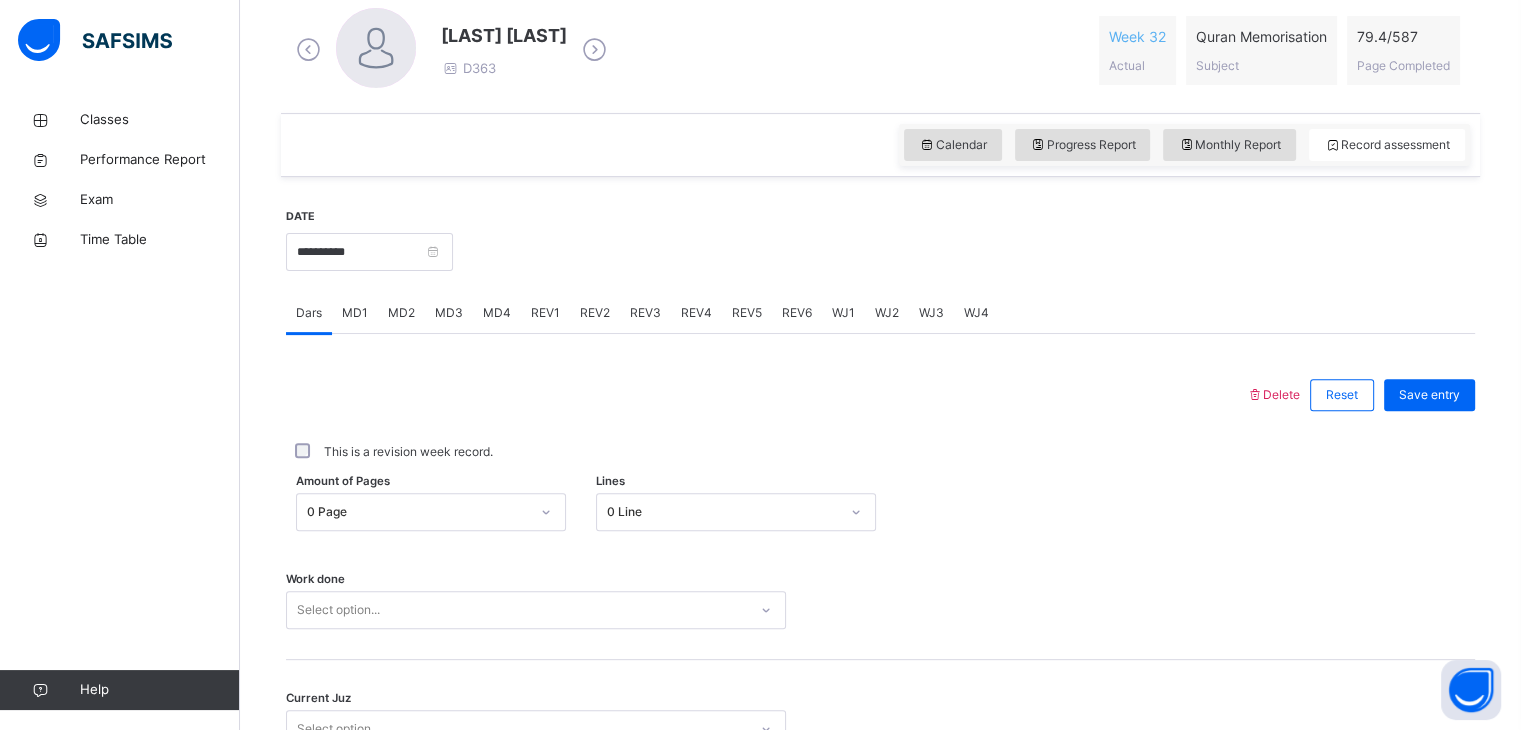 scroll, scrollTop: 586, scrollLeft: 0, axis: vertical 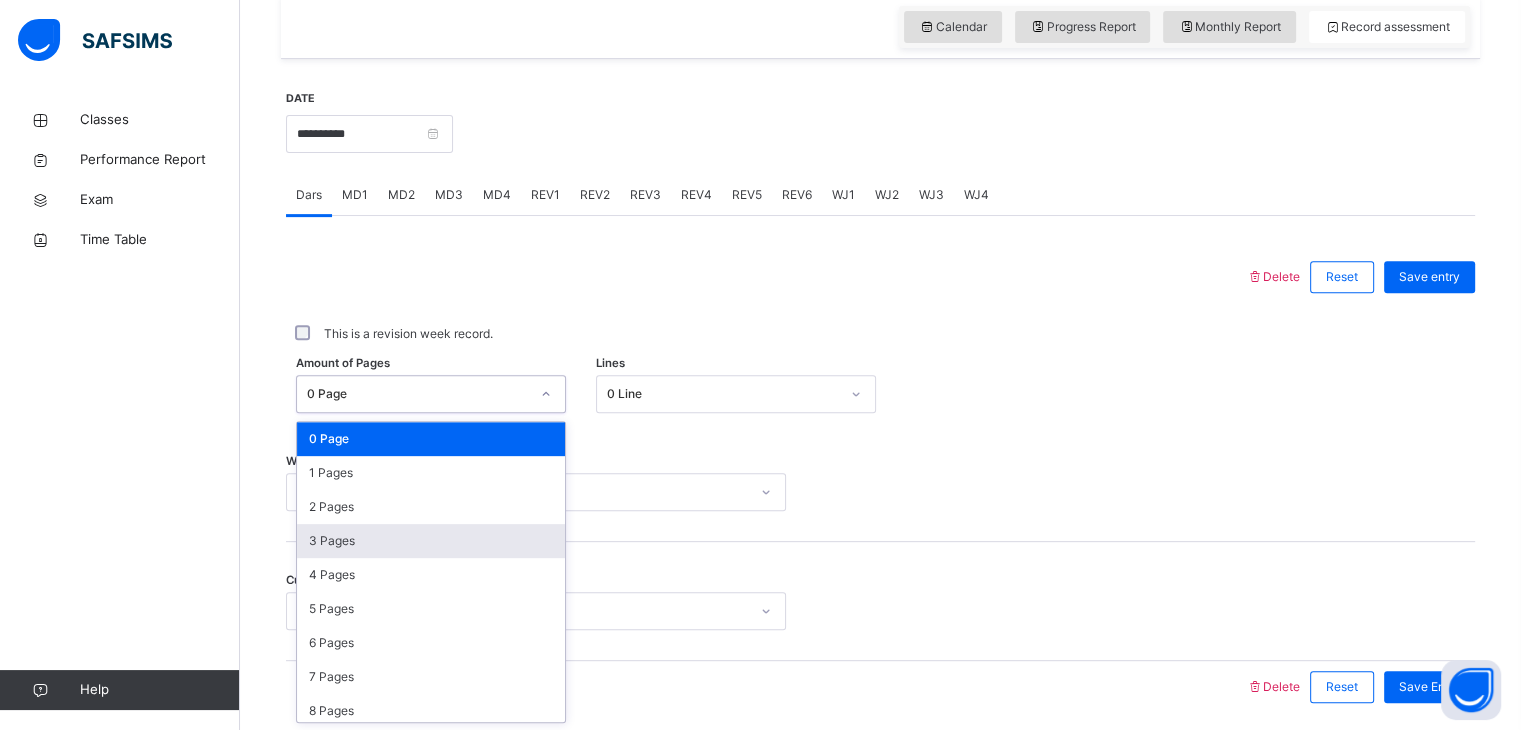 drag, startPoint x: 504, startPoint y: 493, endPoint x: 457, endPoint y: 537, distance: 64.381676 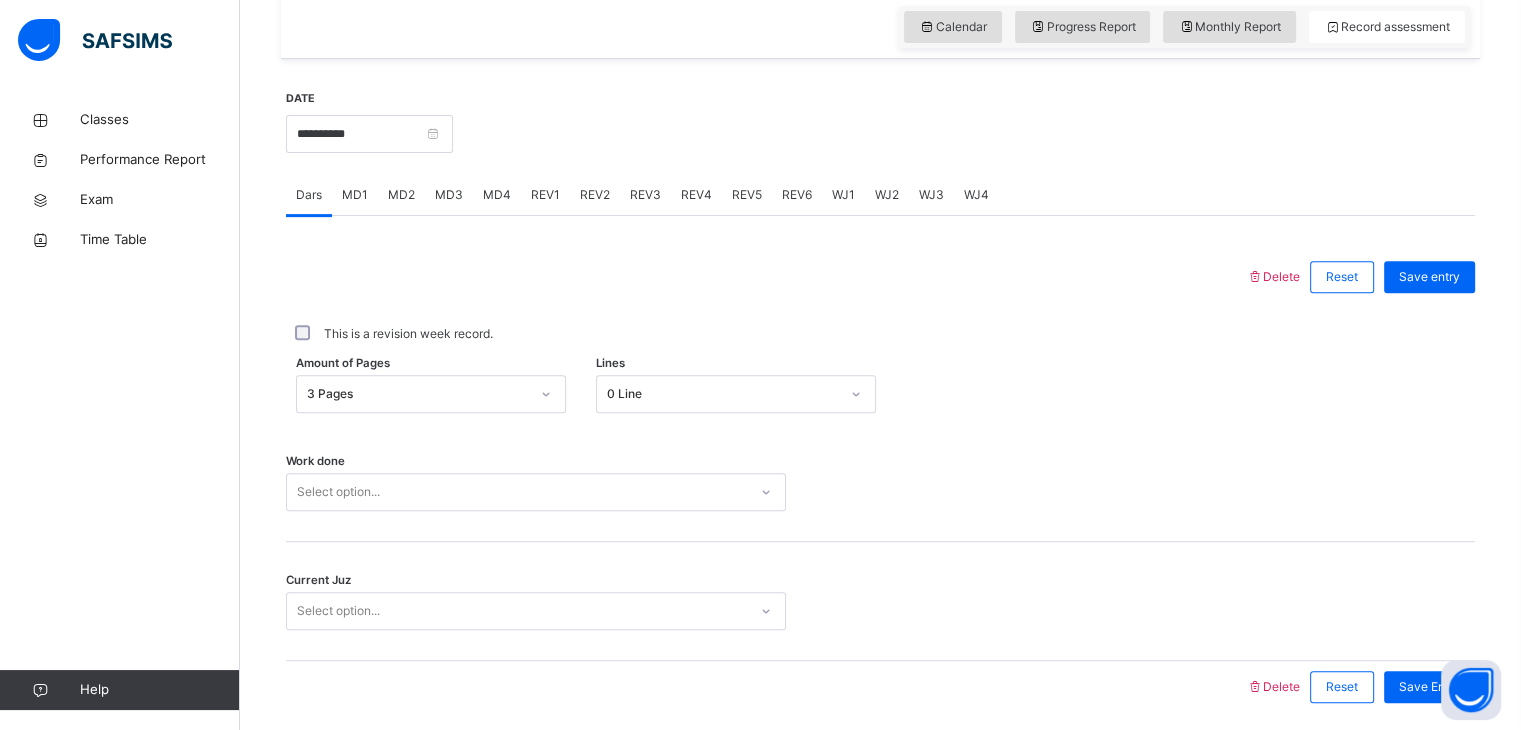 click on "Current Juz Select option..." at bounding box center (880, 601) 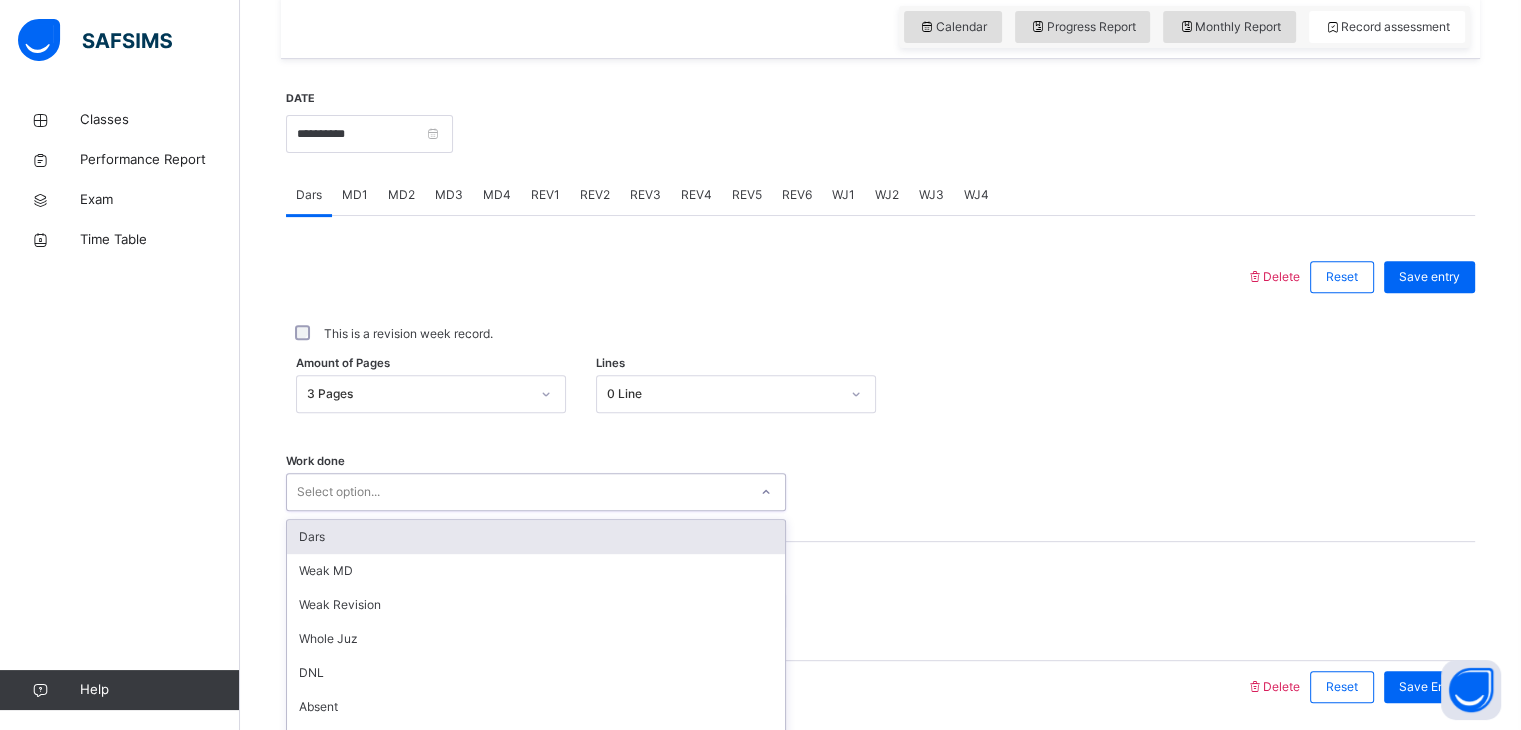 scroll, scrollTop: 772, scrollLeft: 0, axis: vertical 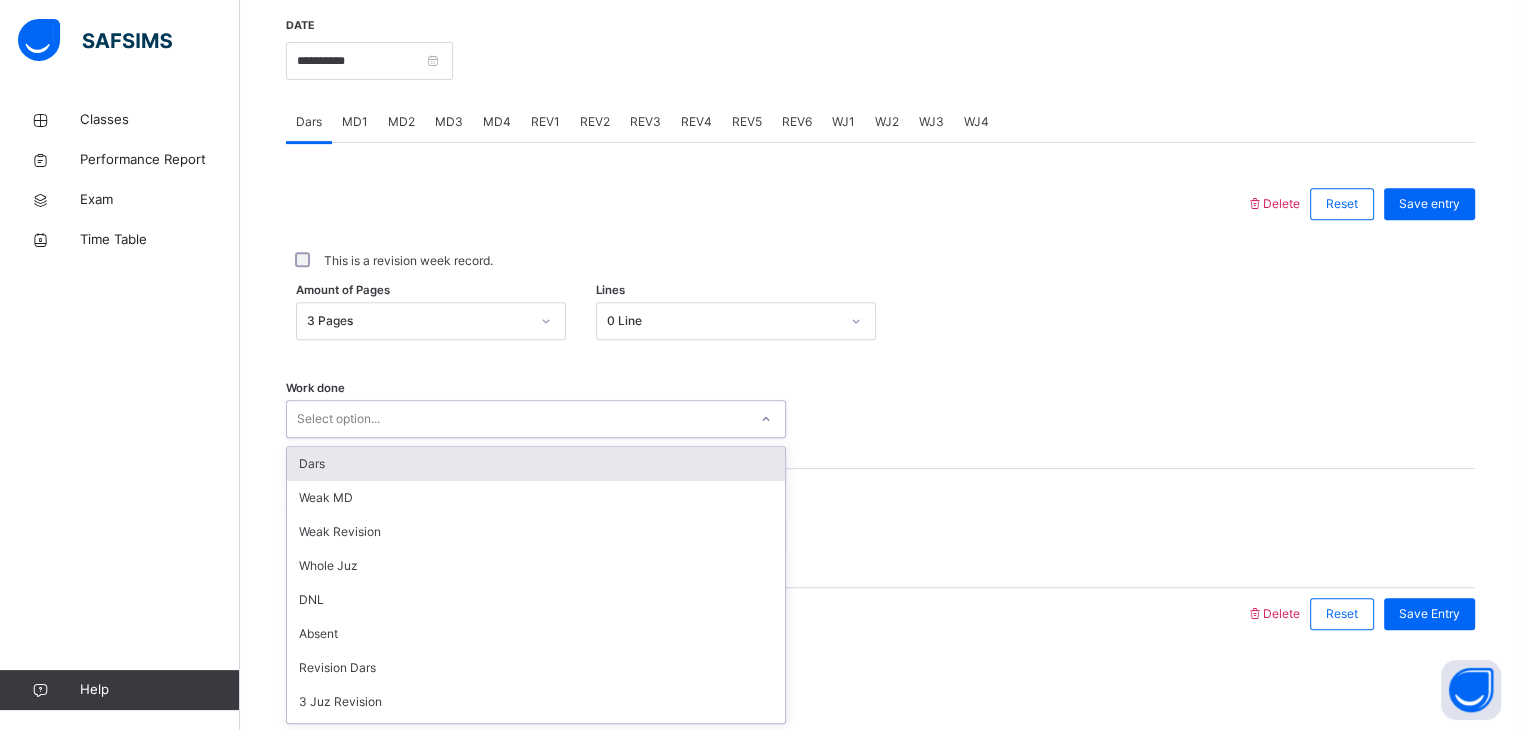 drag, startPoint x: 455, startPoint y: 482, endPoint x: 453, endPoint y: 464, distance: 18.110771 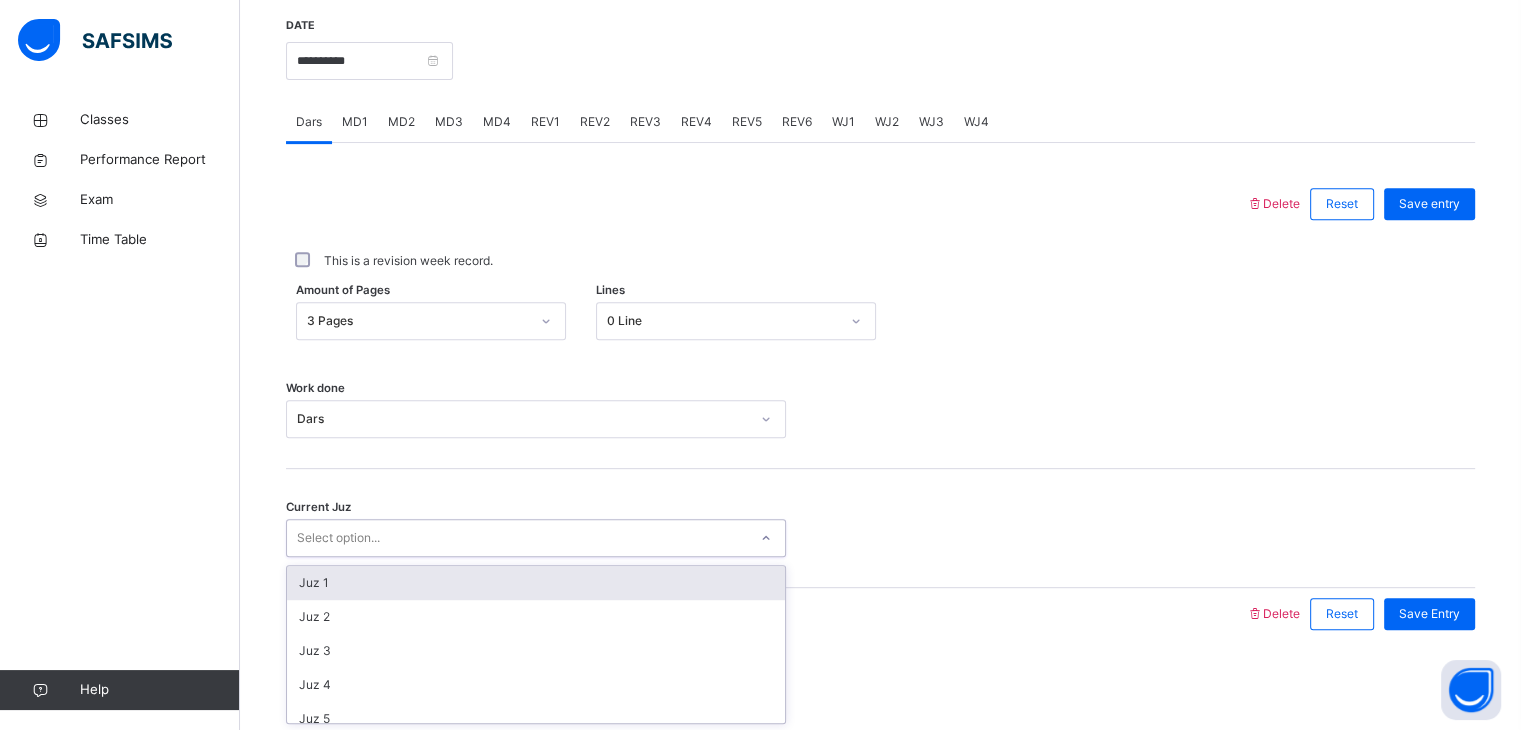 click on "Select option..." at bounding box center [517, 538] 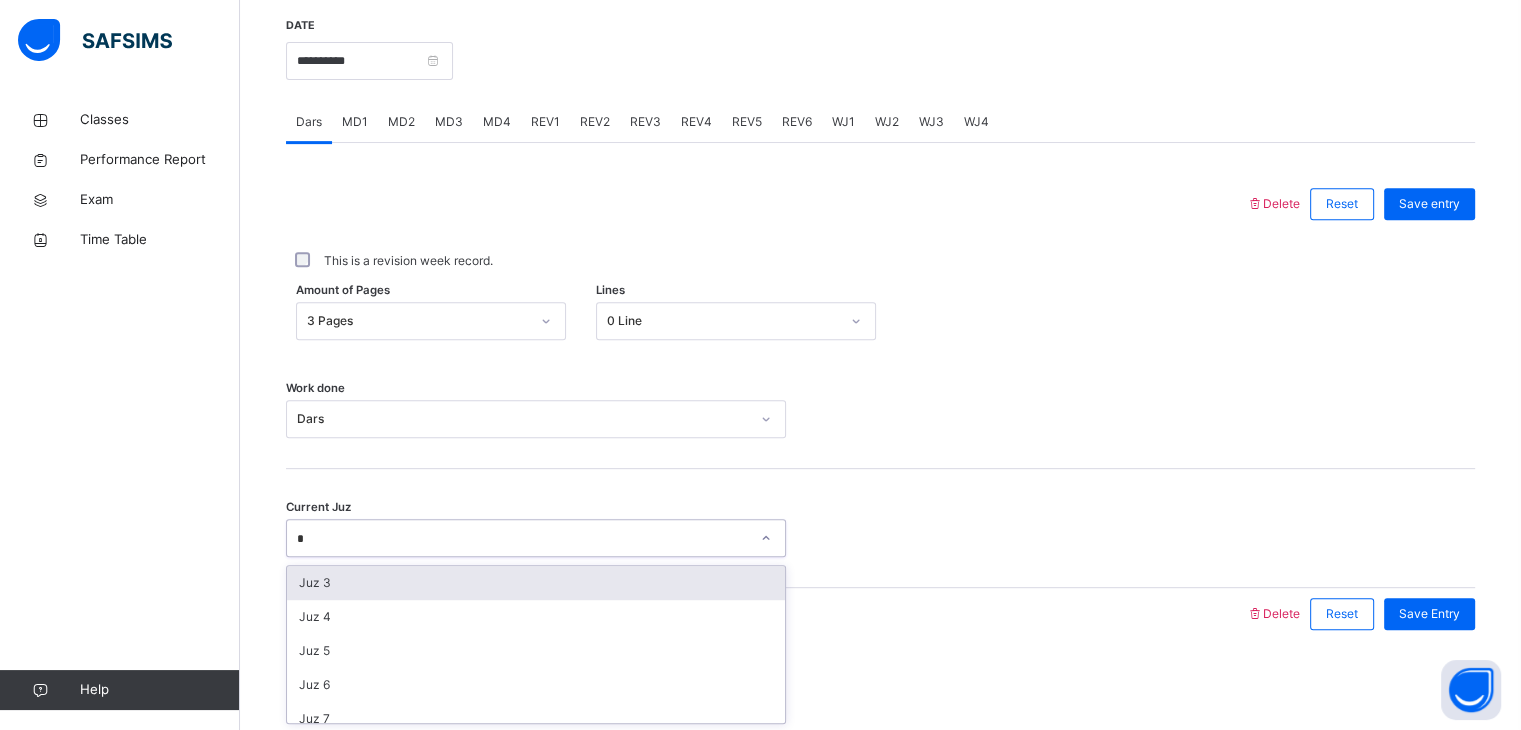 type on "**" 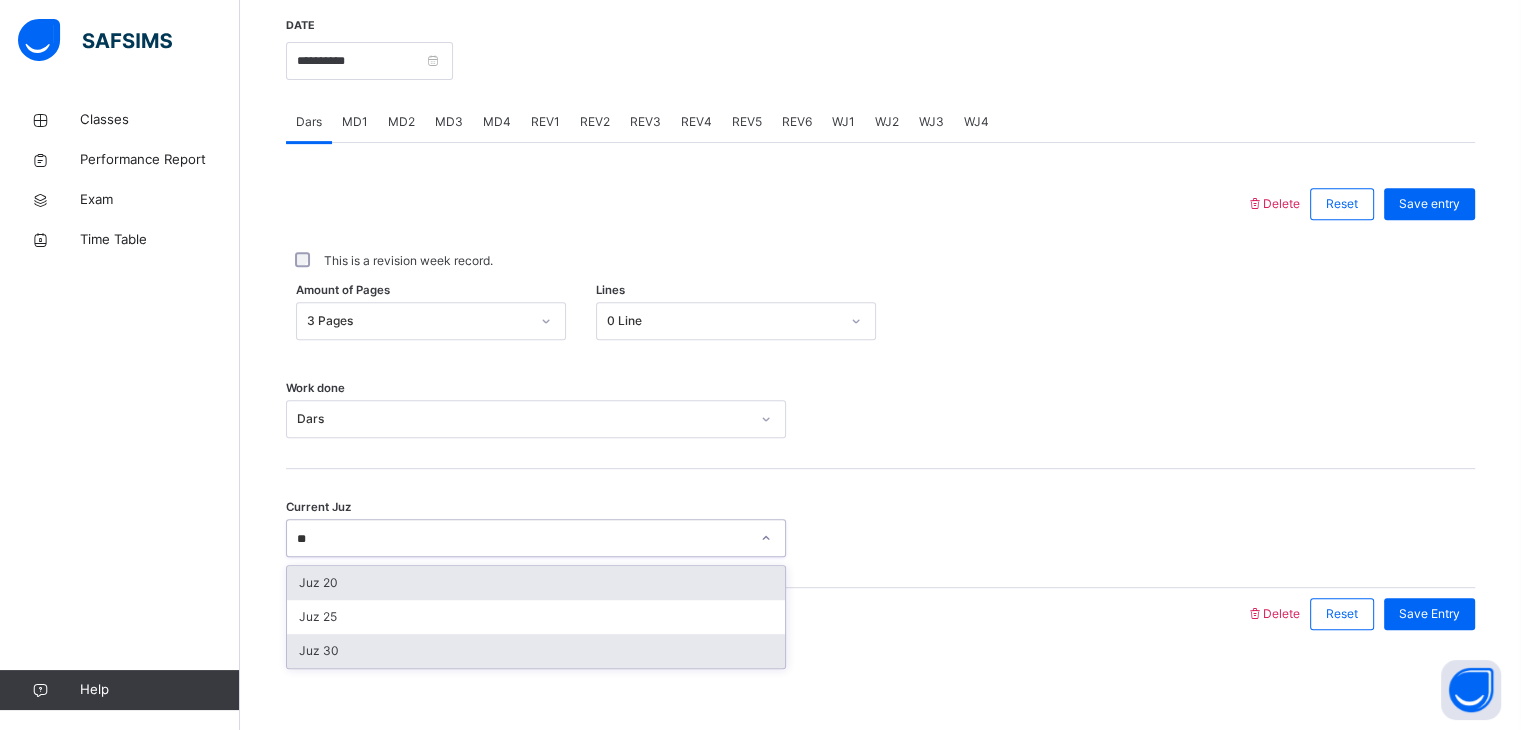 click on "Juz 30" at bounding box center (536, 651) 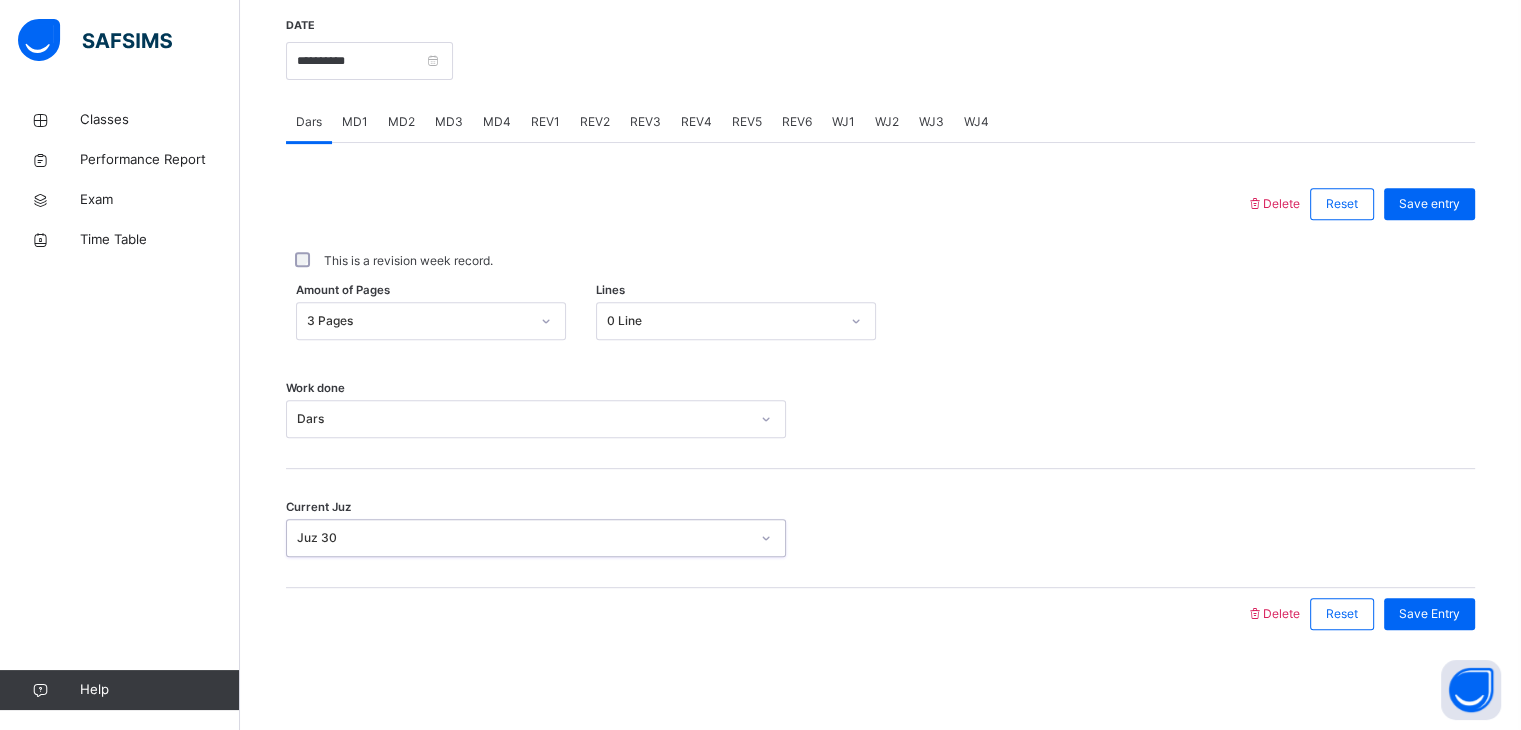 type 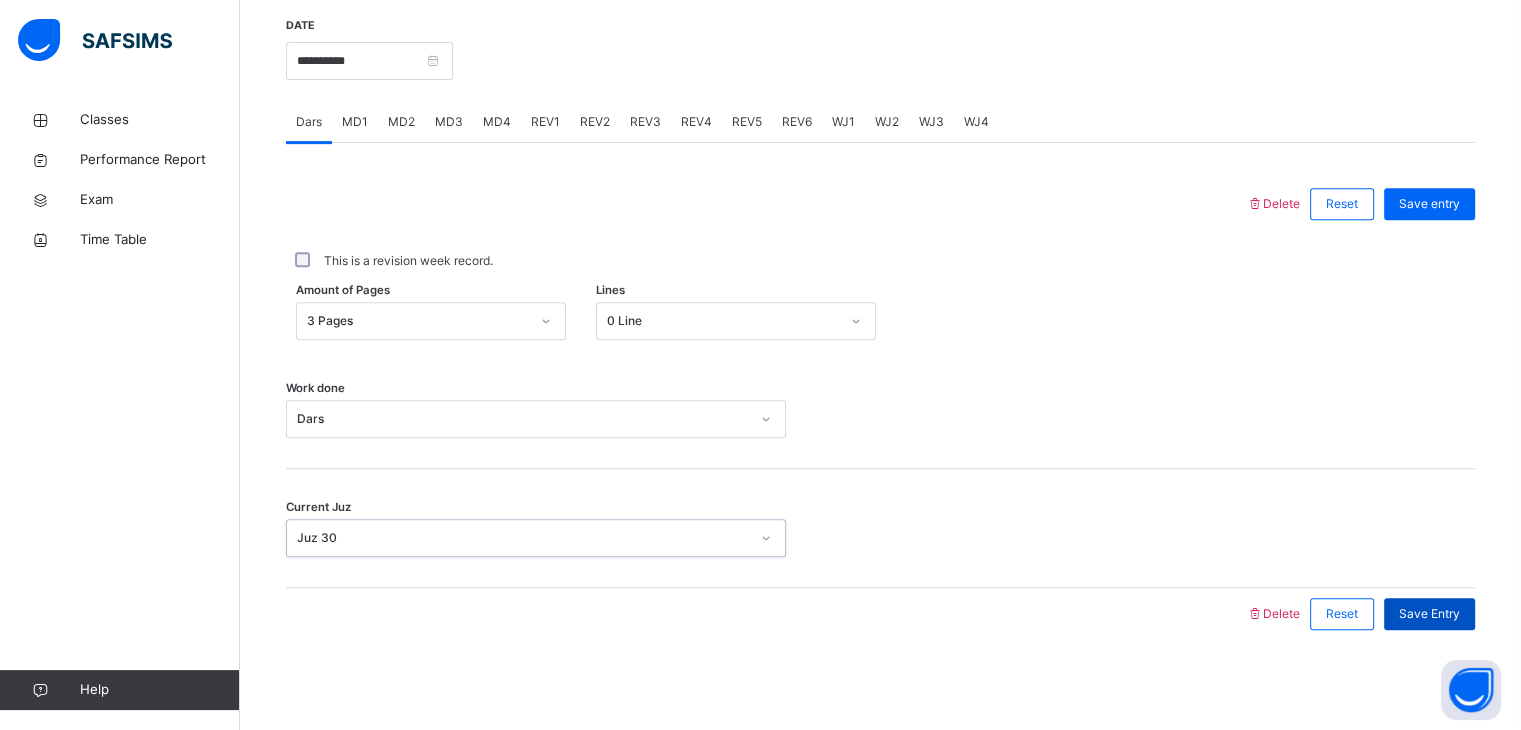 click on "Save Entry" at bounding box center [1429, 614] 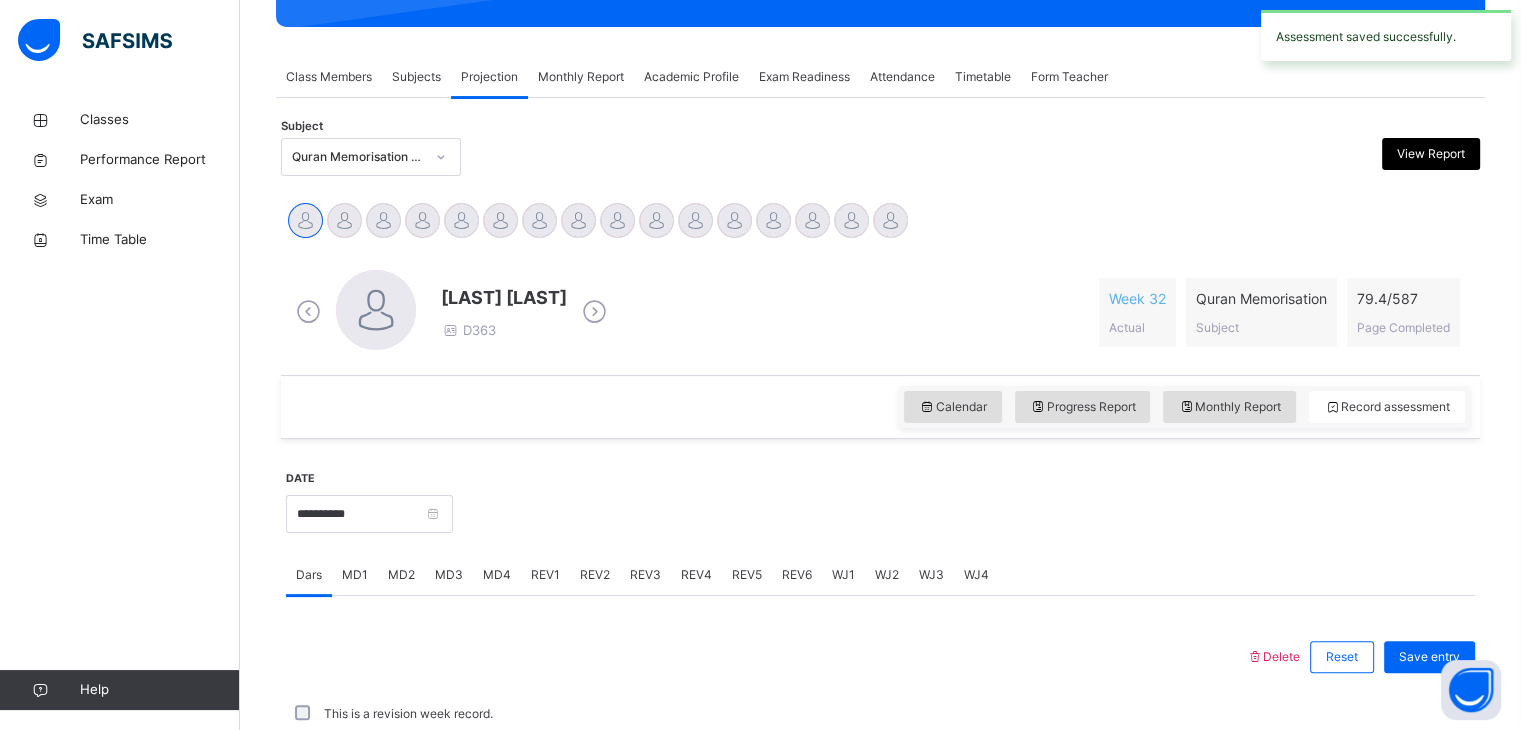 scroll, scrollTop: 772, scrollLeft: 0, axis: vertical 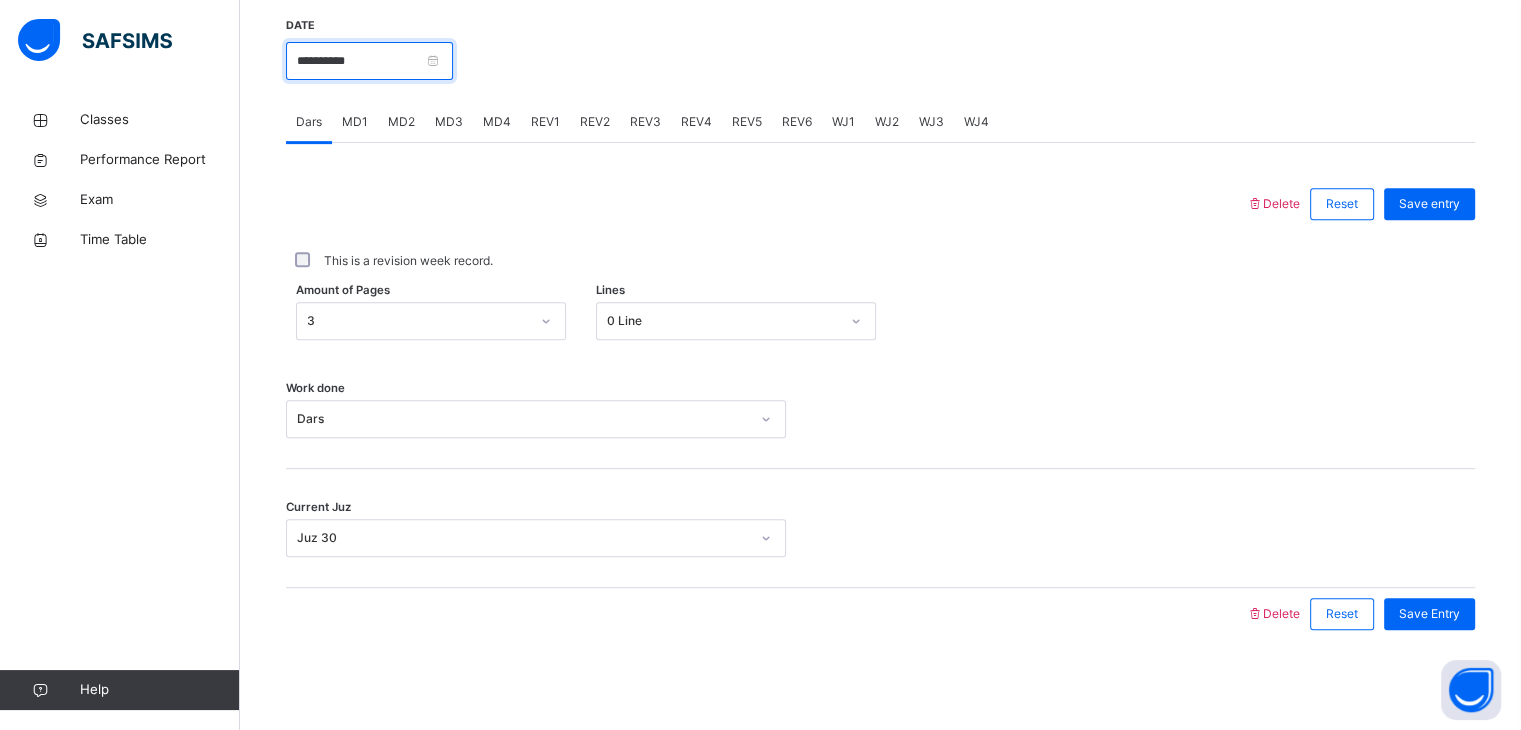 click on "**********" at bounding box center (369, 61) 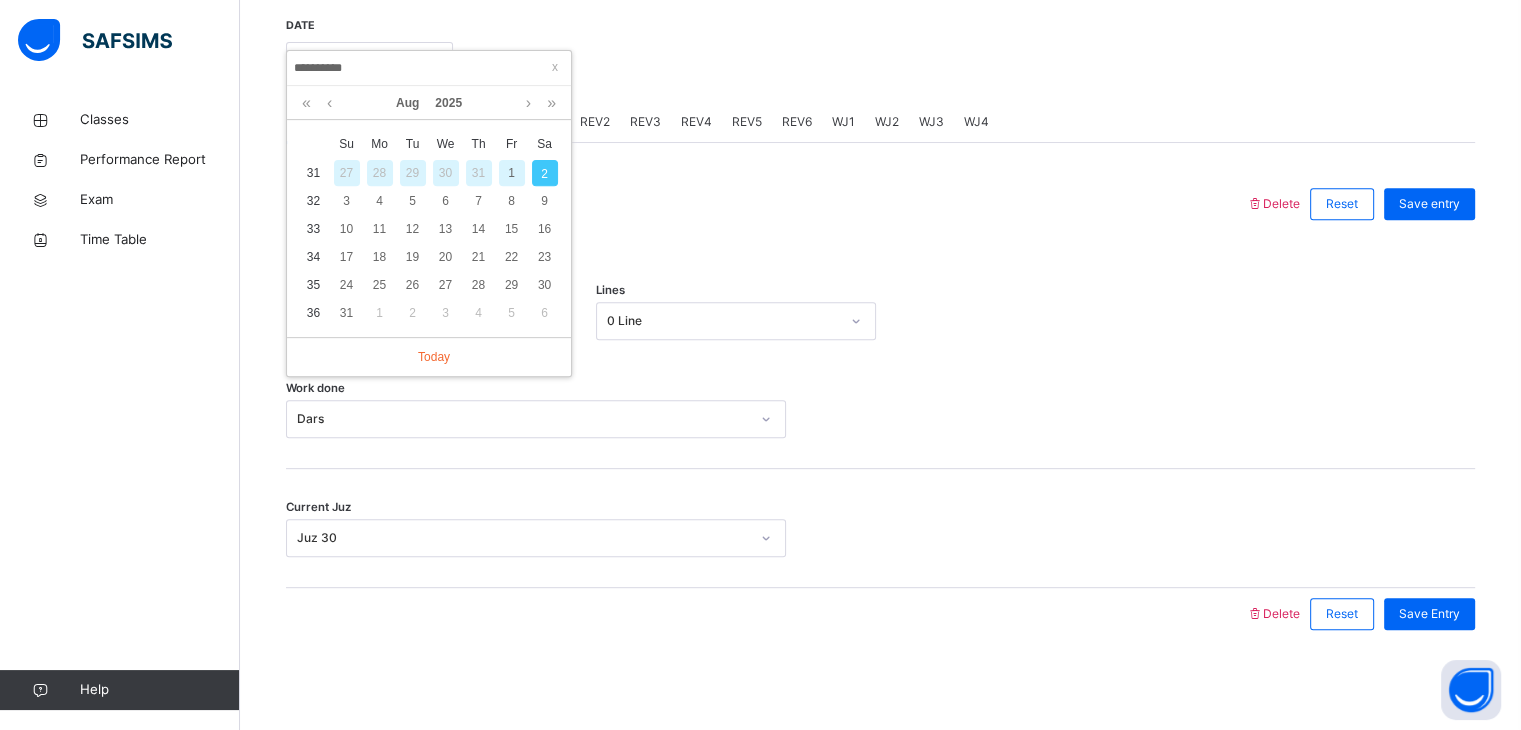 click on "1" at bounding box center [512, 173] 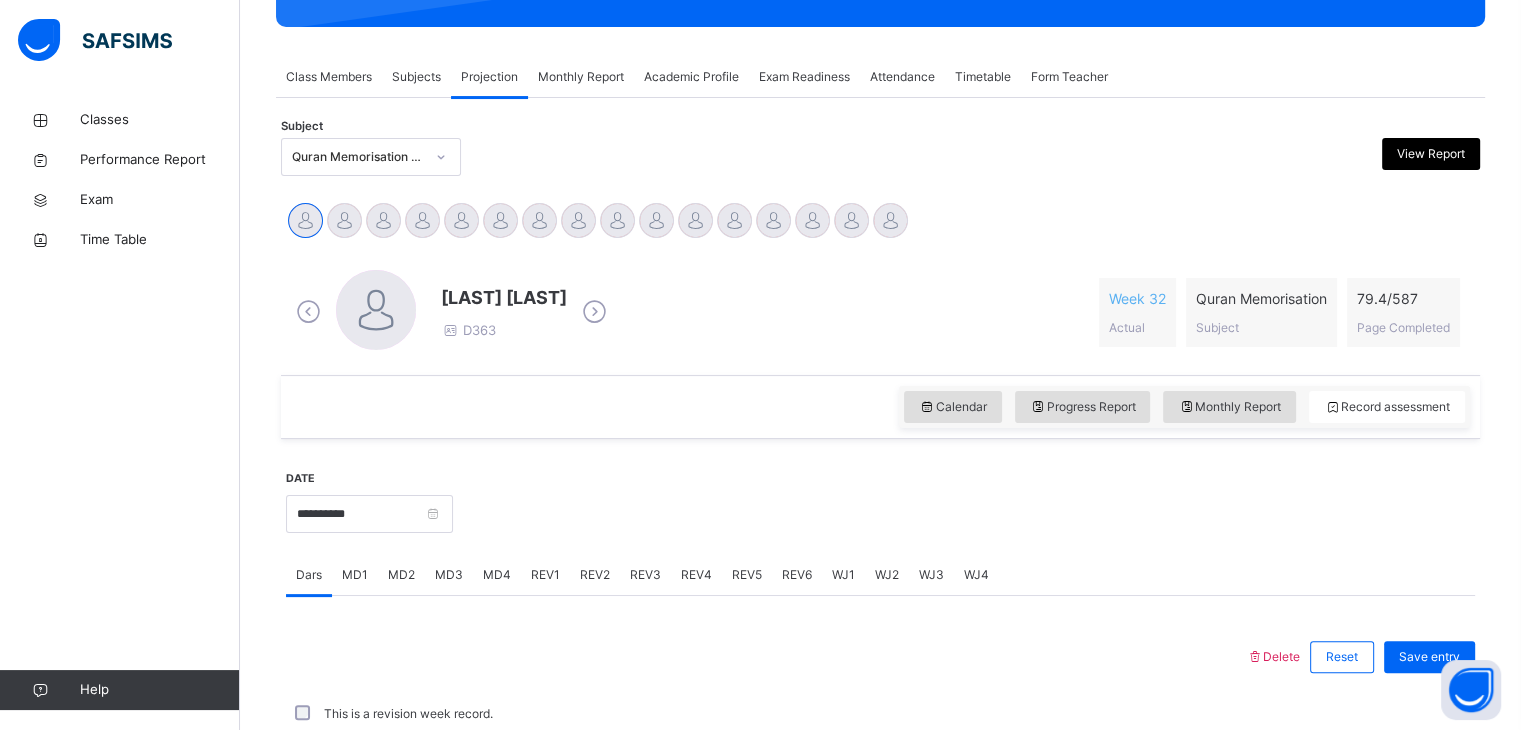 scroll, scrollTop: 772, scrollLeft: 0, axis: vertical 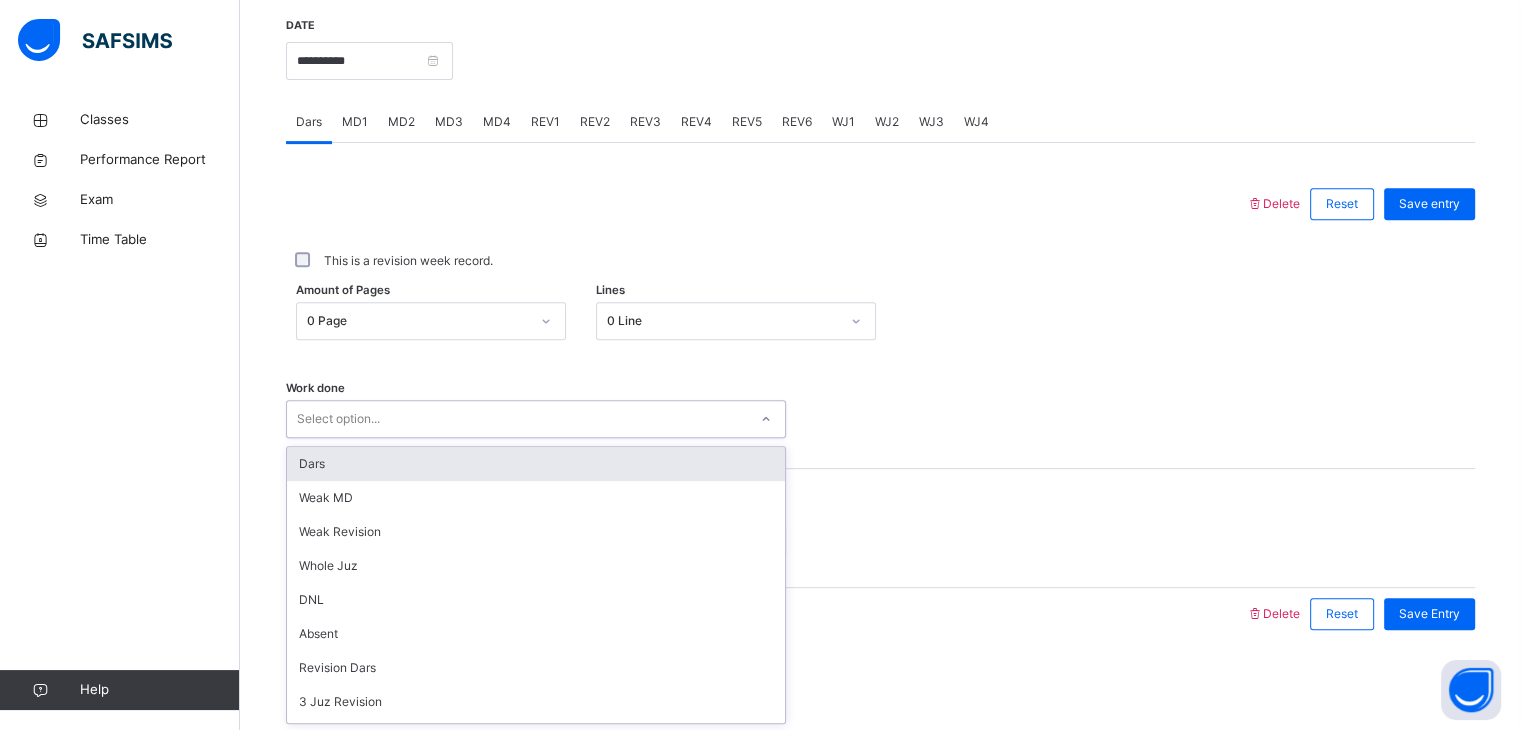 click on "Select option..." at bounding box center [517, 419] 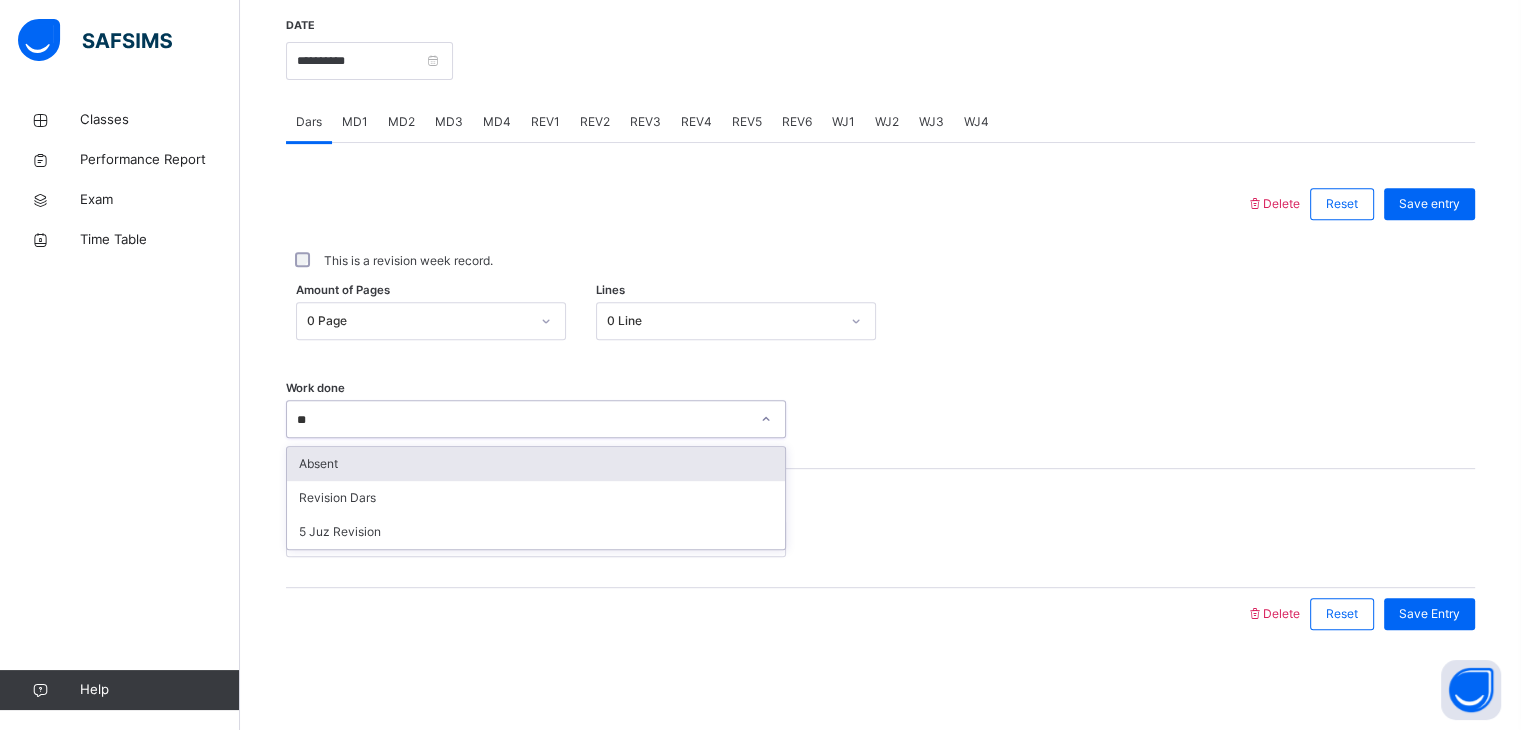 type on "***" 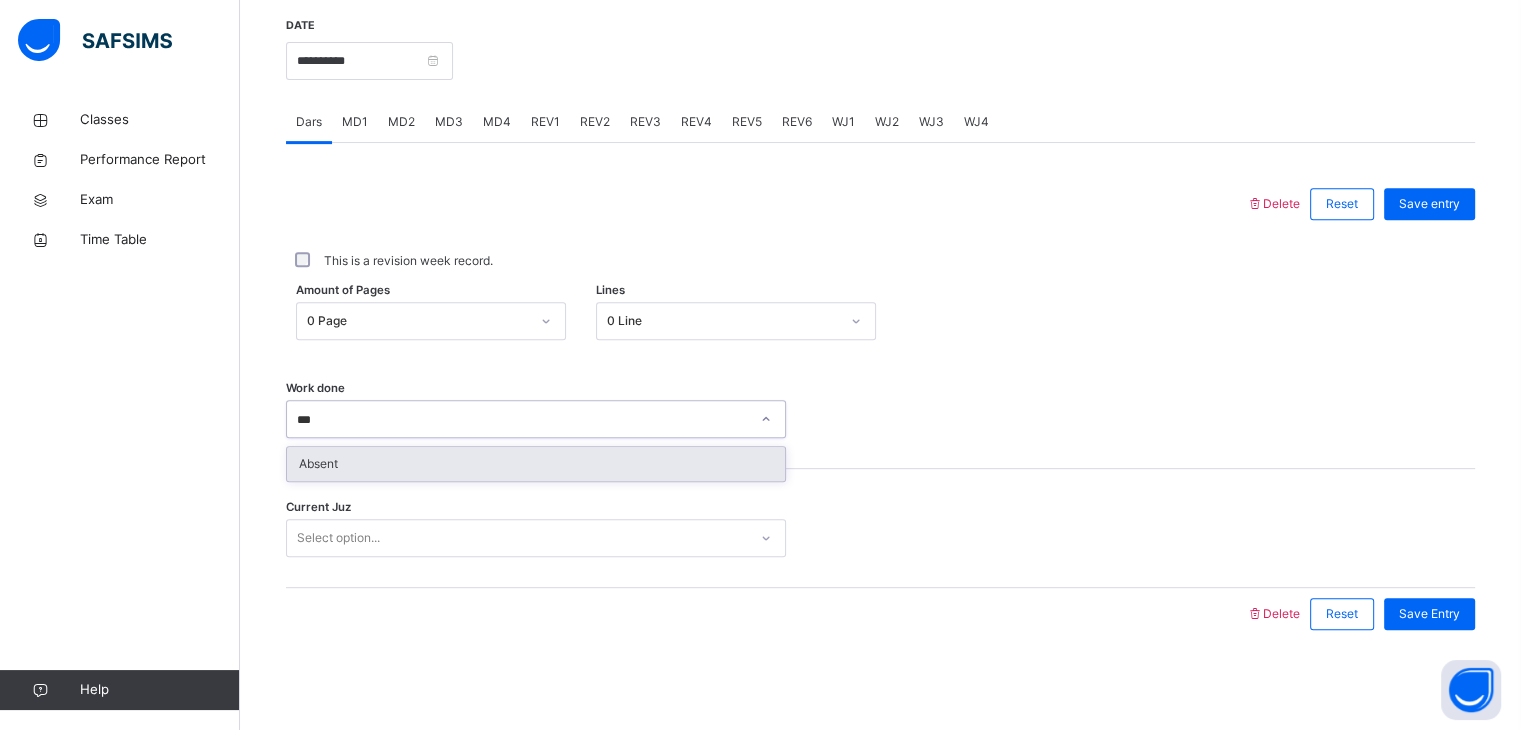 click on "Absent" at bounding box center (536, 464) 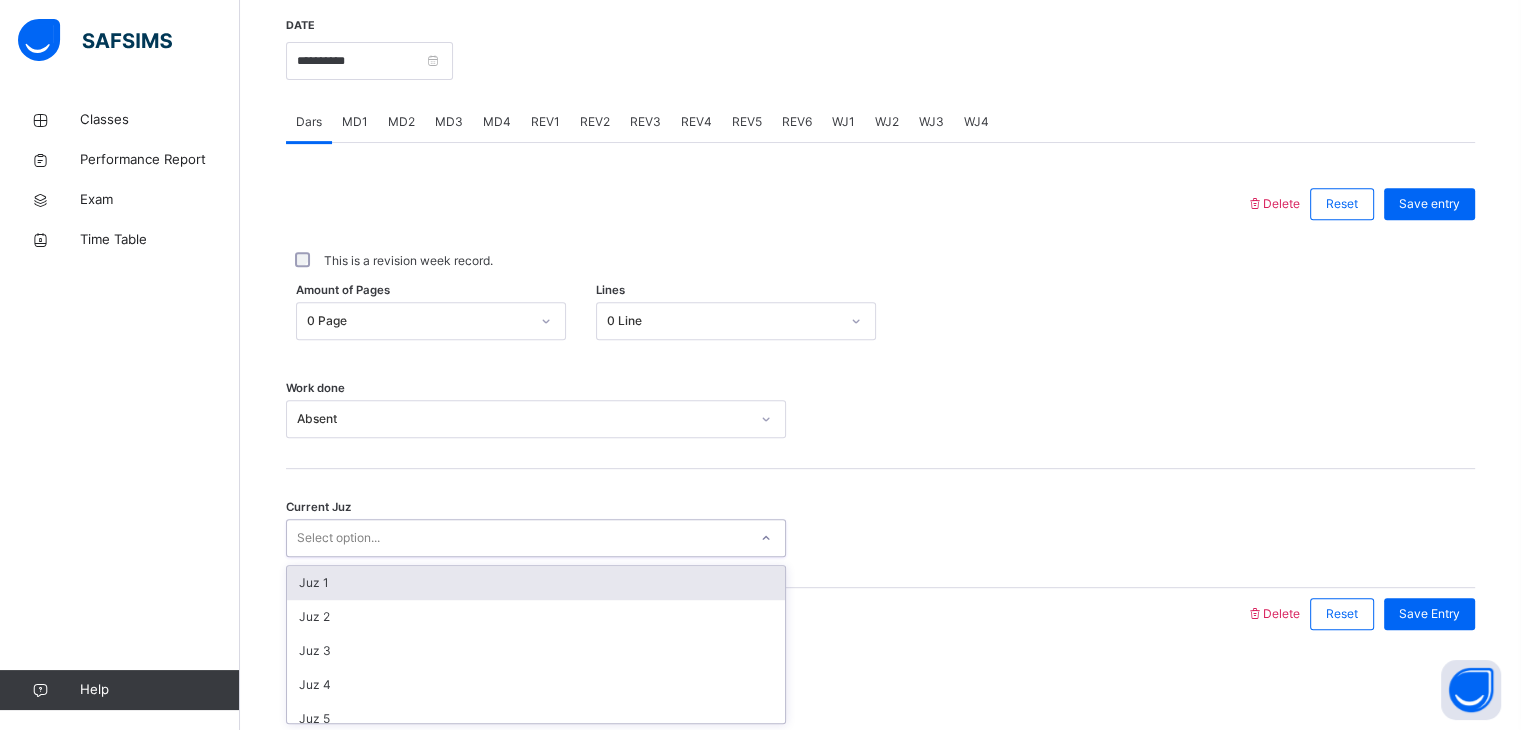 click on "Select option..." at bounding box center (517, 538) 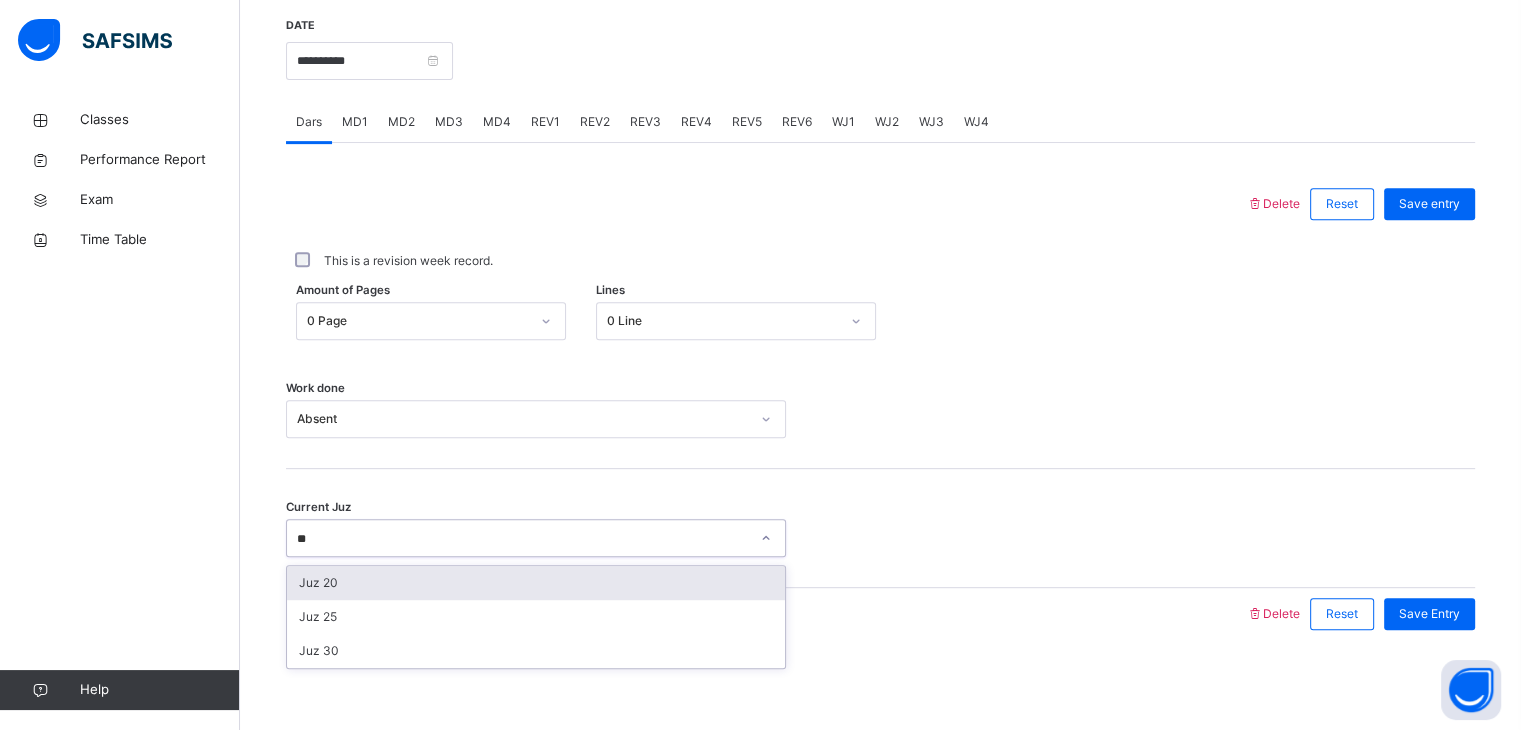type on "**" 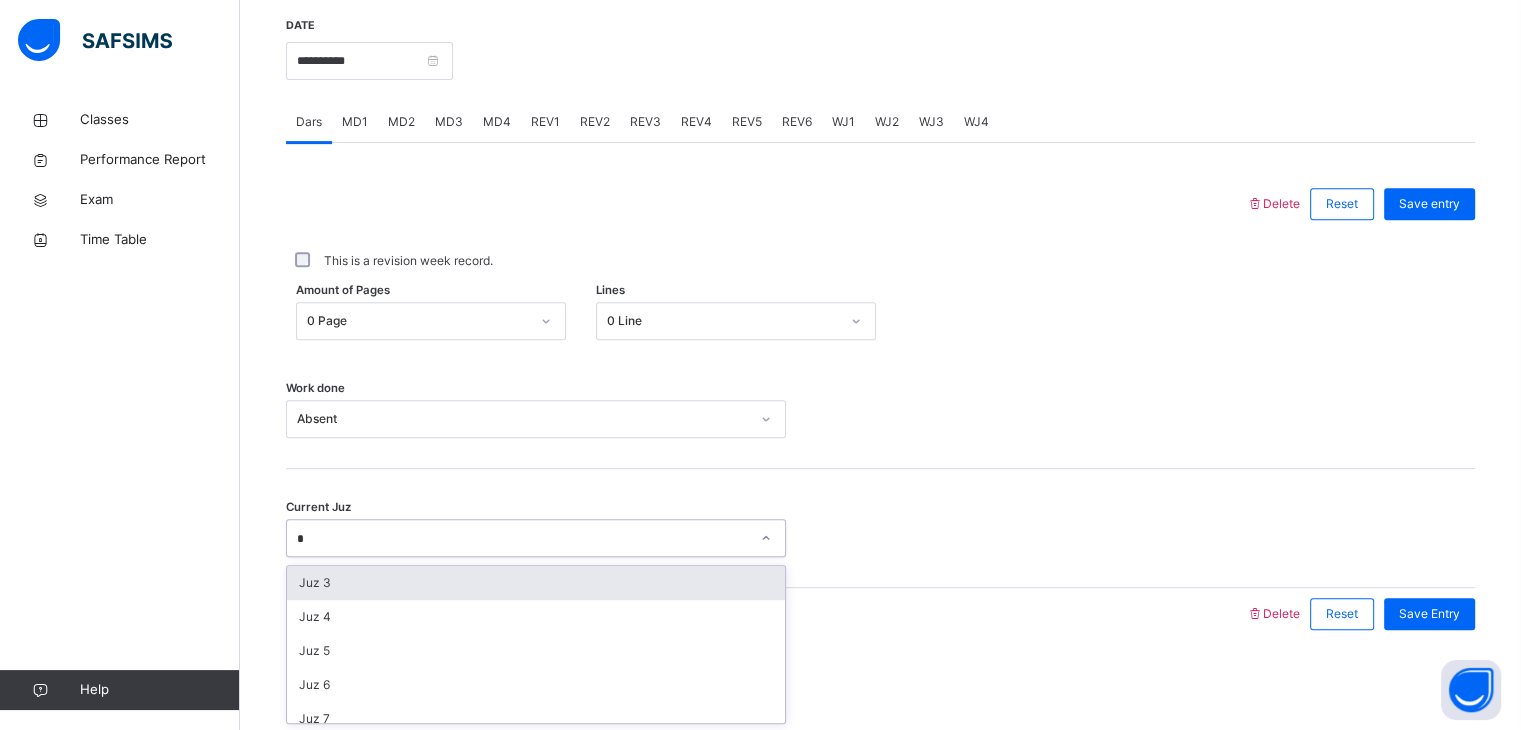 type on "**" 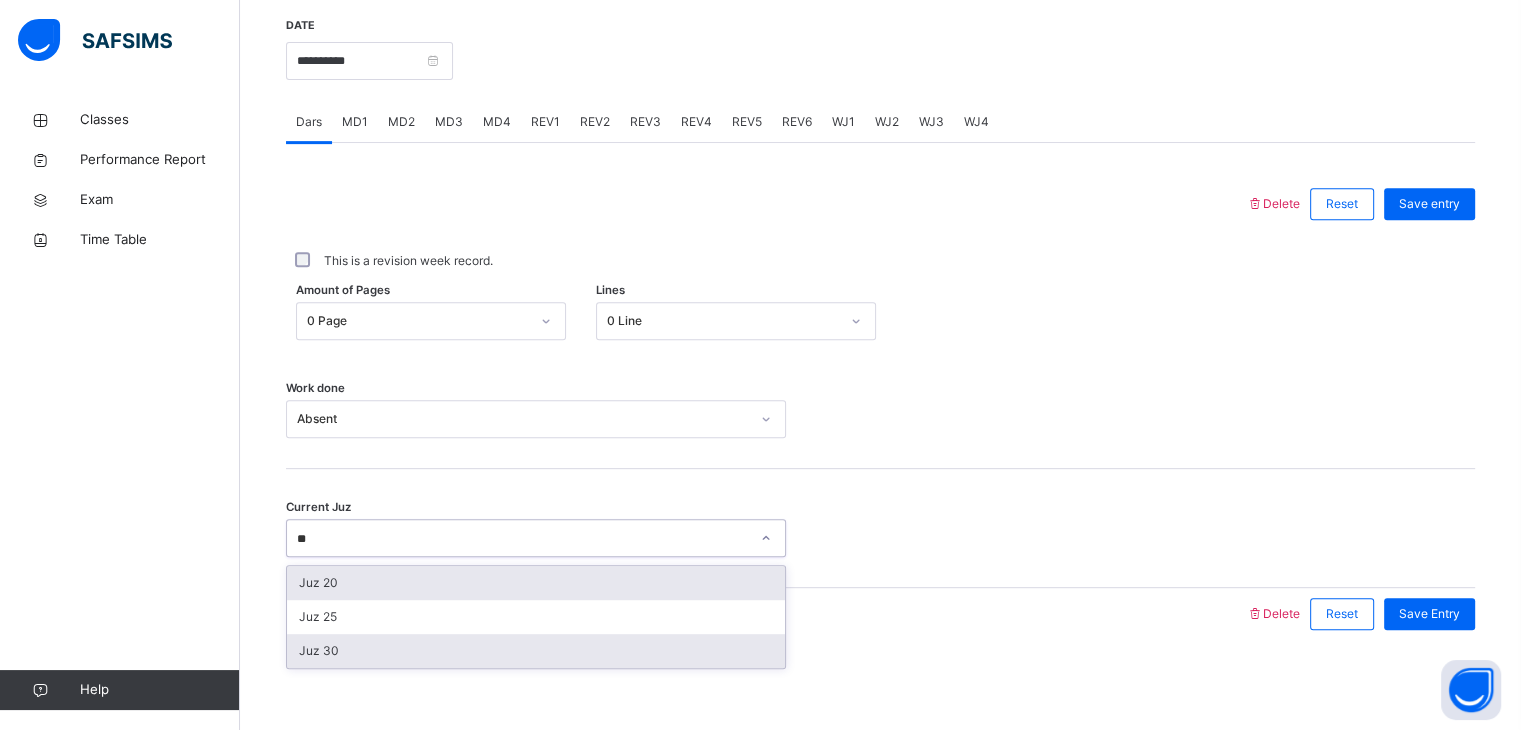 click on "Juz 30" at bounding box center [536, 651] 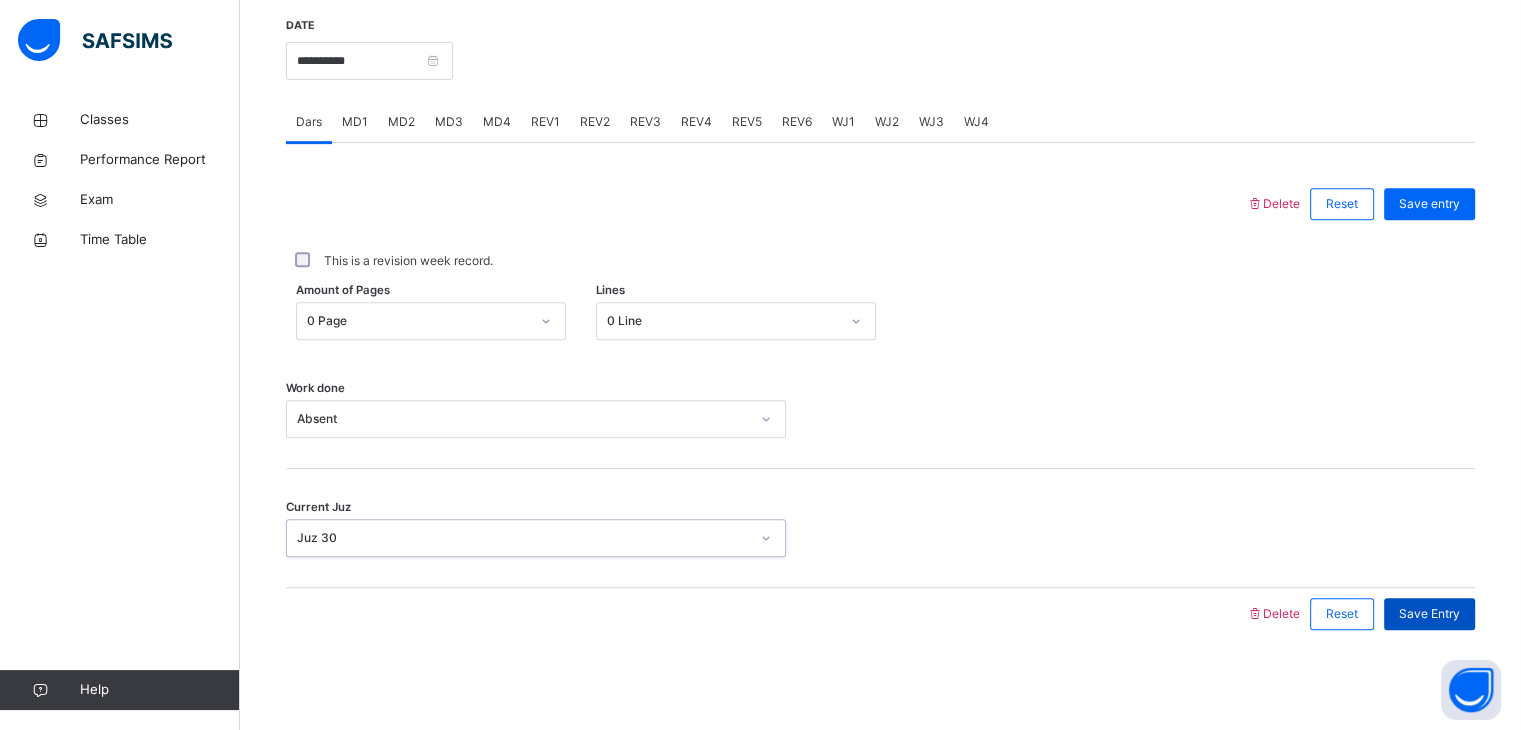 click on "Save Entry" at bounding box center (1429, 614) 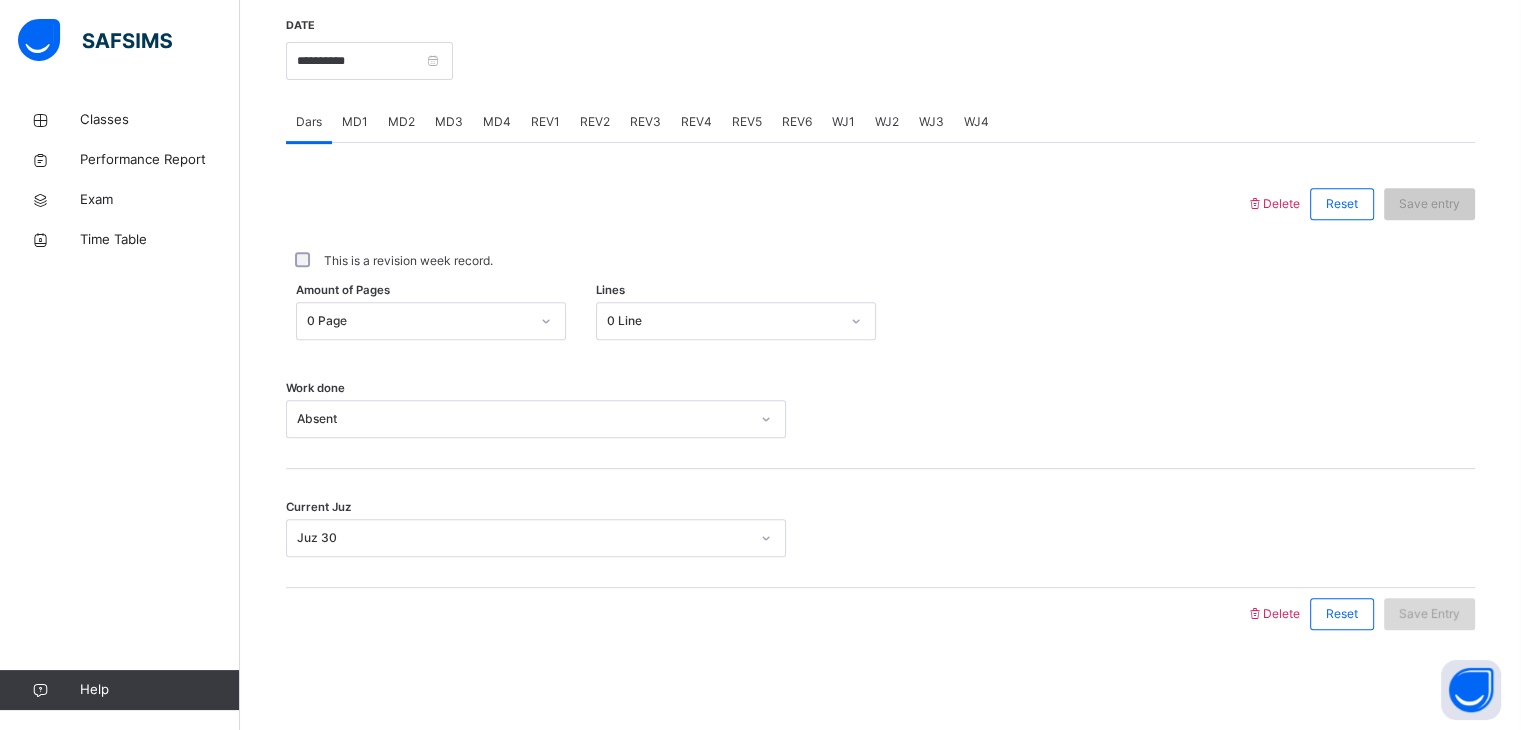click on "Save Entry" at bounding box center (1429, 614) 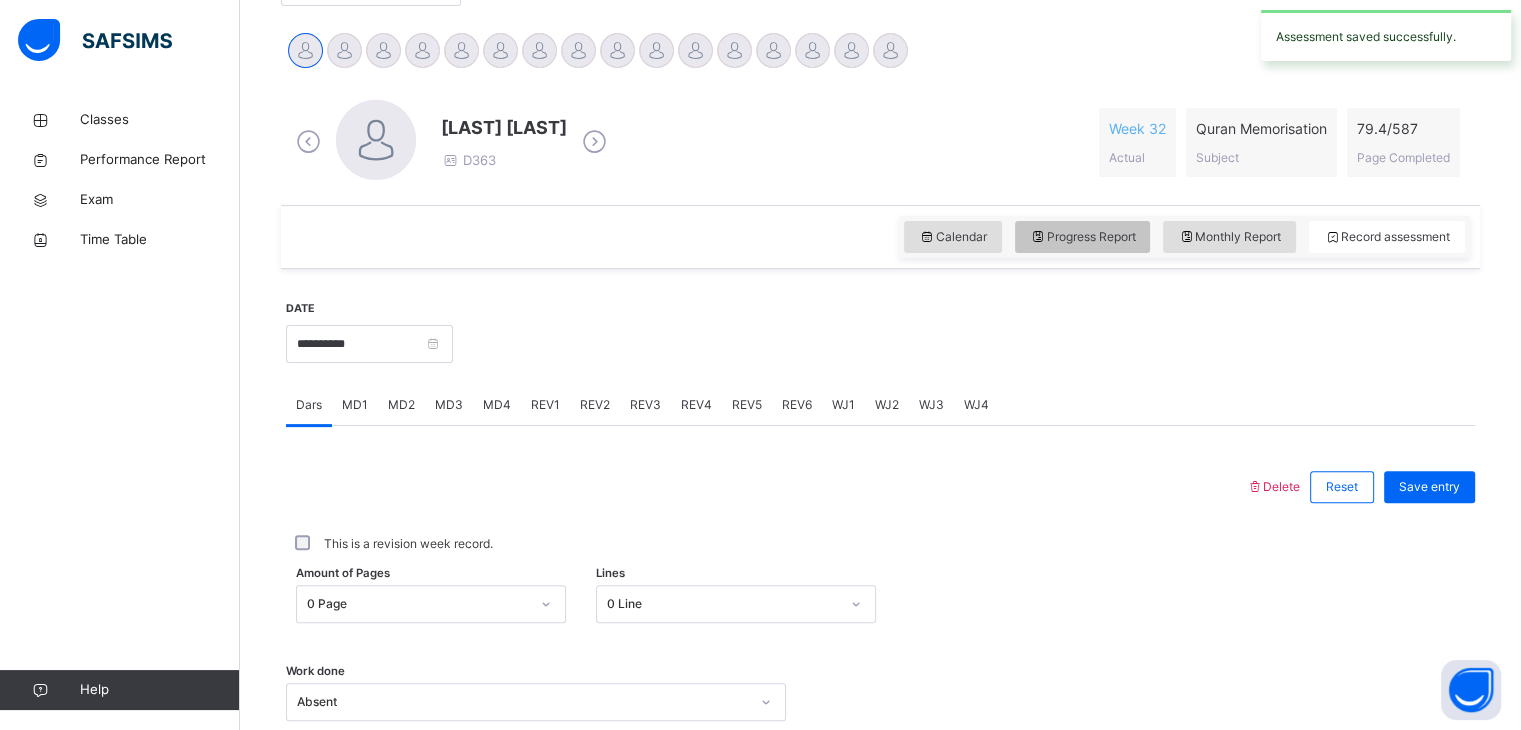 click on "Progress Report" at bounding box center [1083, 237] 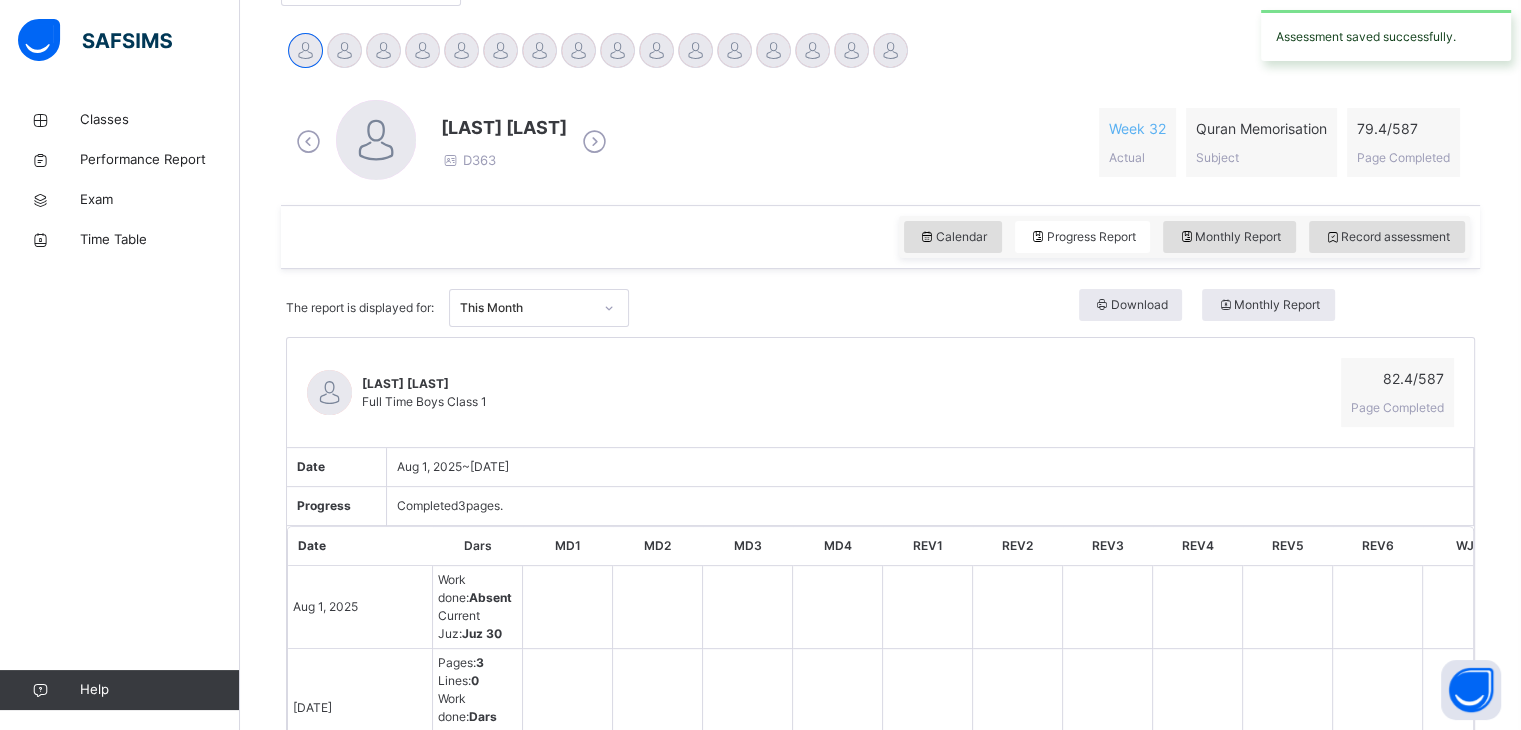 click on "[LAST] [LAST] Full Time Boys Class 1 82.4 / 587 Page Completed" at bounding box center [880, 393] 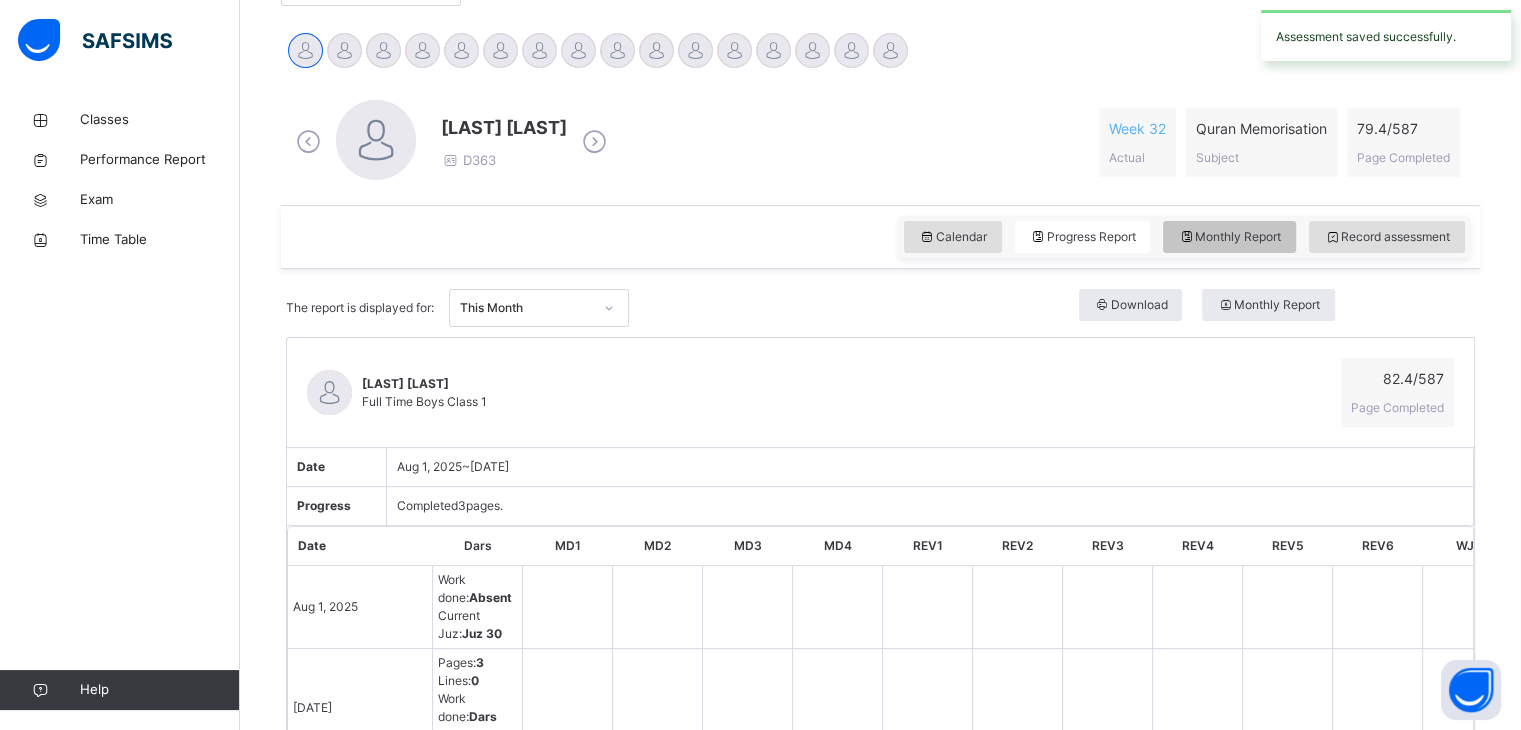 click on "Monthly Report" at bounding box center [1229, 237] 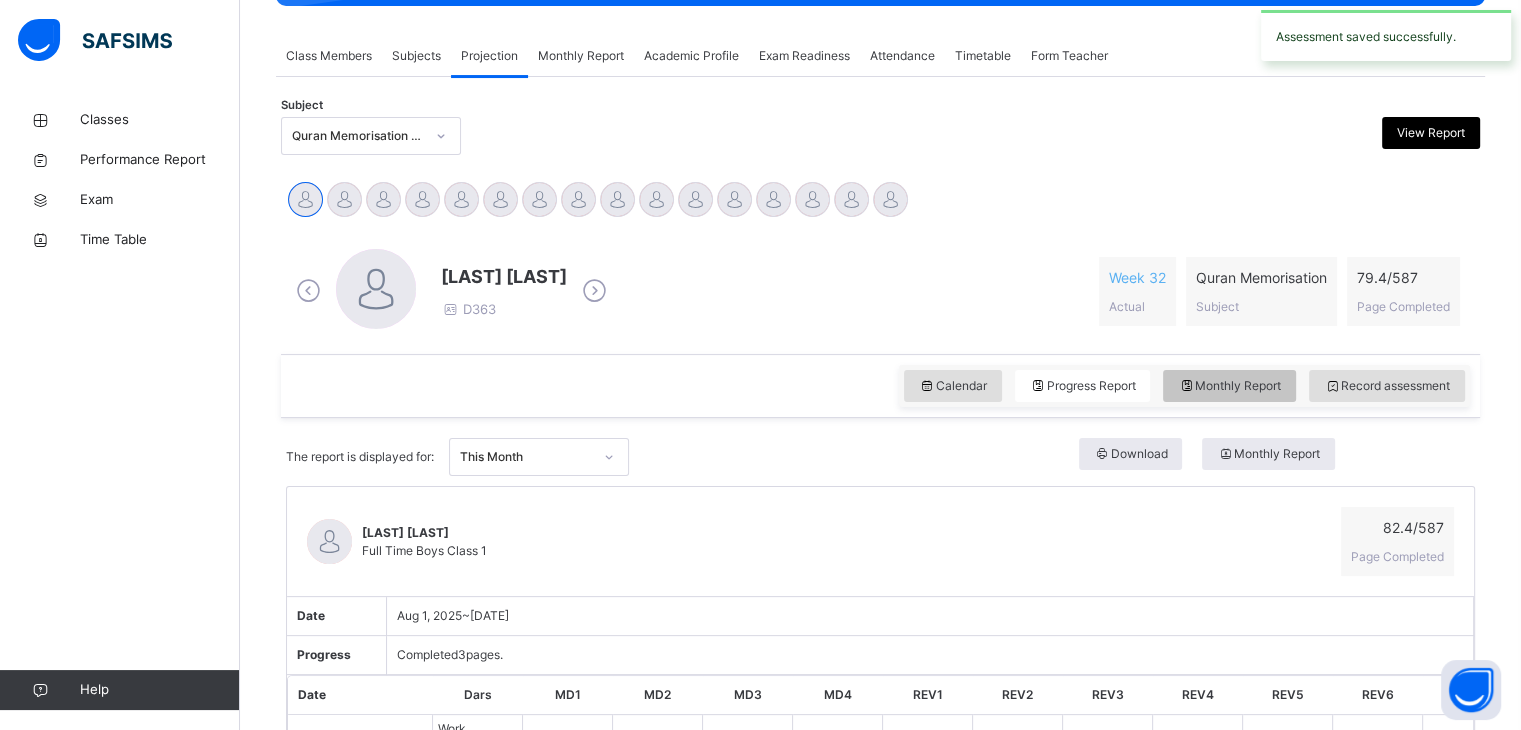 select on "****" 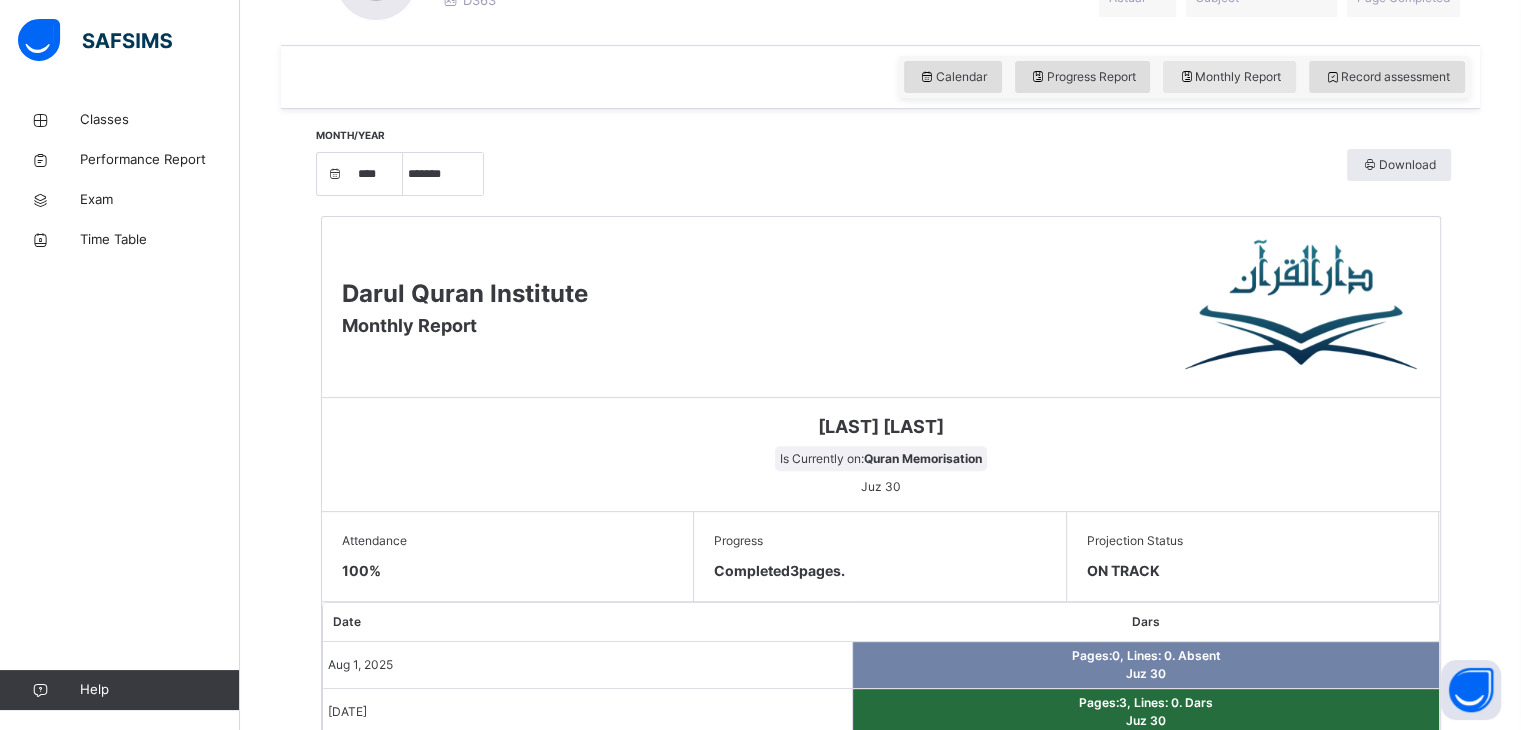 scroll, scrollTop: 650, scrollLeft: 0, axis: vertical 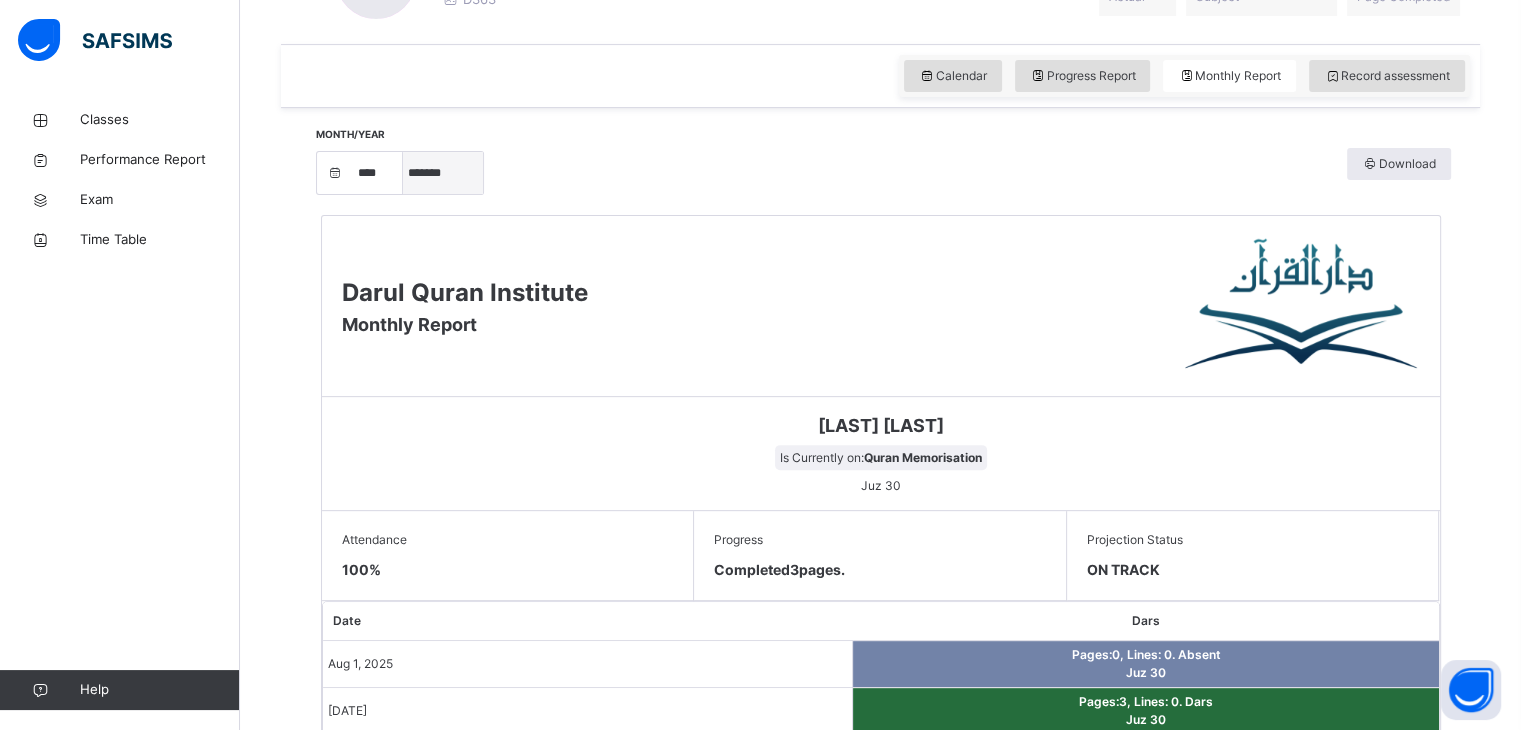 click on "***** ******* ******** ***** ***** *** **** **** ****** ********* ******* ******** ********" at bounding box center (443, 173) 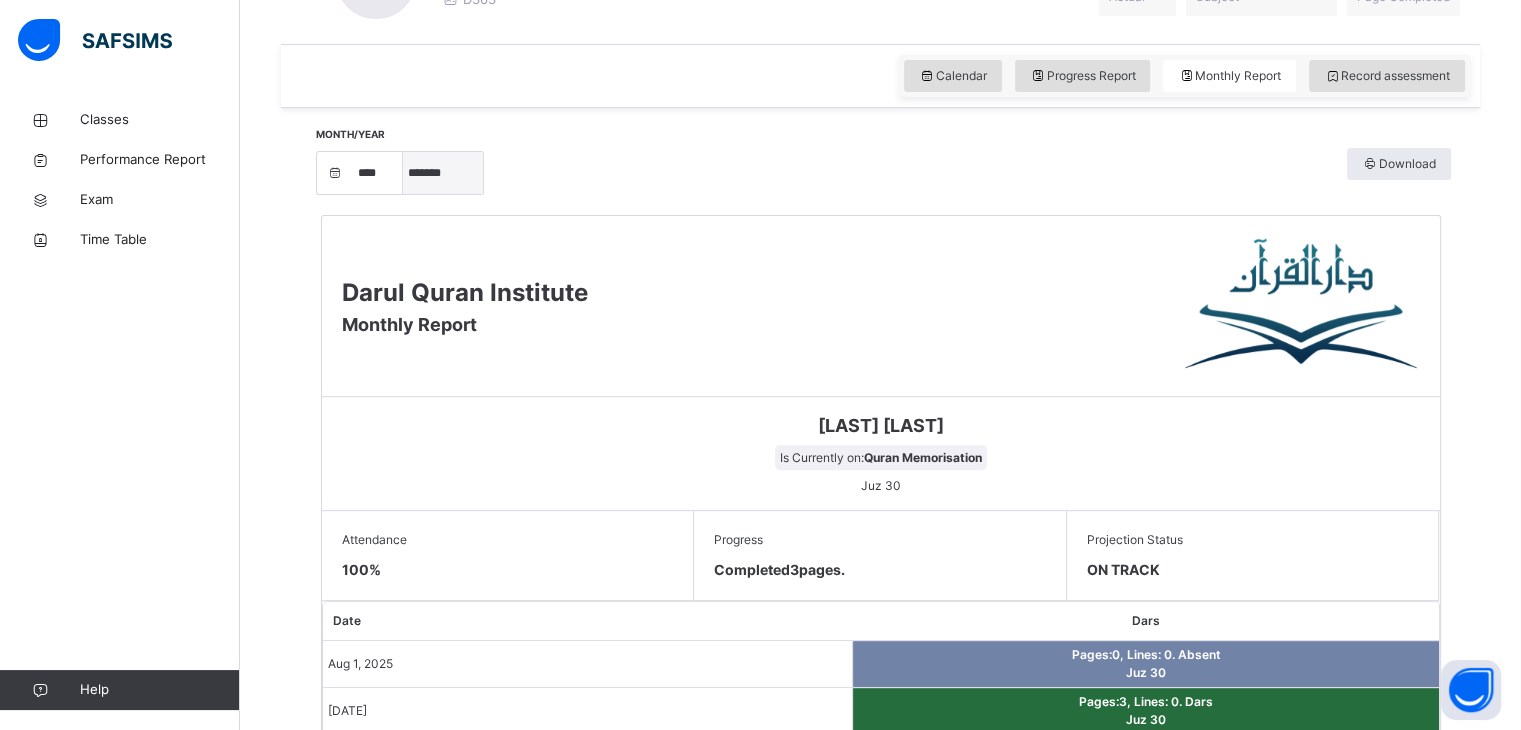 select on "*" 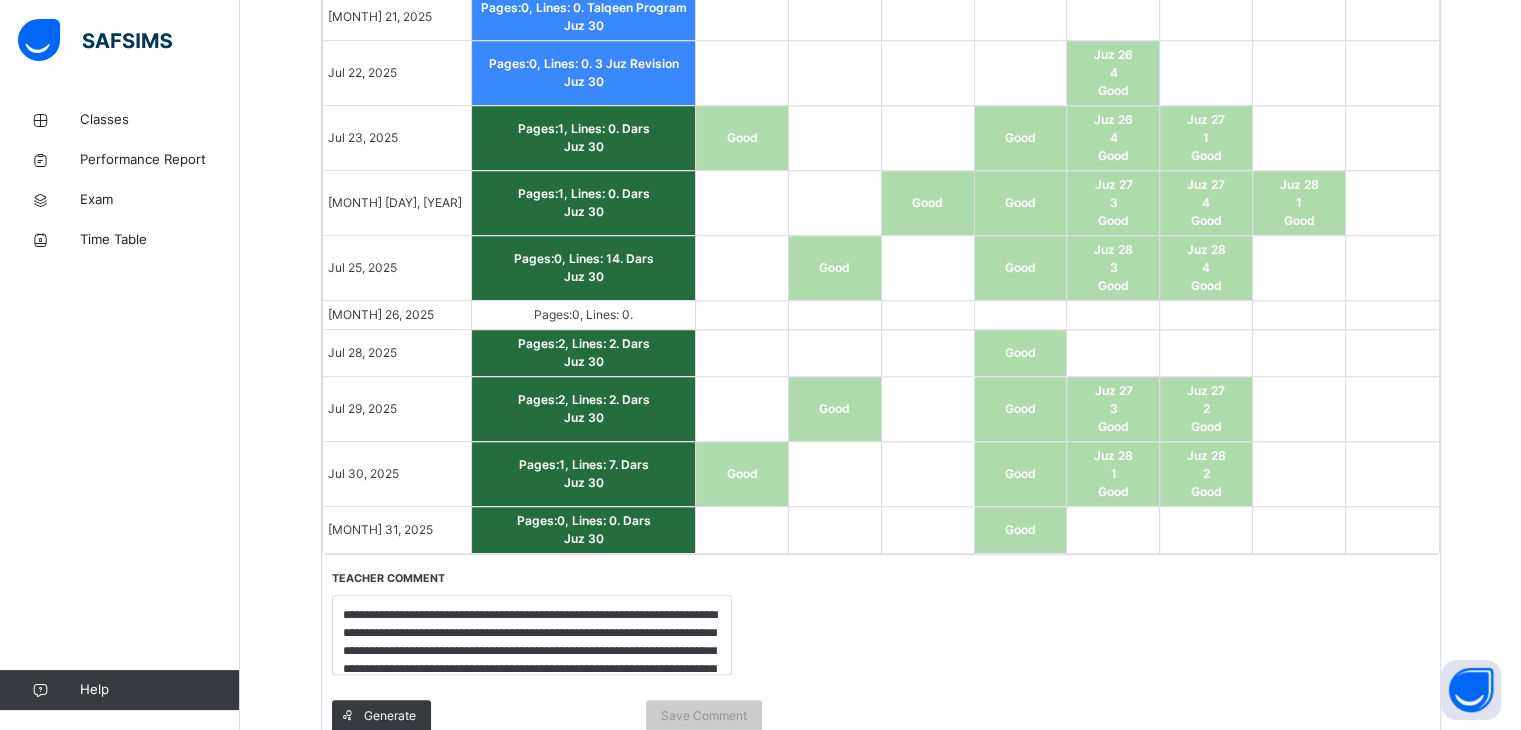scroll, scrollTop: 1784, scrollLeft: 0, axis: vertical 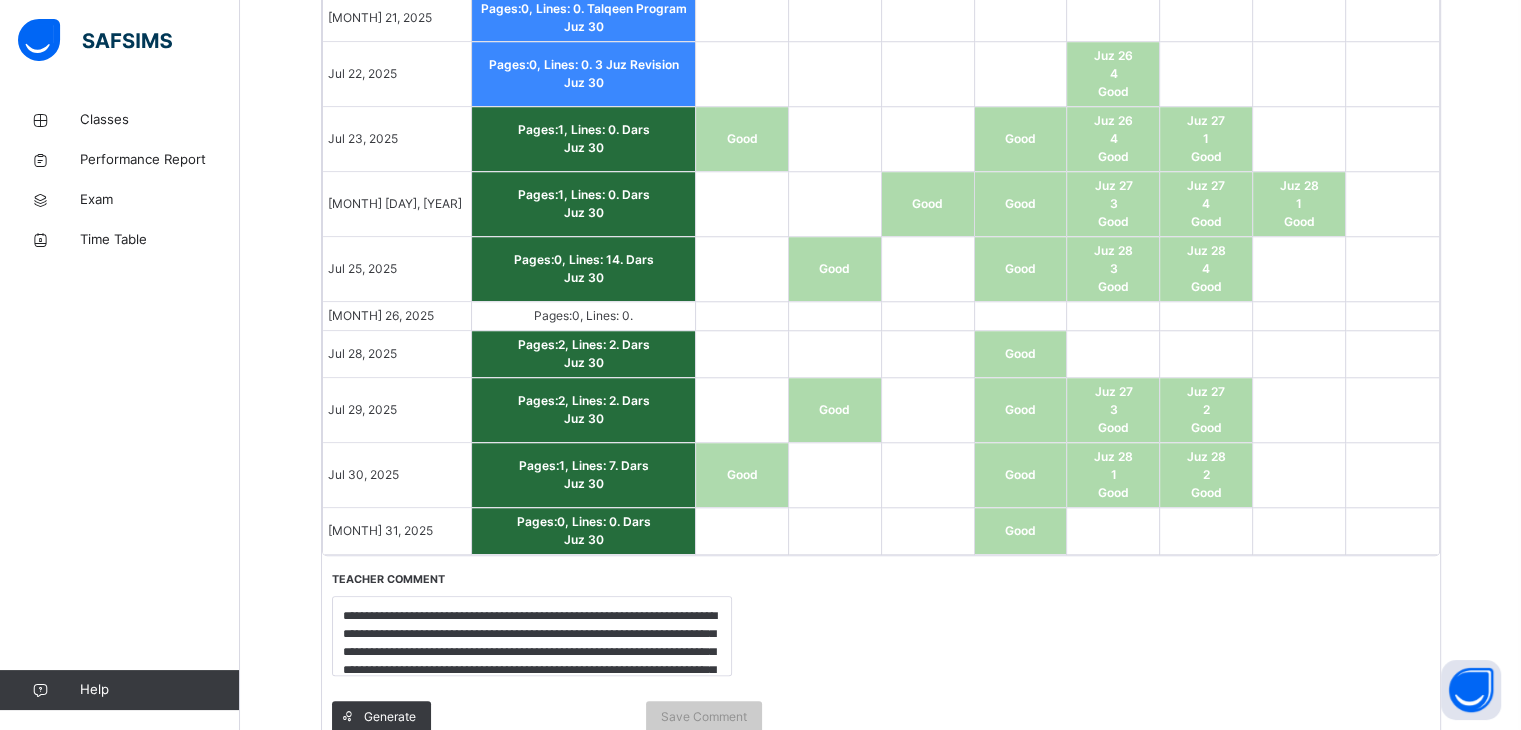 click on "Date Dars MD1 MD2 MD3 MD4 REV1 REV2 REV3 REV4   [DATE] Pages:  0 , Lines:   7 .   Dars Juz 30 Good Good Juz 28 2 Good Juz 26 4 Good   [DATE] Pages:  0 , Lines:   7 .   Dars Juz 30 Good Good Juz 27 1 Good Juz 27 2 Good   [DATE] Pages:  0 , Lines:   7 .   Dars Juz 30 Good Good Juz 27 3 Good Juz 28 1 Good Juz 28 2 Good   [DATE] Pages:  0 , Lines:   8 .   Absent Juz 30   [DATE] Pages:  0 , Lines:   0 .     [DATE] Pages:  0 , Lines:   0 .   Absent Juz 30   [DATE] Pages:  0 , Lines:   0 .   Talqeen Program   [DATE] Pages:  0 , Lines:   0 .   Talqeen Program Juz 30   [DATE] Pages:  0 , Lines:   0 .   Talqeen Program Juz 30   [DATE] Pages:  0 , Lines:   0 .   Absent Juz 30   [DATE] Pages:  0 , Lines:   0 .   Talqeen Program Juz 30   [DATE] Pages:  0 , Lines:   0 .   3 Juz Revision Juz 30Juz 26 4 Good   [DATE] Pages:  1 , Lines:   0 .   Dars Juz 30 Good Good Juz 26 4 GoodJuz 27 1 Good   [DATE] Pages:  1 , Lines:   0 .   Dars Juz 30 Good" at bounding box center [881, 115] 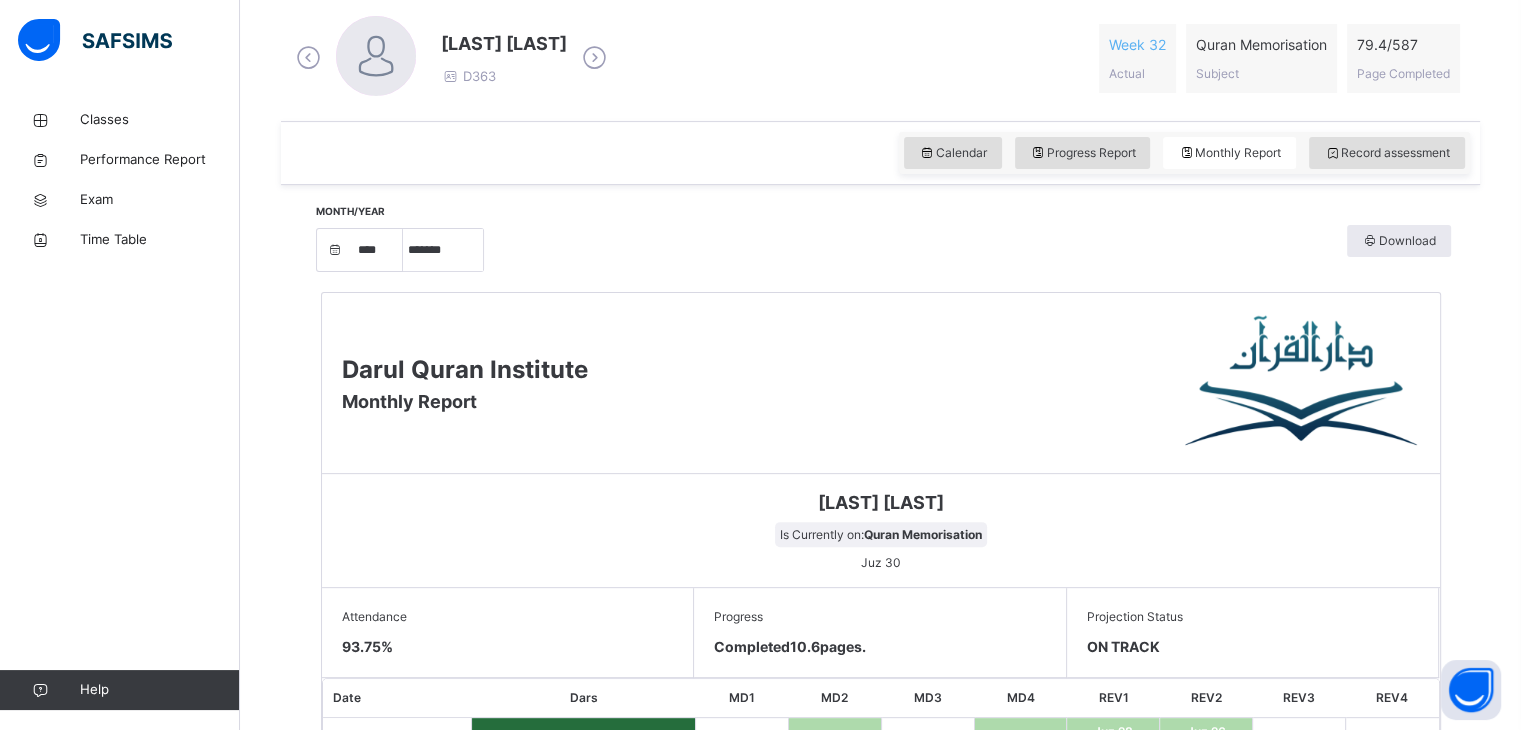 scroll, scrollTop: 565, scrollLeft: 0, axis: vertical 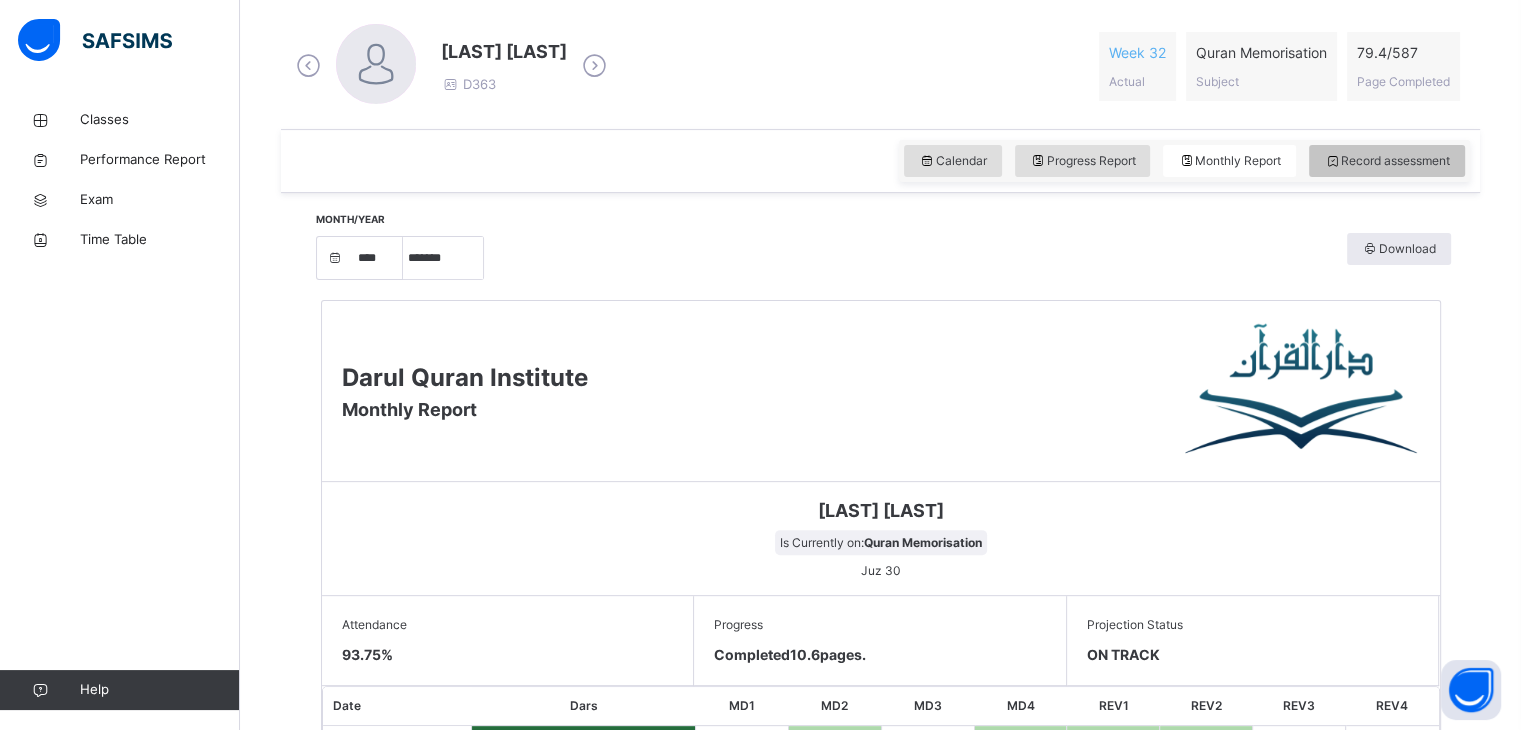 click on "Record assessment" at bounding box center (1387, 161) 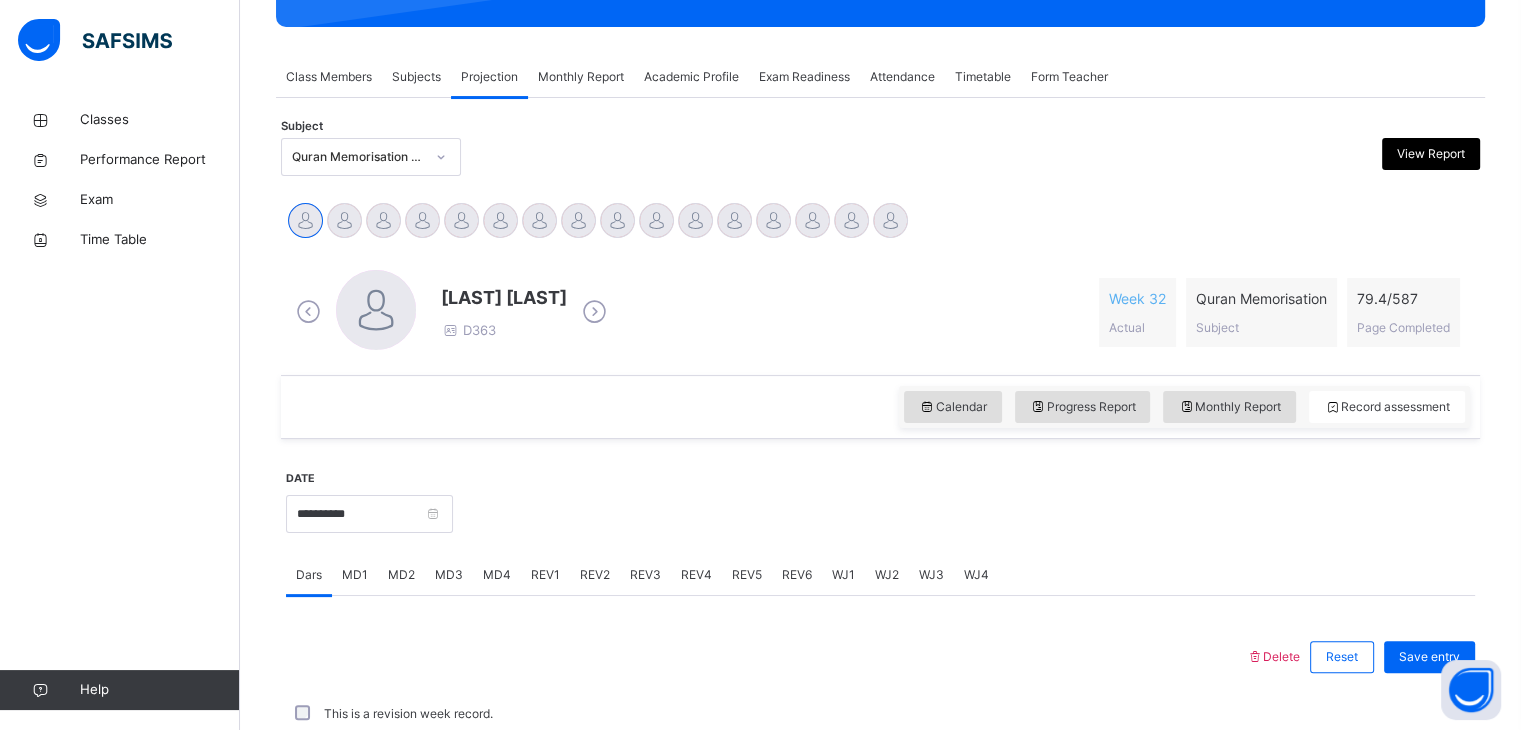 scroll, scrollTop: 565, scrollLeft: 0, axis: vertical 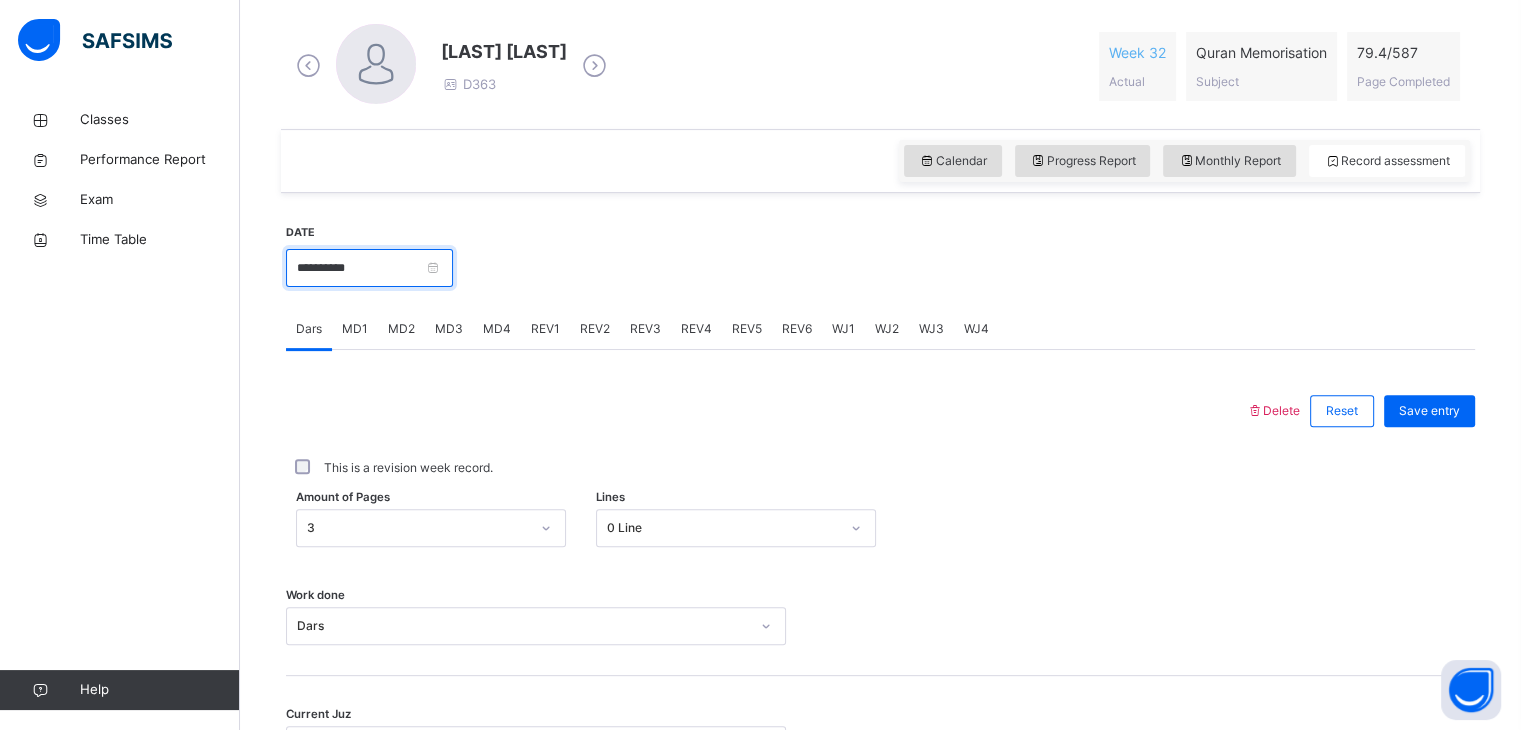 click on "**********" at bounding box center [369, 268] 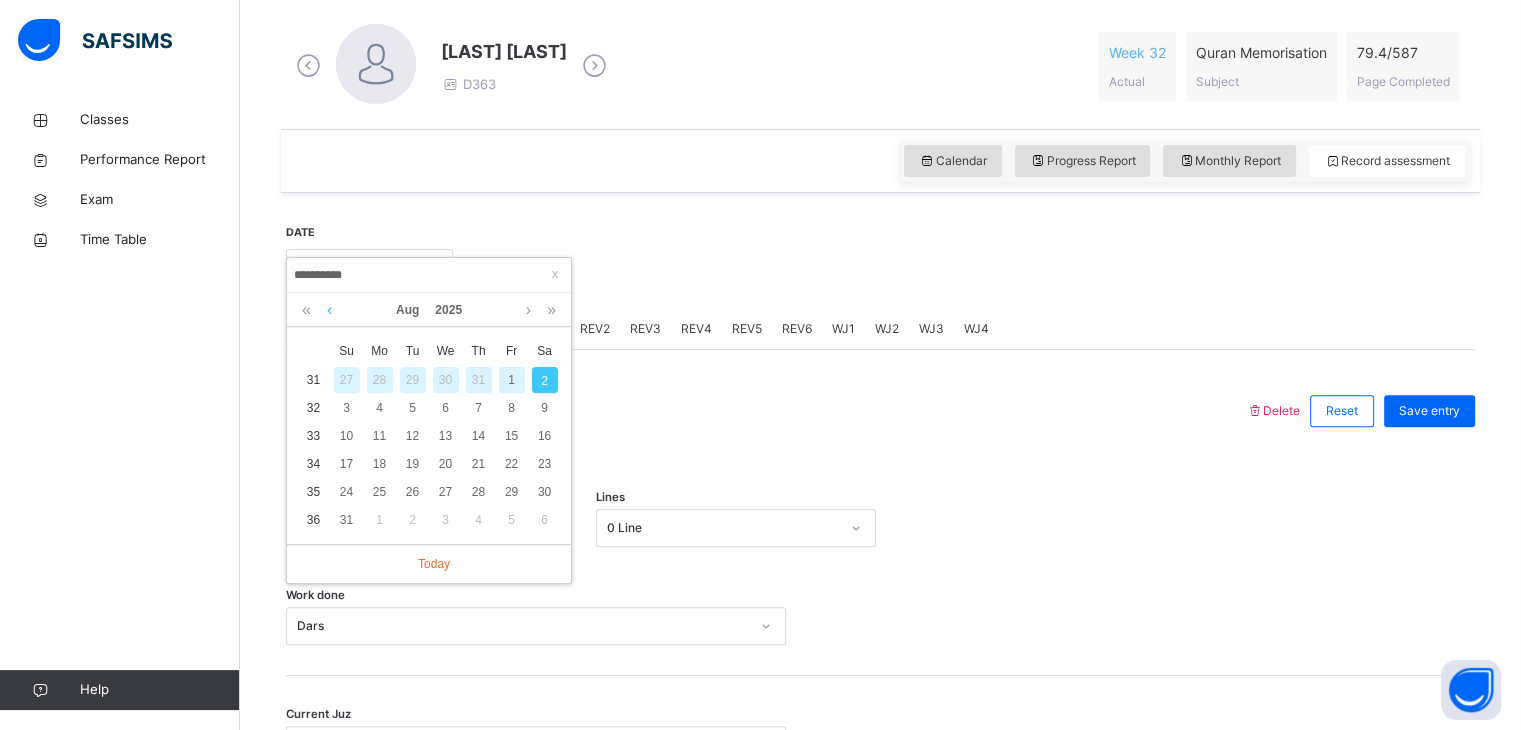 click at bounding box center [329, 310] 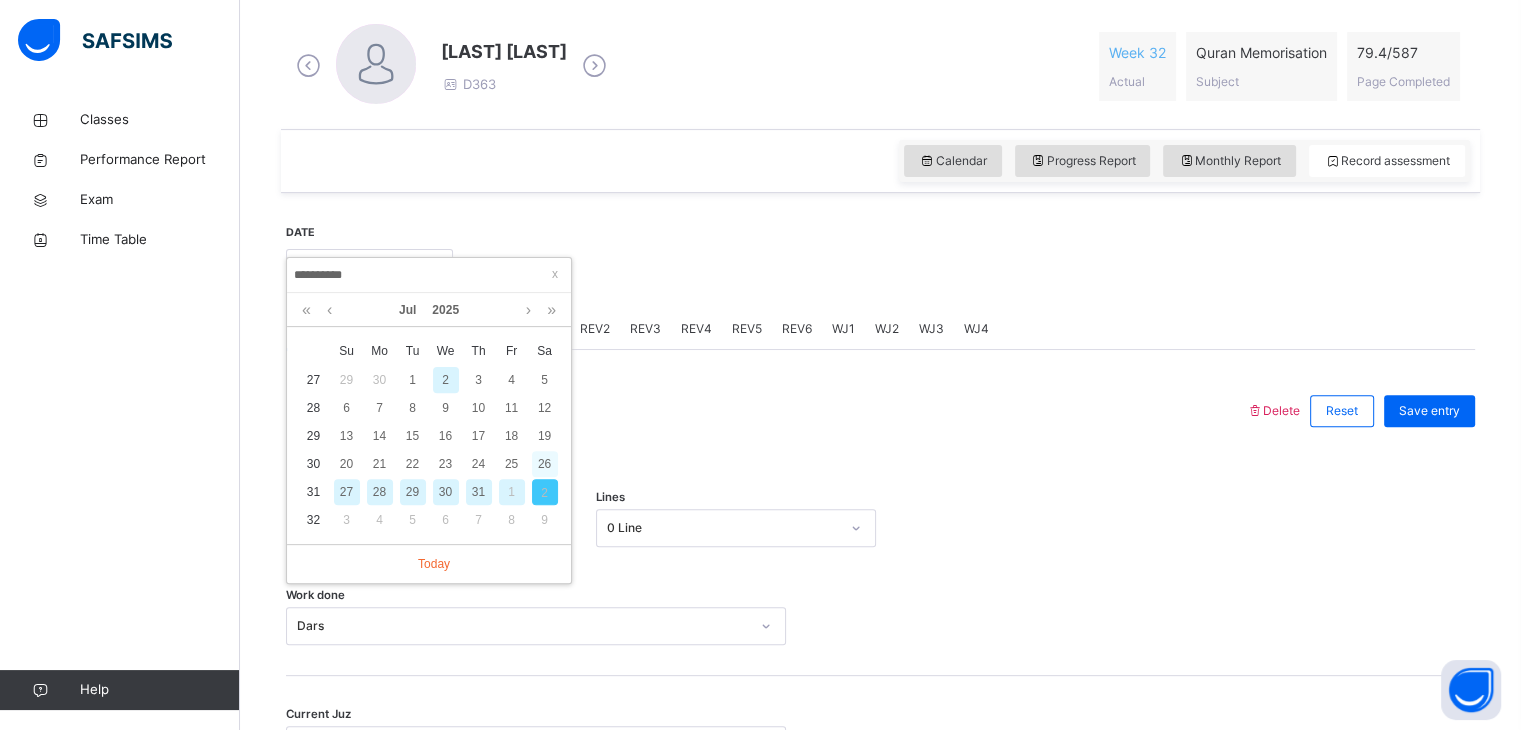 click on "26" at bounding box center (545, 464) 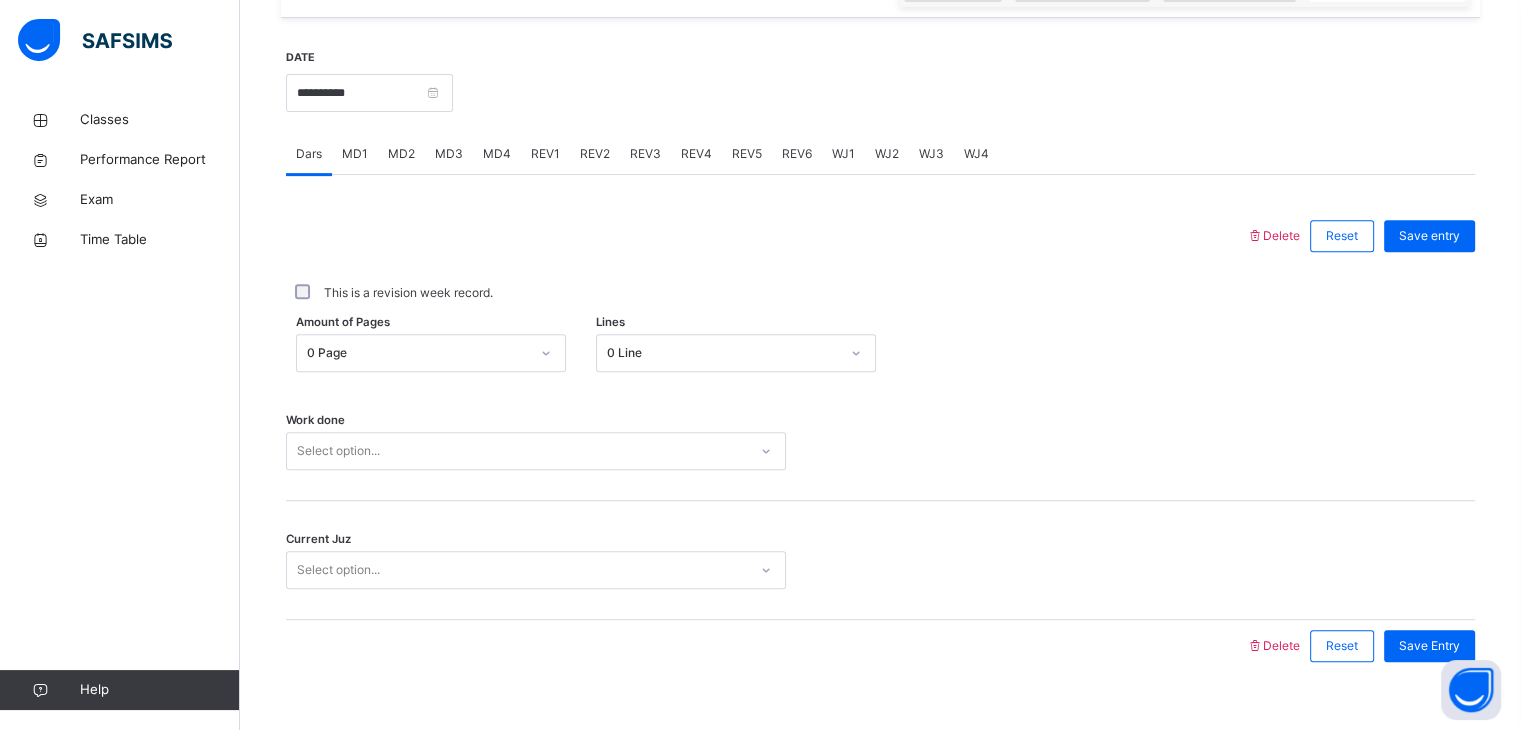 click on "Select option..." at bounding box center [536, 451] 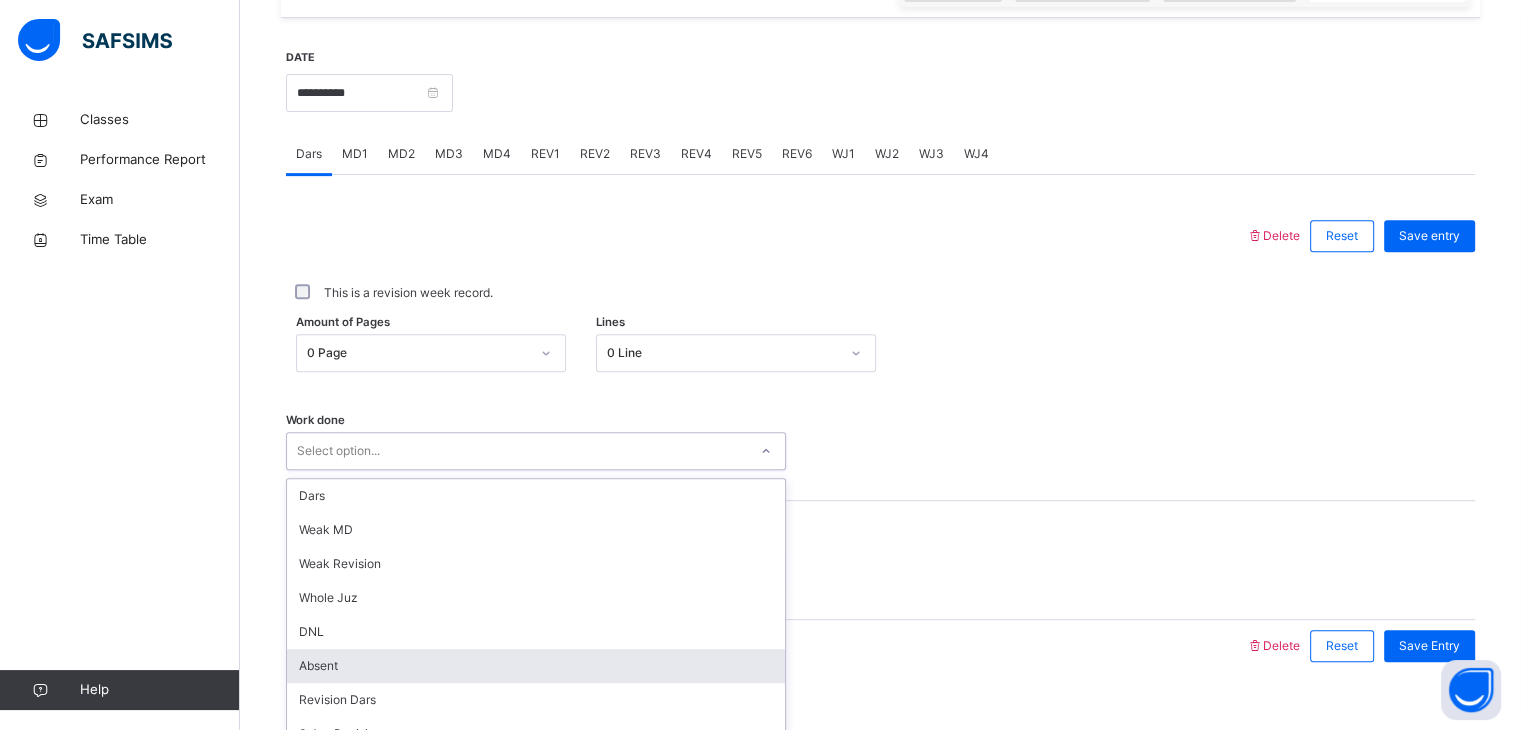 scroll, scrollTop: 772, scrollLeft: 0, axis: vertical 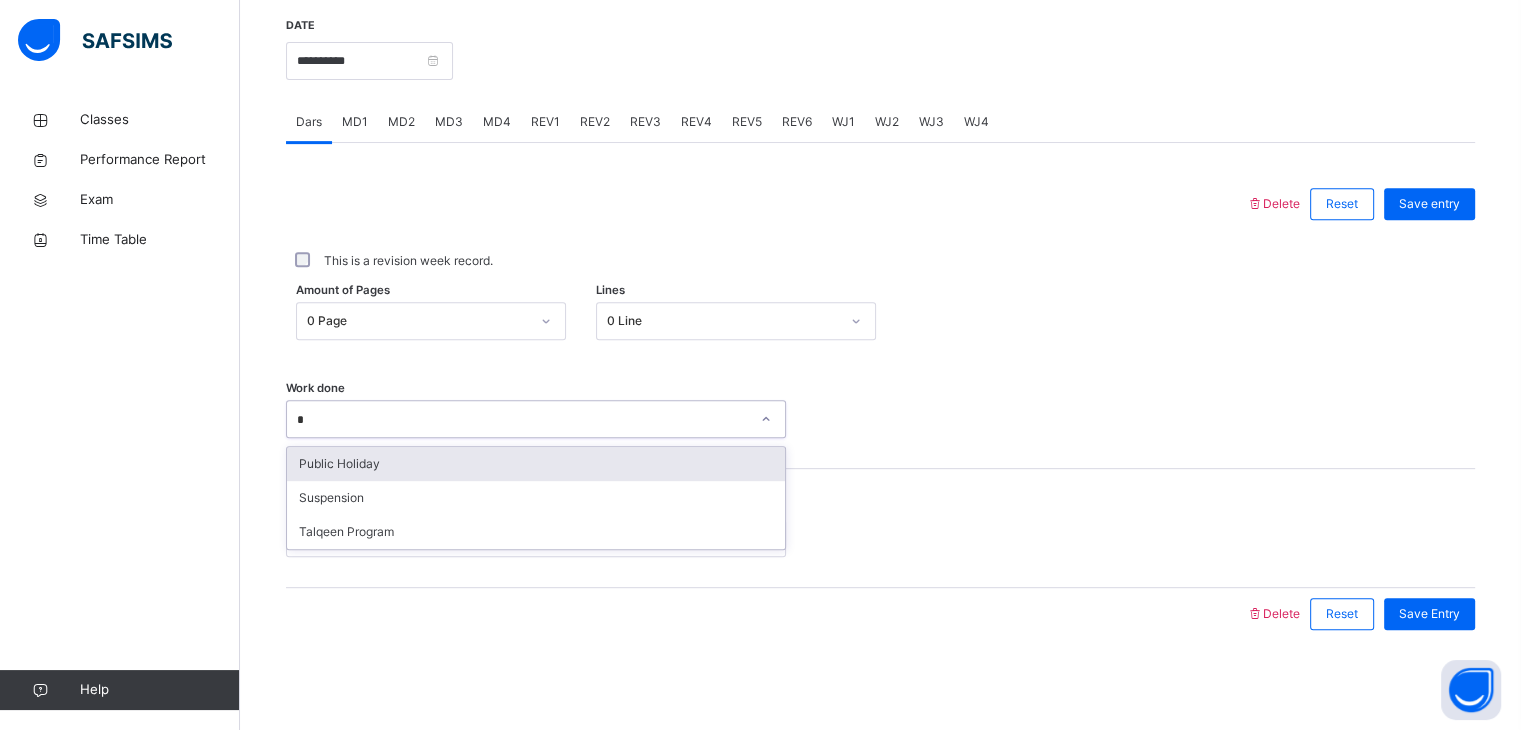 type on "**" 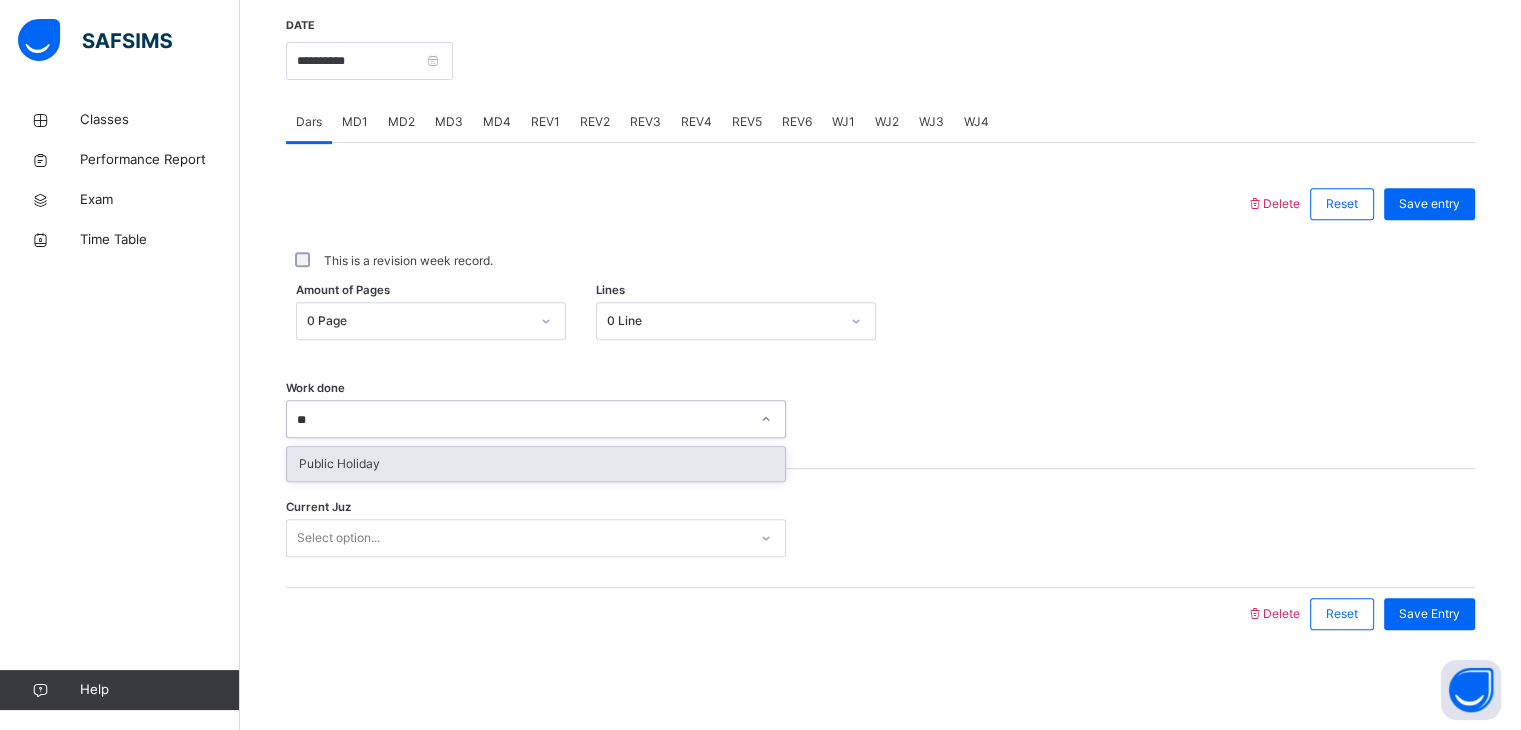 type 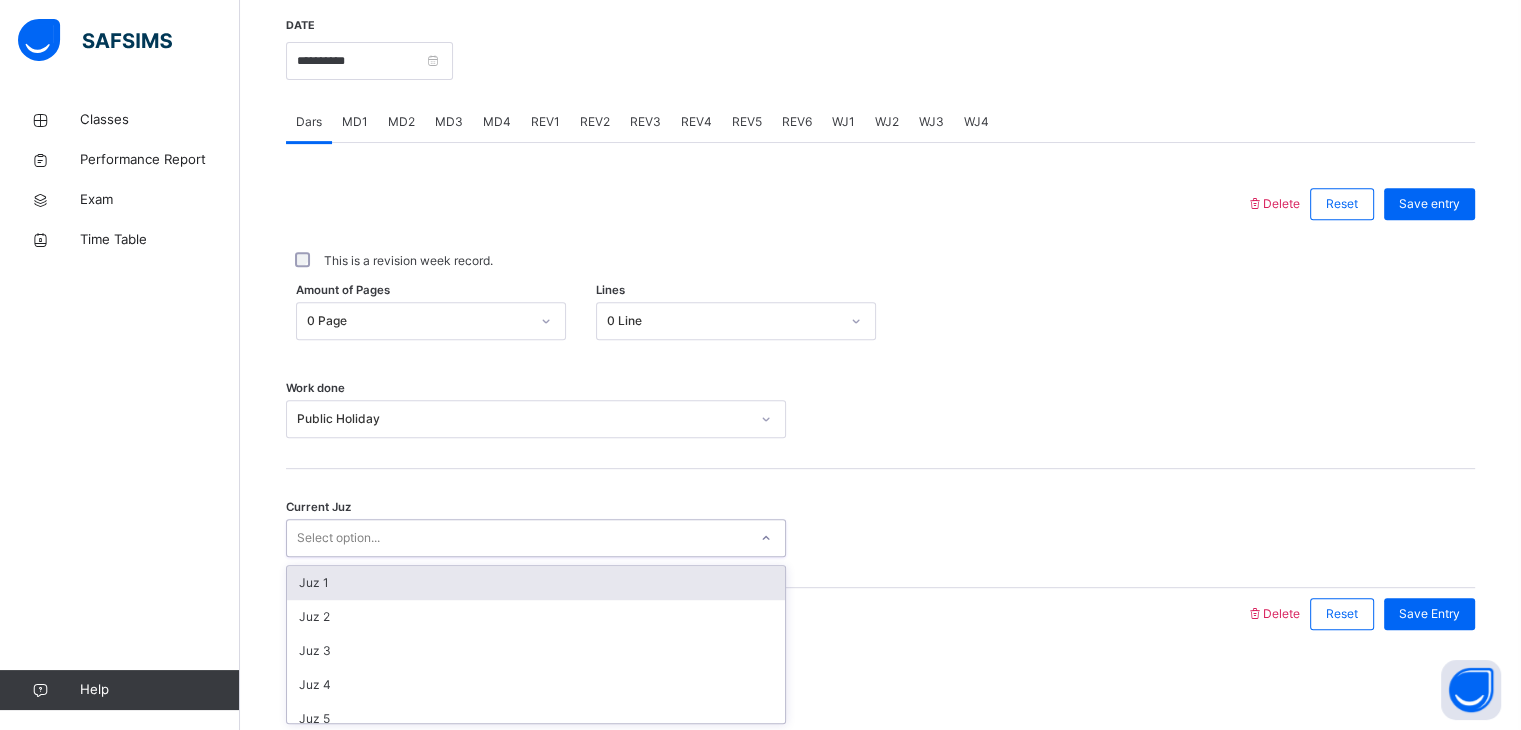 click on "Select option..." at bounding box center [517, 538] 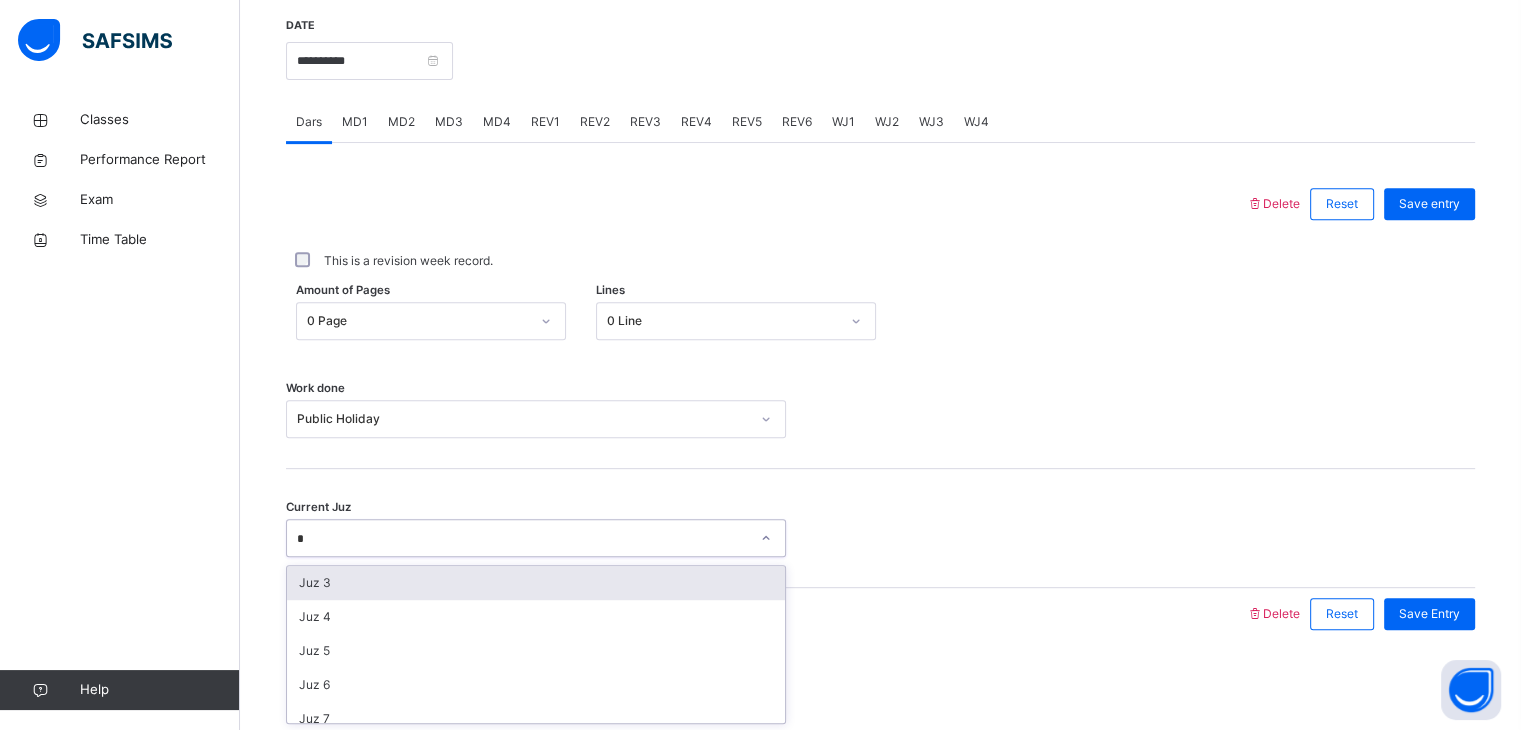type on "**" 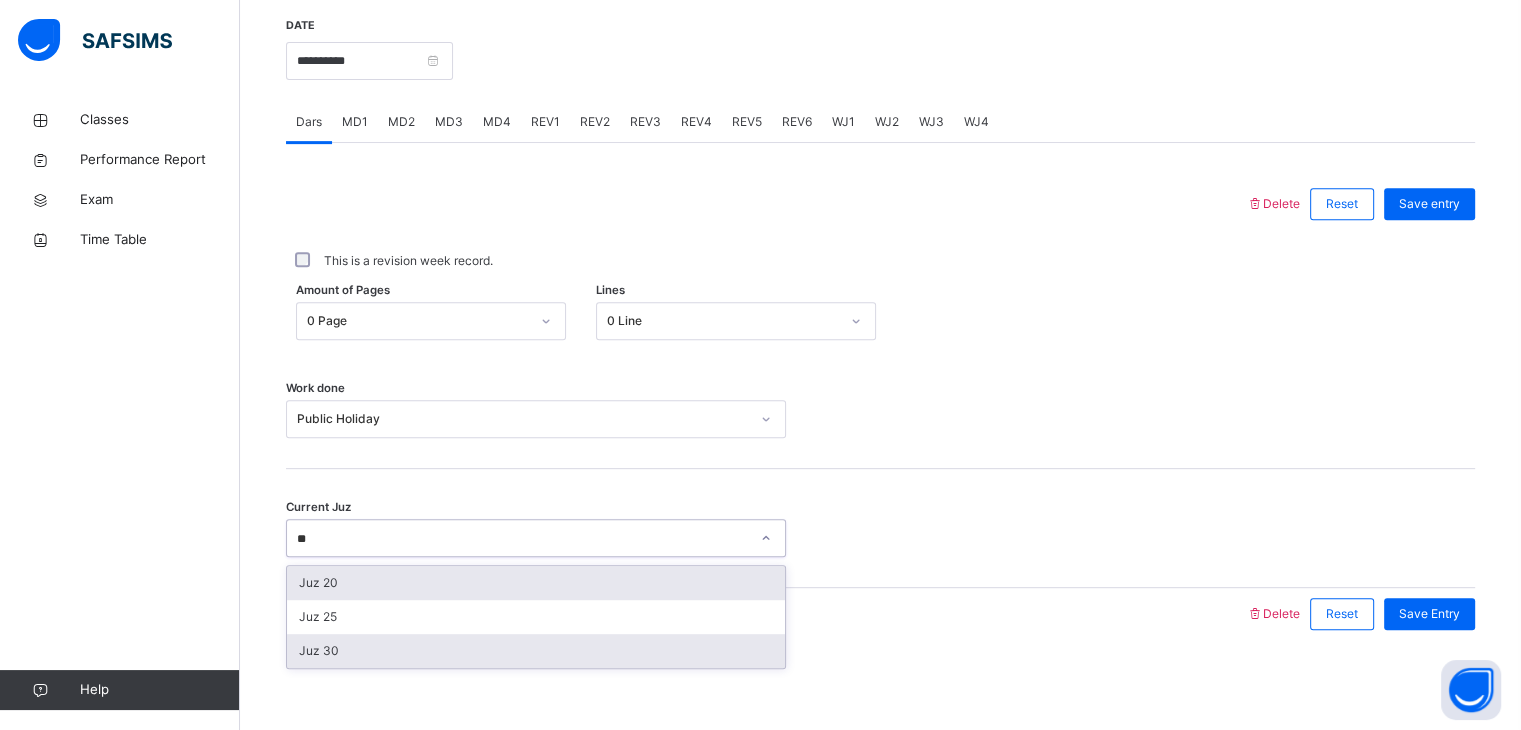 click on "Juz 30" at bounding box center [536, 651] 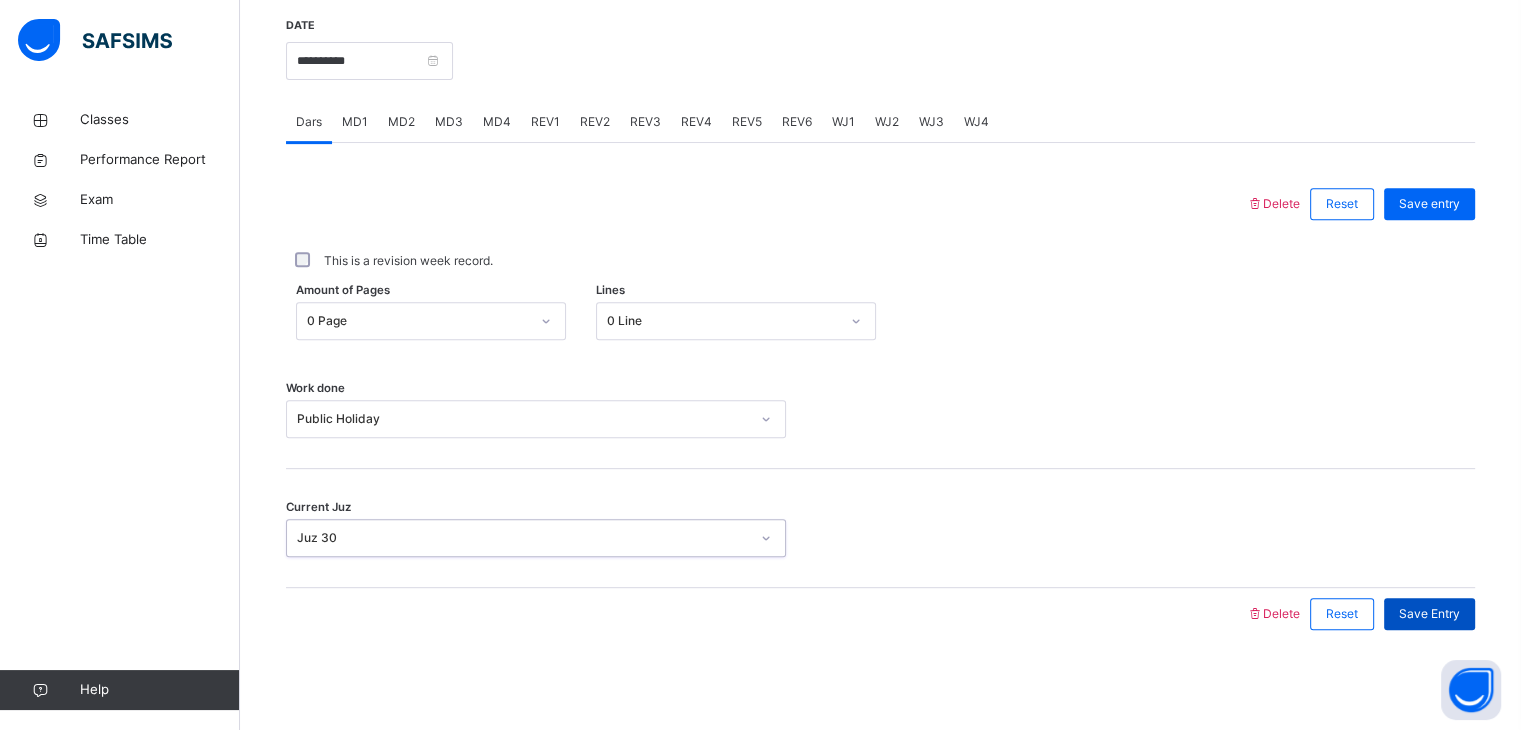 click on "Save Entry" at bounding box center (1429, 614) 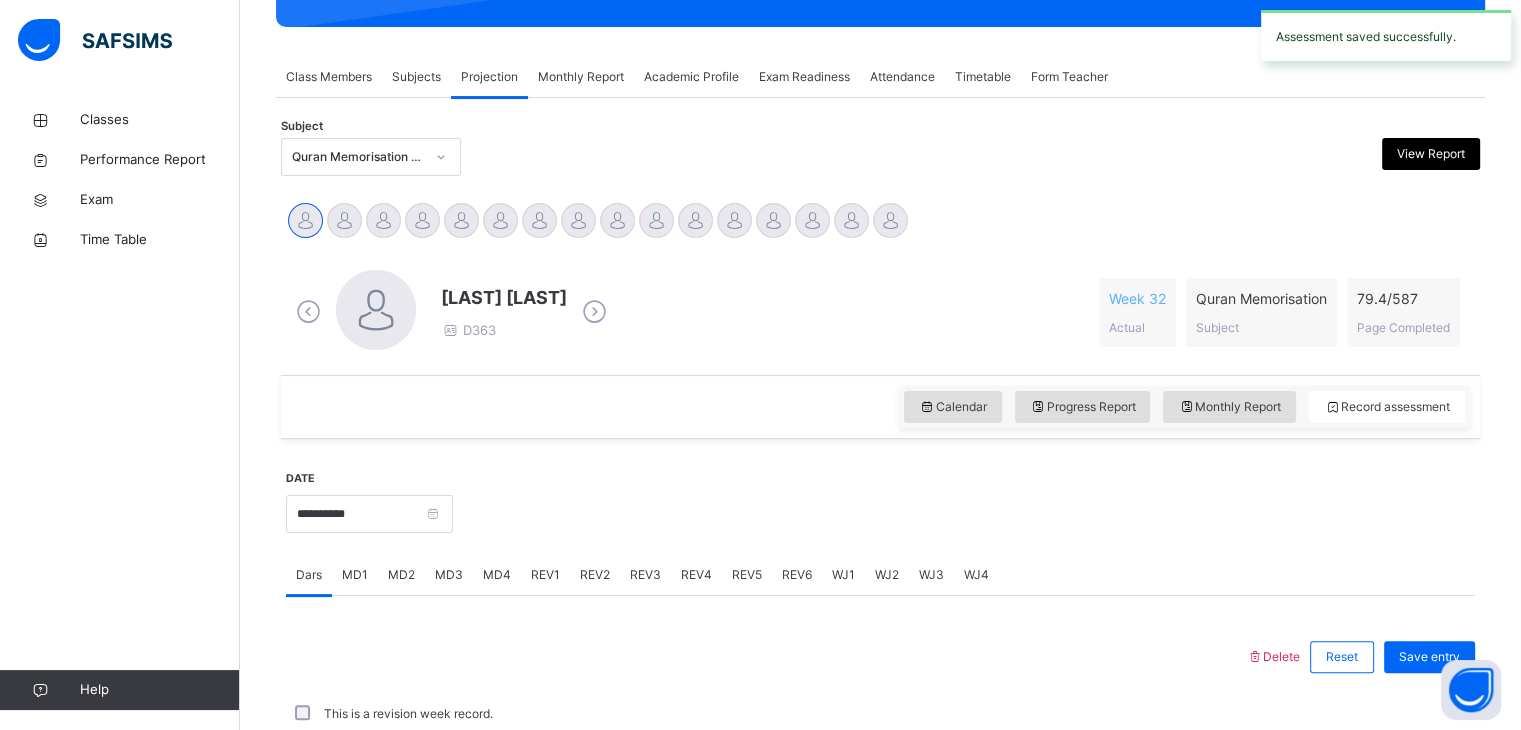 scroll, scrollTop: 772, scrollLeft: 0, axis: vertical 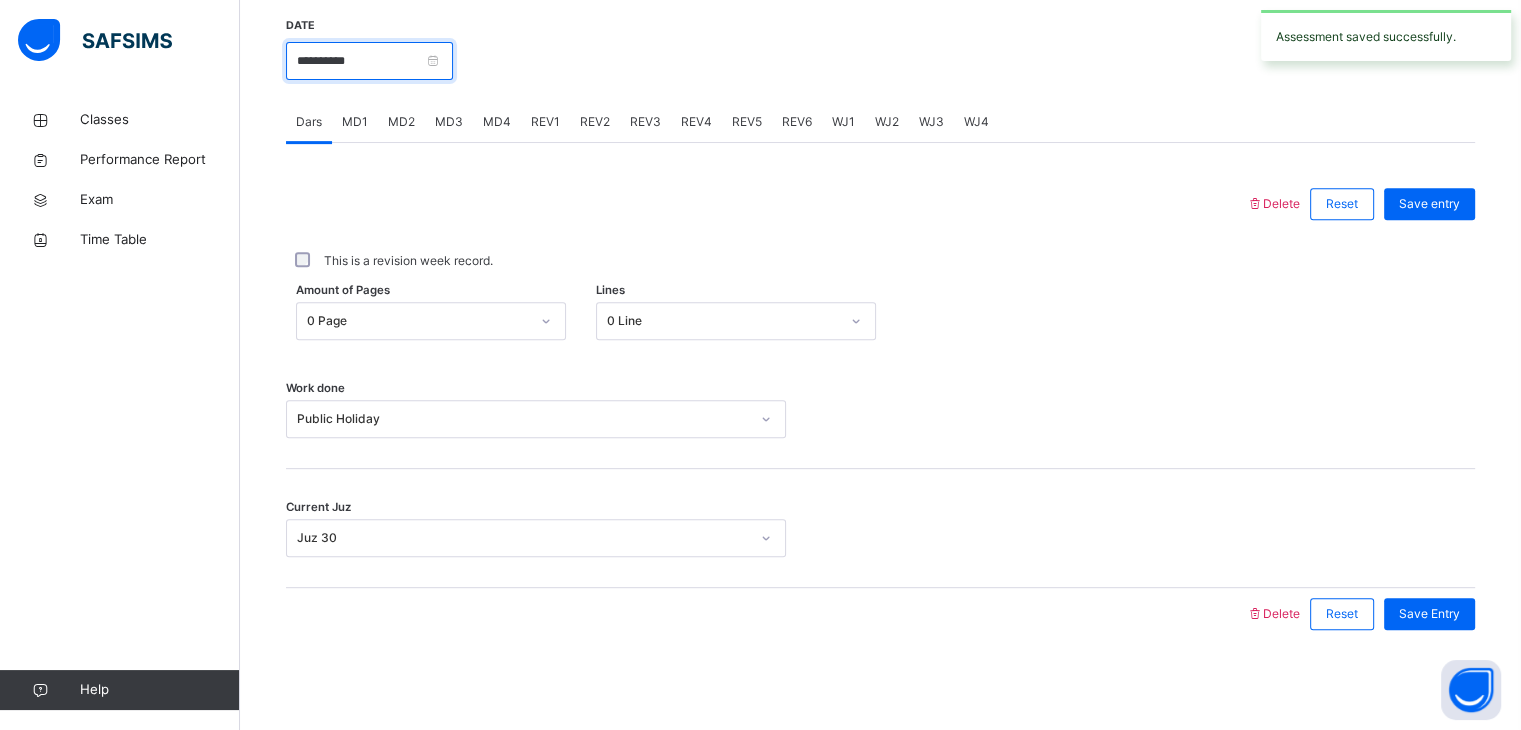 click on "**********" at bounding box center (369, 61) 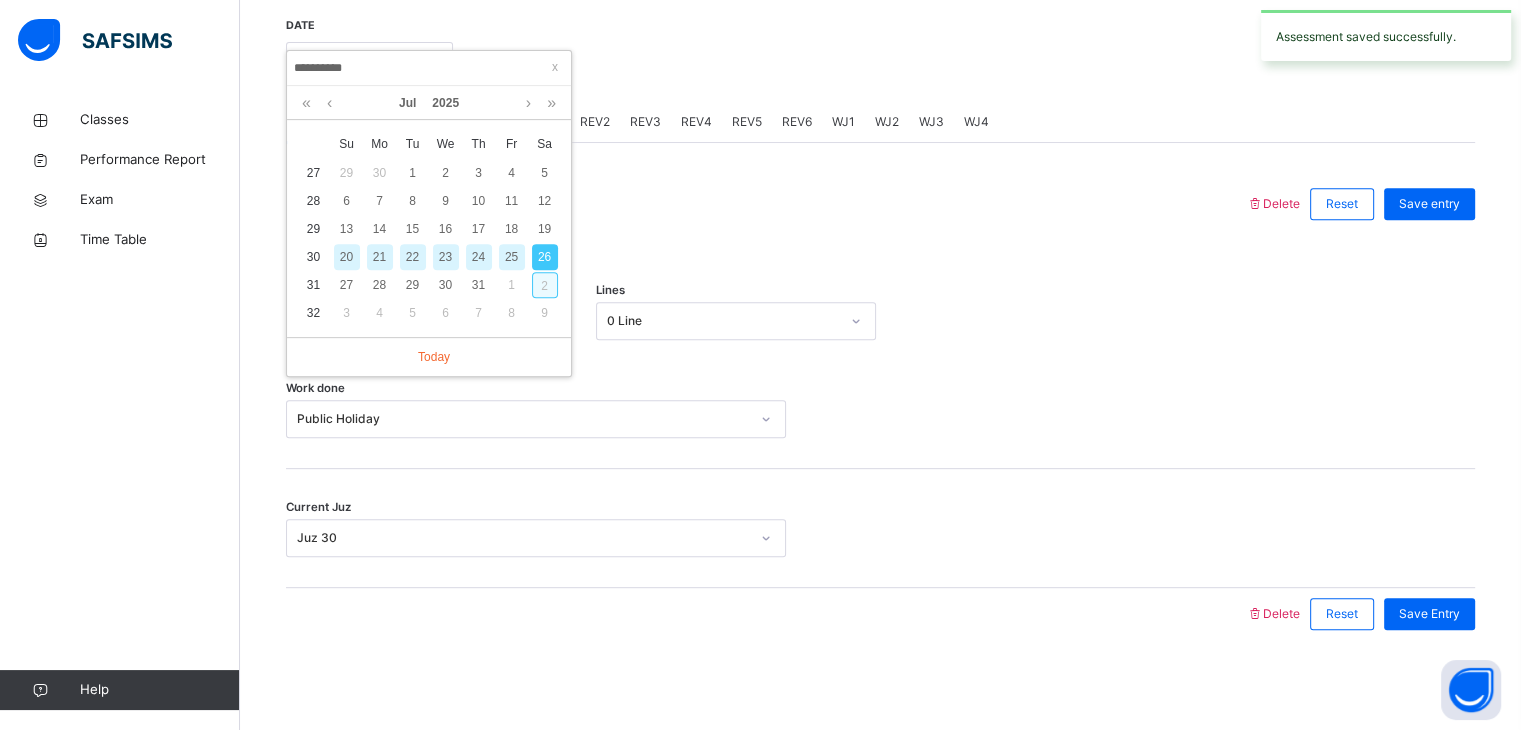 click on "2" at bounding box center [545, 285] 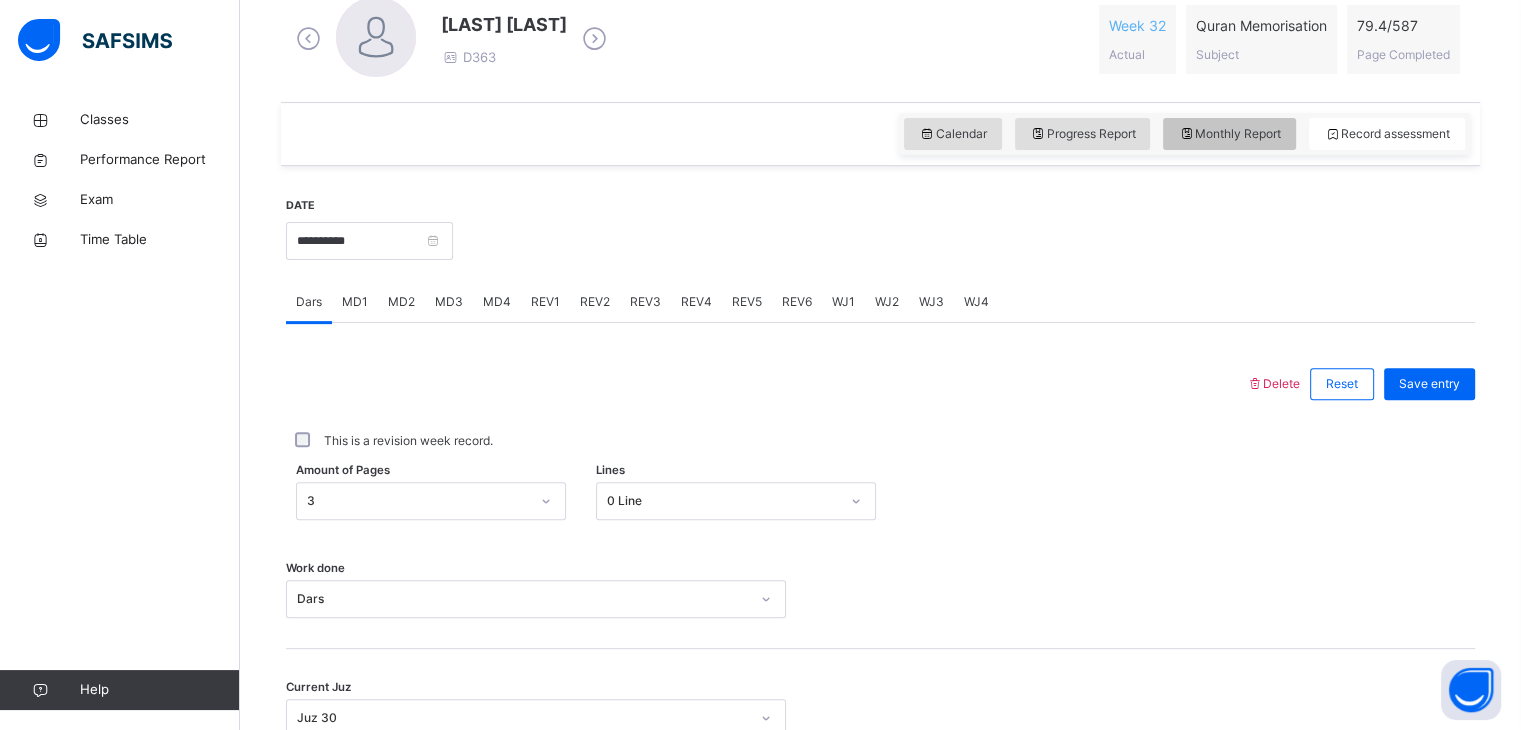click on "Monthly Report" at bounding box center [1229, 134] 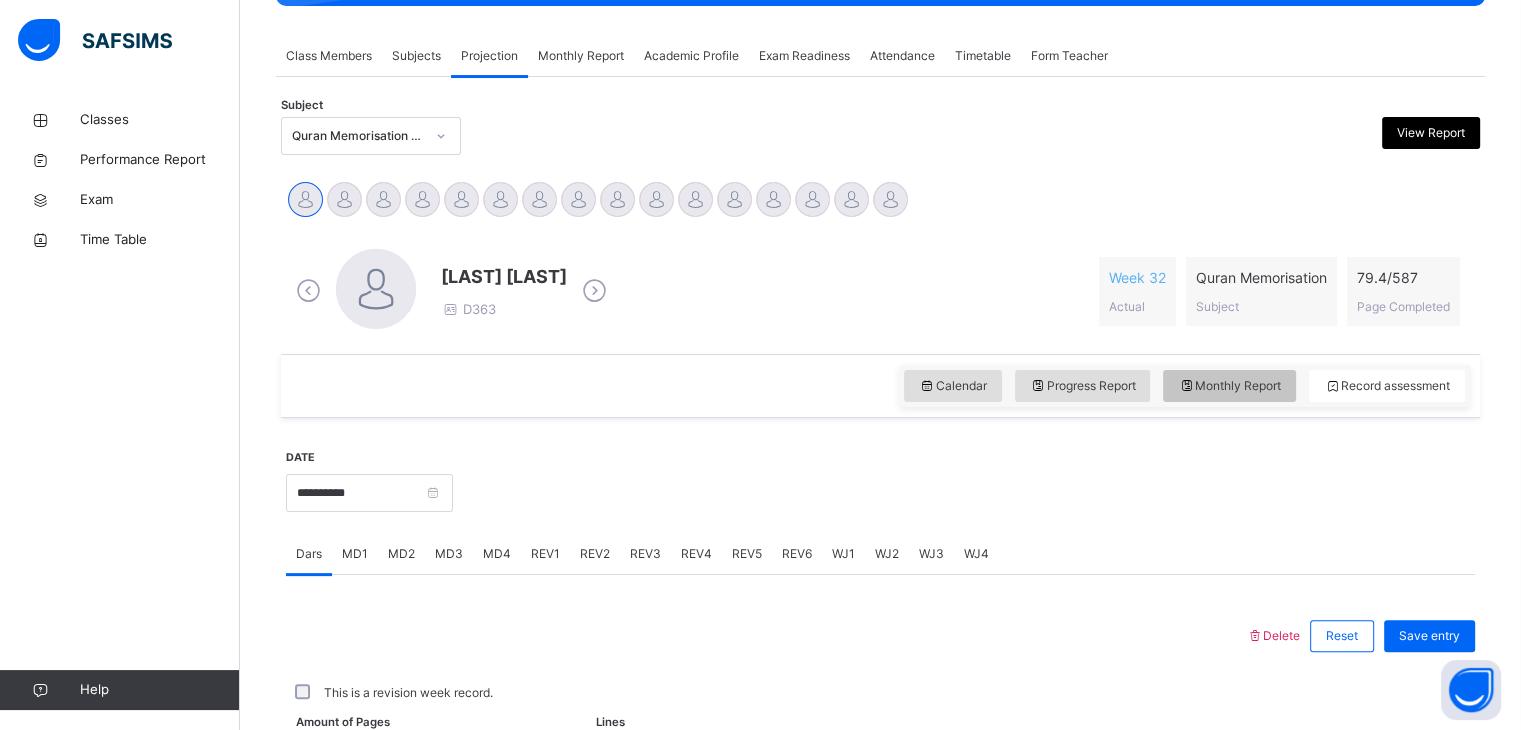 select on "****" 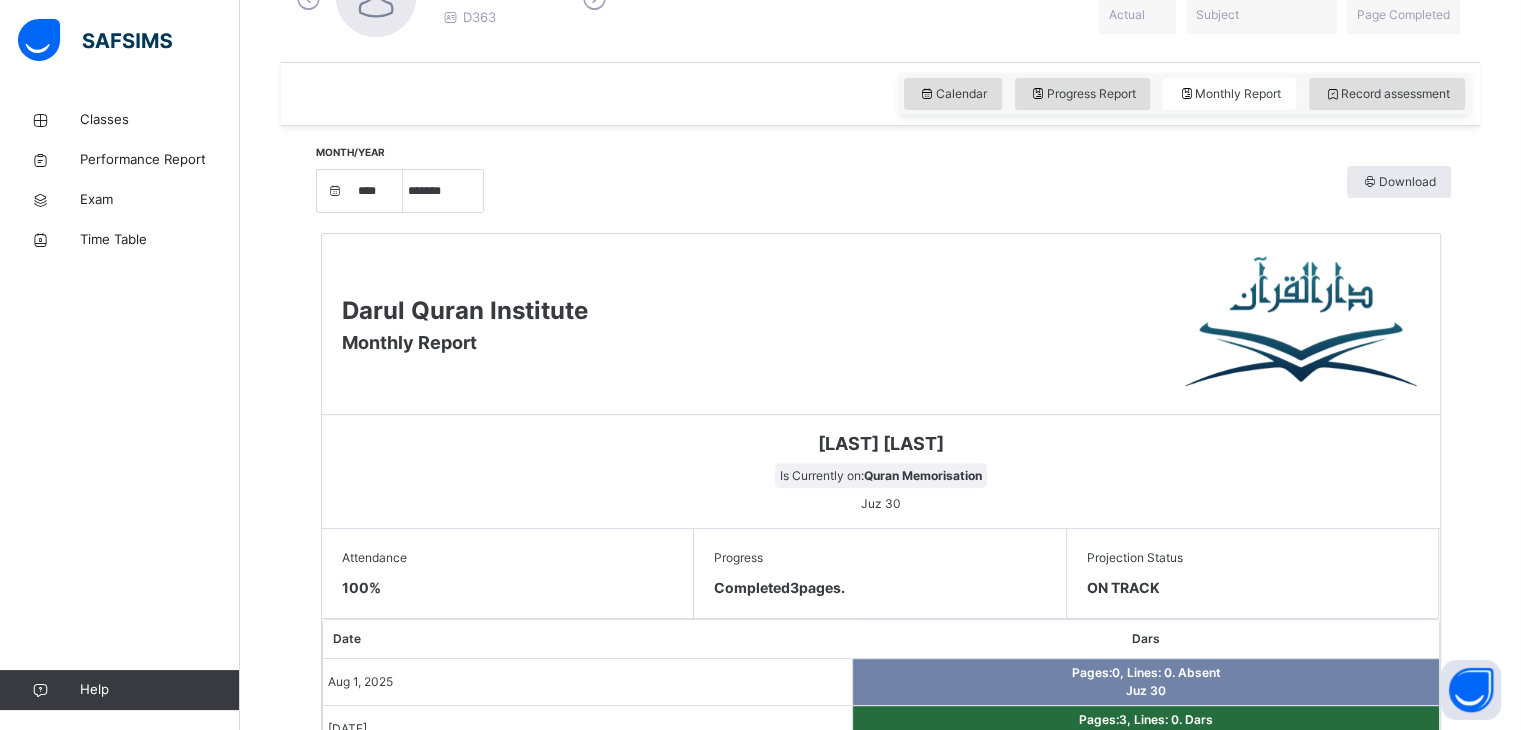 scroll, scrollTop: 590, scrollLeft: 0, axis: vertical 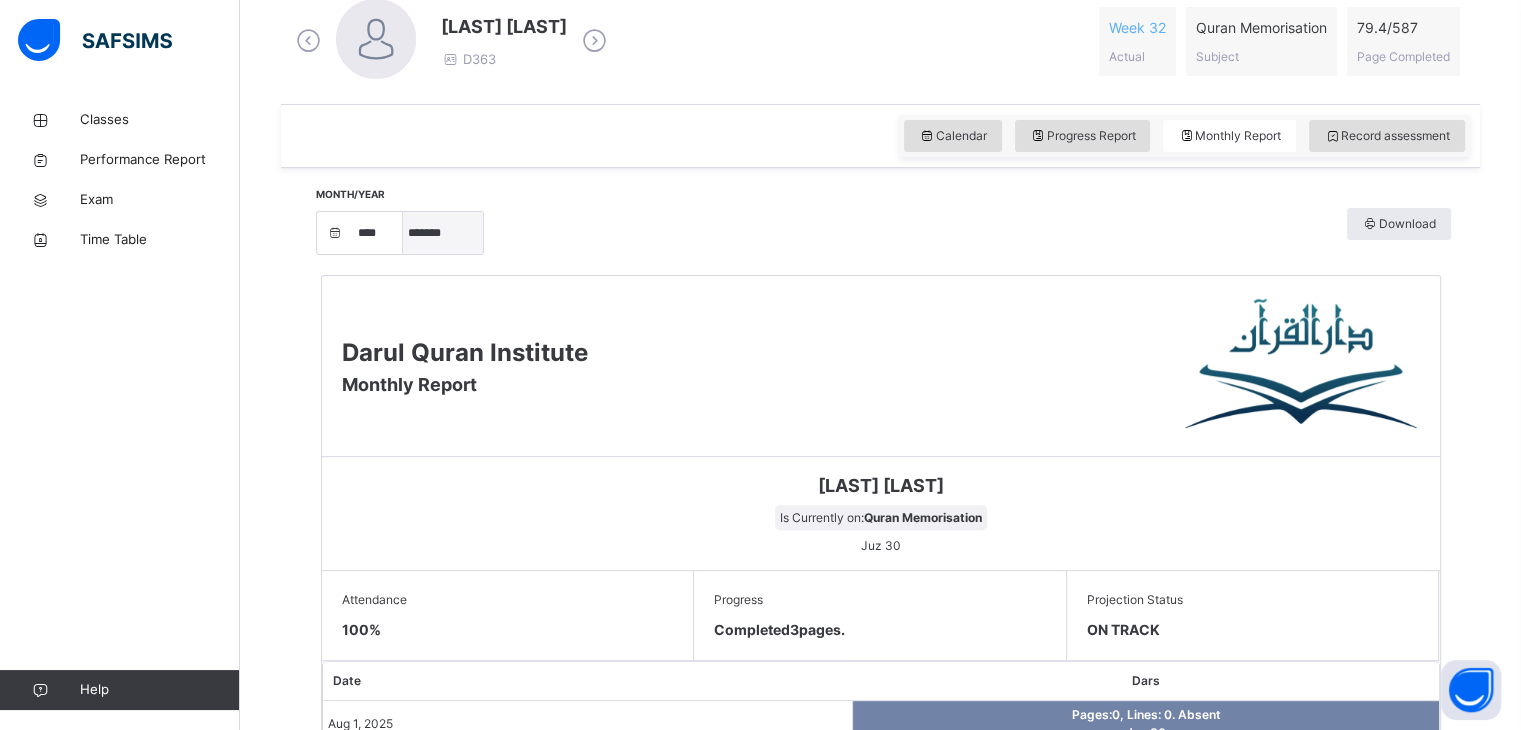 click on "***** ******* ******** ***** ***** *** **** **** ****** ********* ******* ******** ********" at bounding box center [443, 233] 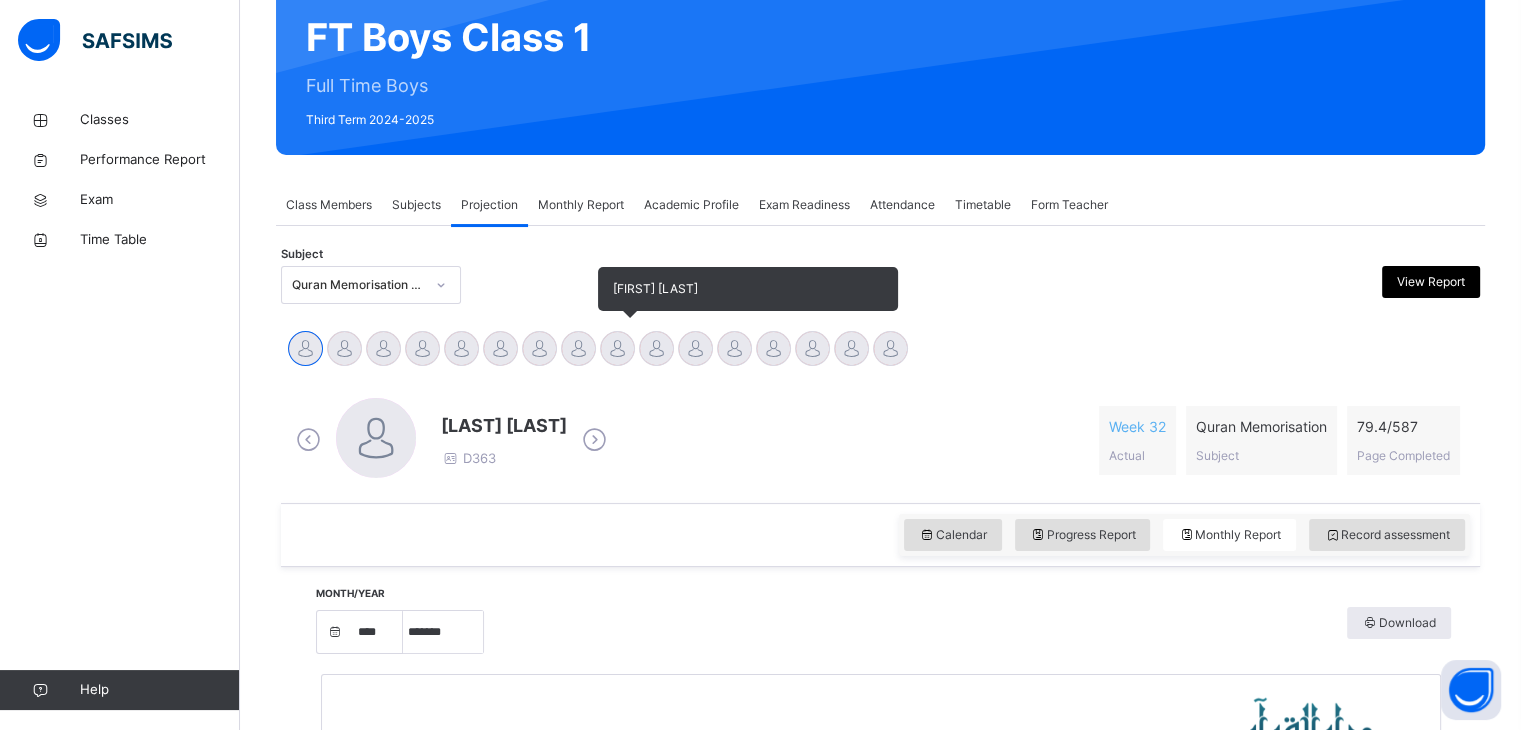 scroll, scrollTop: 192, scrollLeft: 0, axis: vertical 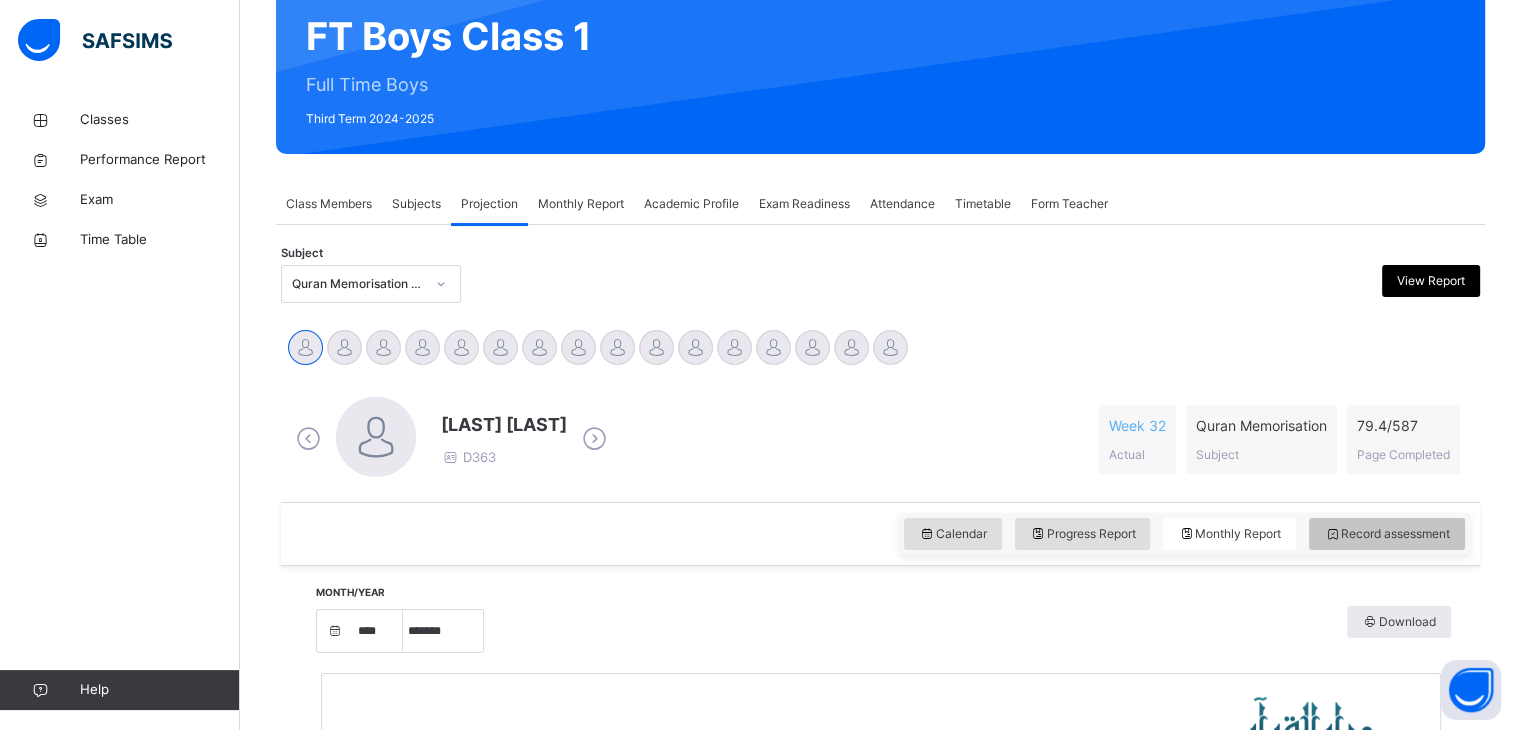 click on "Record assessment" at bounding box center (1387, 534) 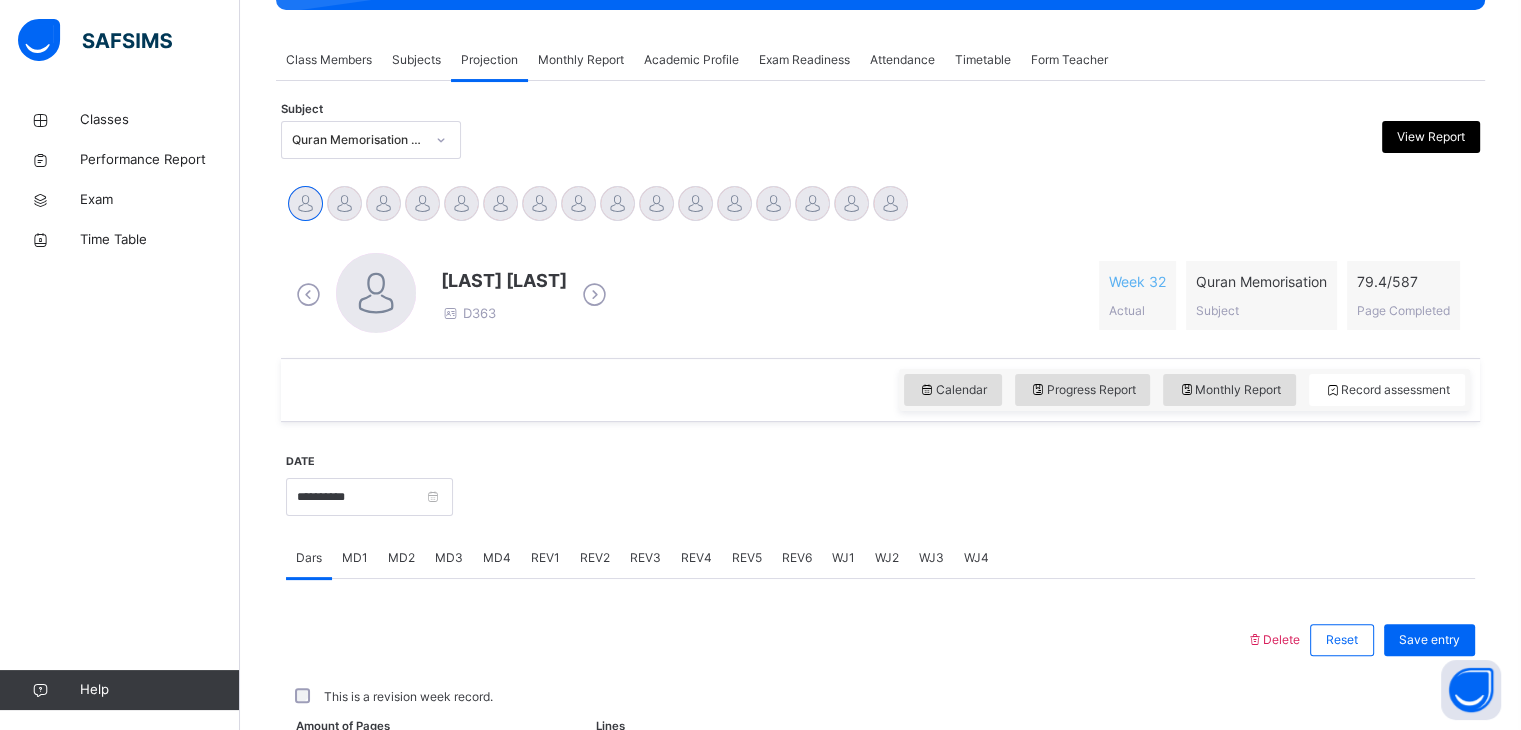 scroll, scrollTop: 320, scrollLeft: 0, axis: vertical 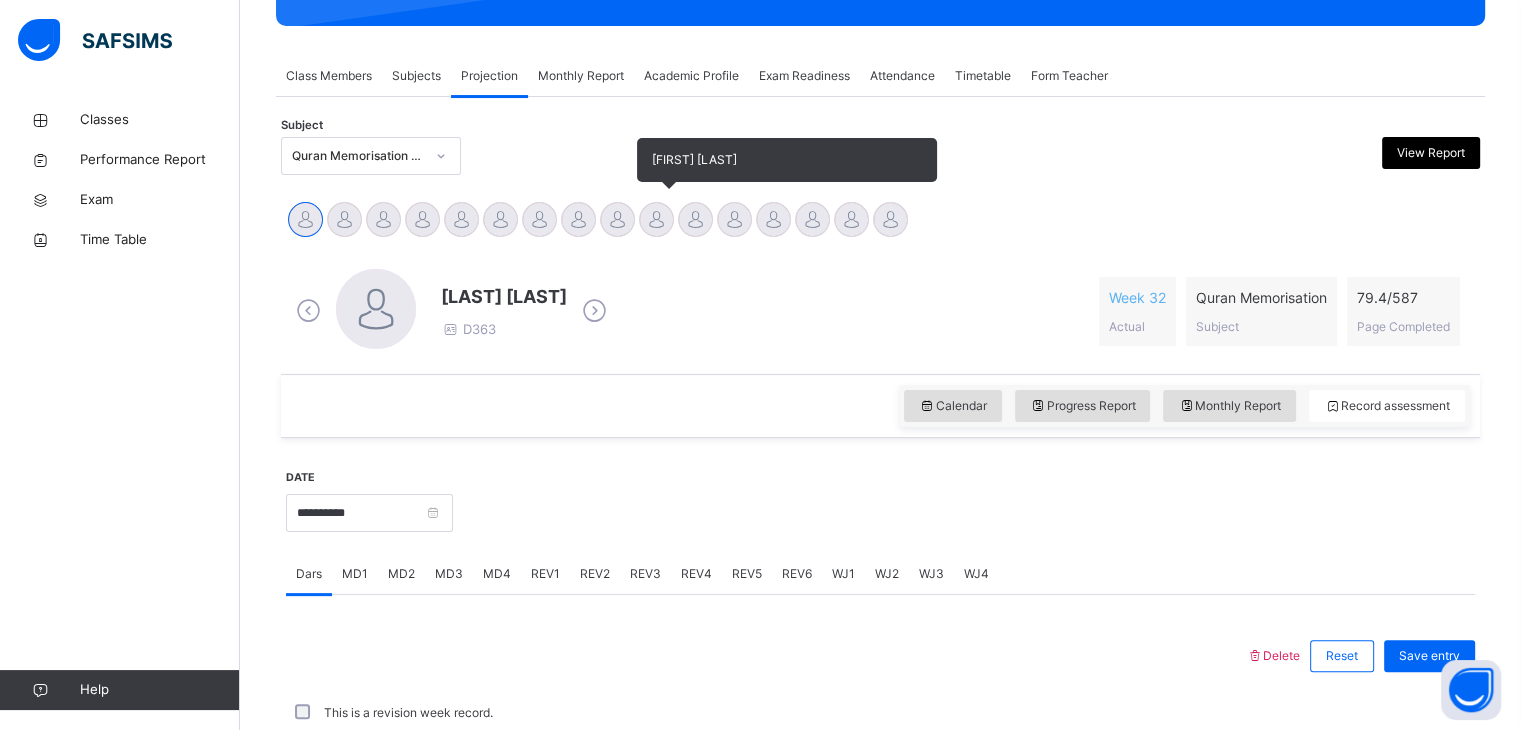 click at bounding box center [656, 219] 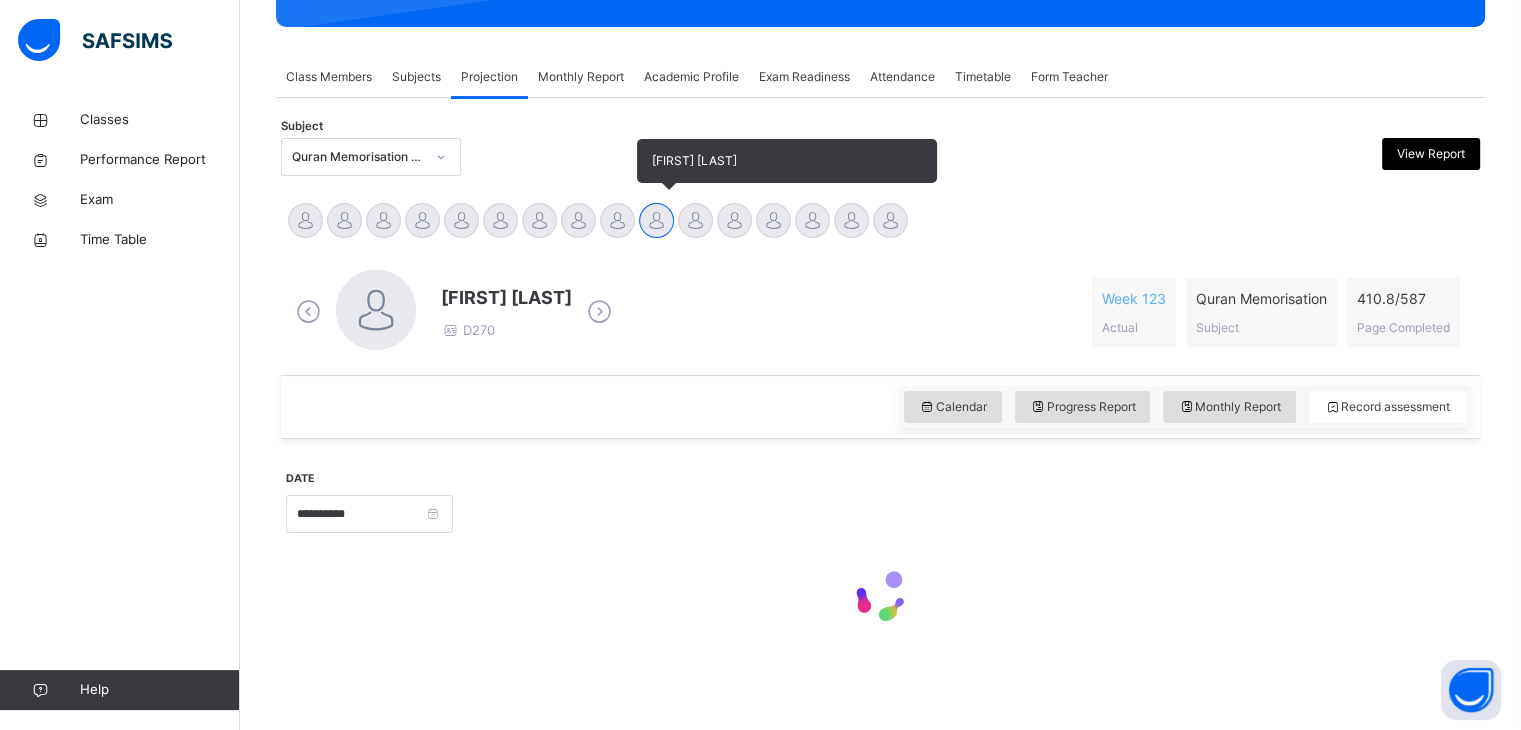 scroll, scrollTop: 319, scrollLeft: 0, axis: vertical 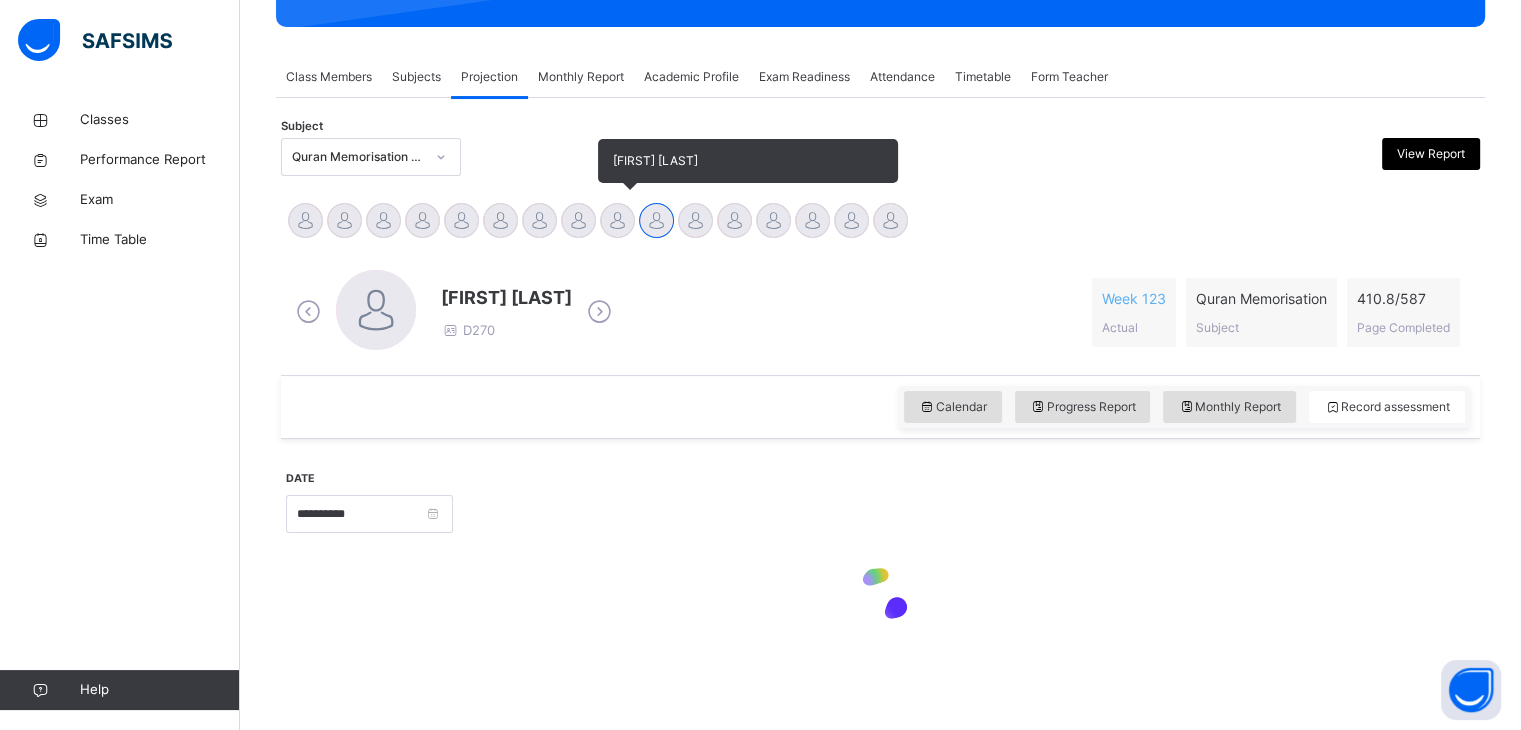click on "[FIRST] [LAST]" at bounding box center (617, 223) 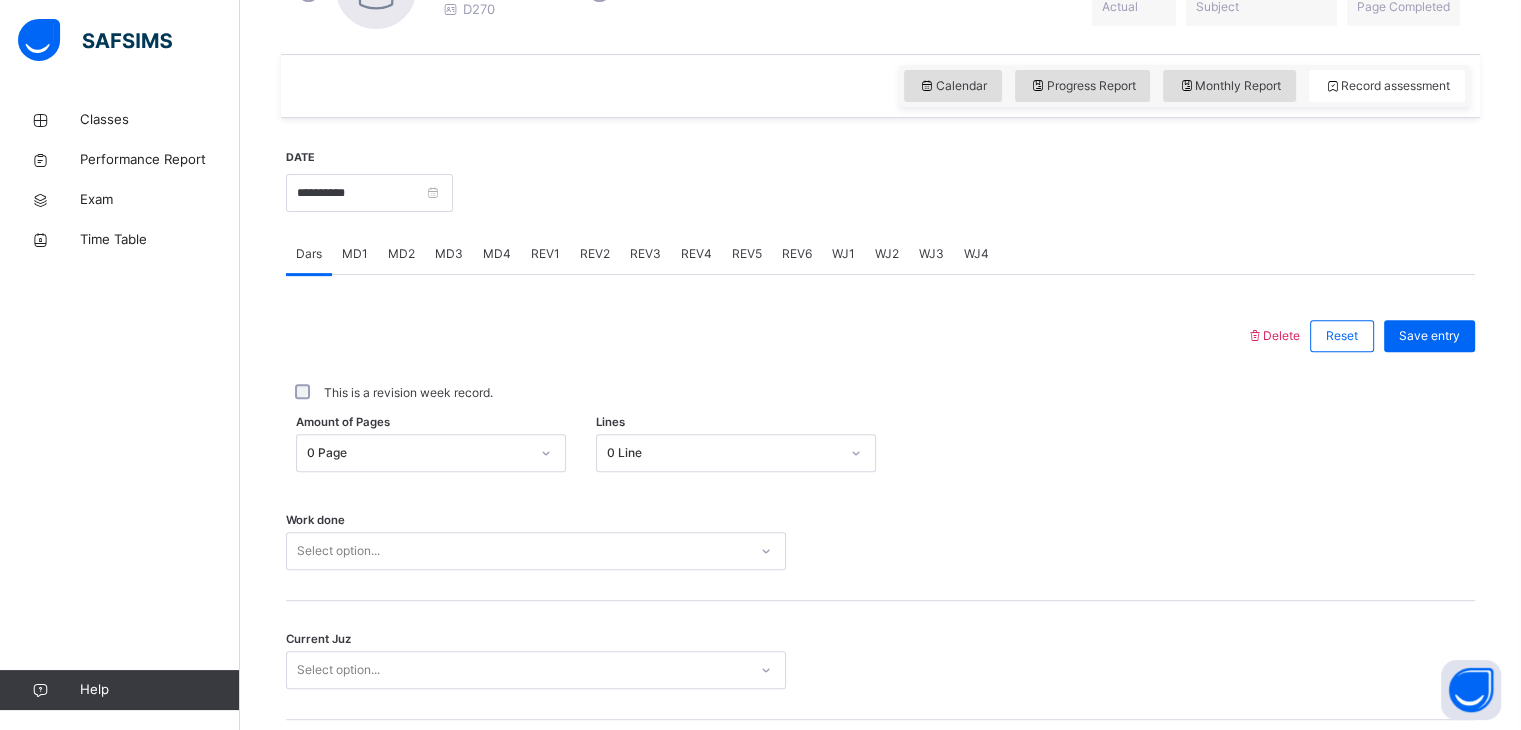 scroll, scrollTop: 741, scrollLeft: 0, axis: vertical 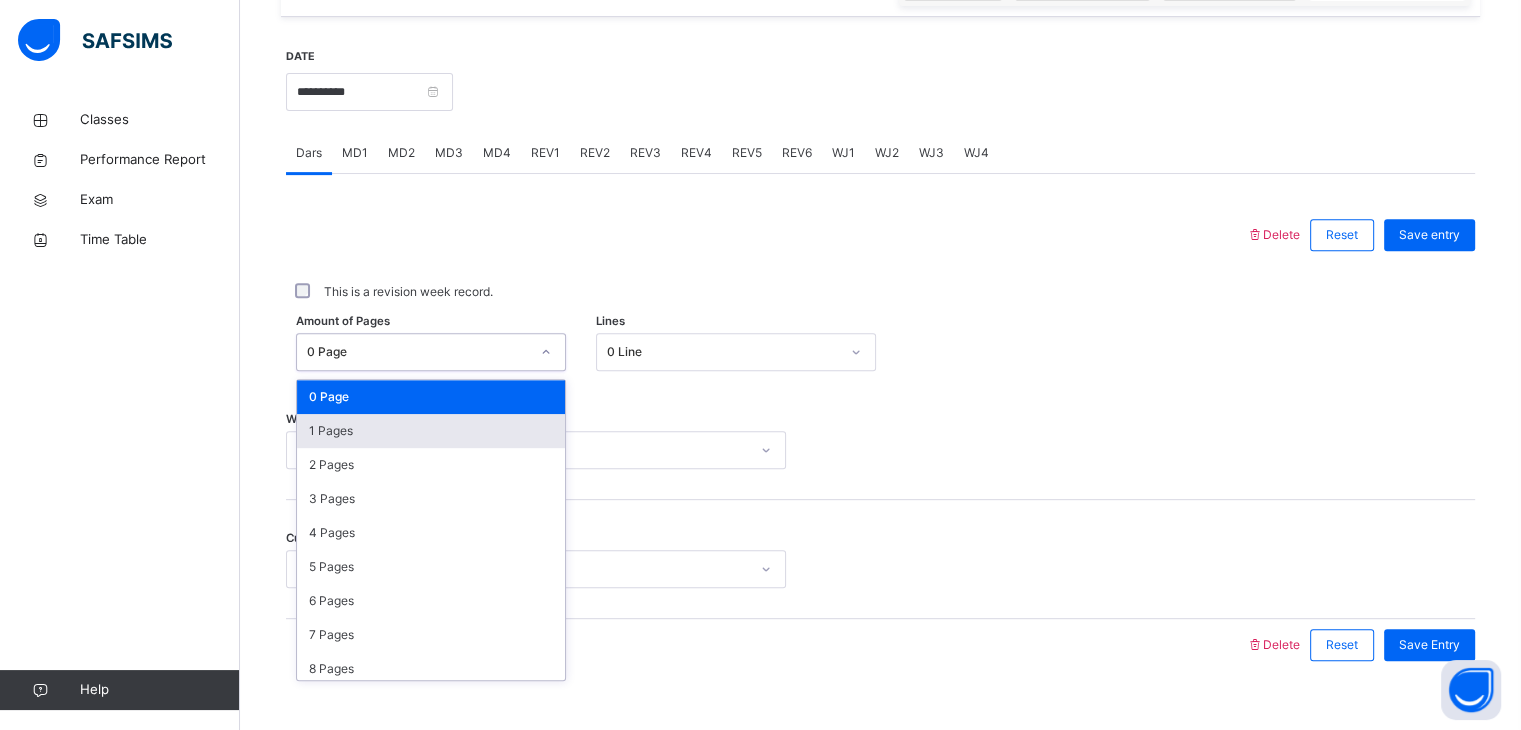 click on "1 Pages" at bounding box center [431, 431] 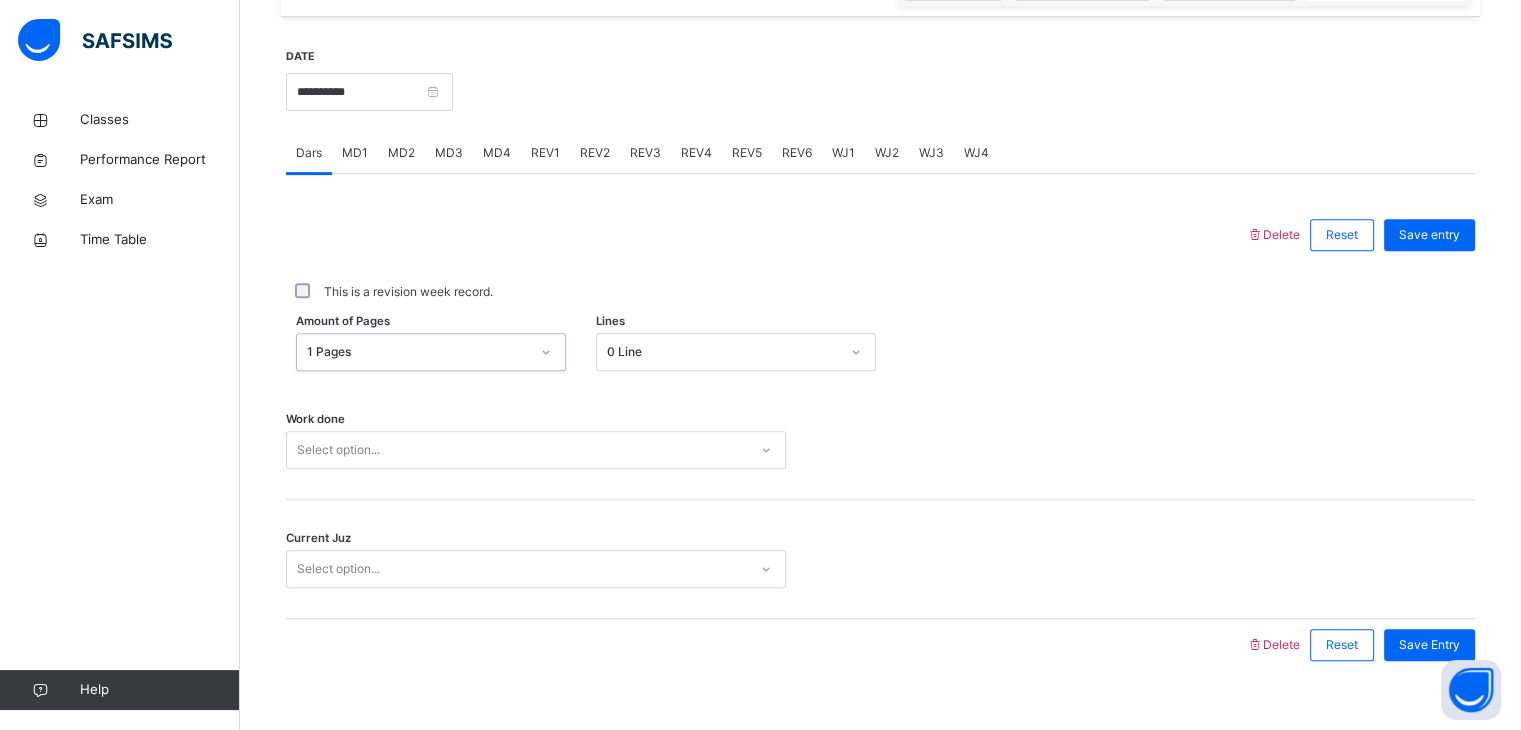 scroll, scrollTop: 772, scrollLeft: 0, axis: vertical 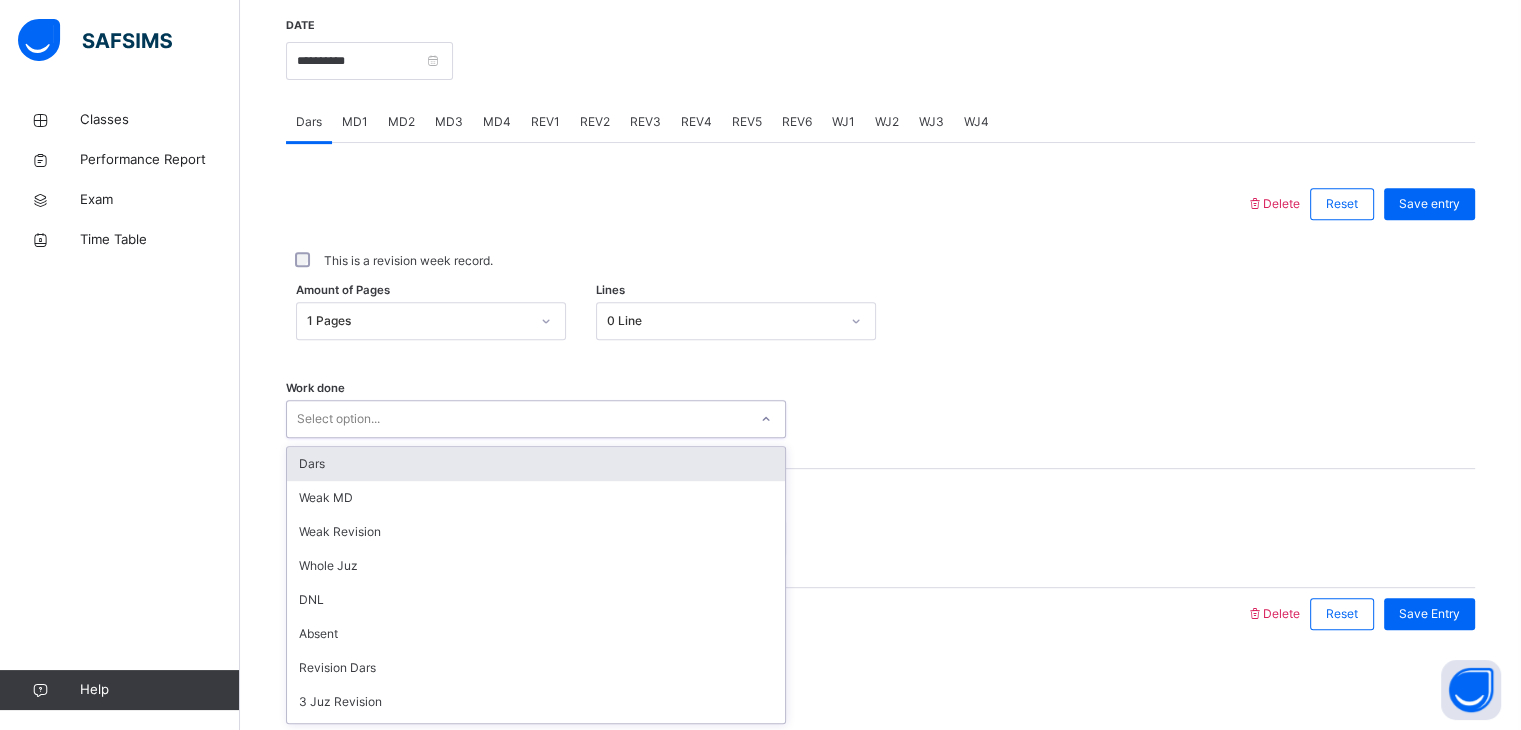 click on "Dars" at bounding box center [536, 464] 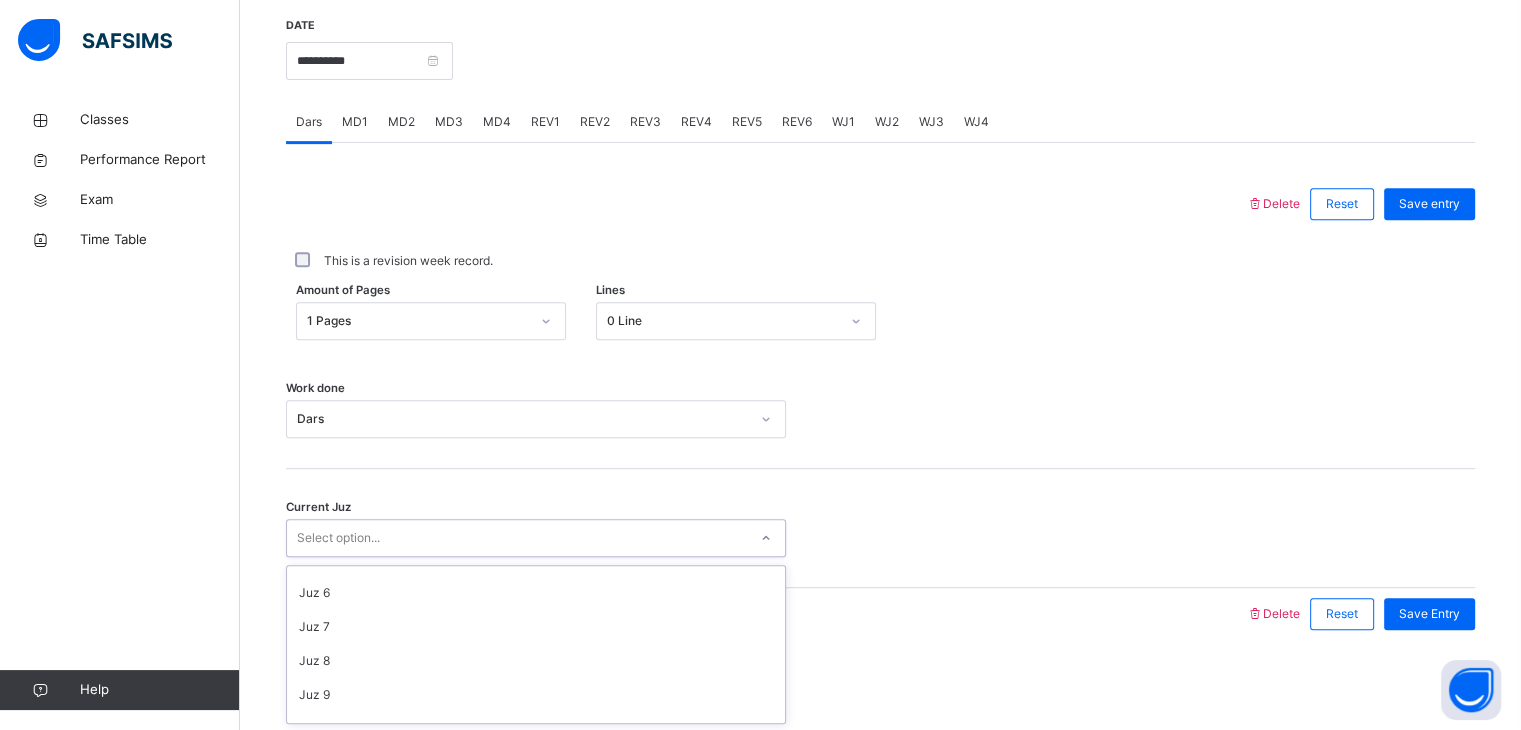 scroll, scrollTop: 168, scrollLeft: 0, axis: vertical 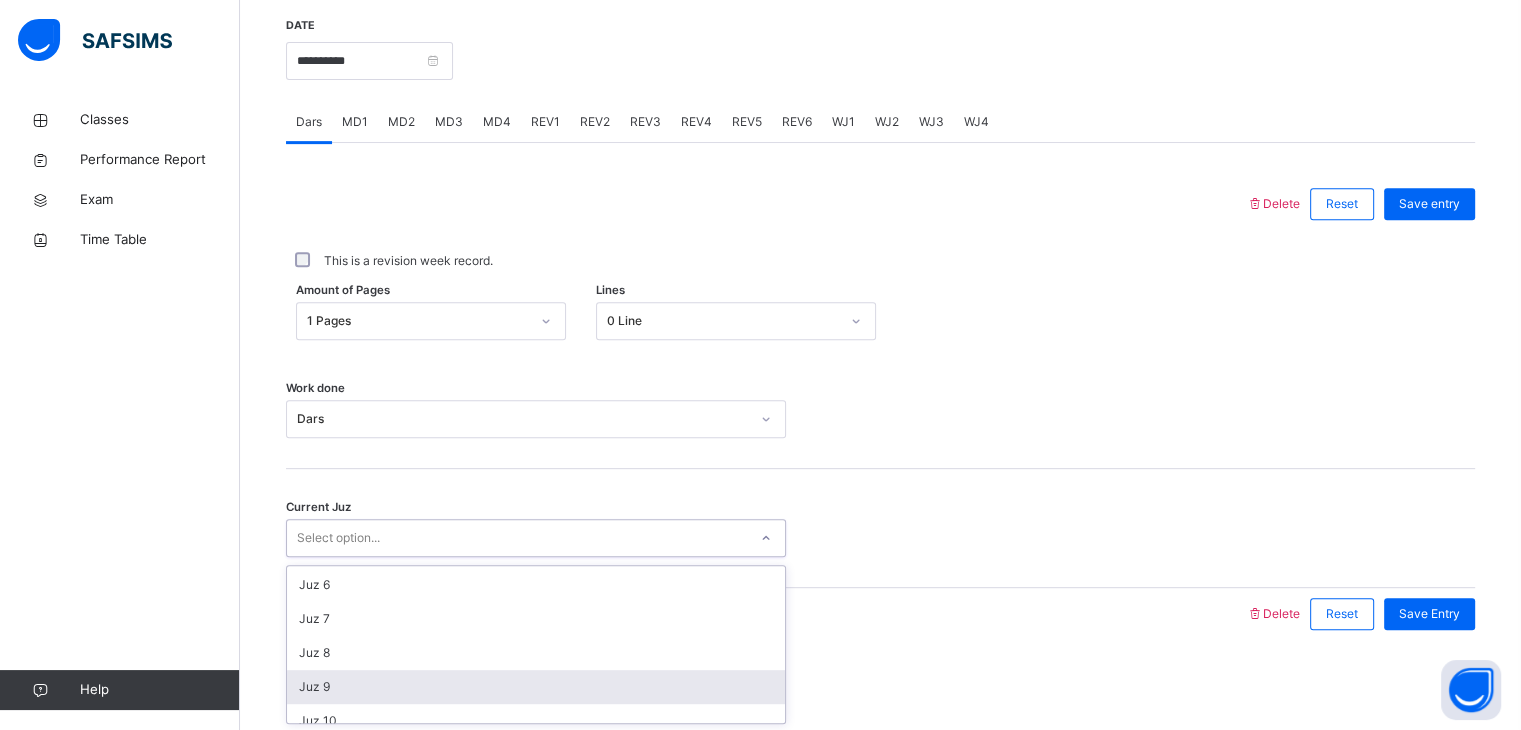 click on "Juz 9" at bounding box center (536, 687) 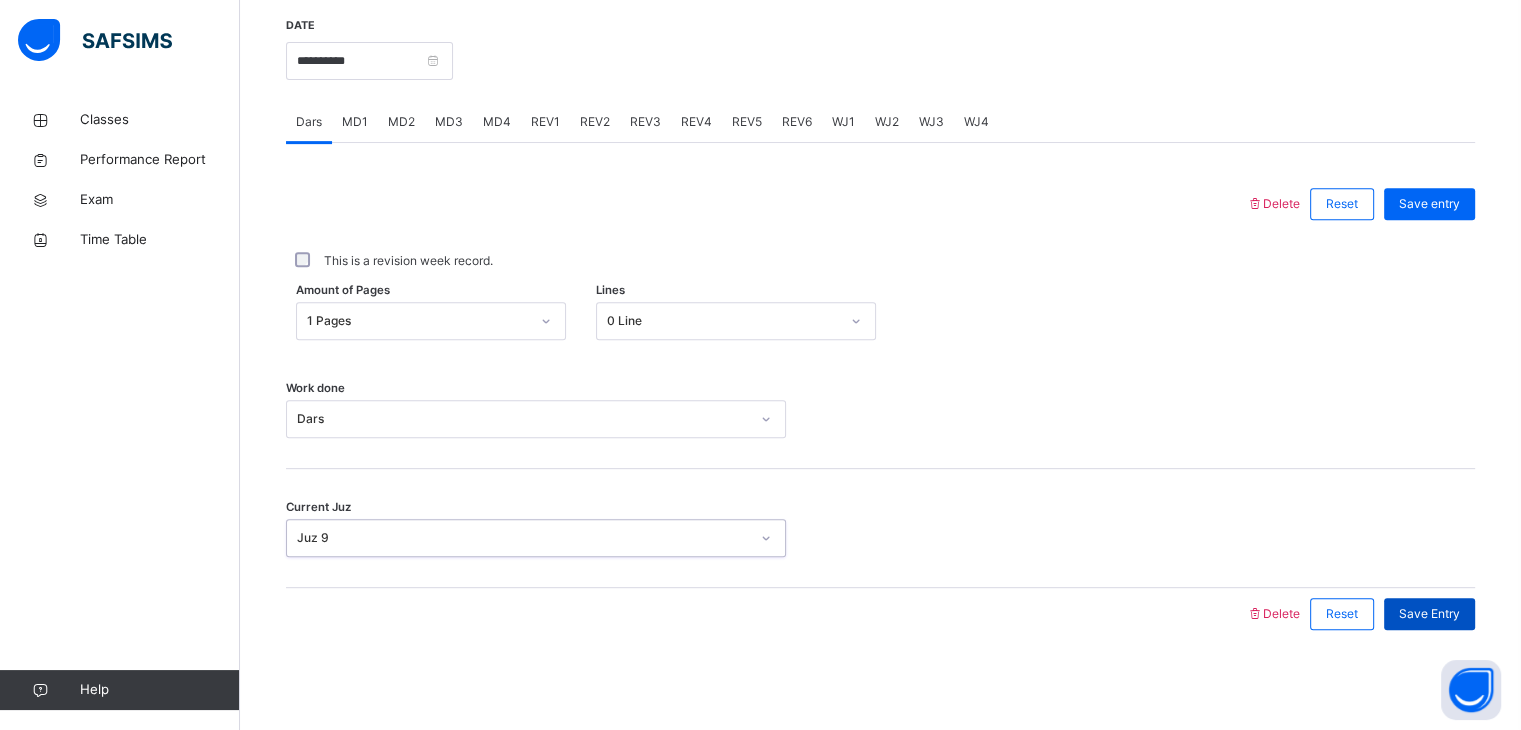 click on "Save Entry" at bounding box center [1429, 614] 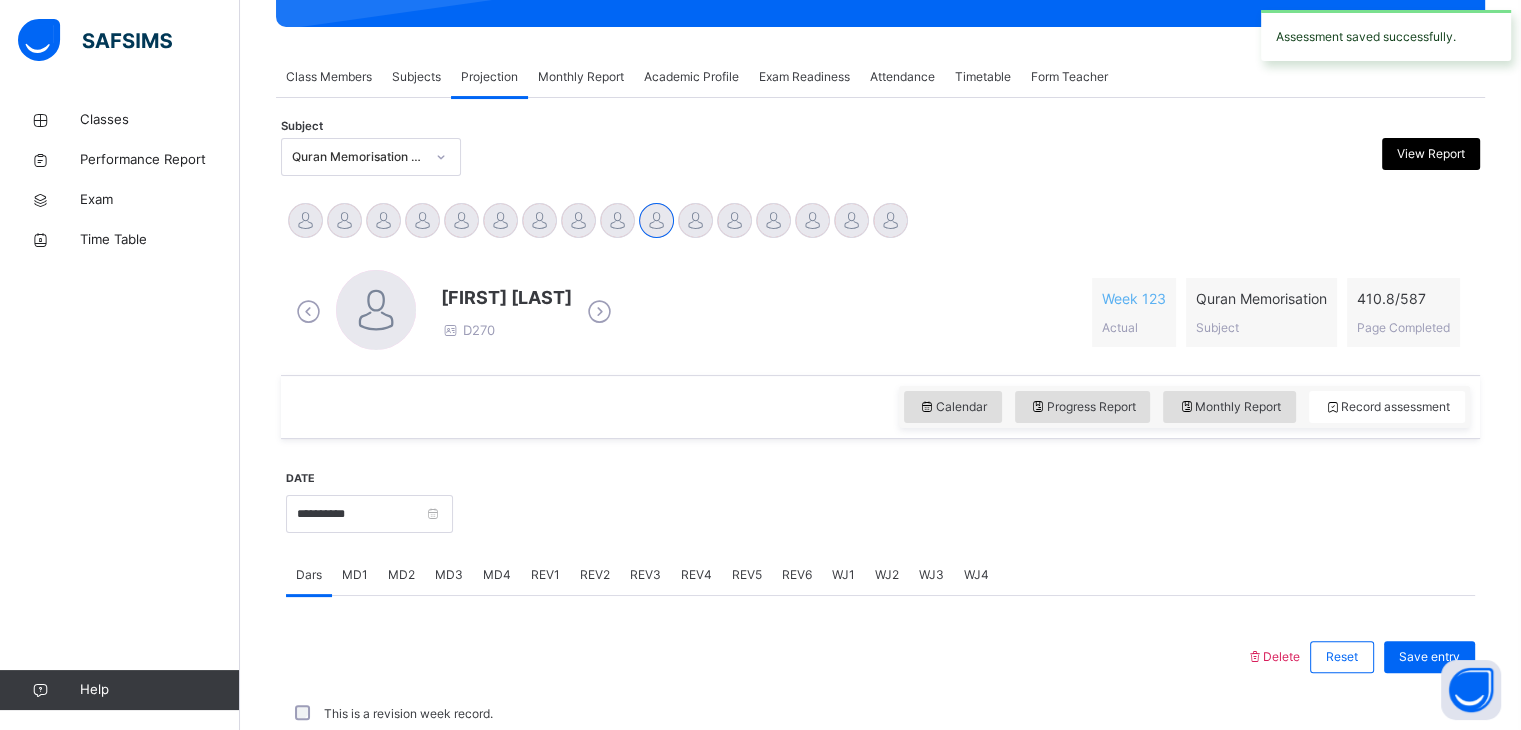 scroll, scrollTop: 772, scrollLeft: 0, axis: vertical 